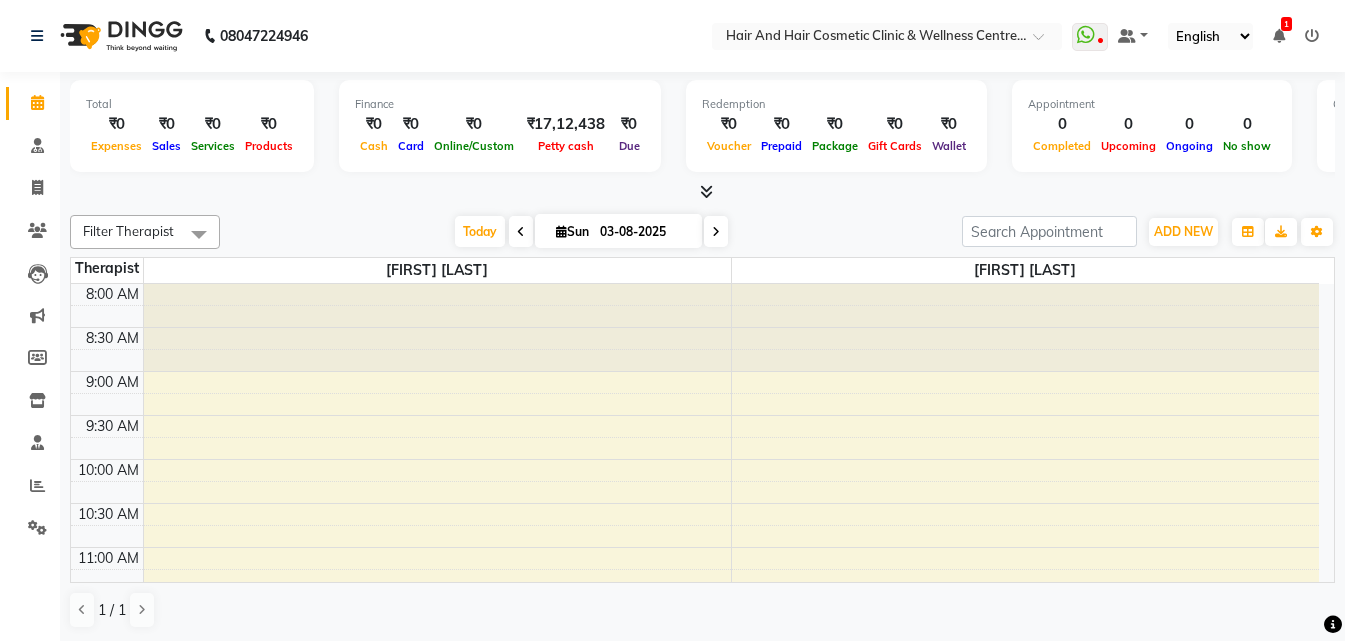 scroll, scrollTop: 0, scrollLeft: 0, axis: both 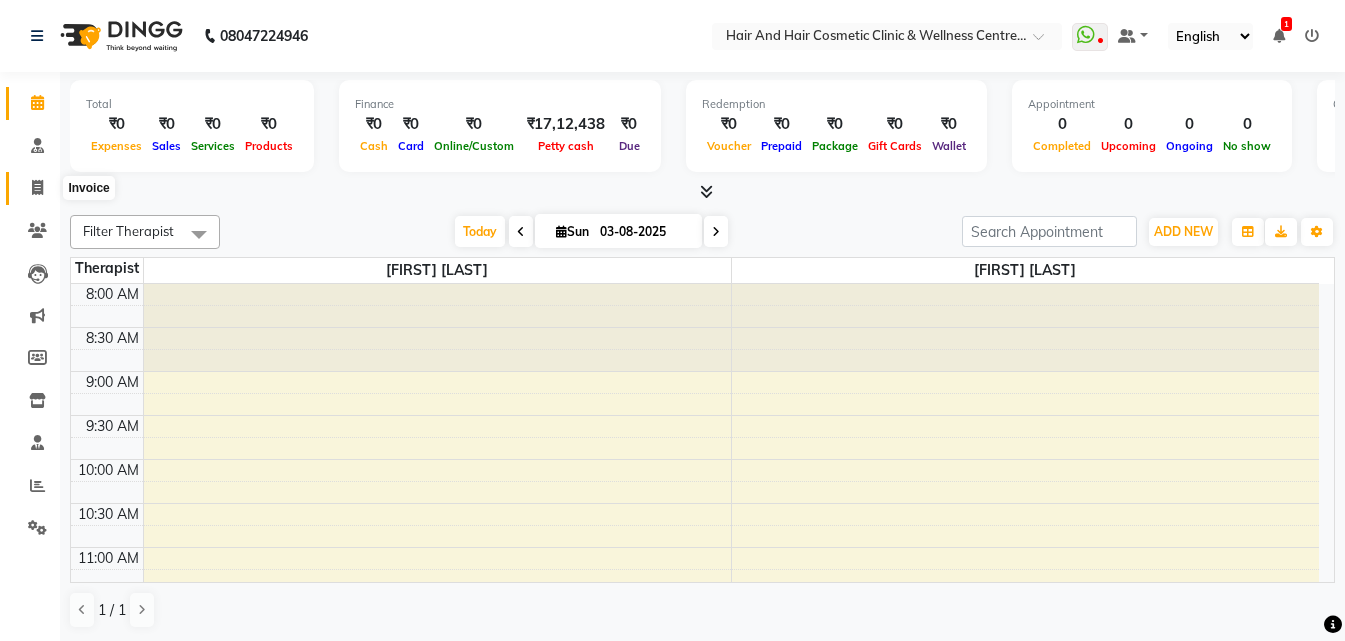 click 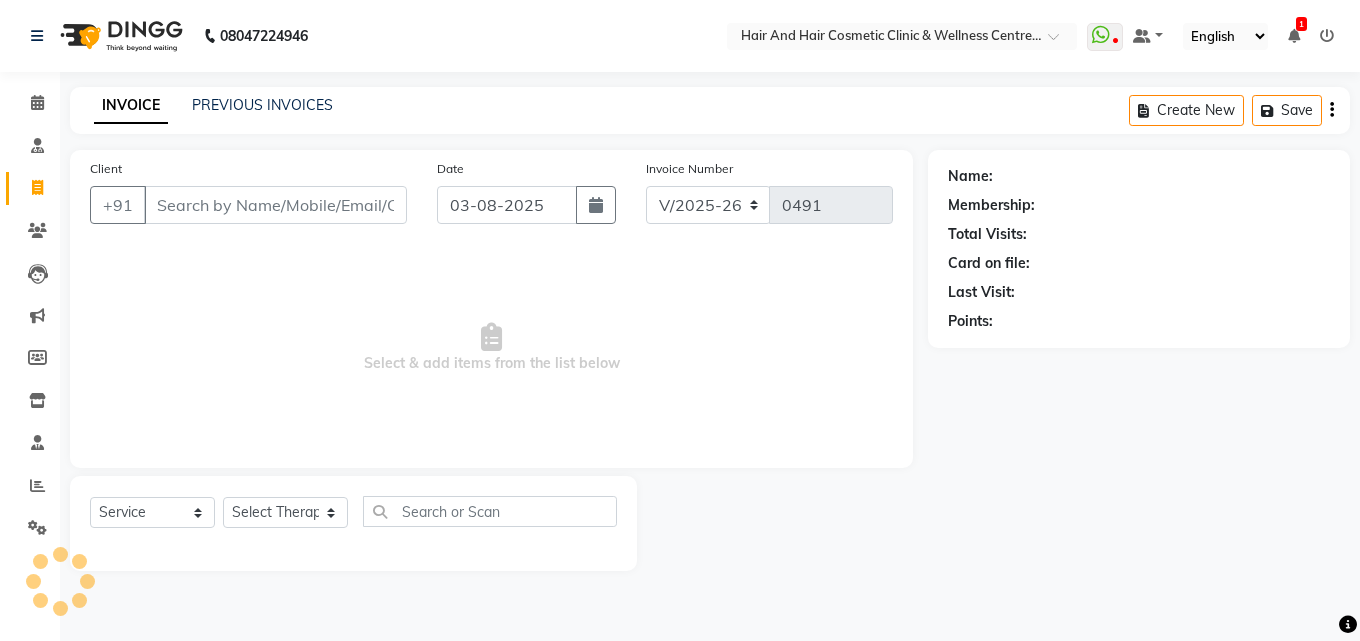 click on "Client" at bounding box center [275, 205] 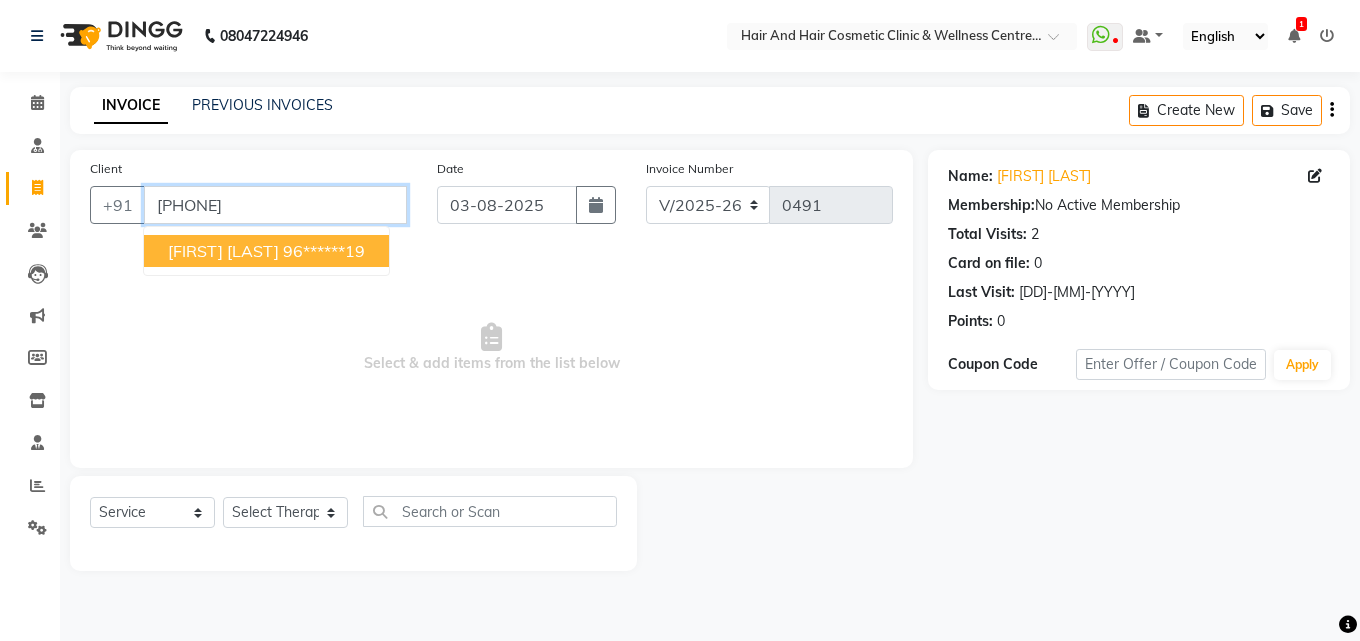 drag, startPoint x: 259, startPoint y: 196, endPoint x: 67, endPoint y: 183, distance: 192.4396 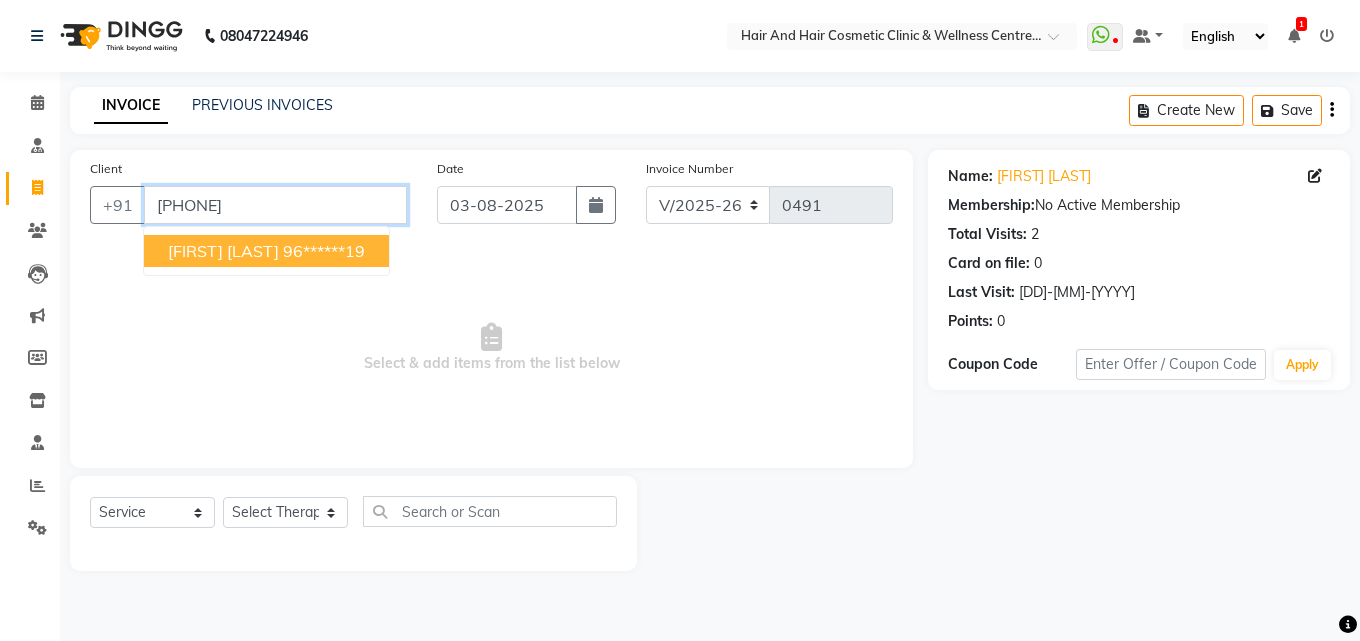 click on "Client +[COUNTRYCODE] [PHONE] [FIRST] [LAST]  [PHONE] Date [DD]-[MM]-[YYYY] Invoice Number V/[YEAR] V/[YEAR]-[YEAR] [NUMBER]  Select & add items from the list below" 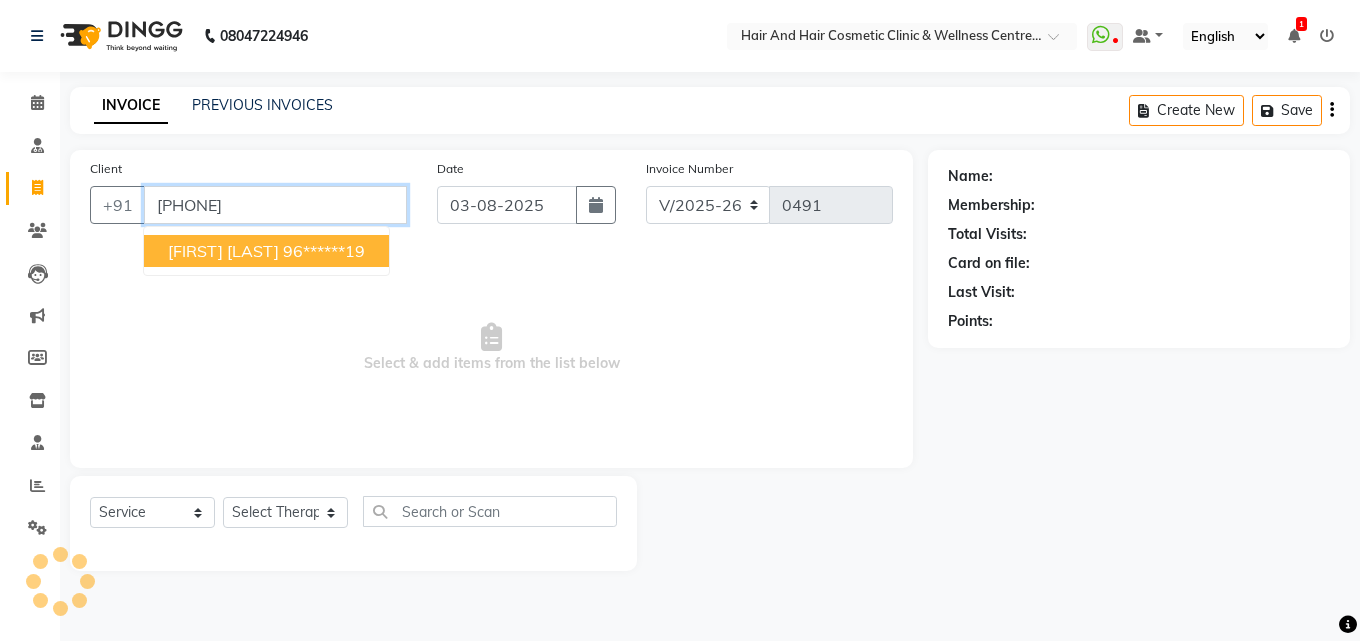 type on "[PHONE]" 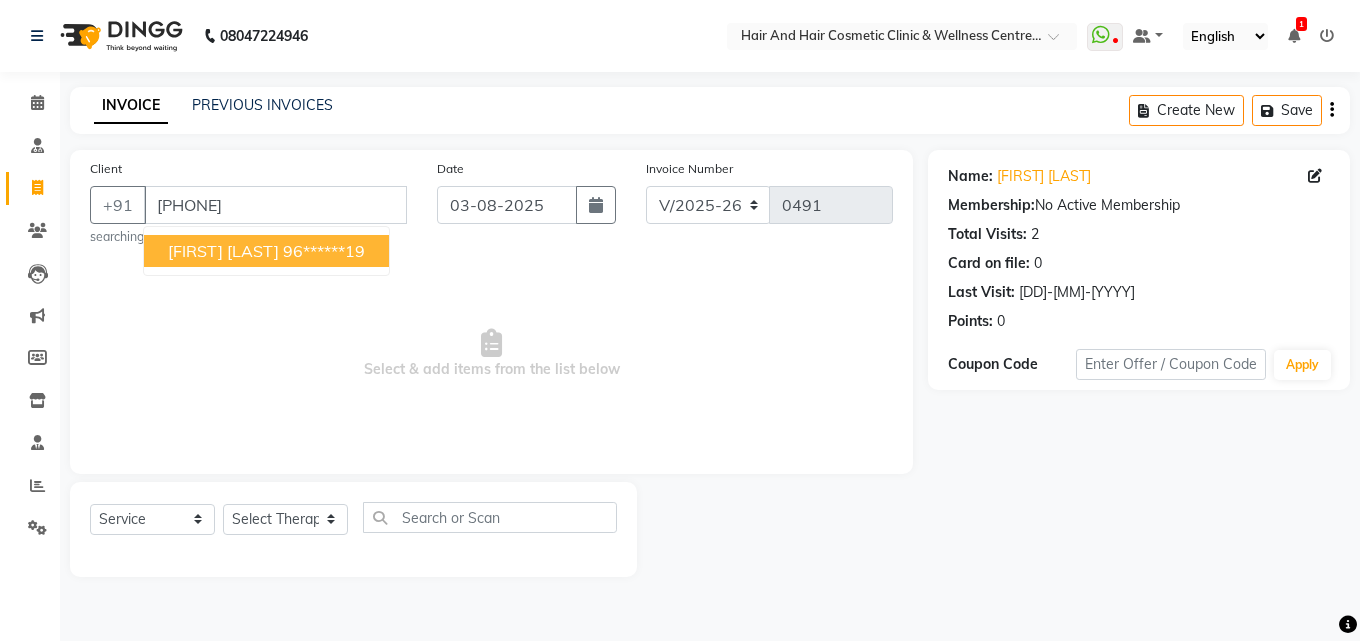 click on "Select  Service  Product  Membership  Package Voucher Prepaid Gift Card  Select Therapist [FIRST] [LAST]  DR [FIRST] [LAST]  DR [FIRST] [LAST] Frontdesk [FIRST] [LAST]  [FIRST] [LAST] [FIRST] [LAST] [FIRST] [LAST]" 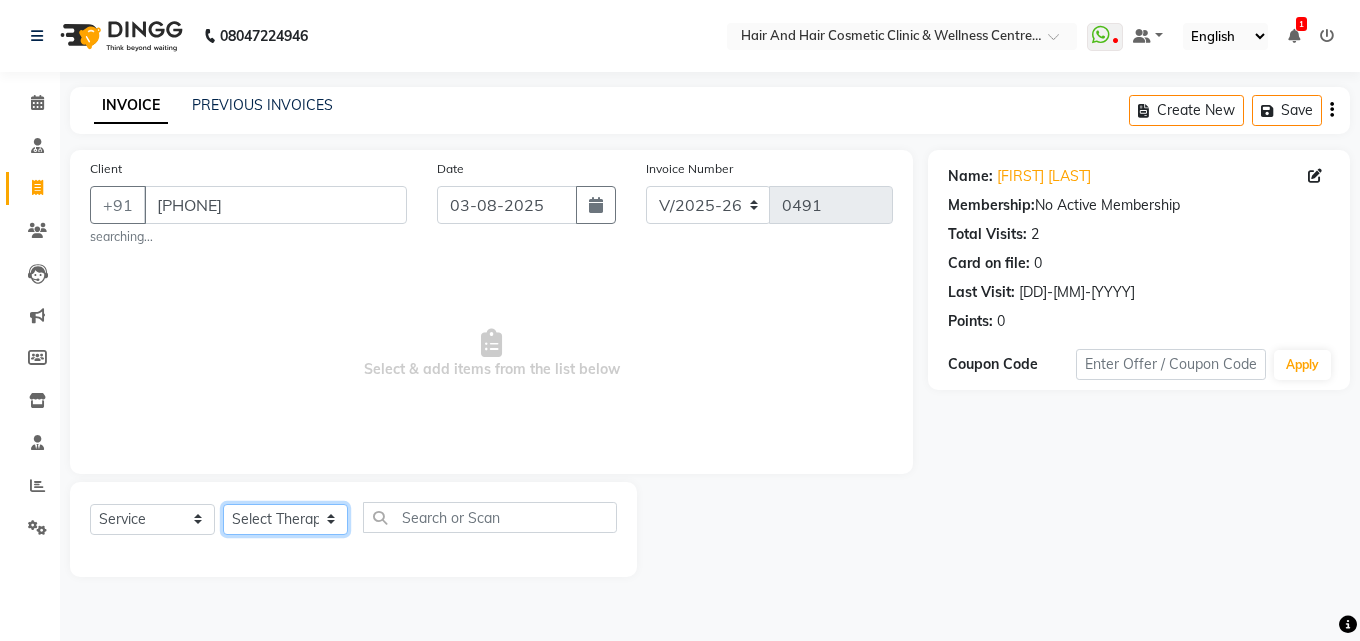 click on "Select Therapist [FIRST] [LAST]  DR [FIRST] [LAST]  DR [FIRST] [LAST] Frontdesk [FIRST] [LAST]  [FIRST] [LAST] [FIRST] [LAST] [FIRST] [LAST]" 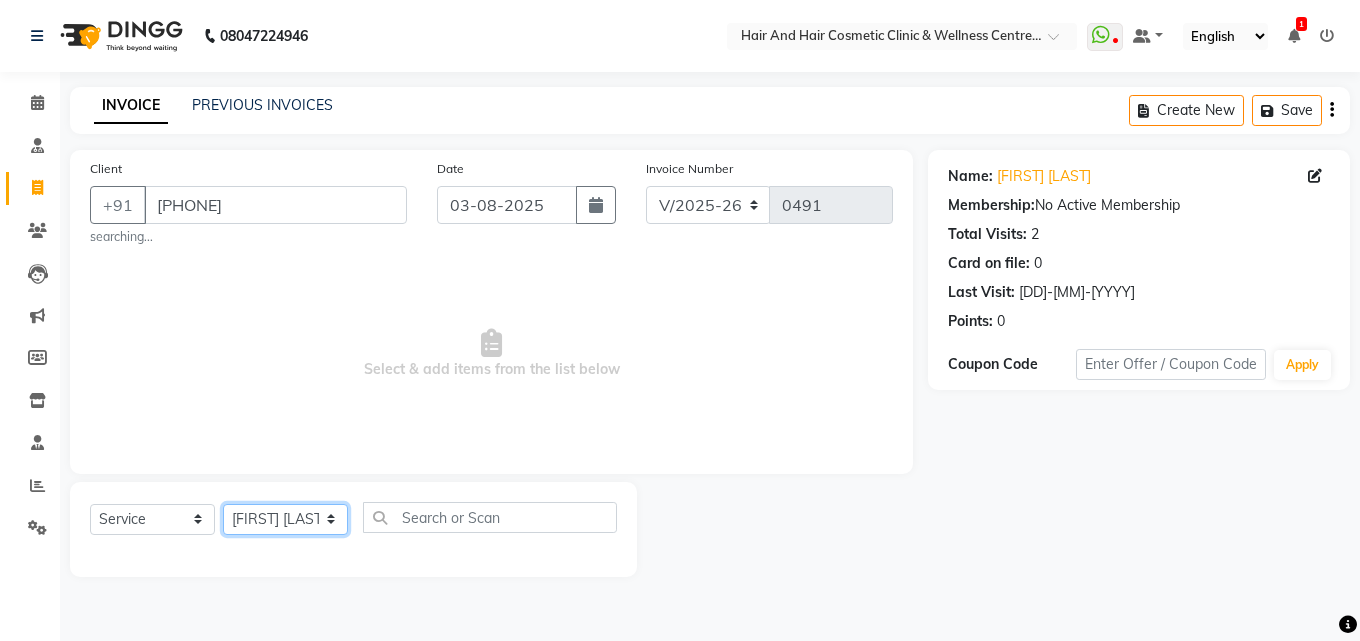 click on "Select Therapist [FIRST] [LAST]  DR [FIRST] [LAST]  DR [FIRST] [LAST] Frontdesk [FIRST] [LAST]  [FIRST] [LAST] [FIRST] [LAST] [FIRST] [LAST]" 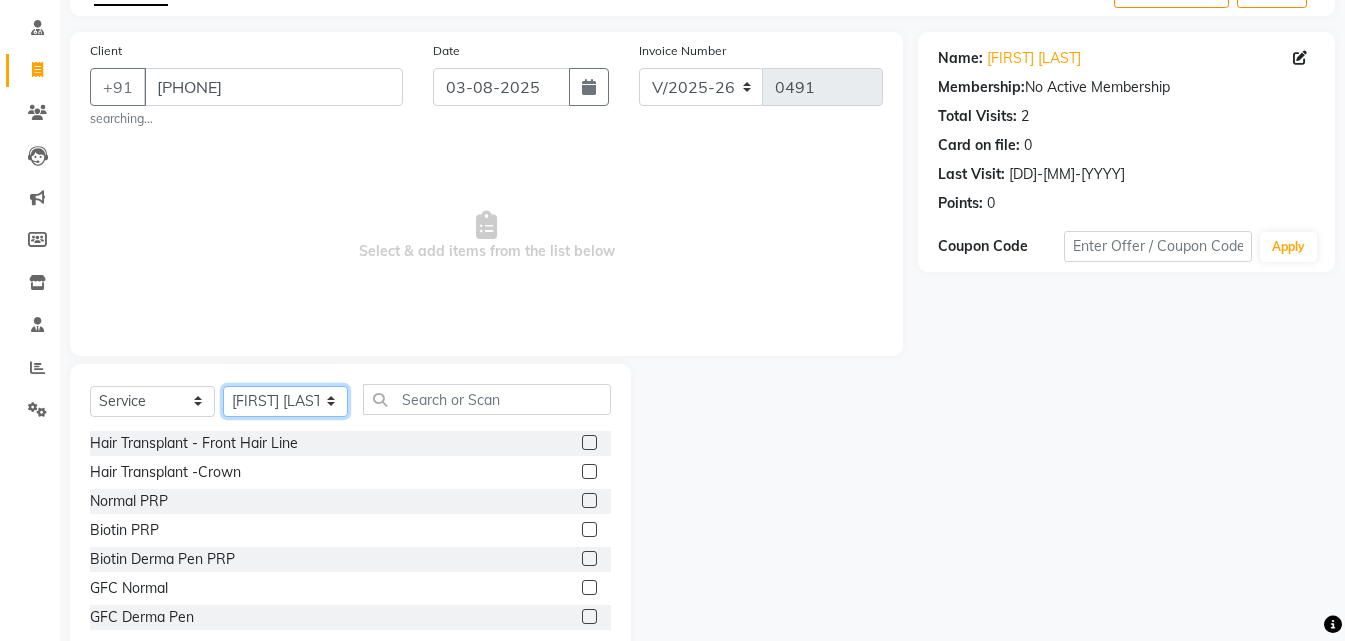 scroll, scrollTop: 166, scrollLeft: 0, axis: vertical 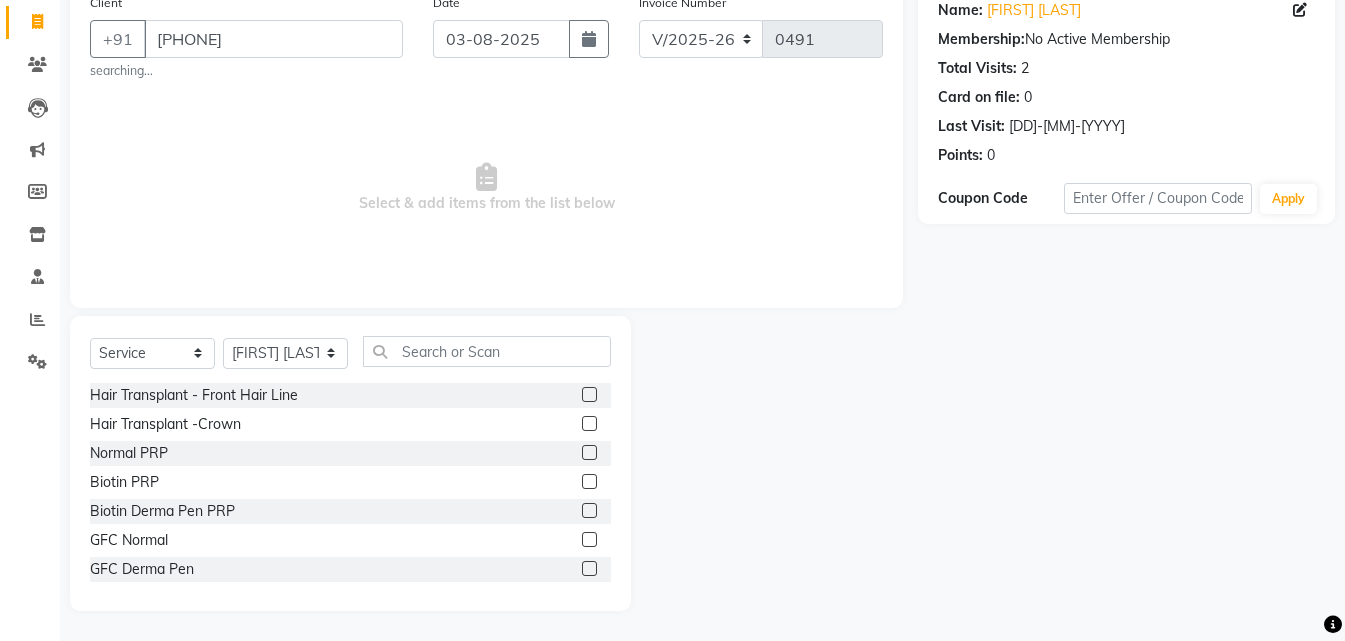 click 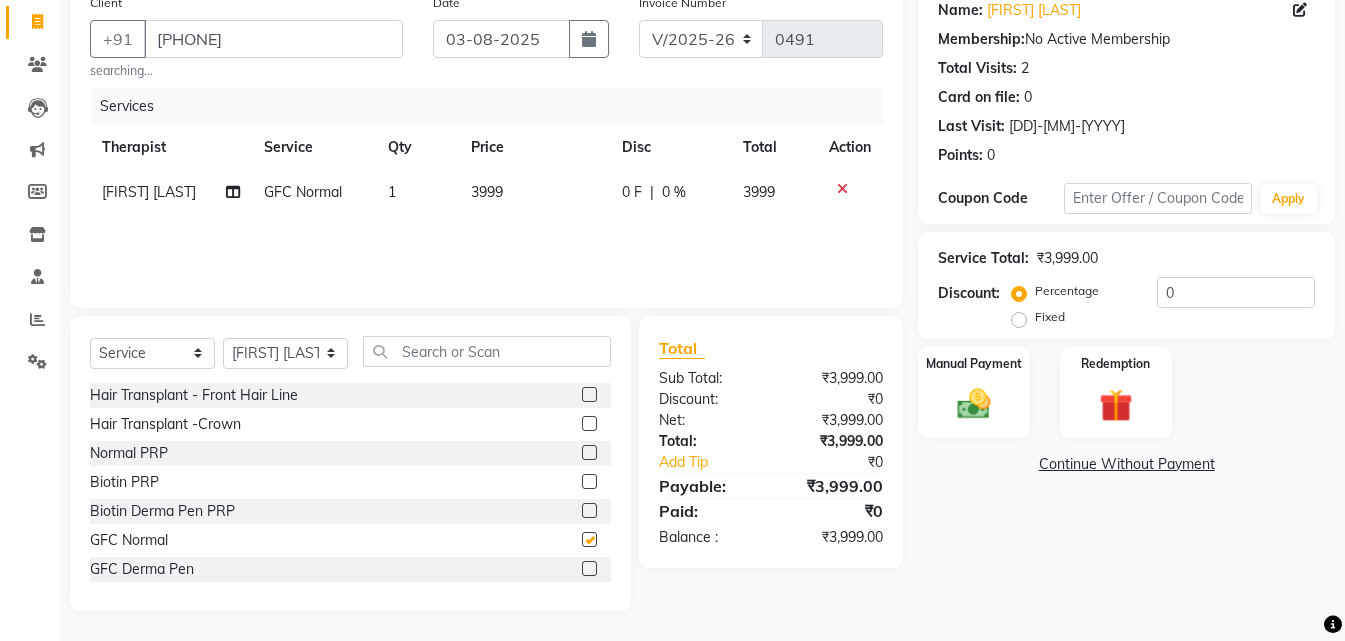 checkbox on "false" 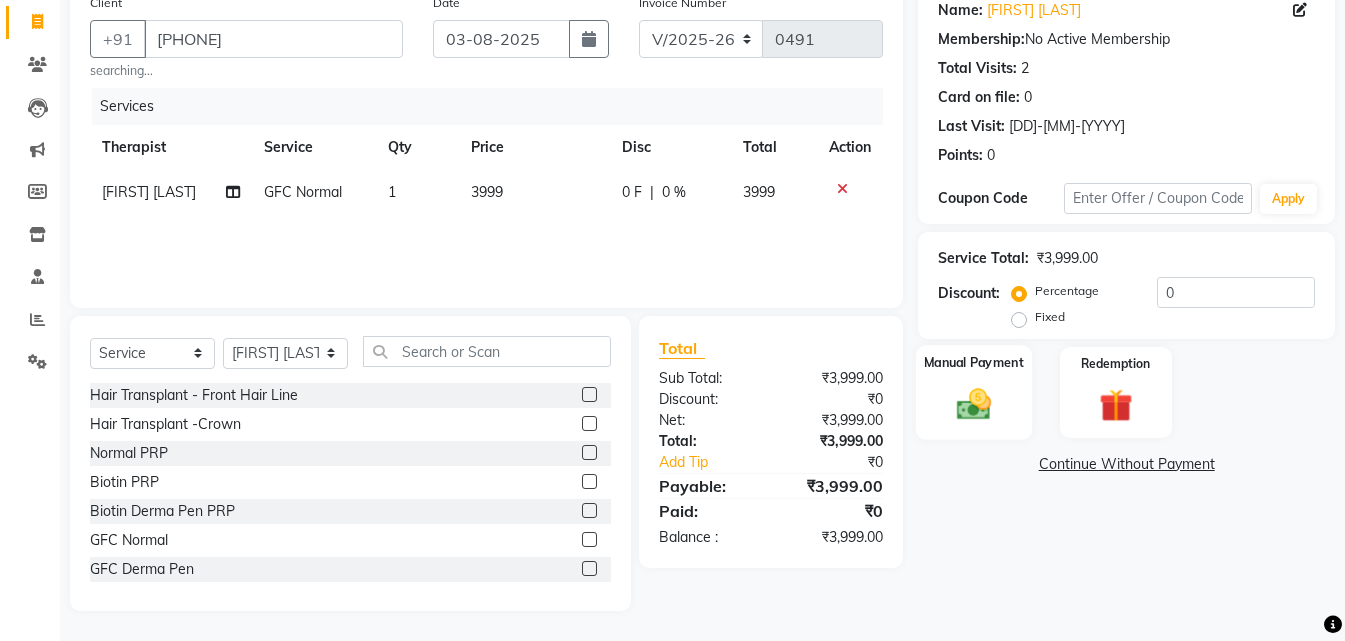 click 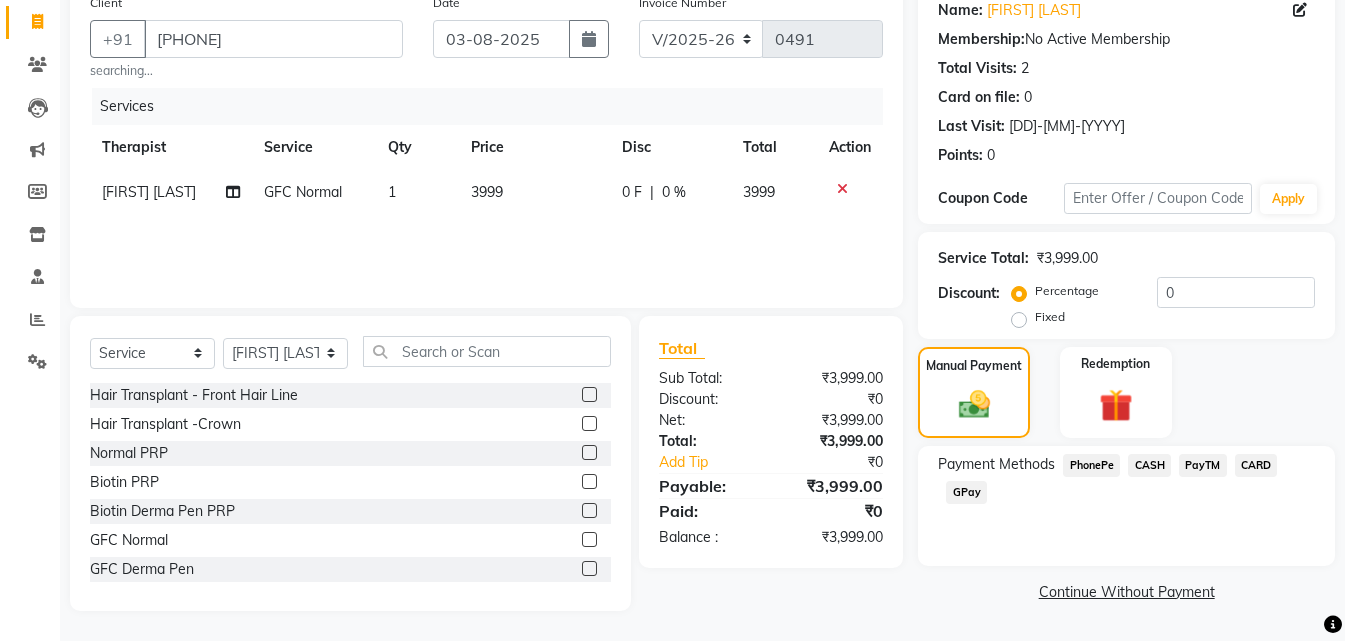 click on "GPay" 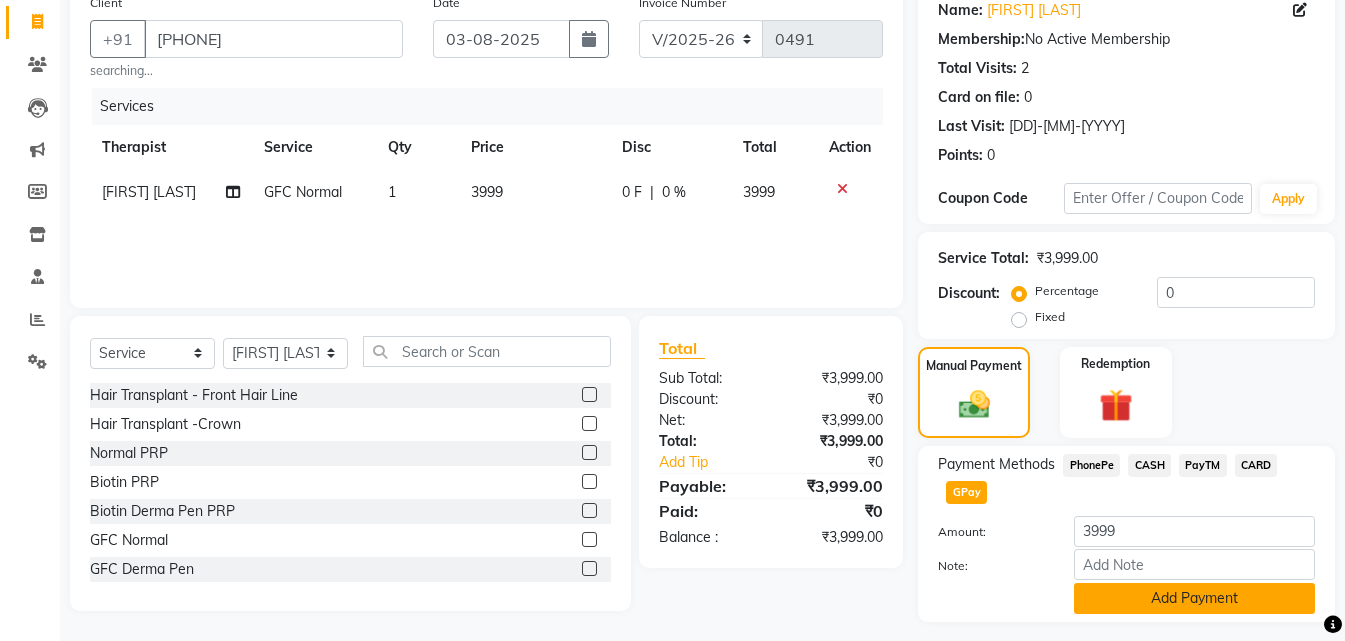 click on "Add Payment" 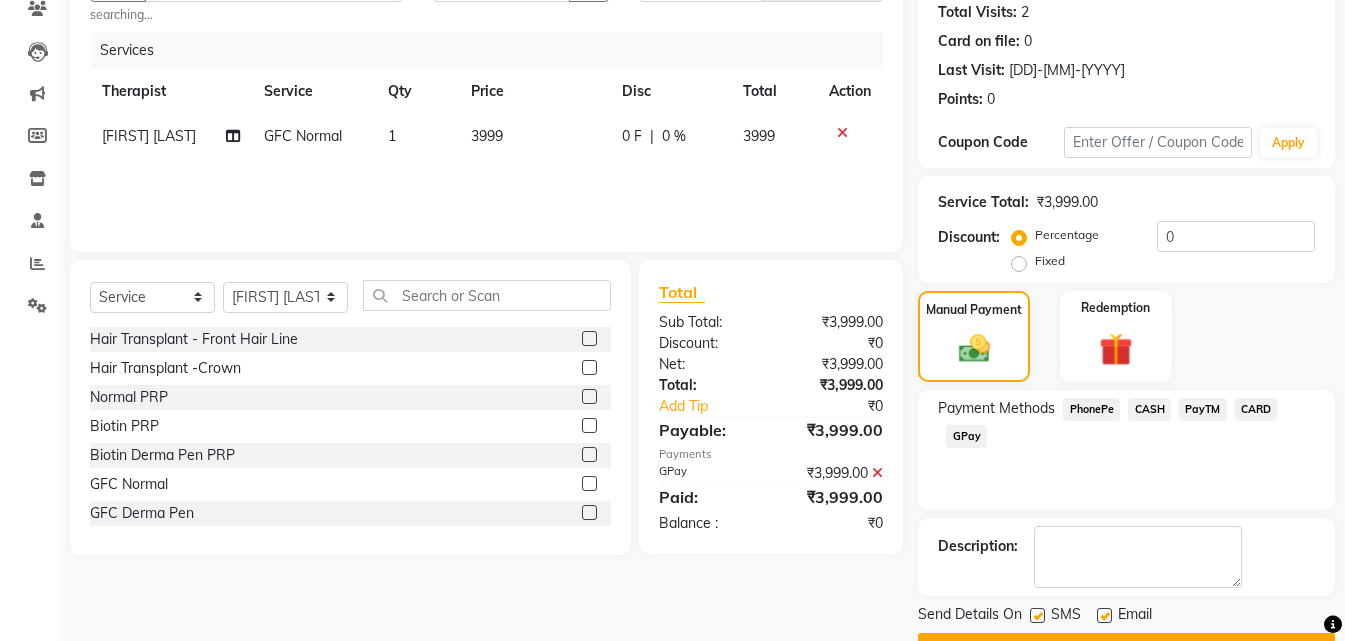 scroll, scrollTop: 275, scrollLeft: 0, axis: vertical 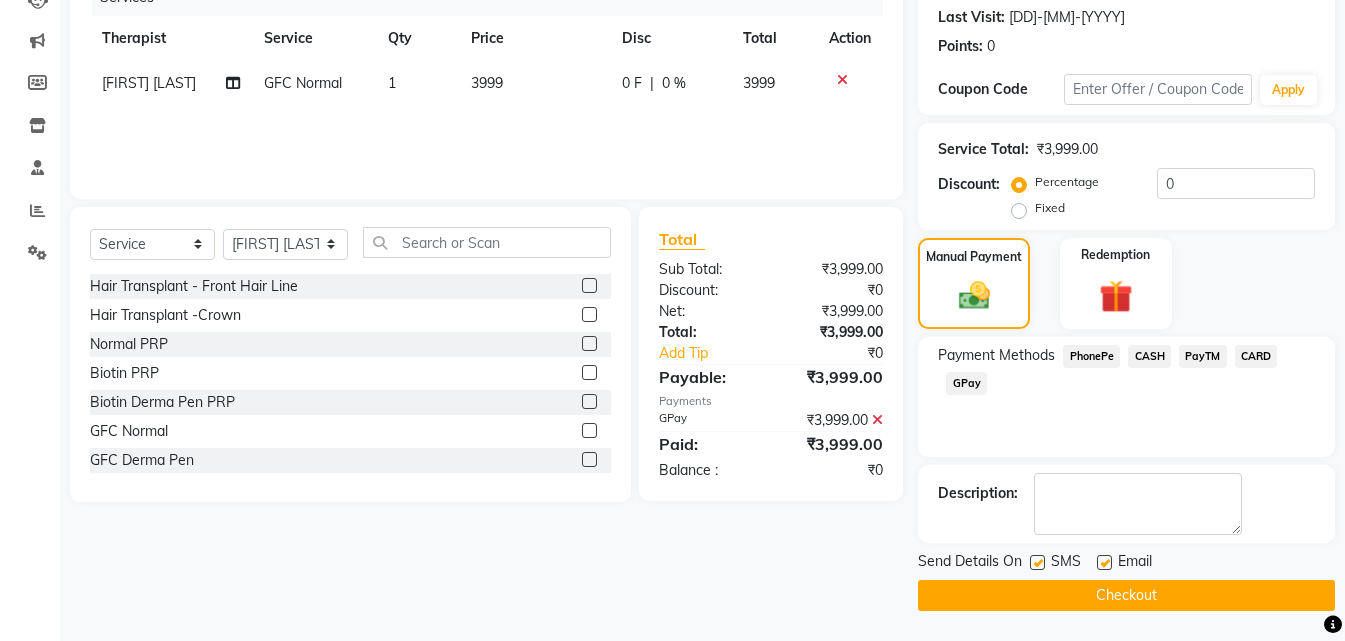 click on "Checkout" 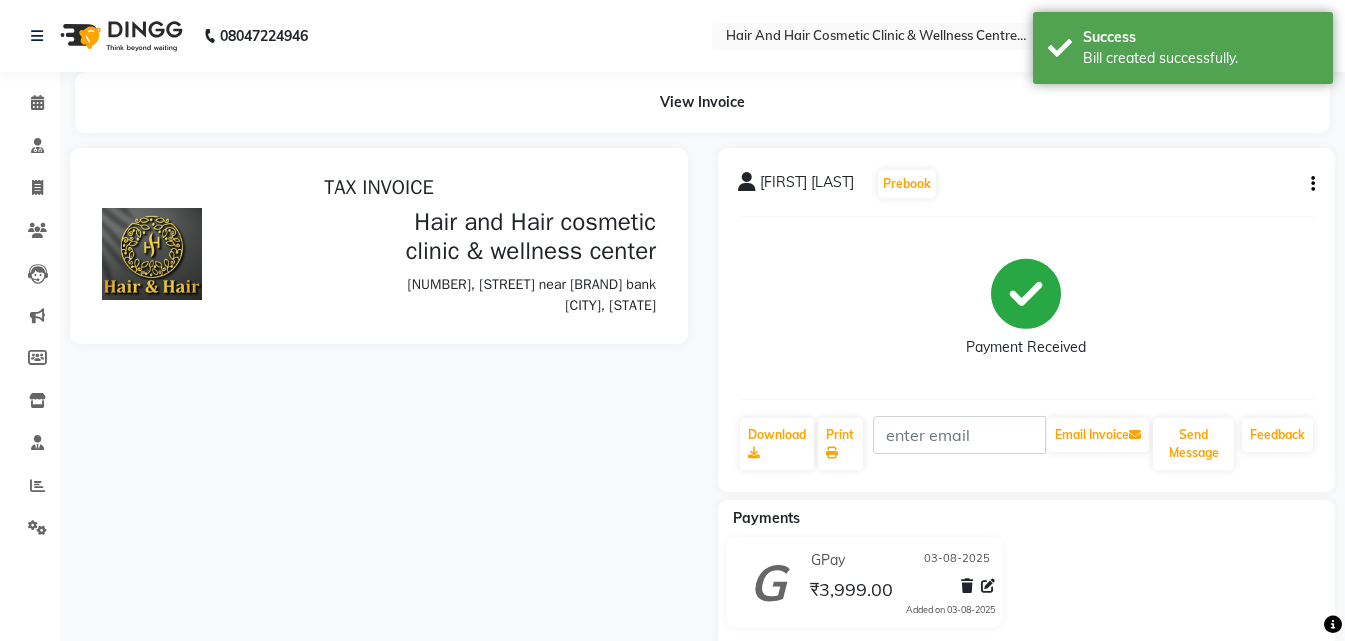 scroll, scrollTop: 0, scrollLeft: 0, axis: both 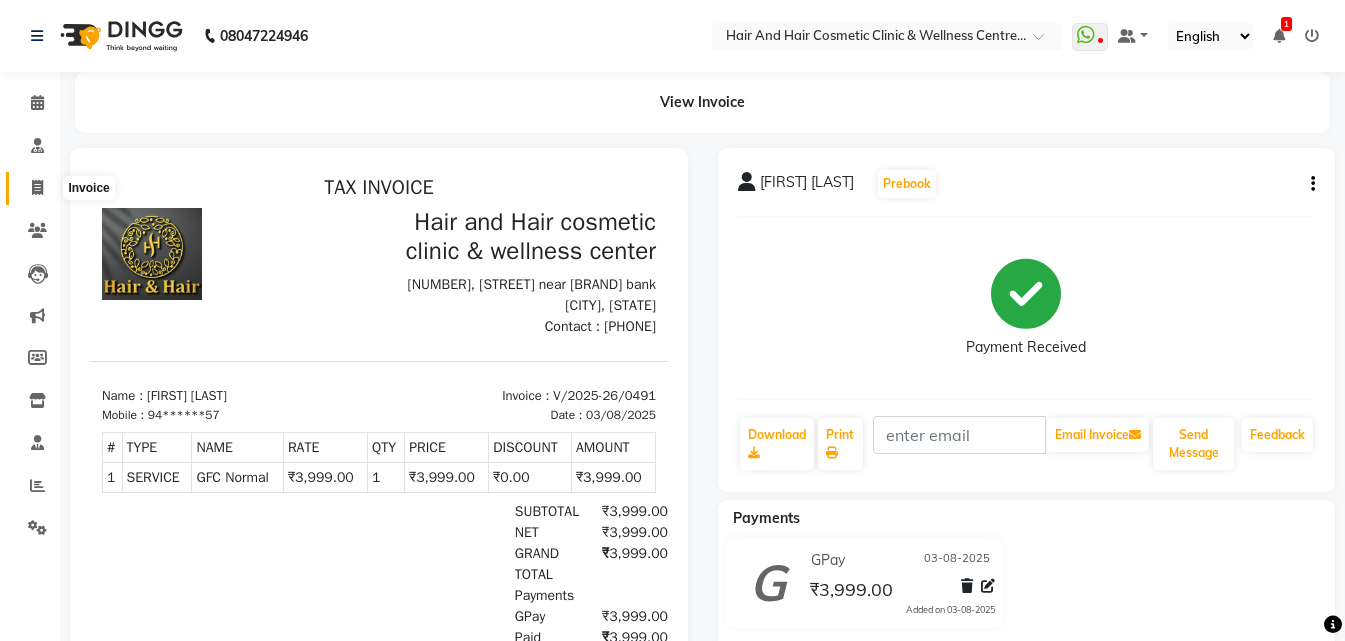 click 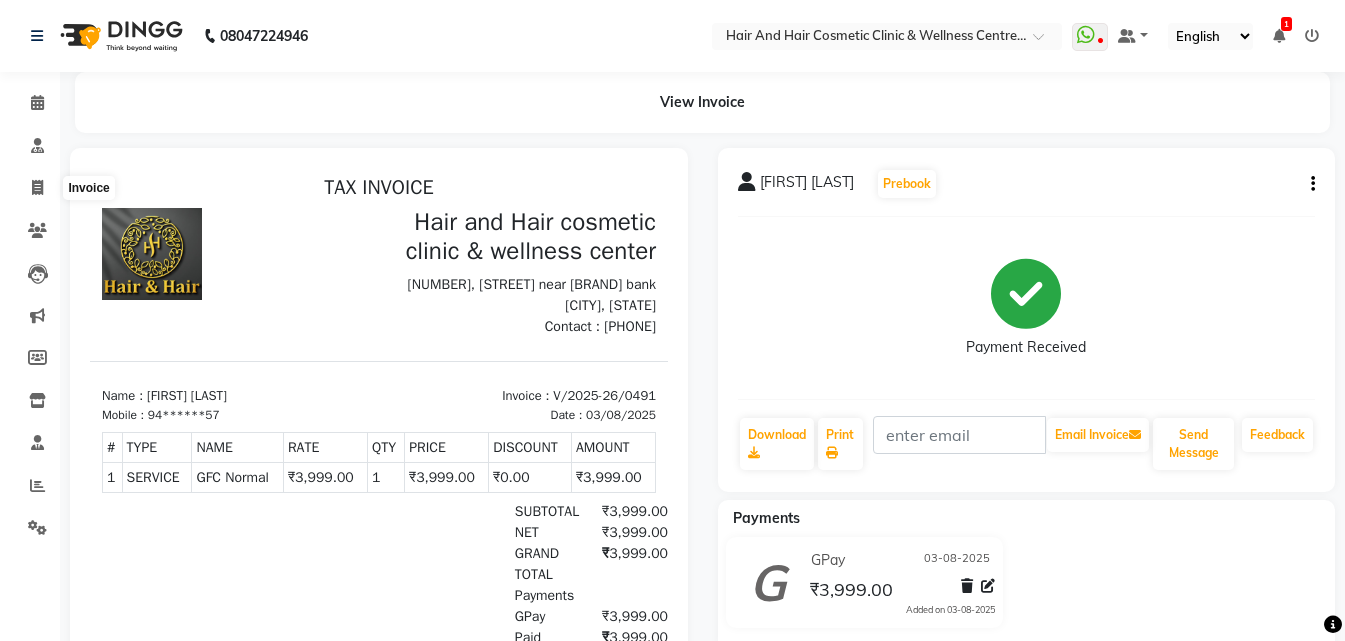 select on "service" 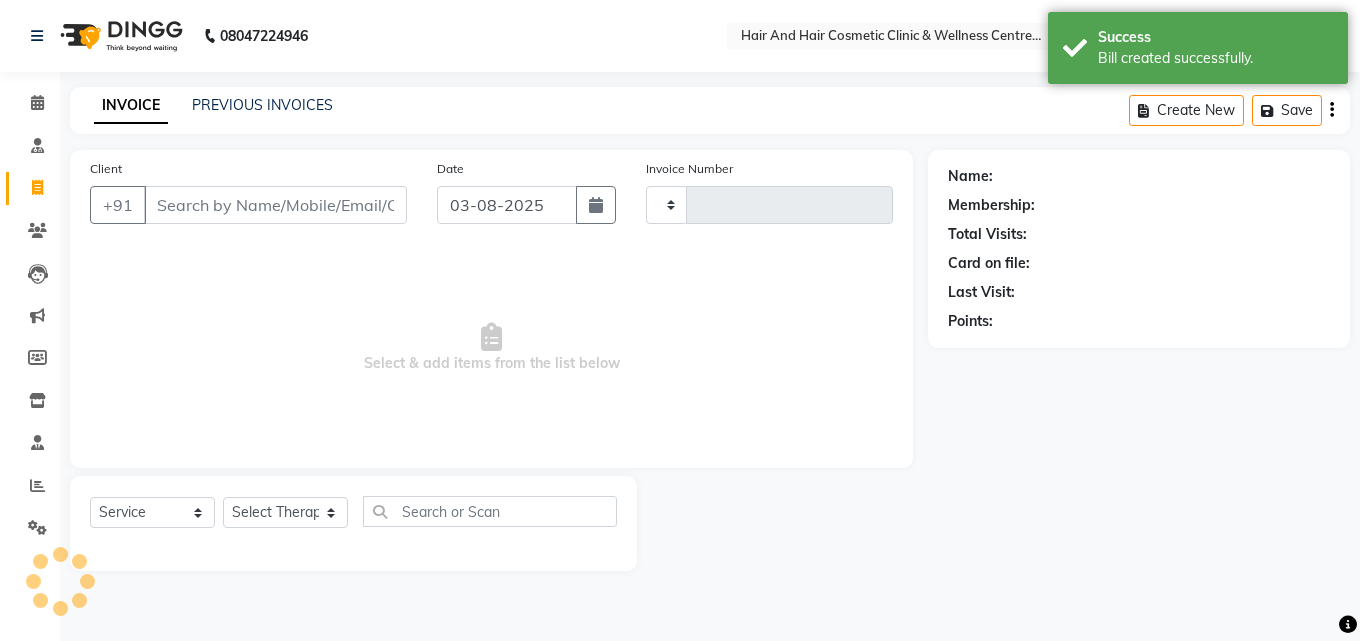type on "0492" 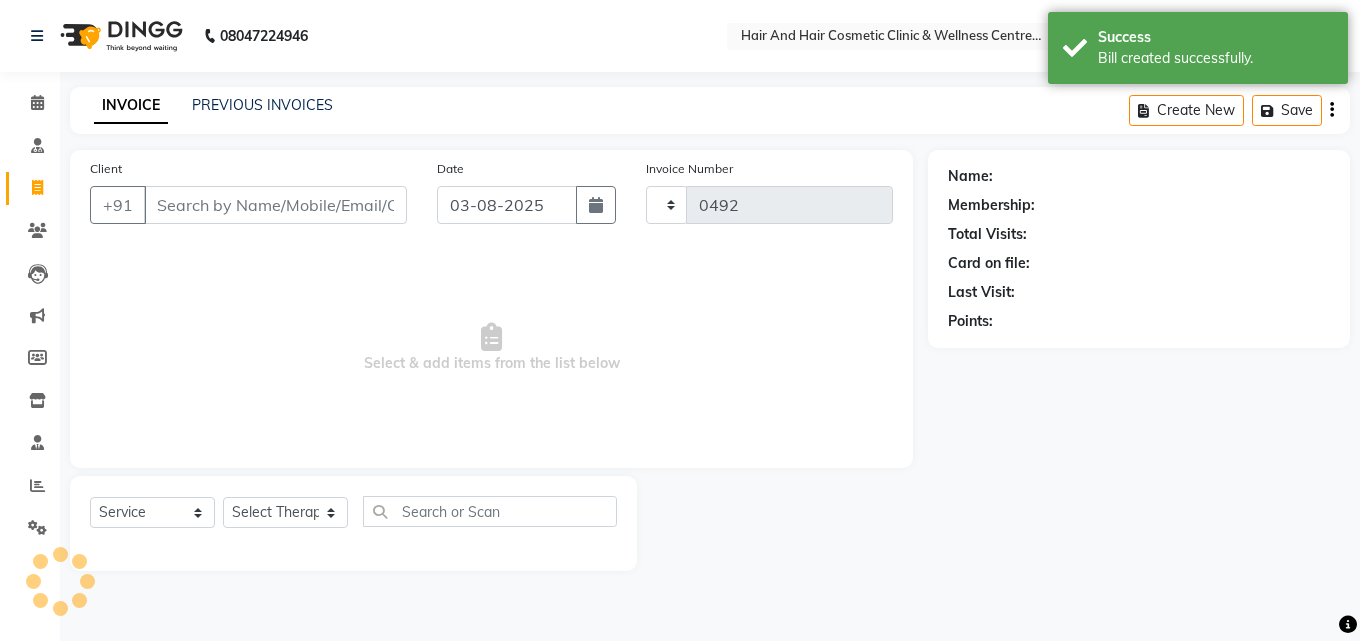 select on "5272" 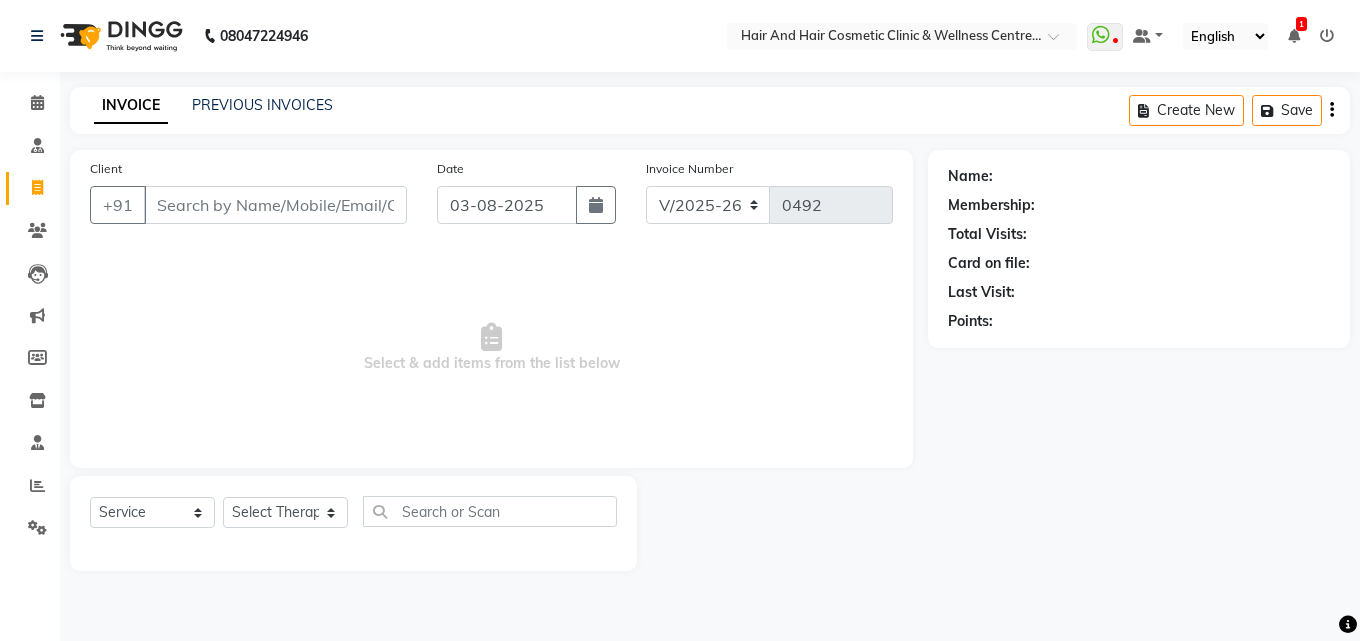 click on "Client" at bounding box center (275, 205) 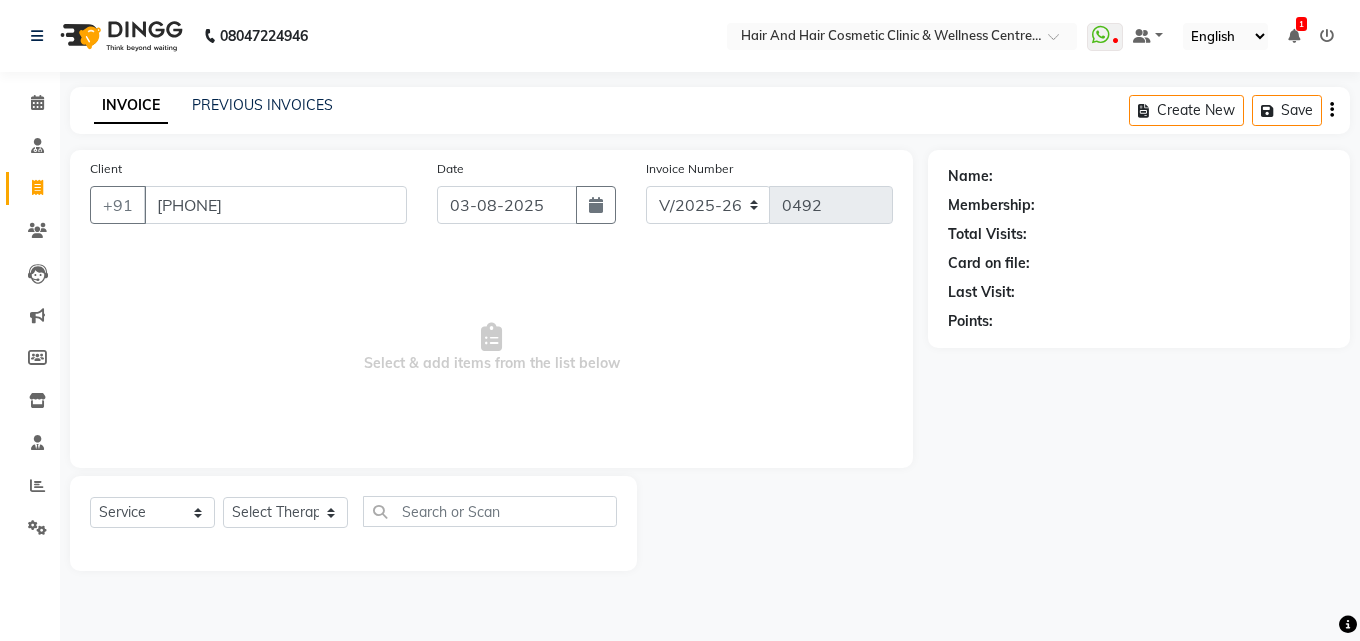type on "[PHONE]" 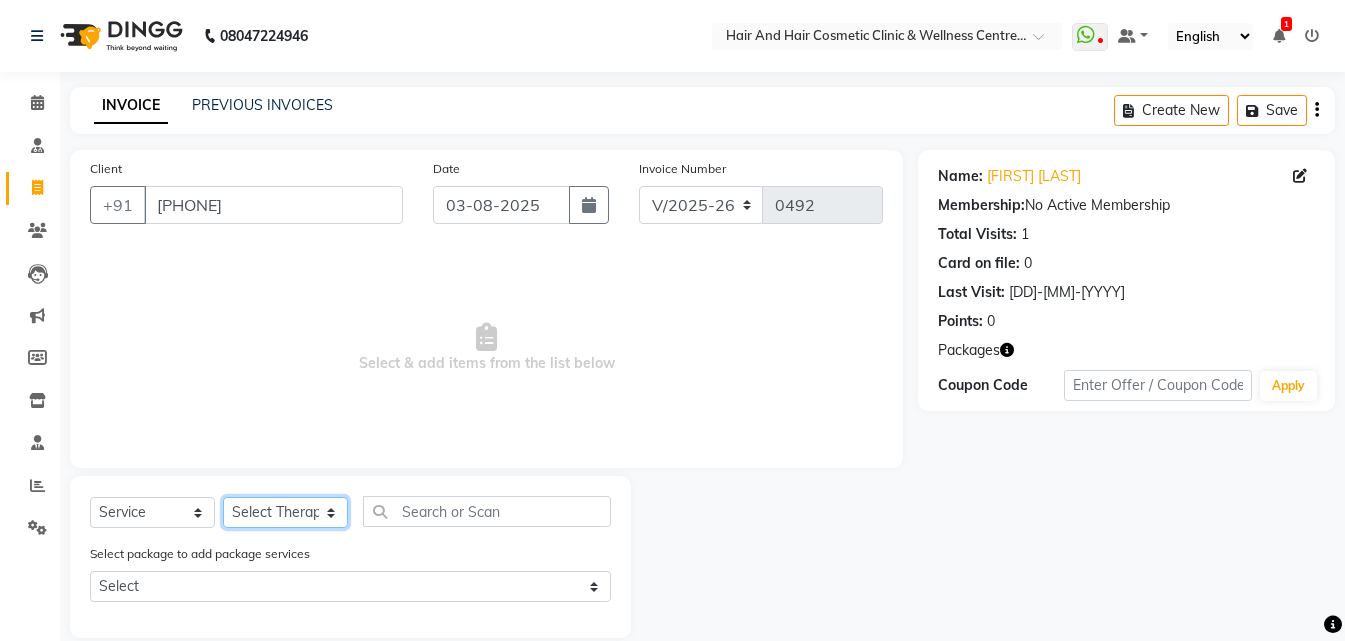 drag, startPoint x: 311, startPoint y: 517, endPoint x: 315, endPoint y: 499, distance: 18.439089 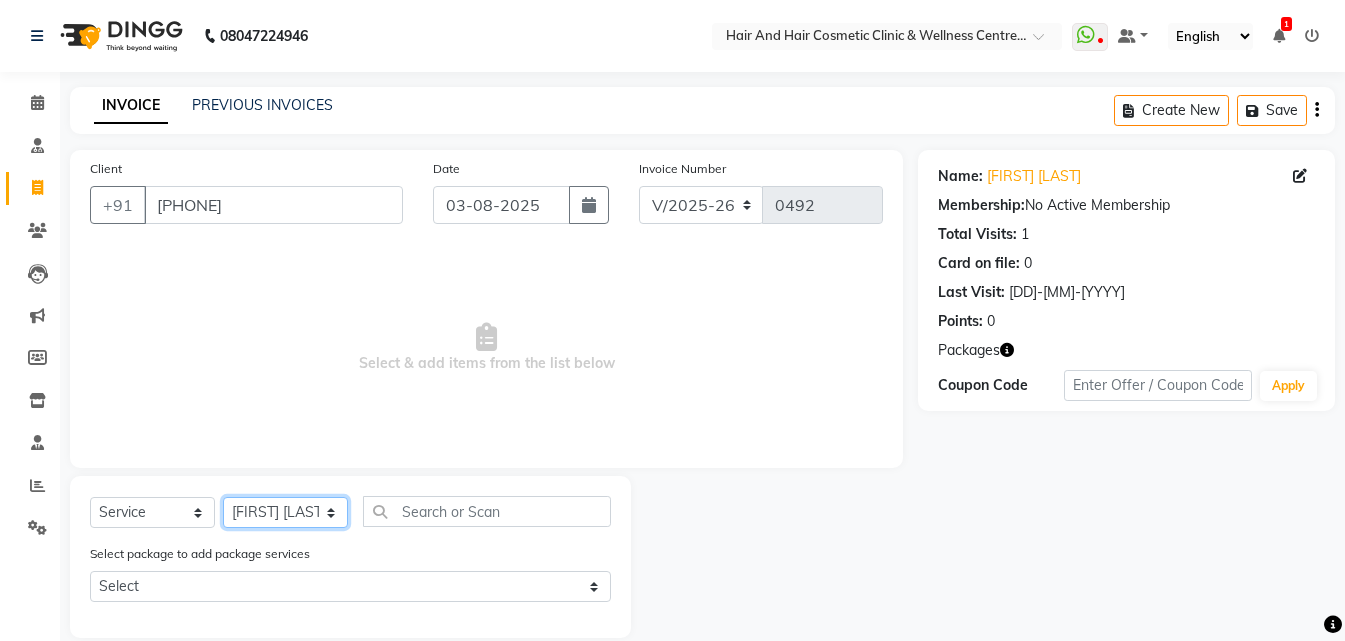 click on "Select Therapist [FIRST] [LAST]  DR [FIRST] [LAST]  DR [FIRST] [LAST] Frontdesk [FIRST] [LAST]  [FIRST] [LAST] [FIRST] [LAST] [FIRST] [LAST]" 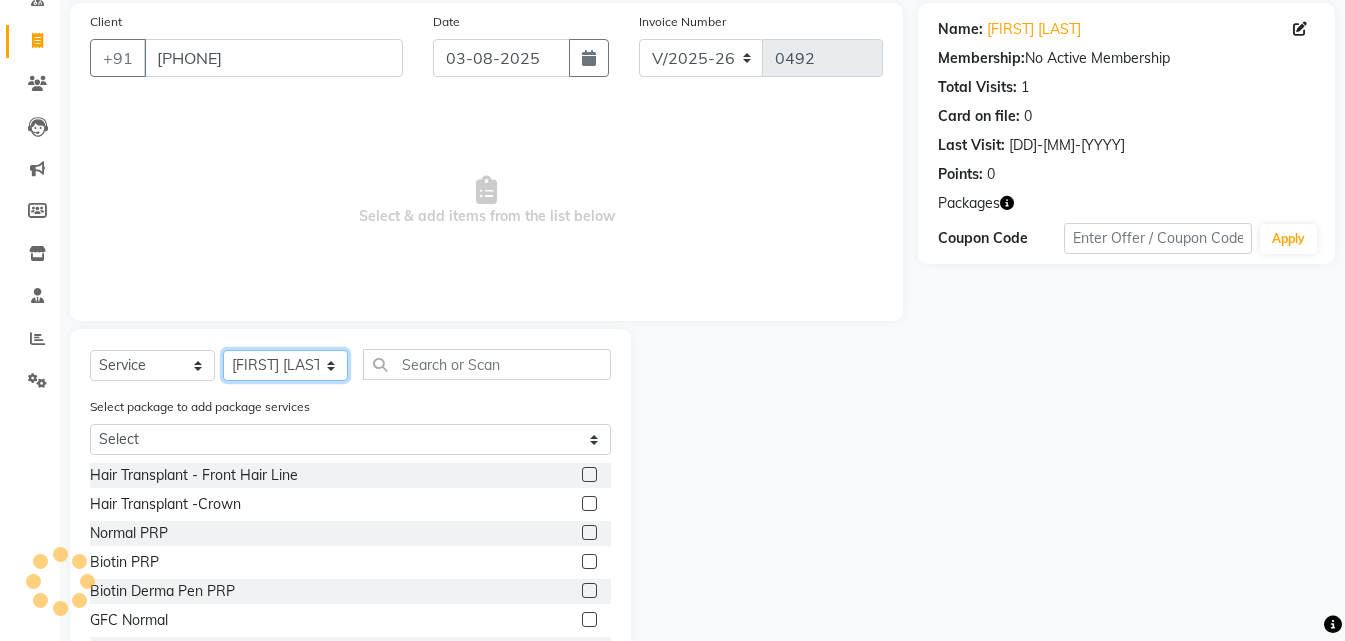 scroll, scrollTop: 227, scrollLeft: 0, axis: vertical 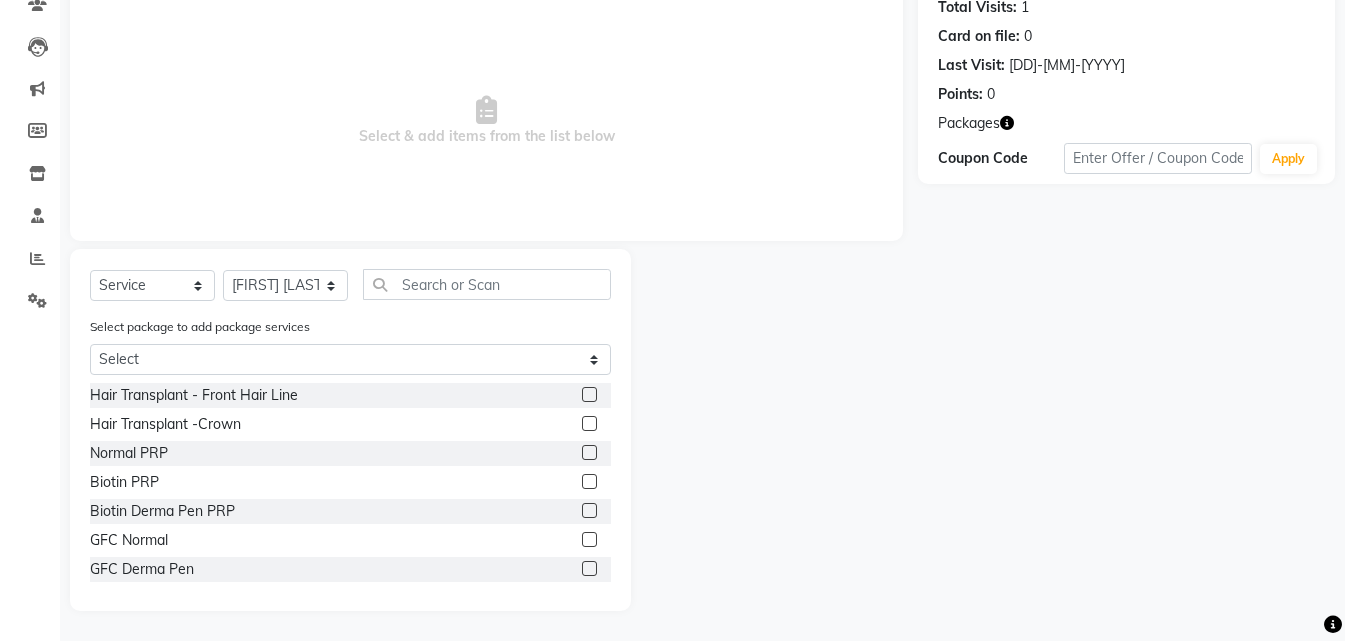 click 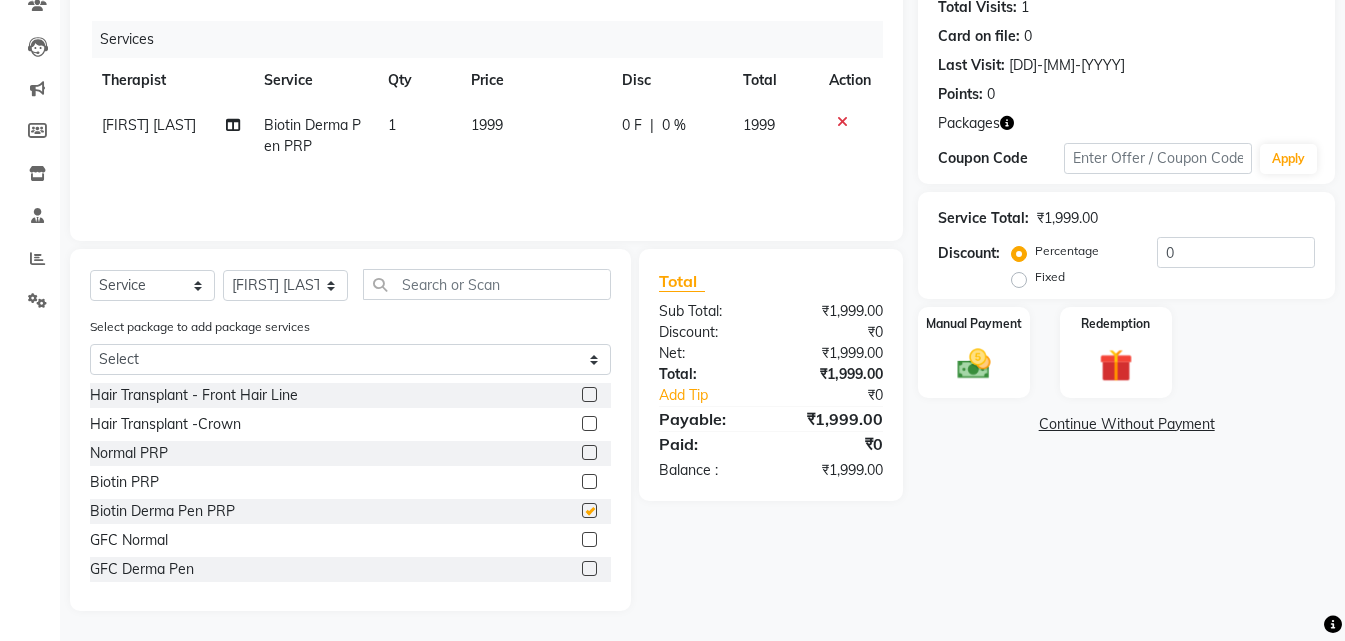 checkbox on "false" 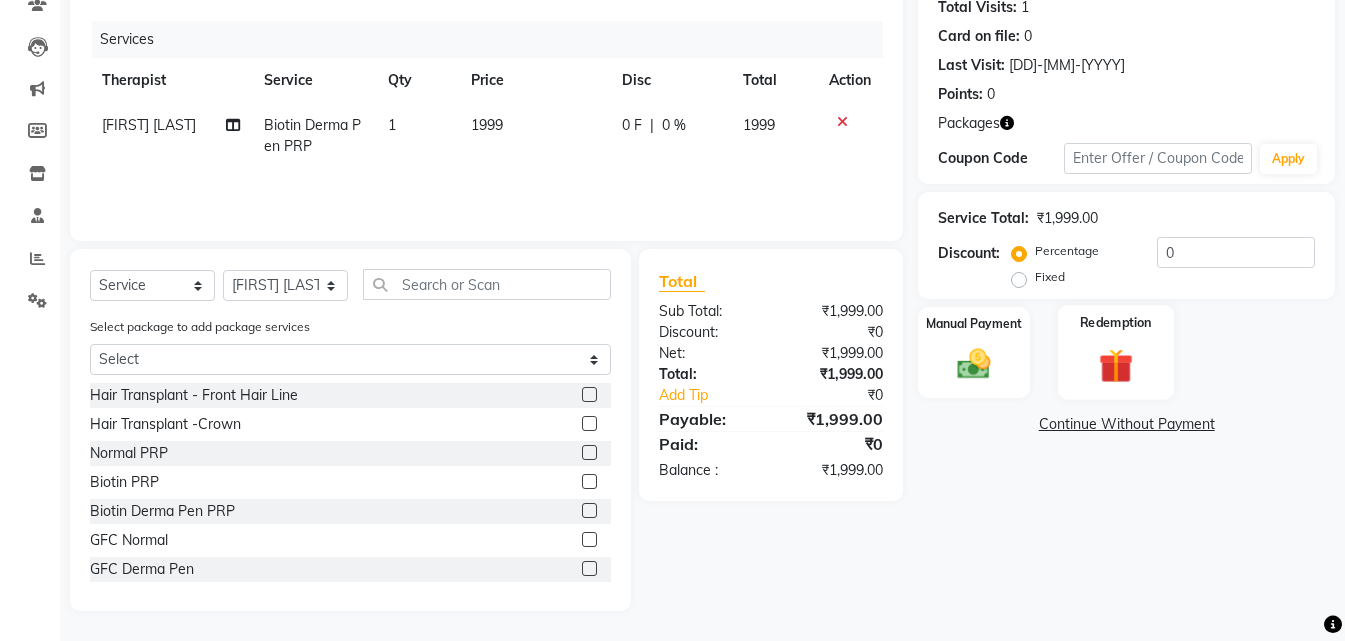 click 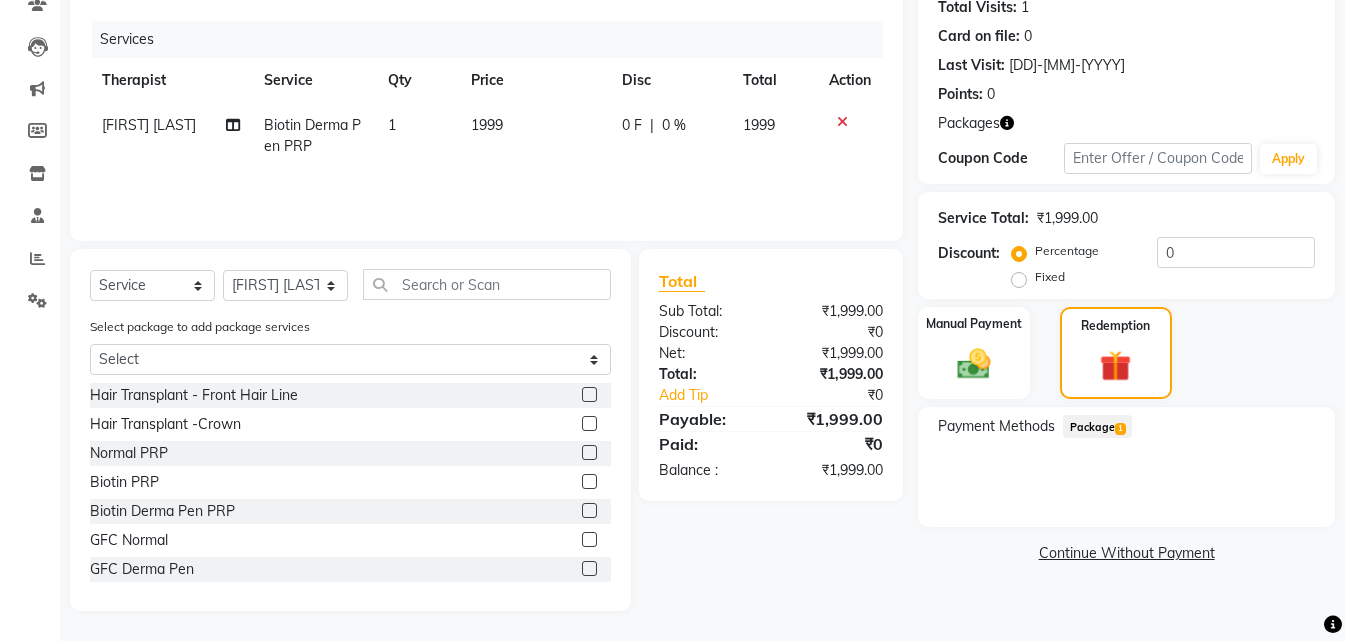 click on "1" 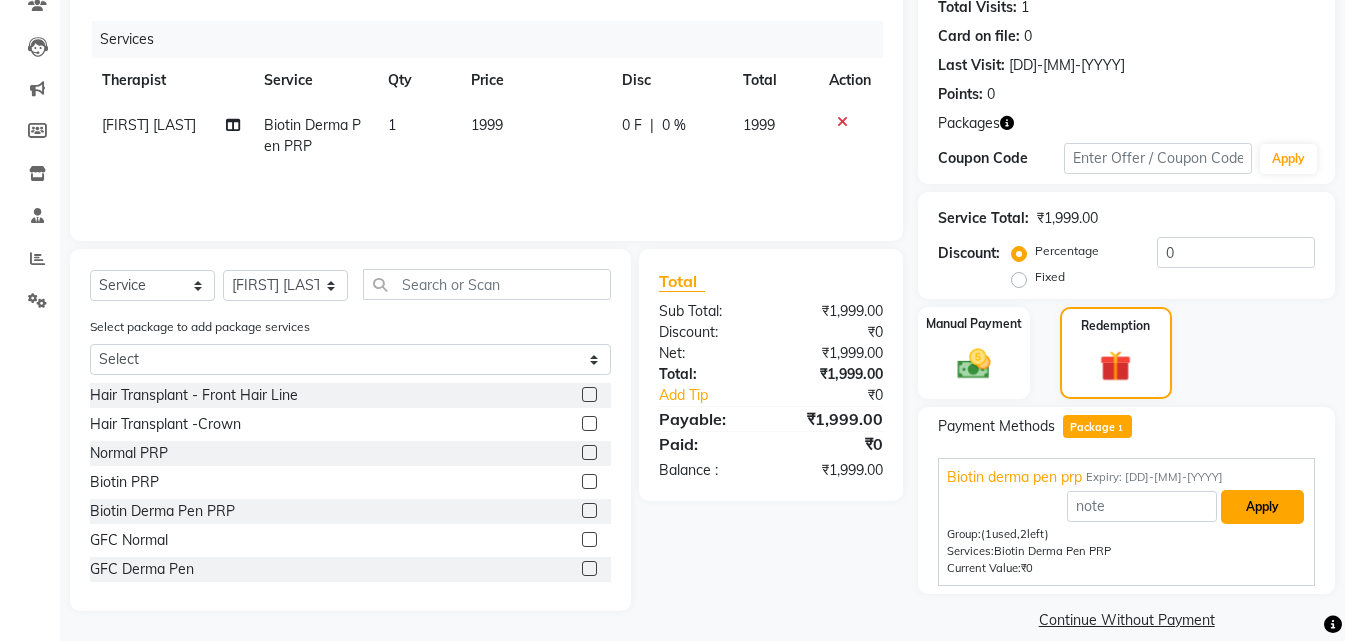 click on "Apply" at bounding box center [1262, 507] 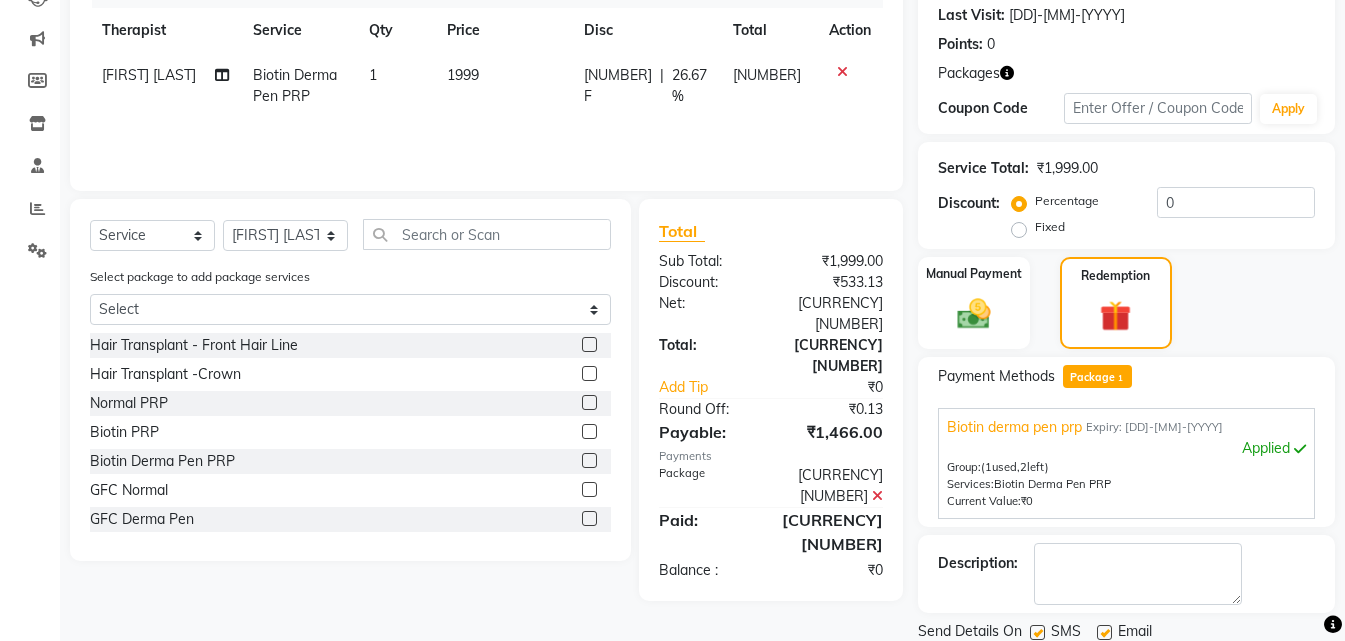 scroll, scrollTop: 347, scrollLeft: 0, axis: vertical 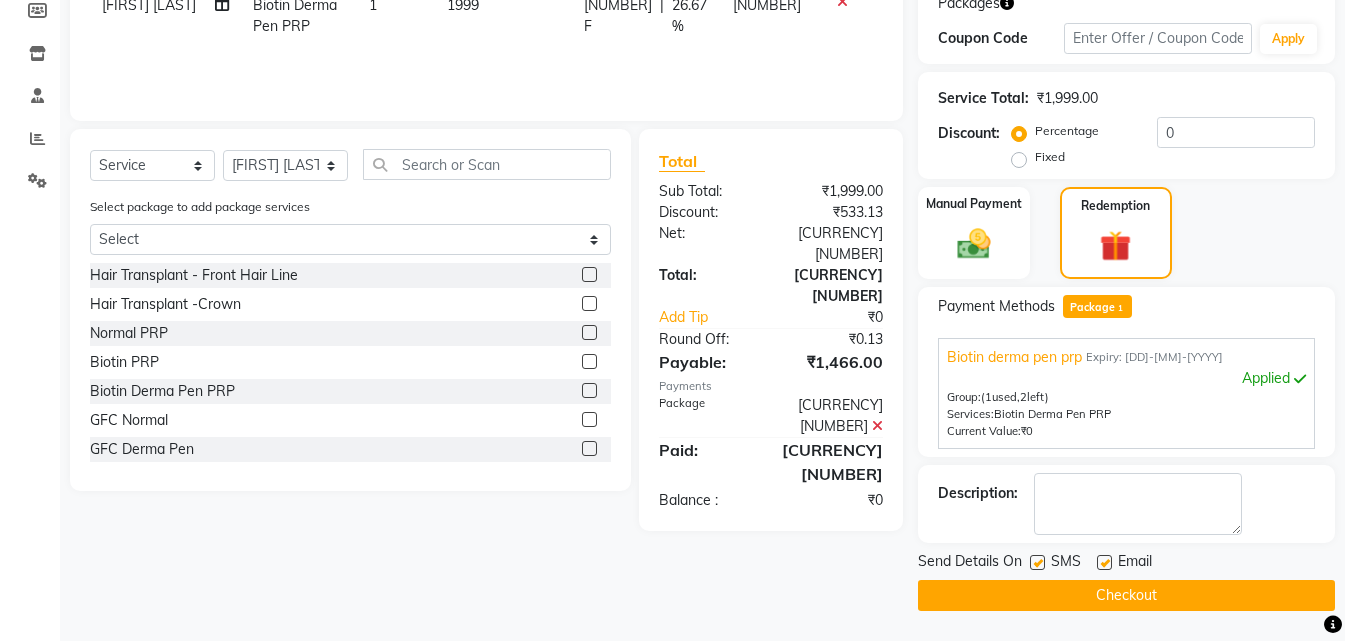 click 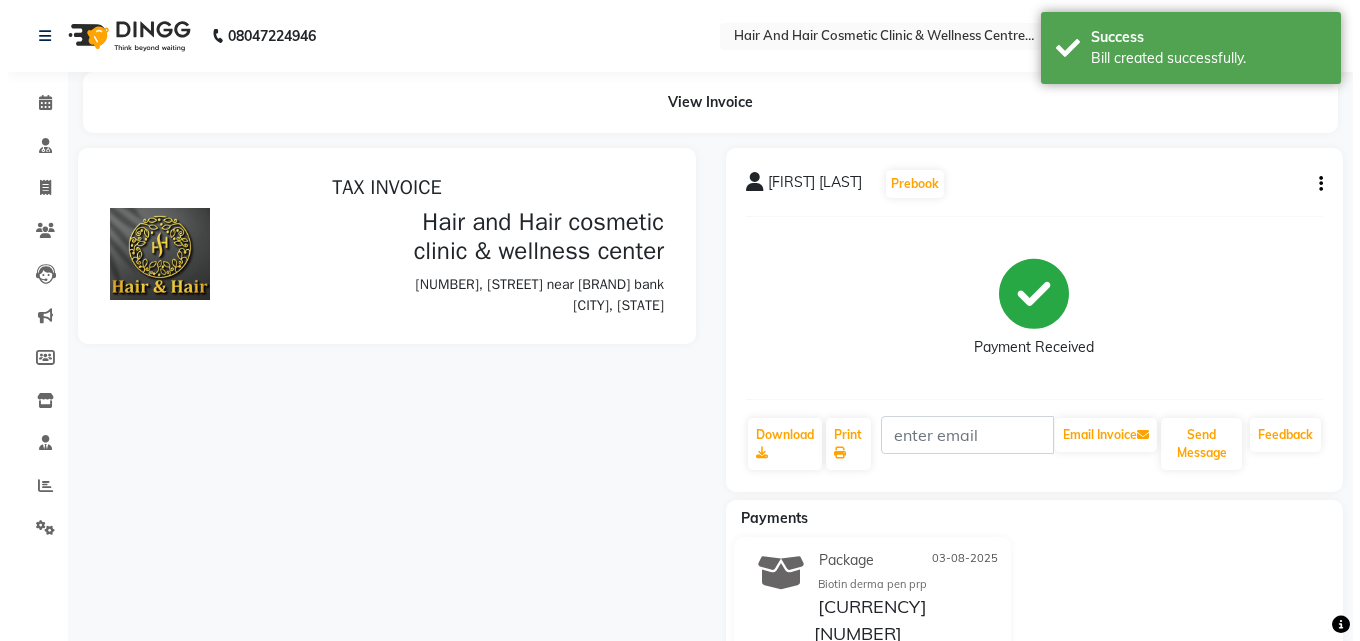 scroll, scrollTop: 0, scrollLeft: 0, axis: both 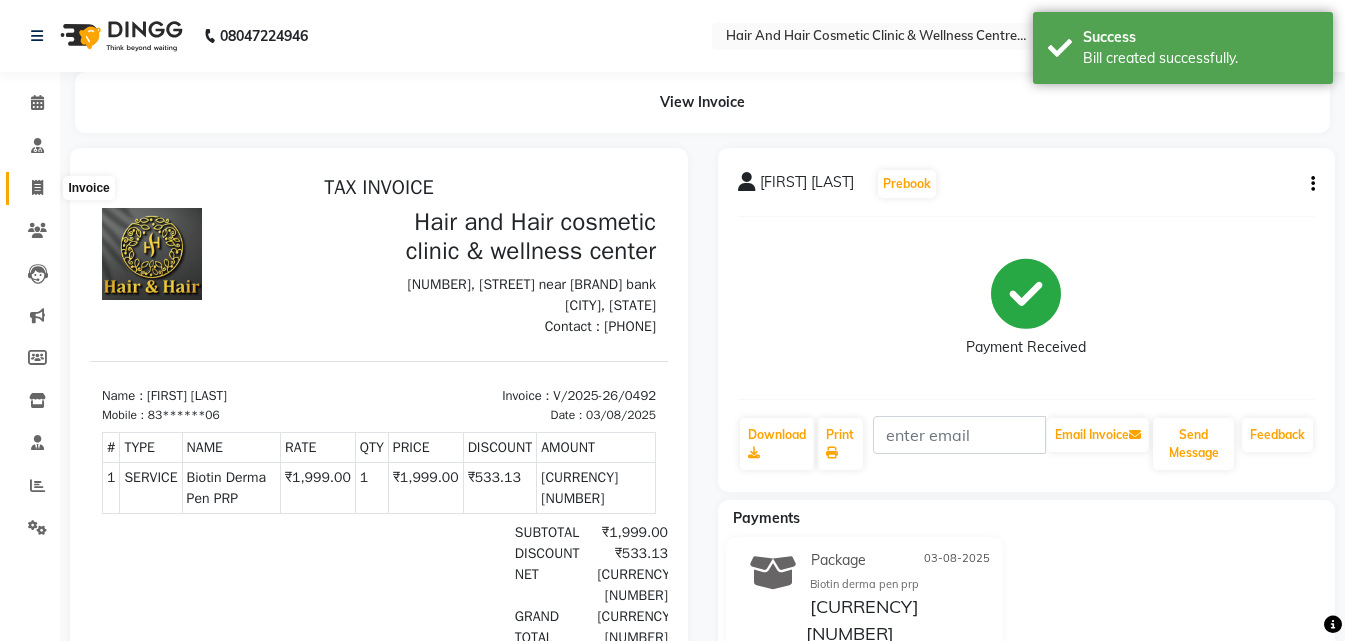 click 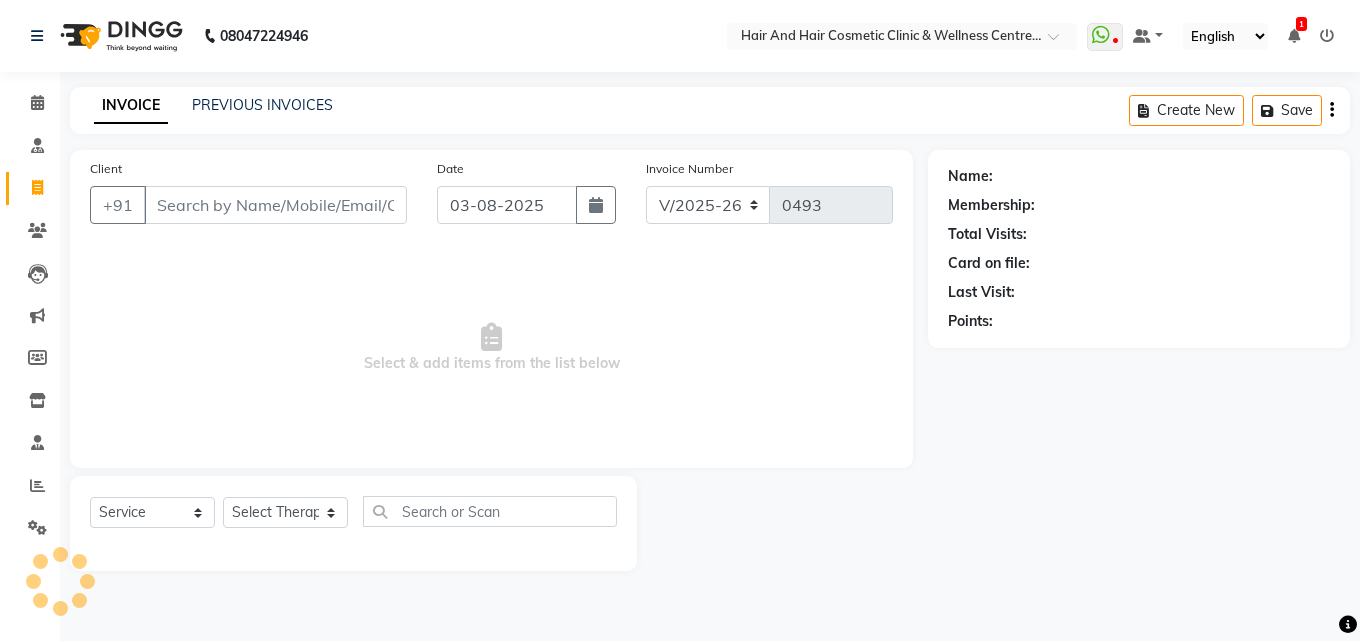 click on "Client" at bounding box center [275, 205] 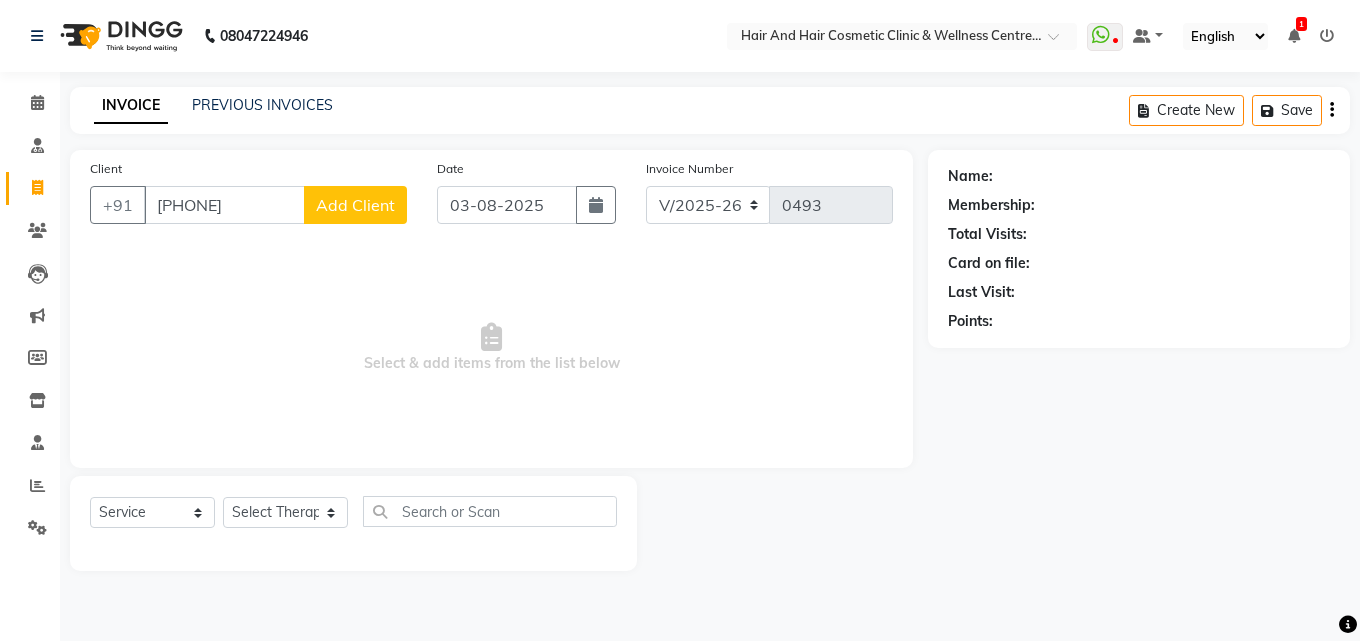 type on "[PHONE]" 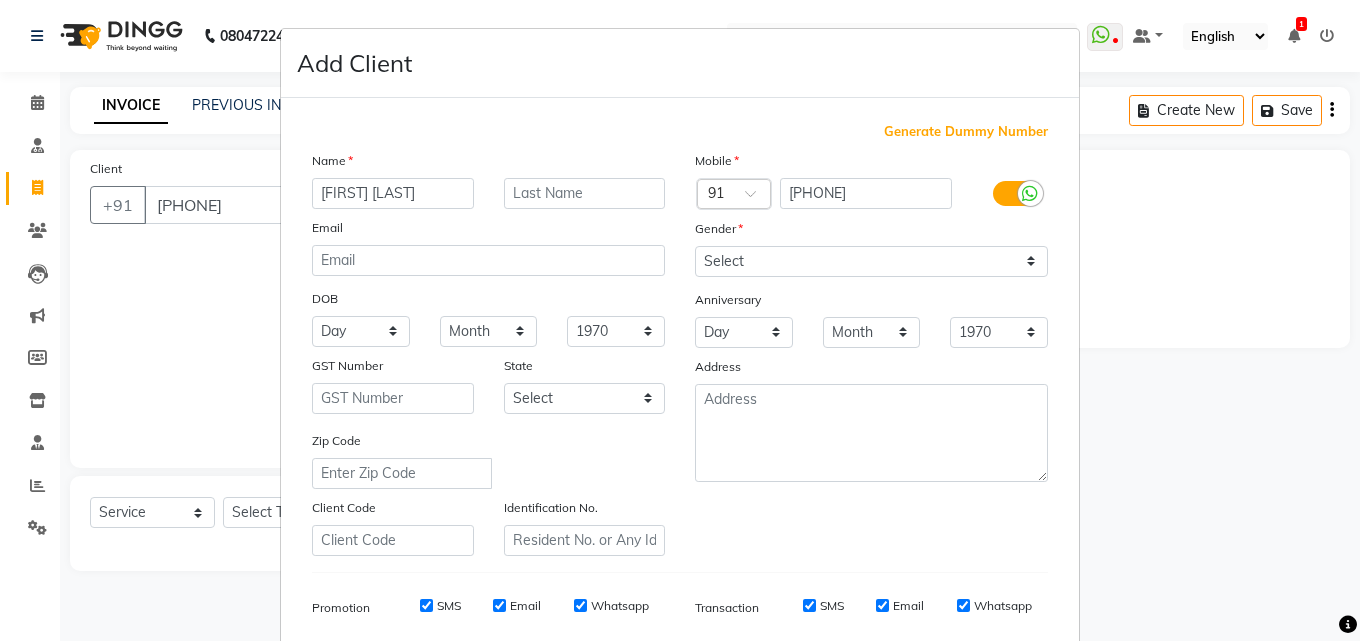 type on "[FIRST] [LAST]" 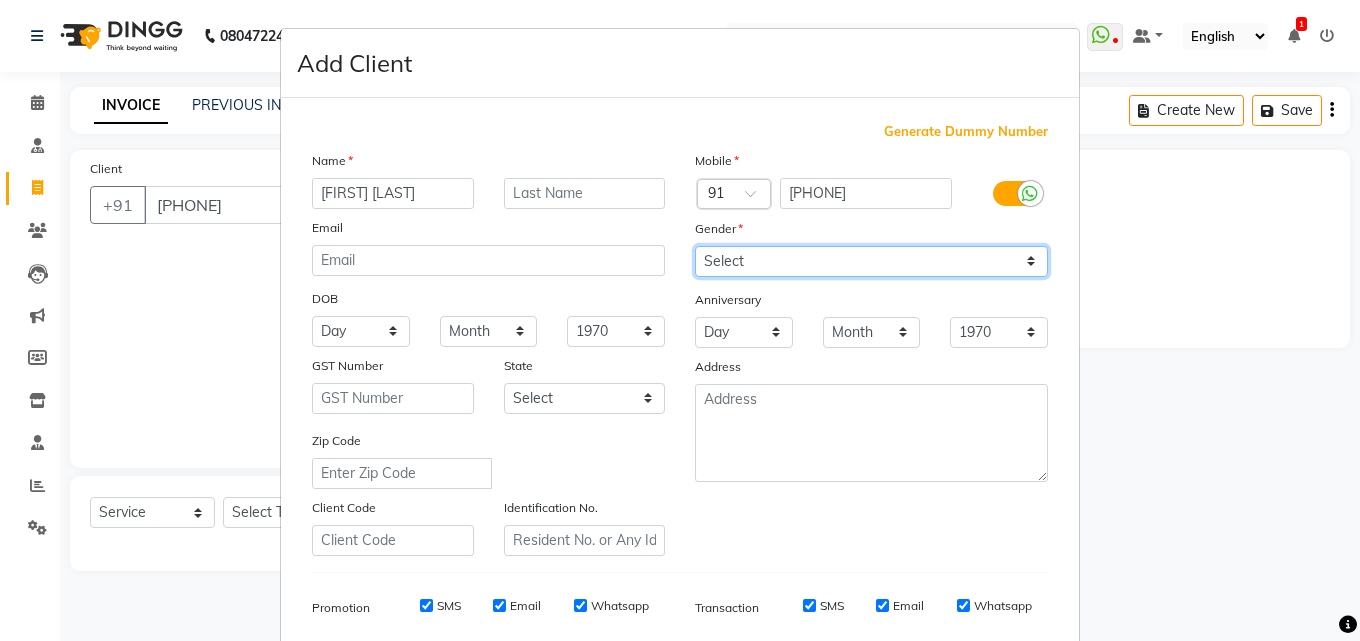 click on "Select Male Female Other Prefer Not To Say" at bounding box center (871, 261) 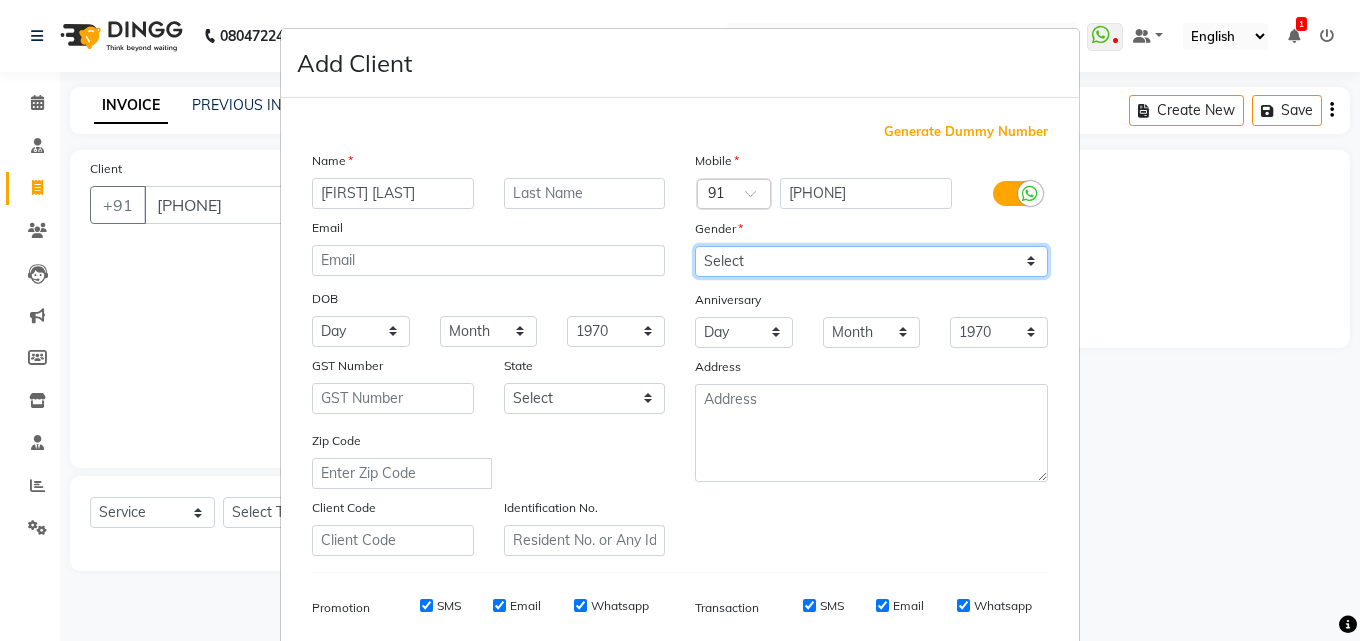 select on "male" 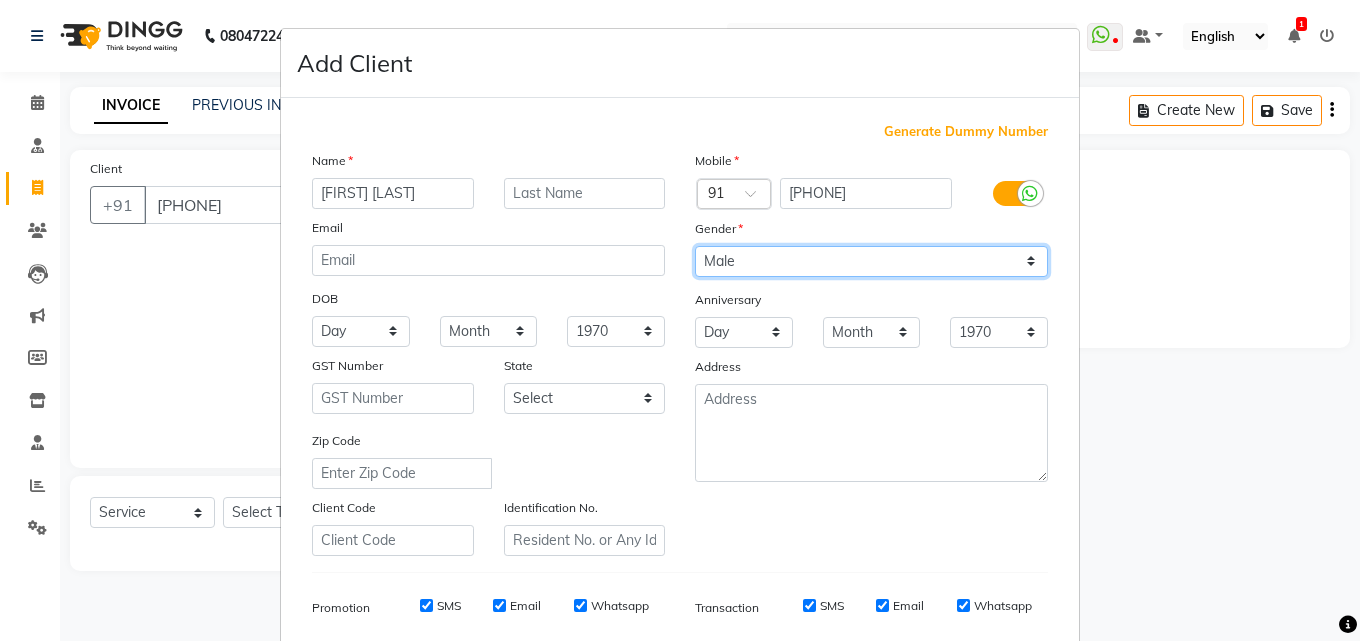 click on "Select Male Female Other Prefer Not To Say" at bounding box center [871, 261] 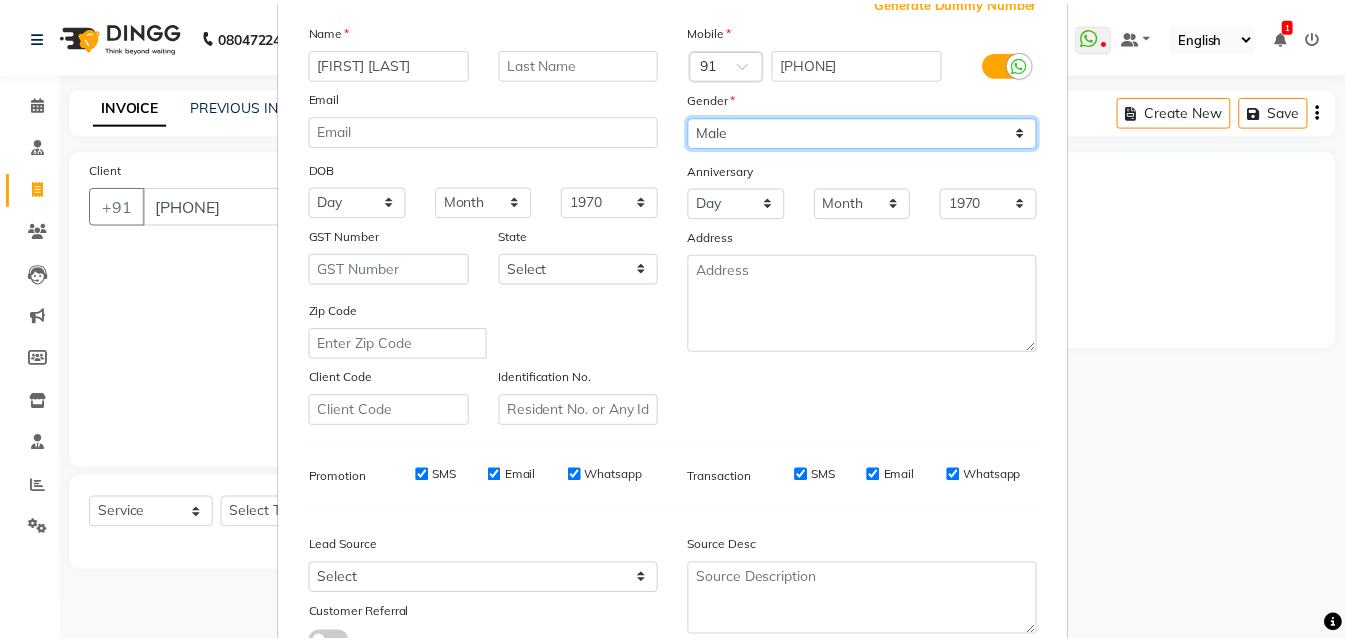 scroll, scrollTop: 282, scrollLeft: 0, axis: vertical 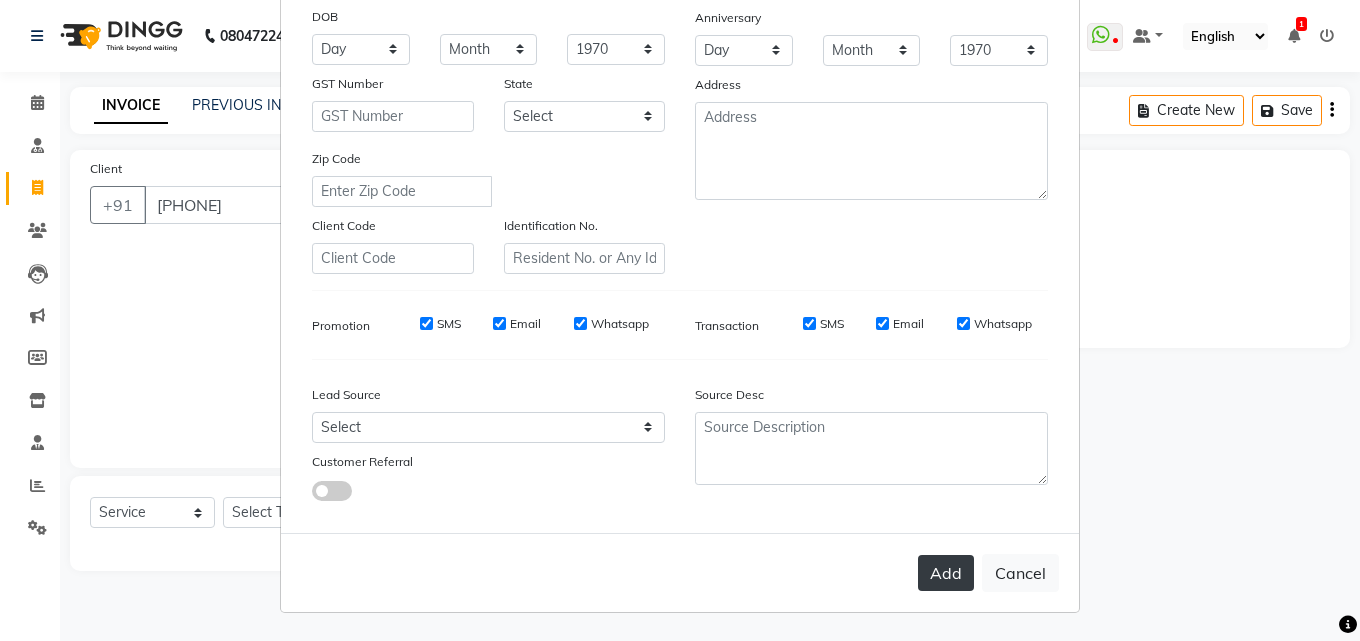 click on "Add" at bounding box center (946, 573) 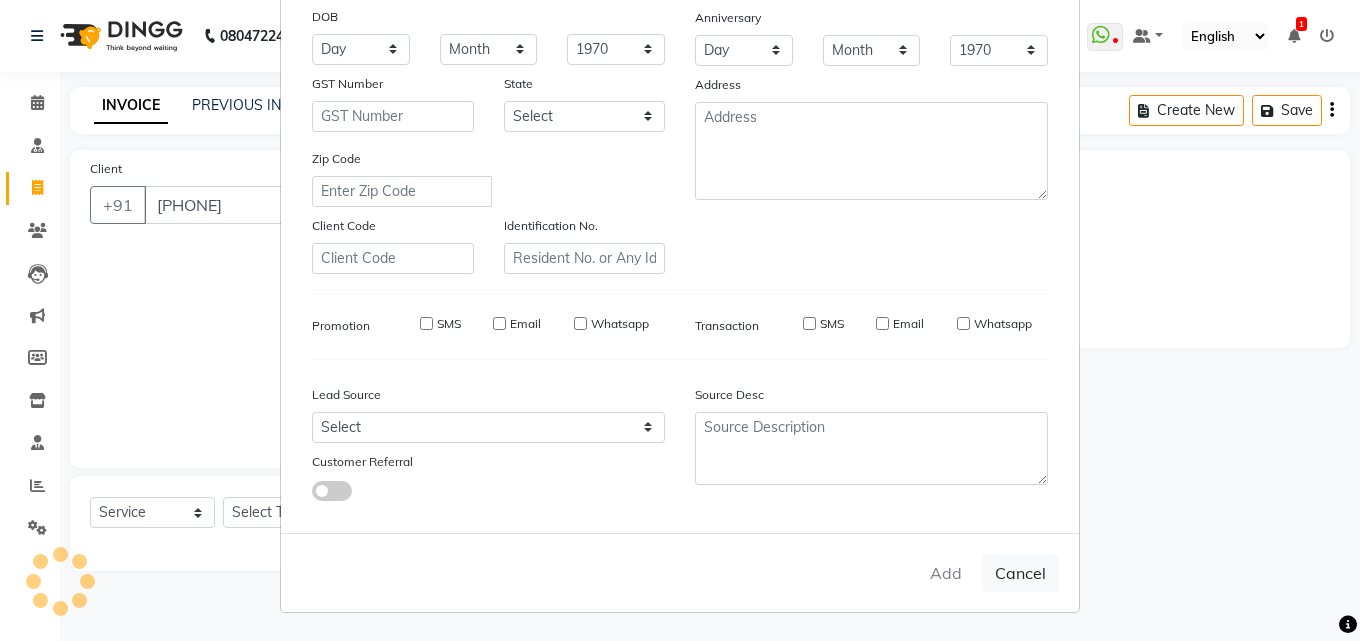 type on "75******94" 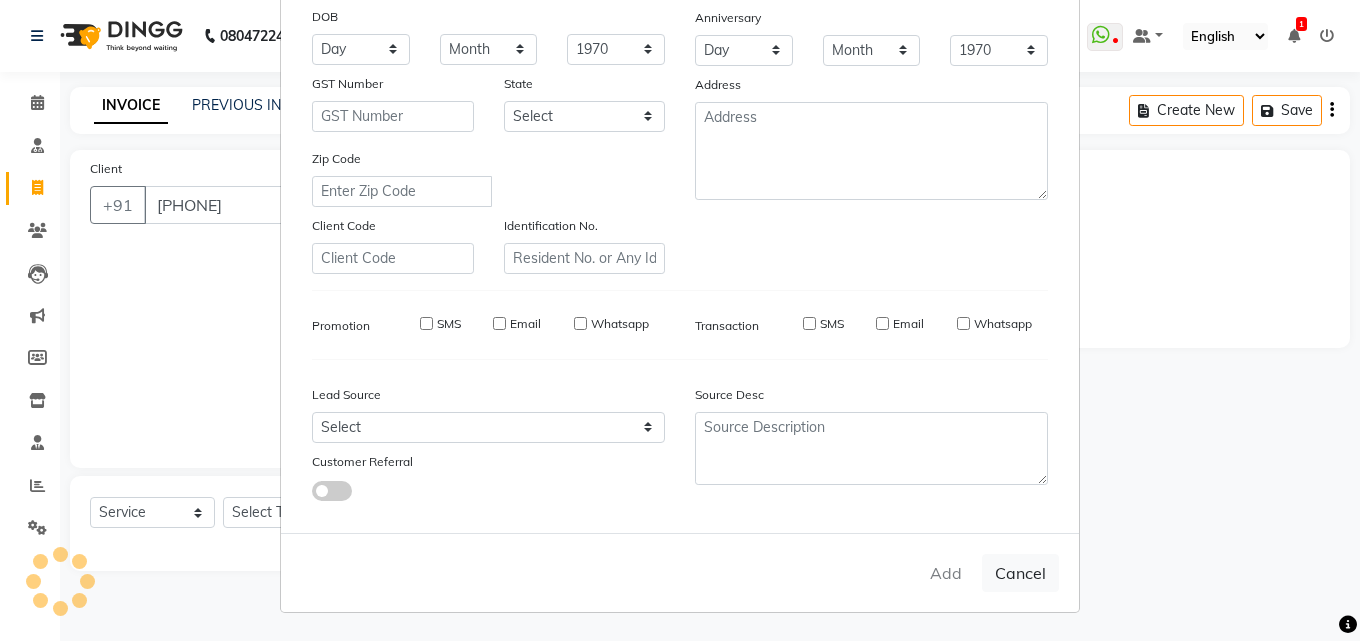 select 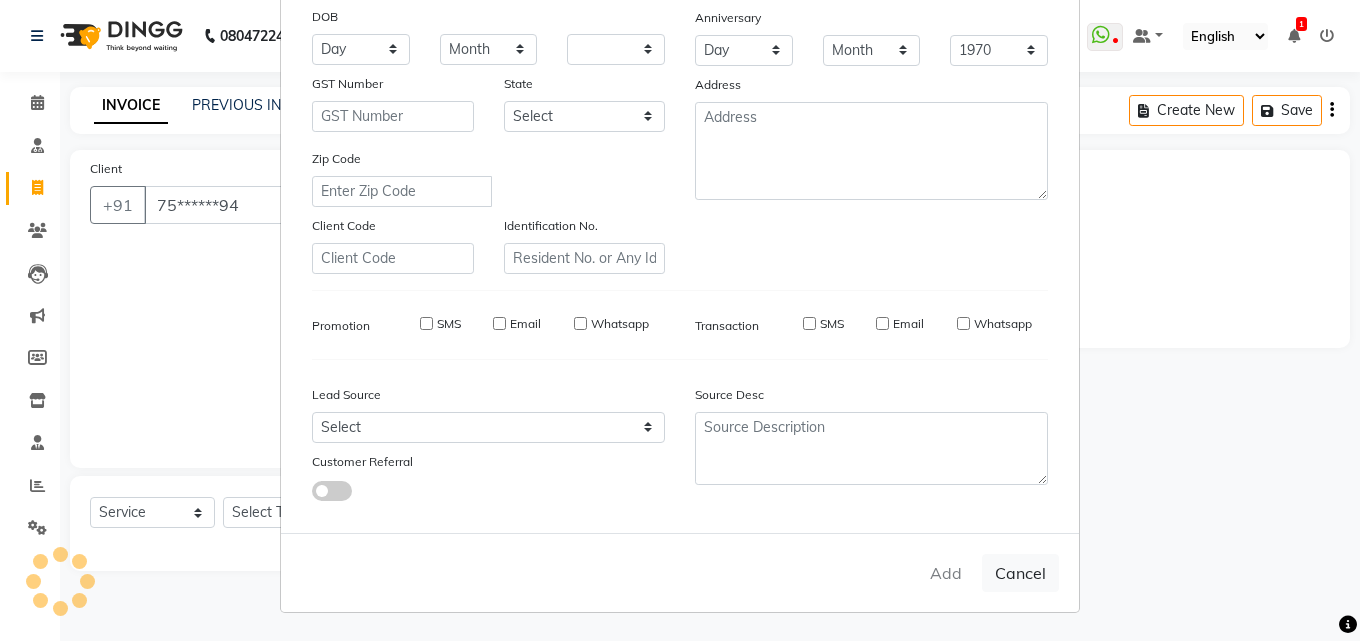 type 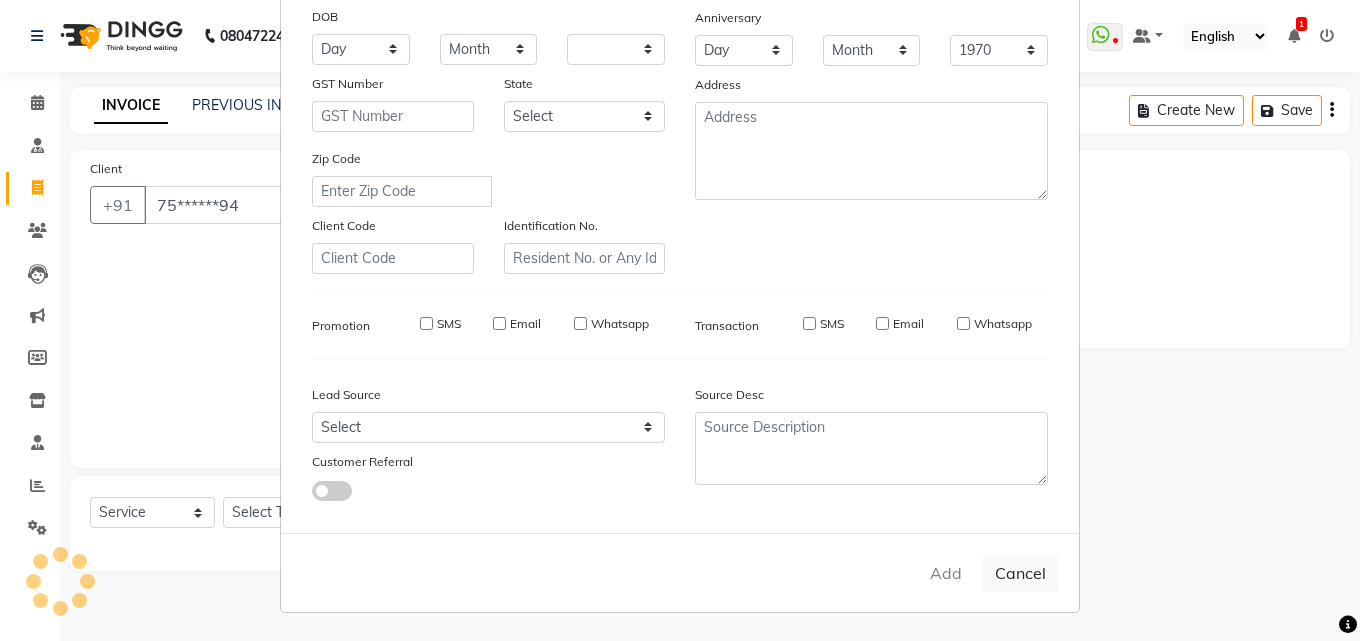 checkbox on "false" 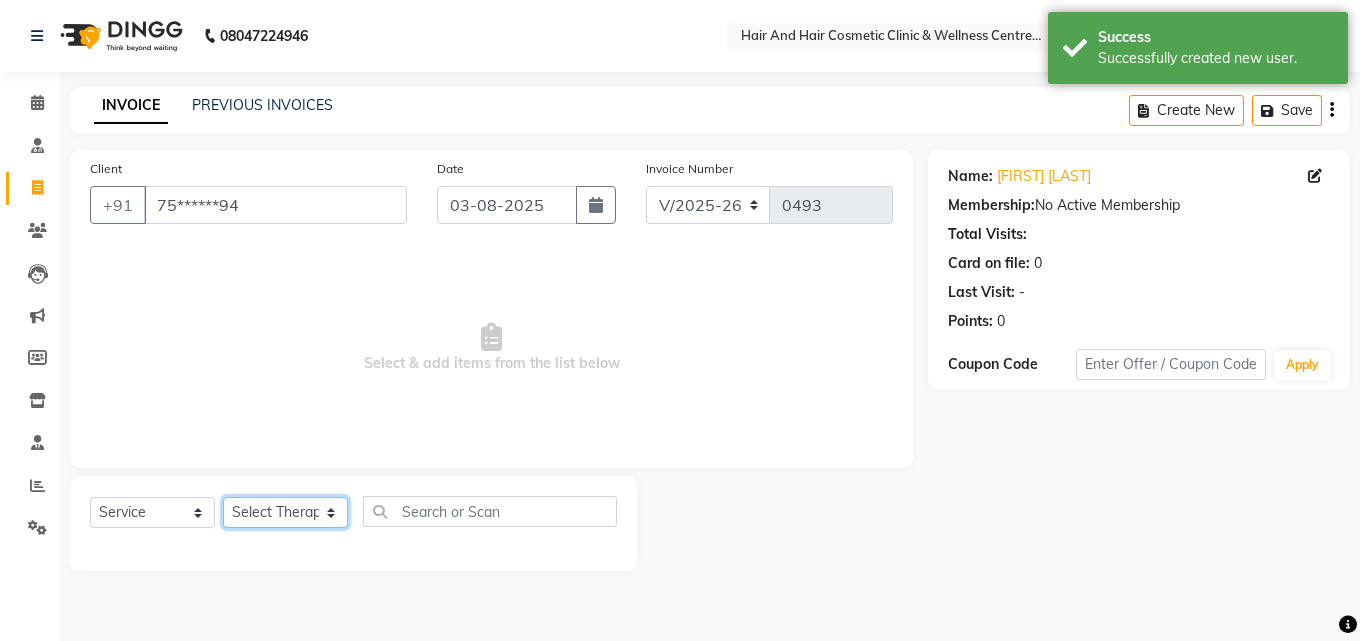 click on "Select Therapist [FIRST] [LAST]  DR [FIRST] [LAST]  DR [FIRST] [LAST] Frontdesk [FIRST] [LAST]  [FIRST] [LAST] [FIRST] [LAST] [FIRST] [LAST]" 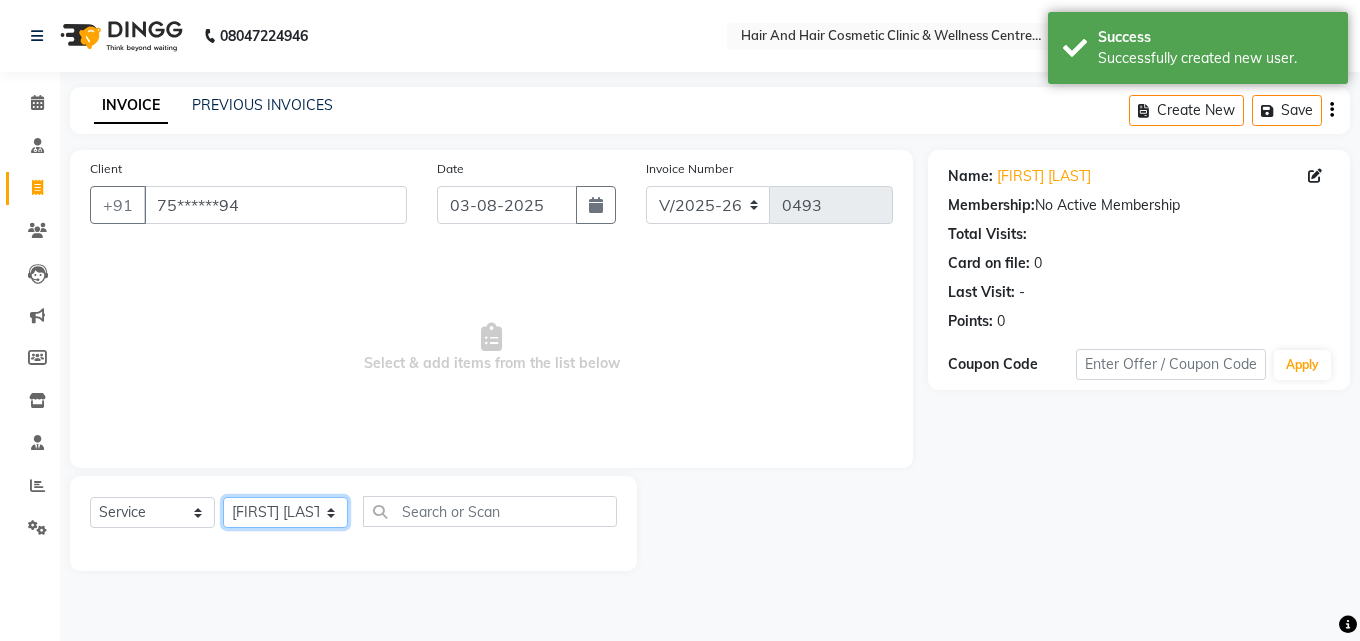 click on "Select Therapist [FIRST] [LAST]  DR [FIRST] [LAST]  DR [FIRST] [LAST] Frontdesk [FIRST] [LAST]  [FIRST] [LAST] [FIRST] [LAST] [FIRST] [LAST]" 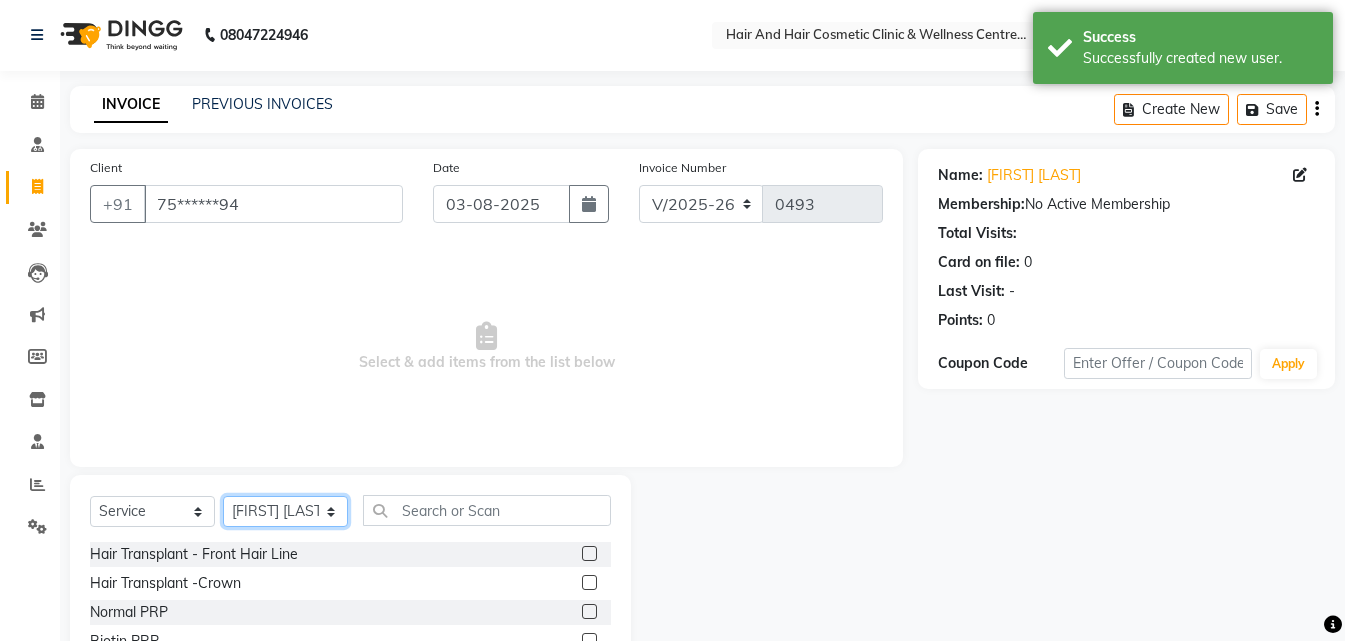 scroll, scrollTop: 160, scrollLeft: 0, axis: vertical 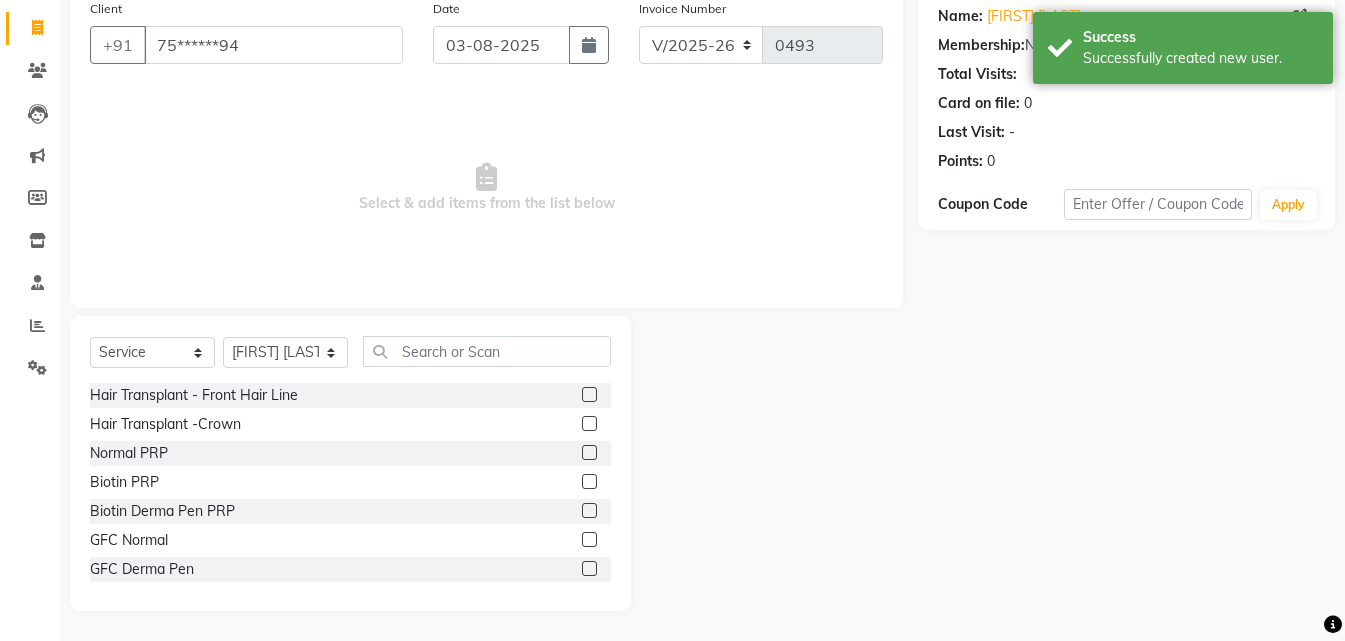 click 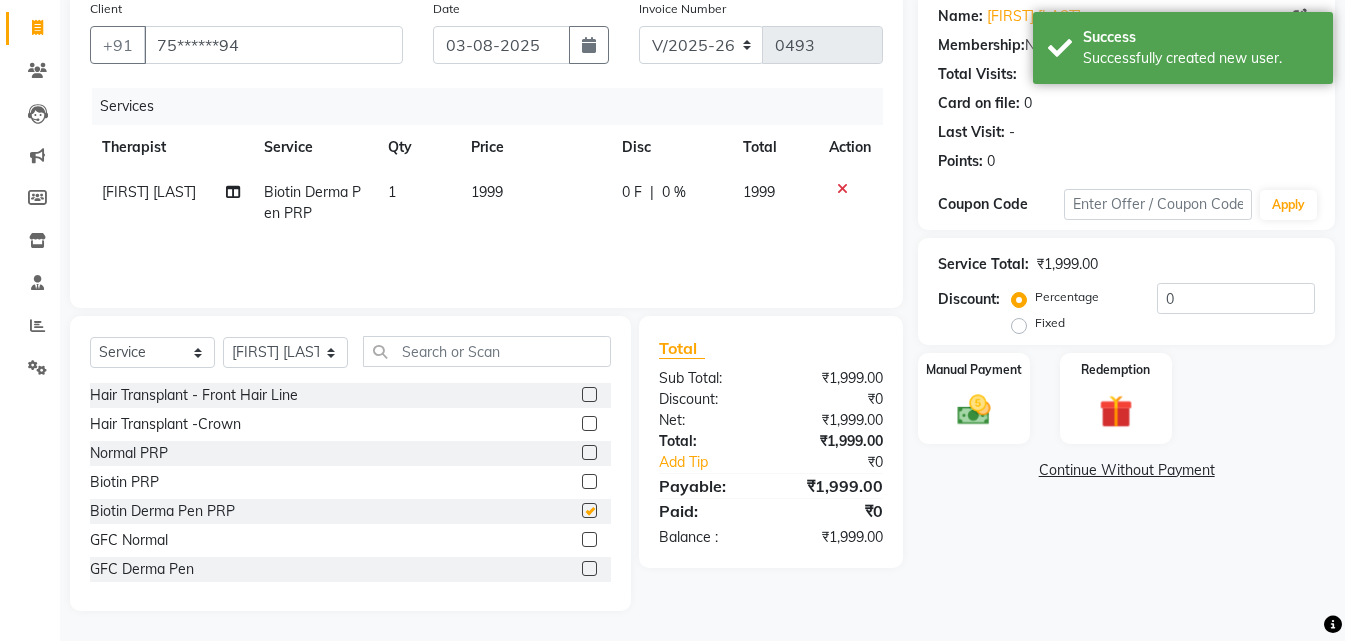 checkbox on "false" 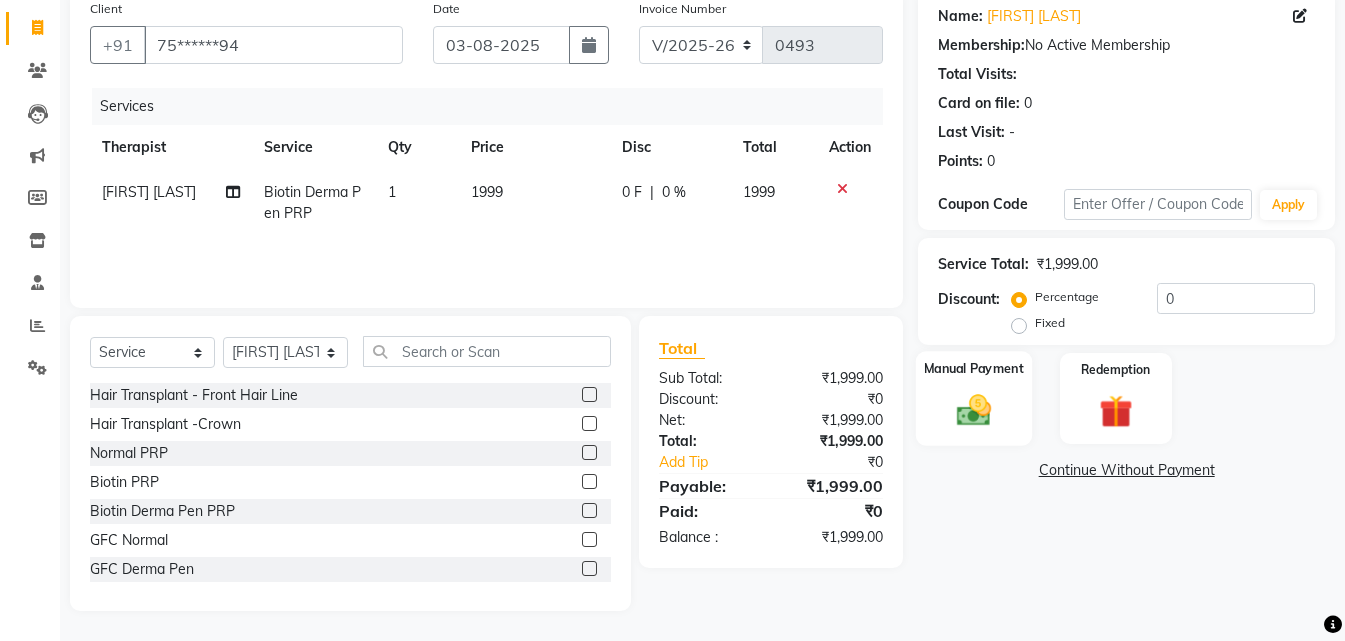 click 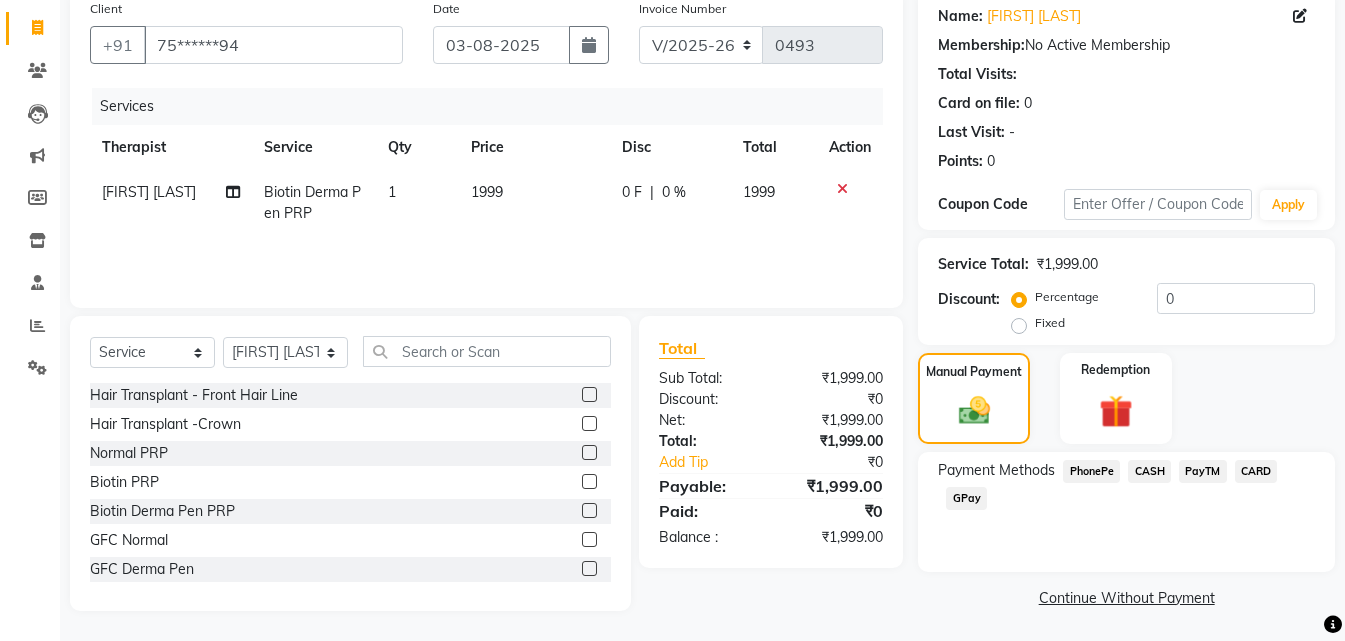 click on "GPay" 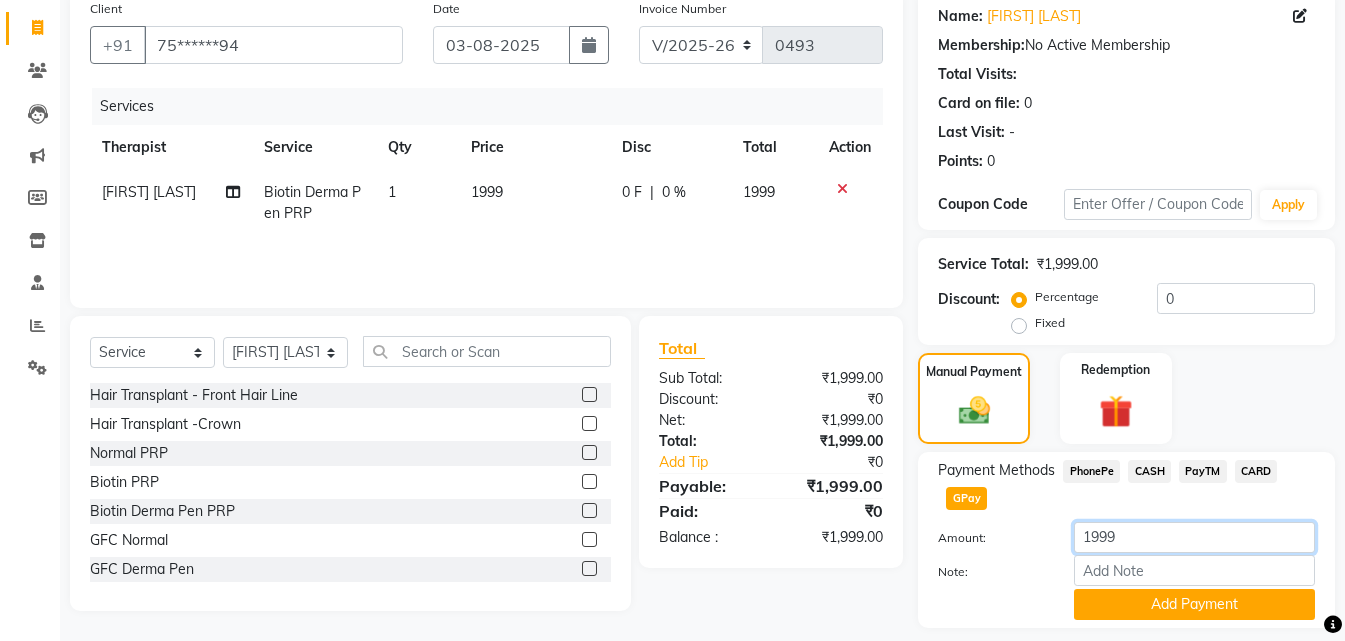 click on "1999" 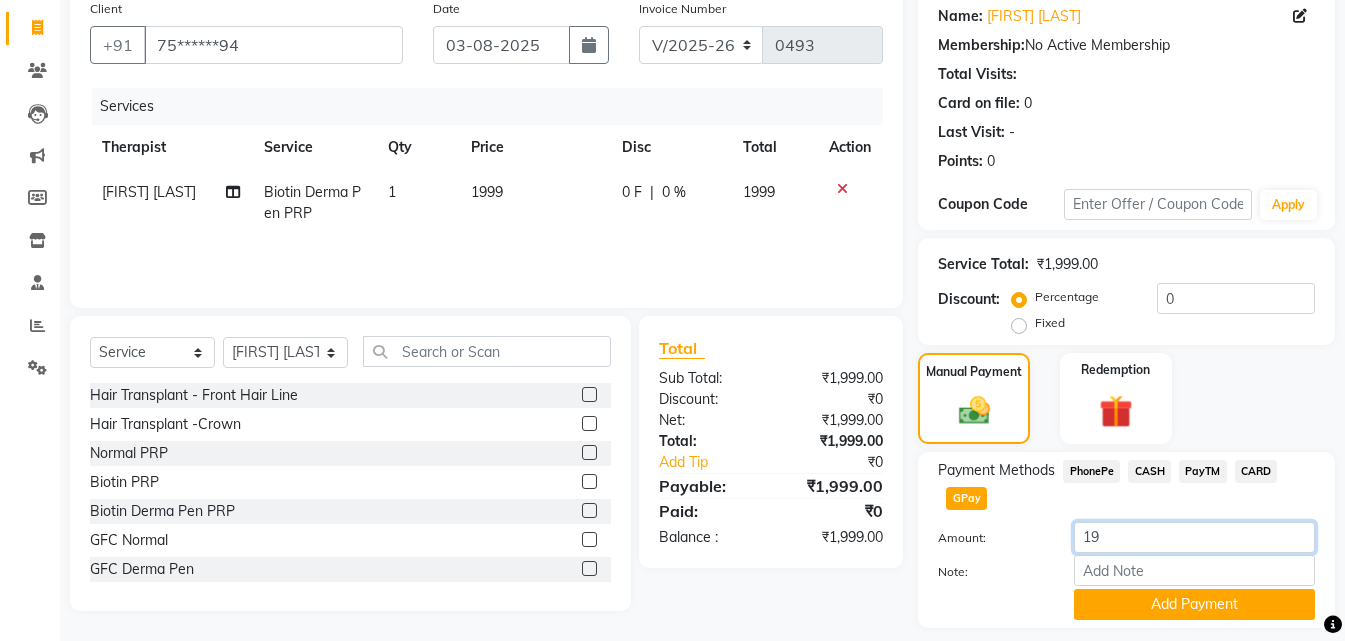 type on "1" 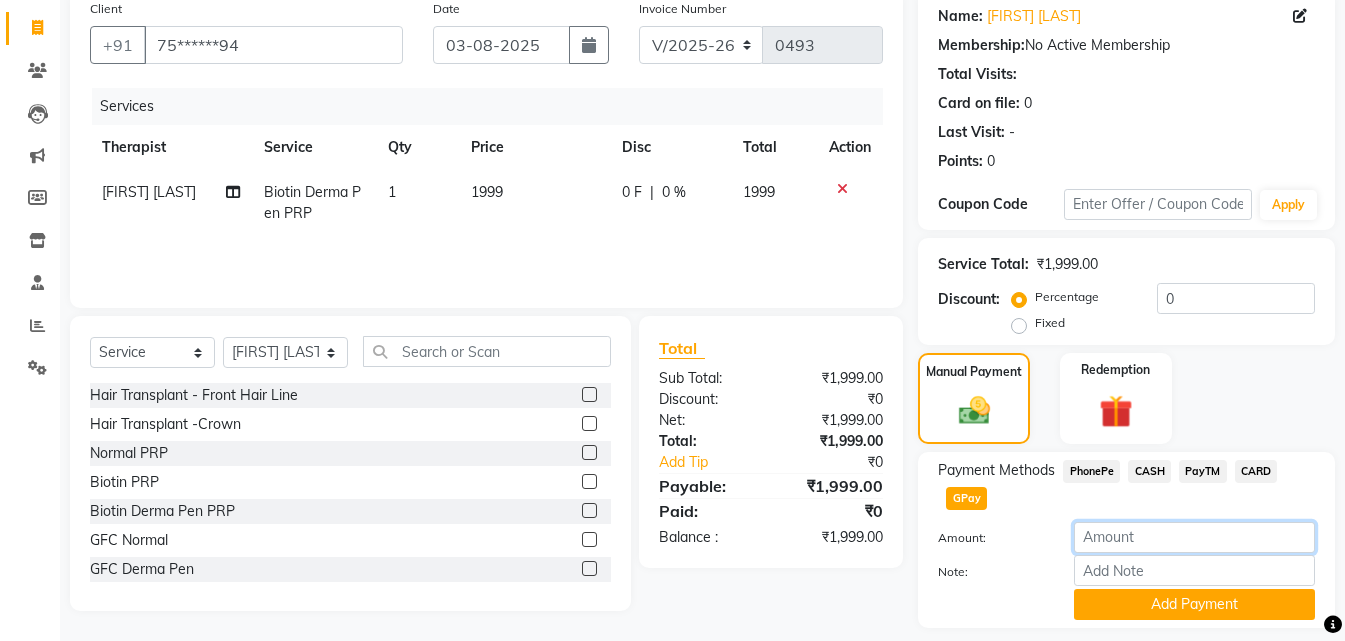 click 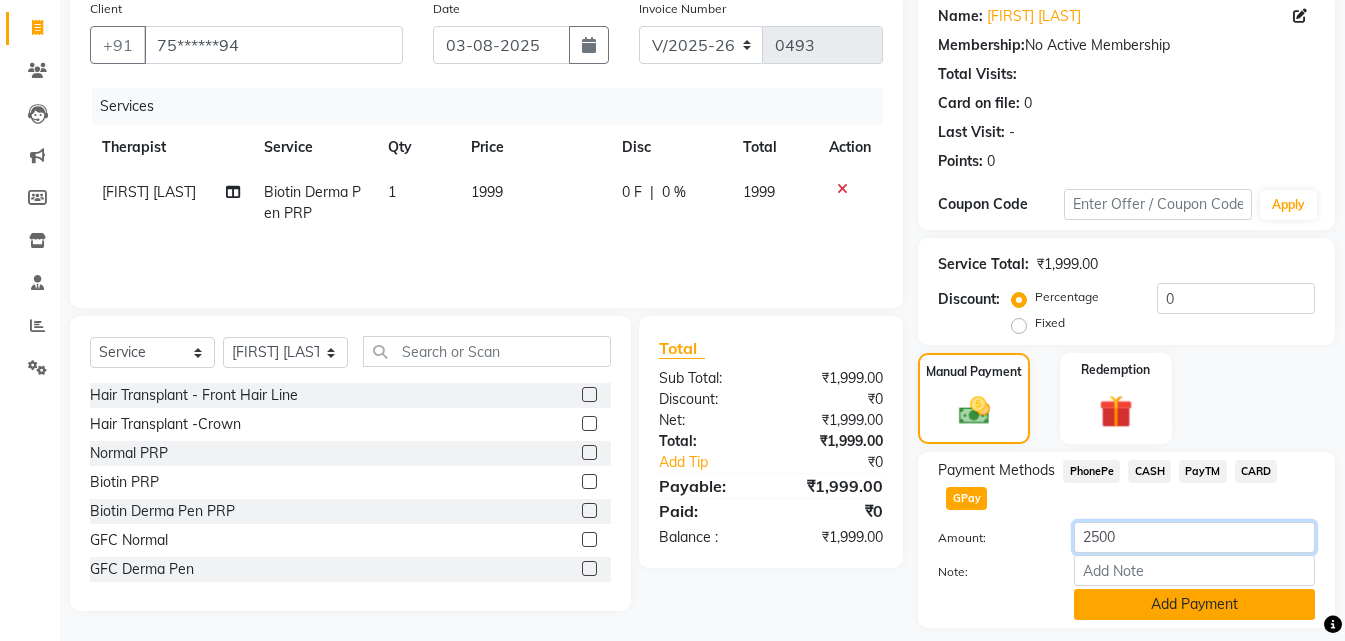 type on "2500" 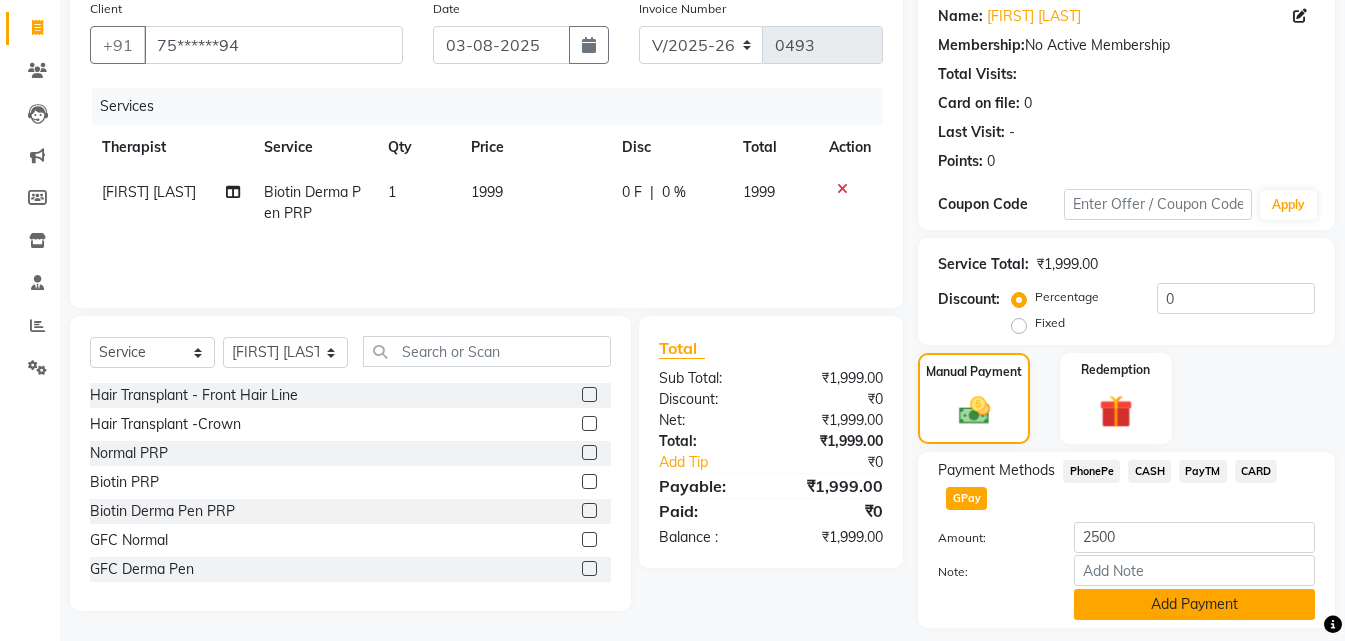 click on "Add Payment" 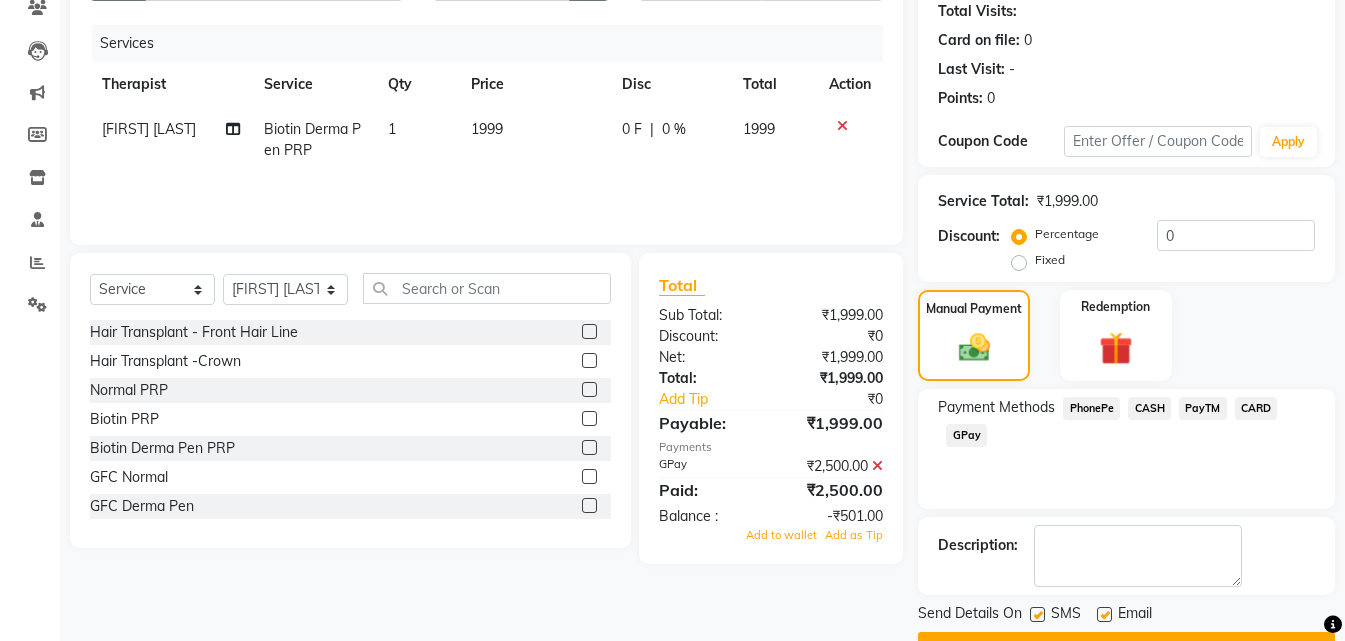 scroll, scrollTop: 275, scrollLeft: 0, axis: vertical 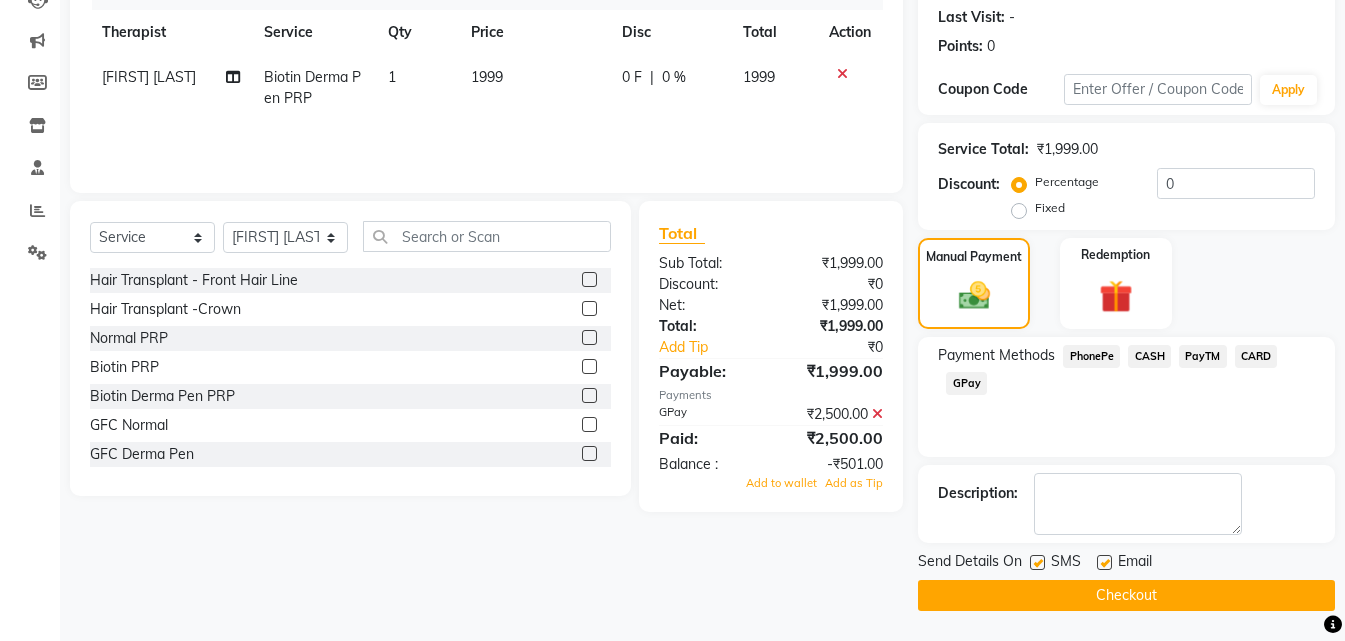 click on "Checkout" 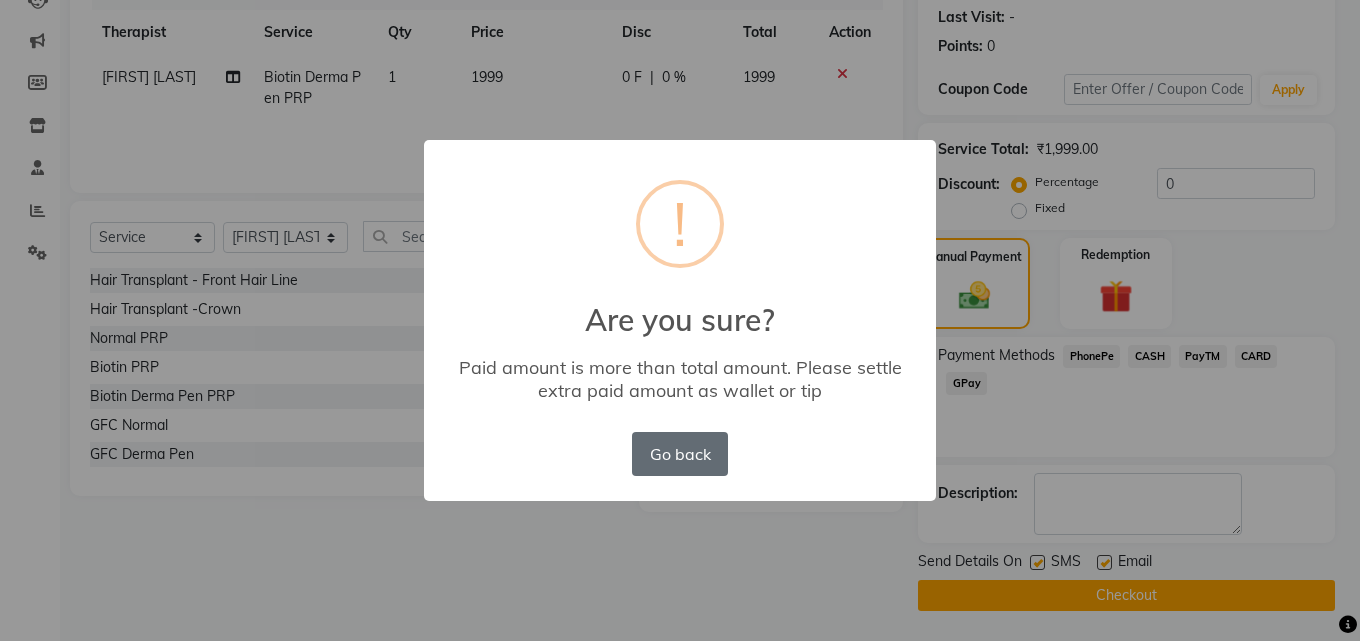 click on "Go back" at bounding box center (680, 454) 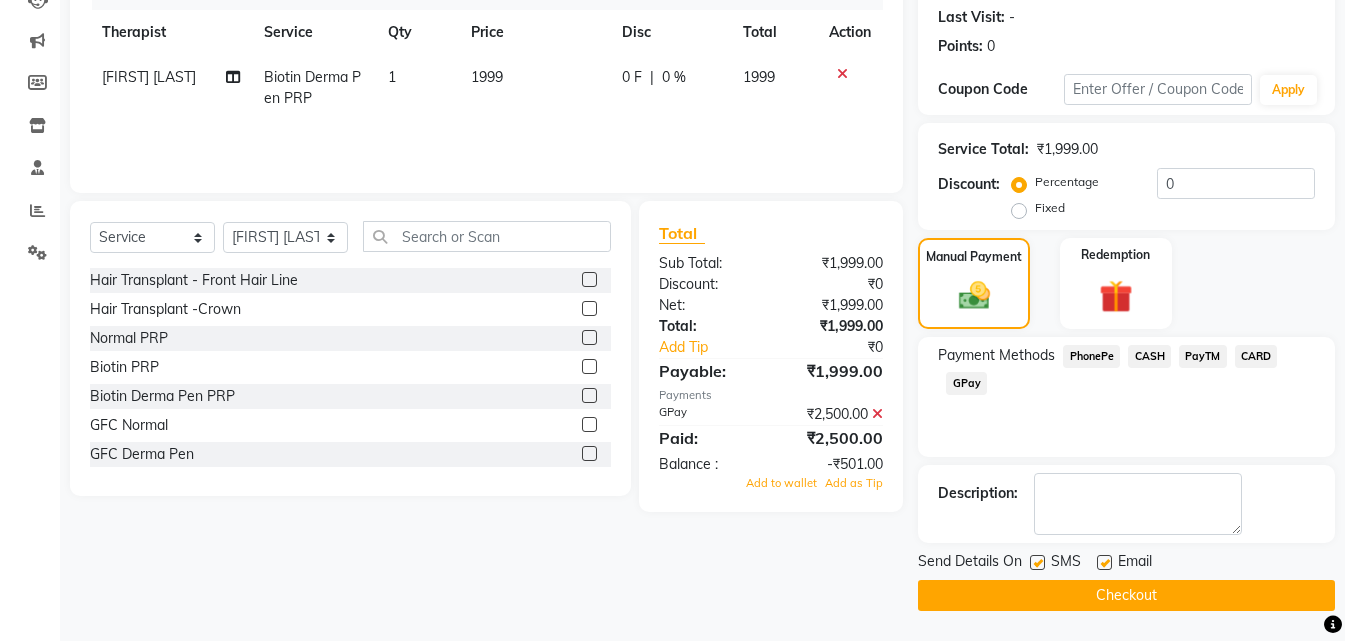 click on "Checkout" 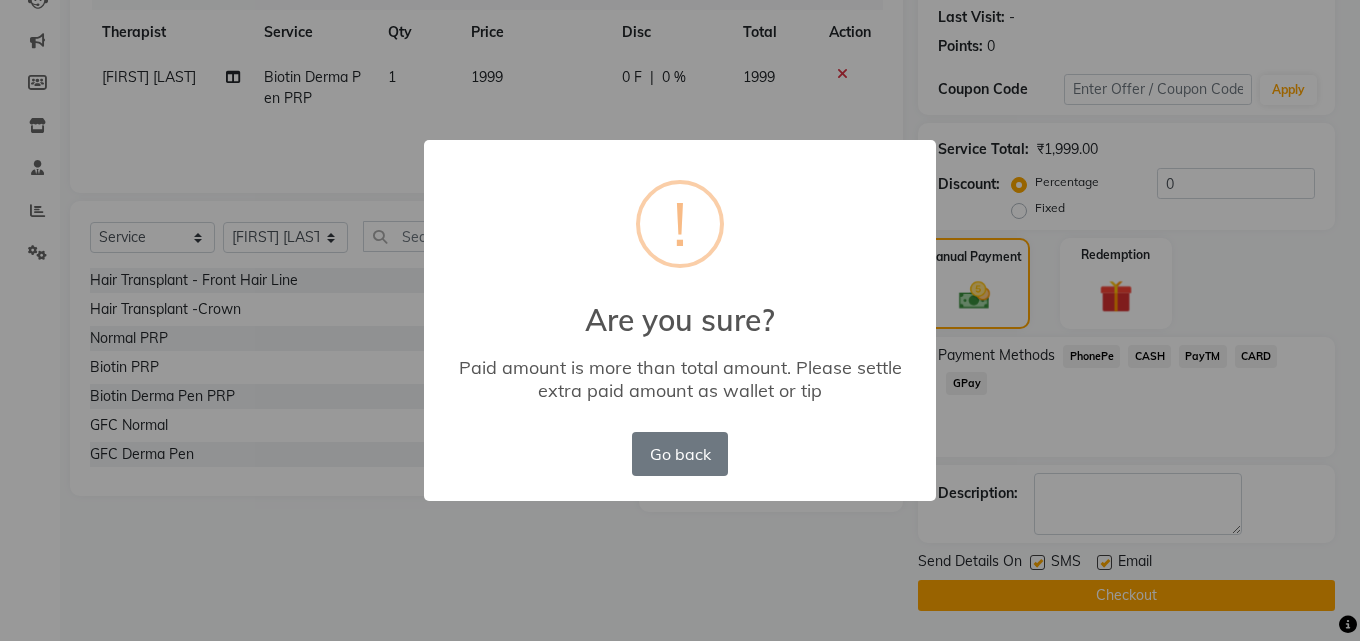 click on "× ! Are you sure? Paid amount is more than total amount. Please settle extra paid amount as wallet or tip Go back No OK" at bounding box center (680, 320) 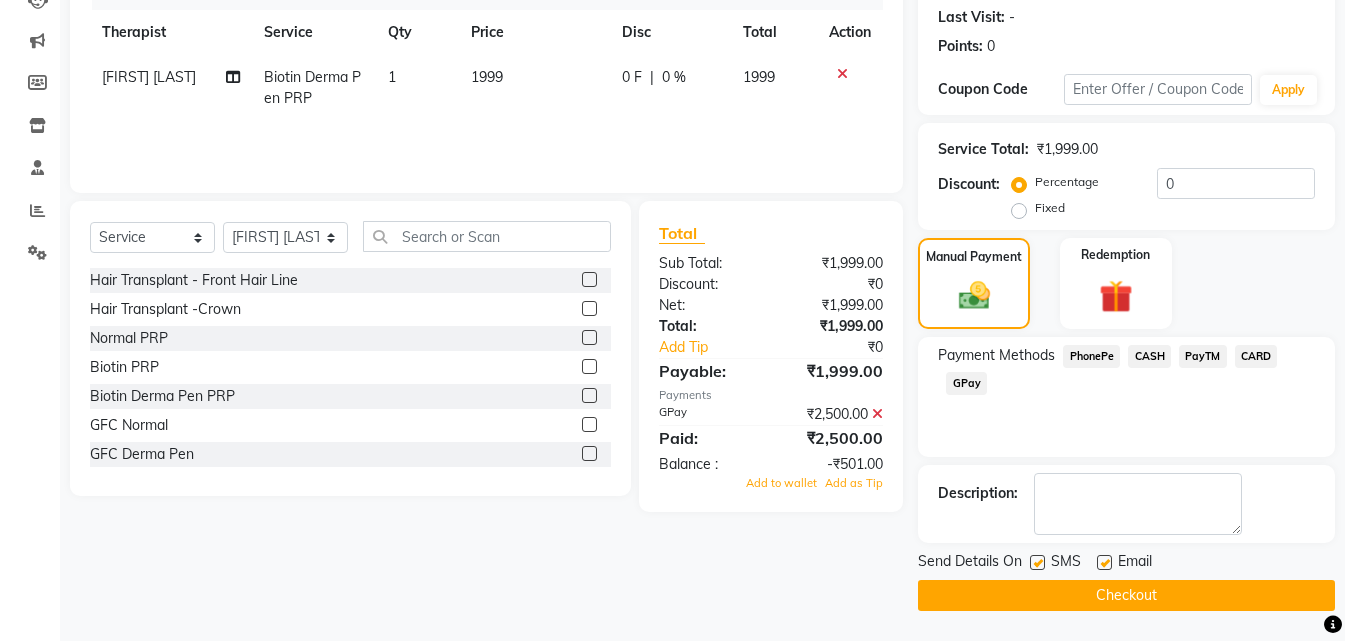 click 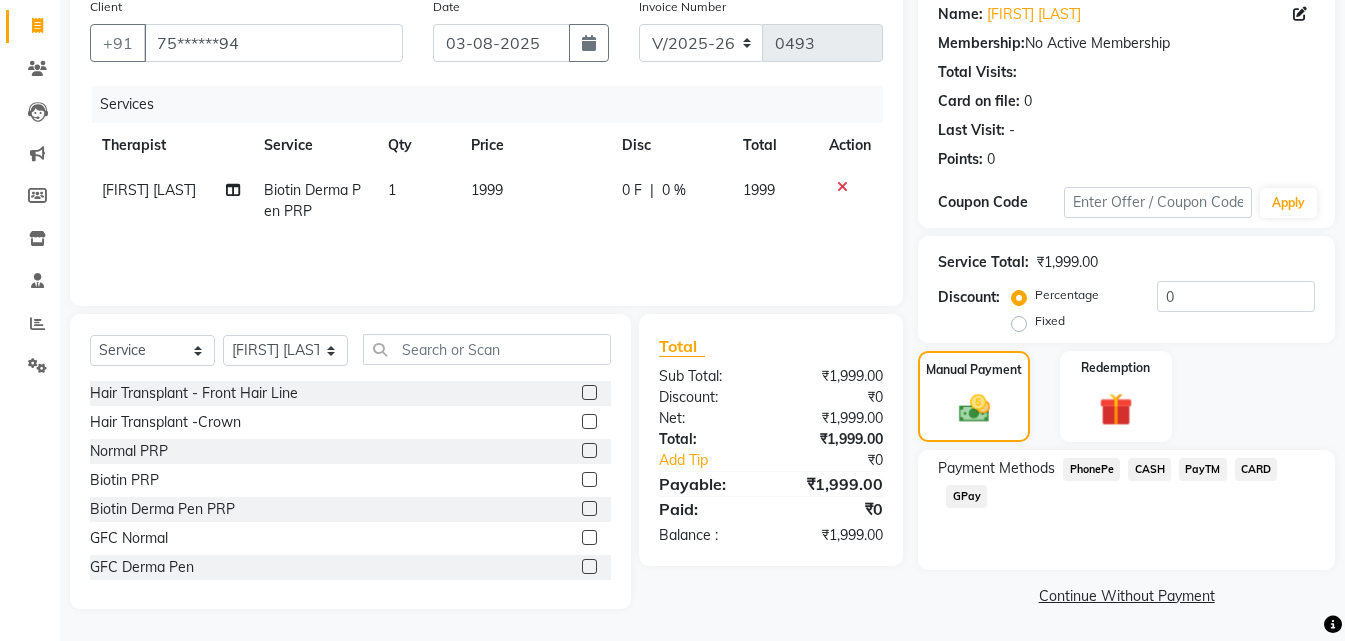 click on "GPay" 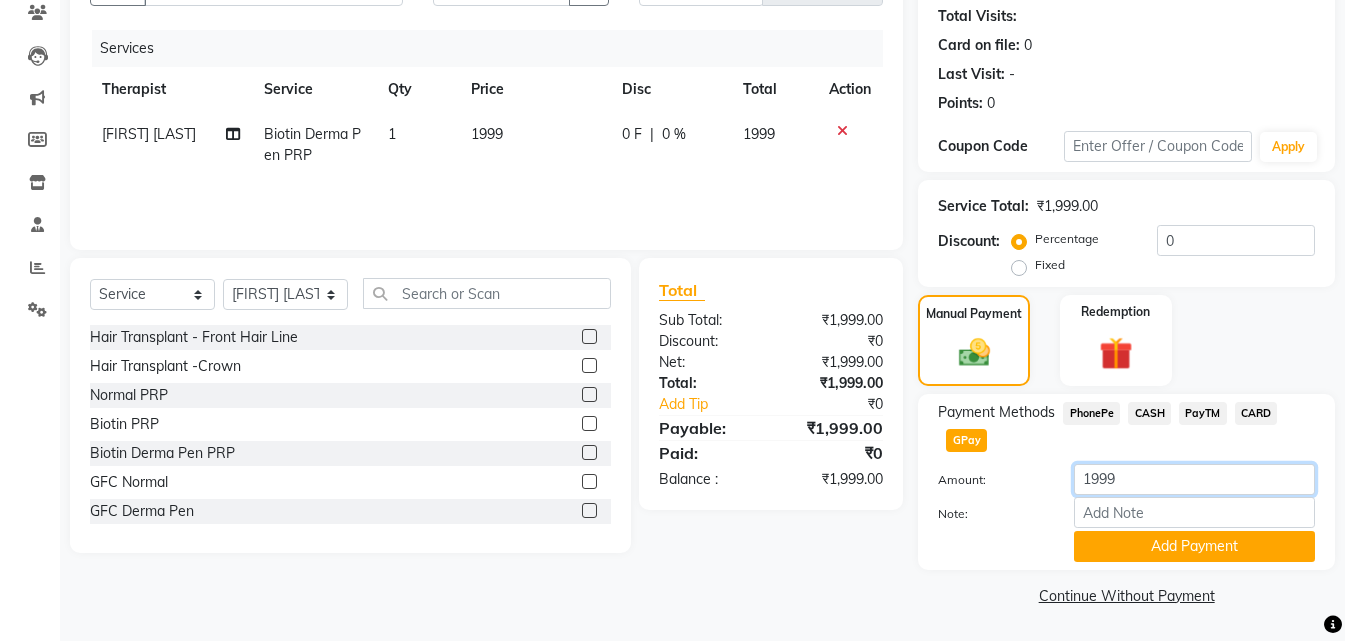 click on "1999" 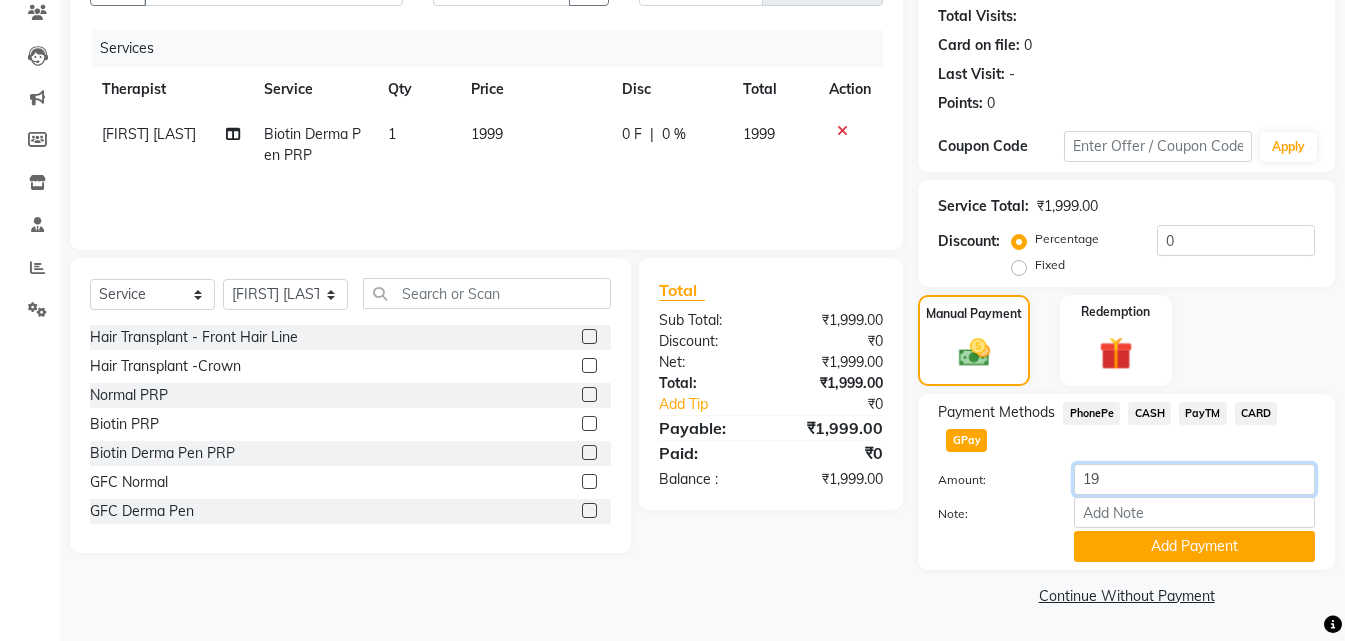 type on "1" 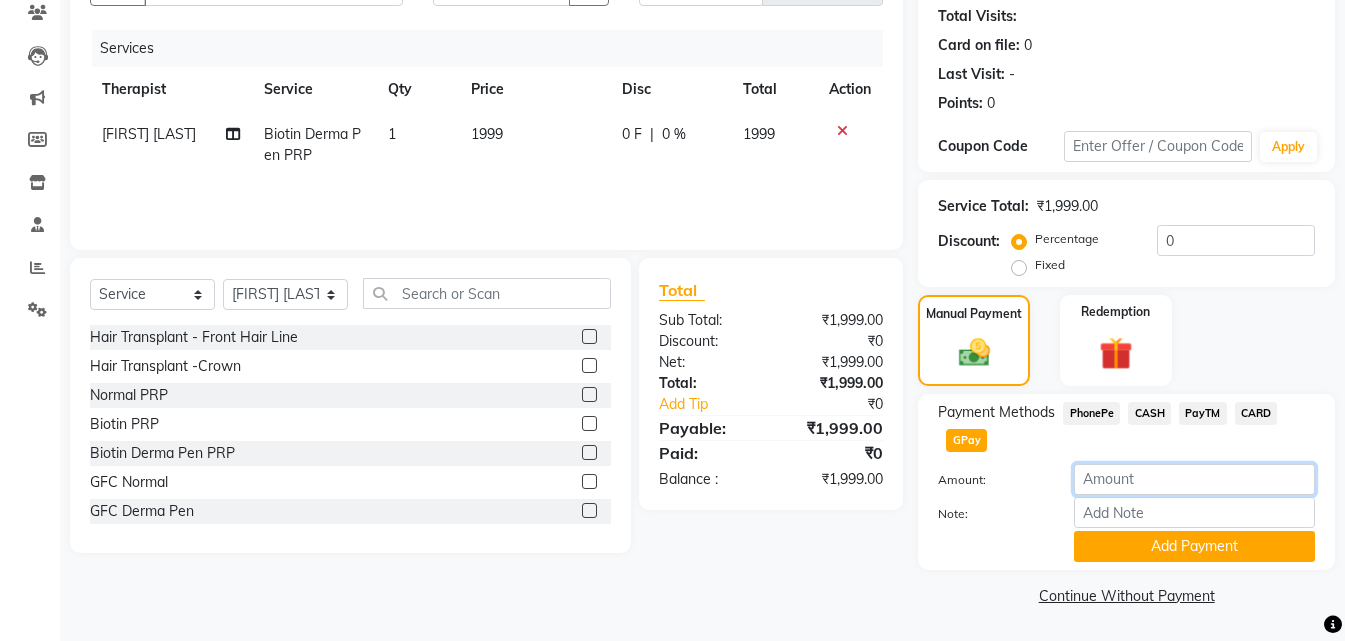 type on "1" 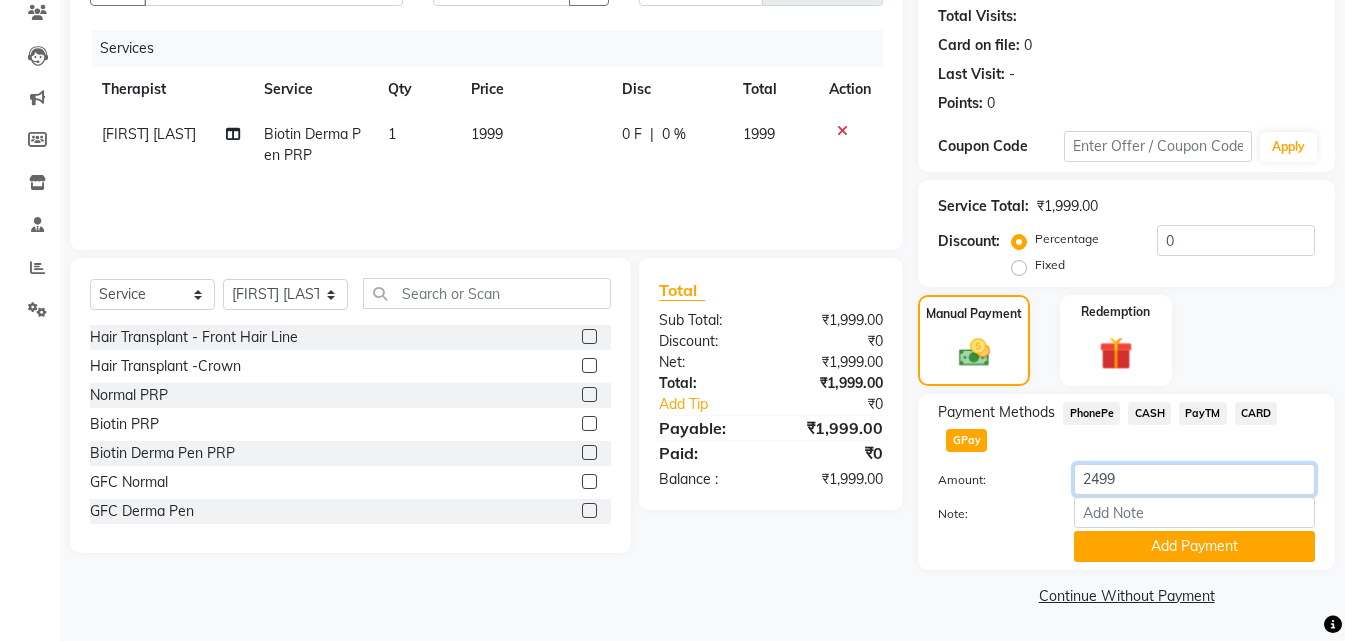 type on "2499" 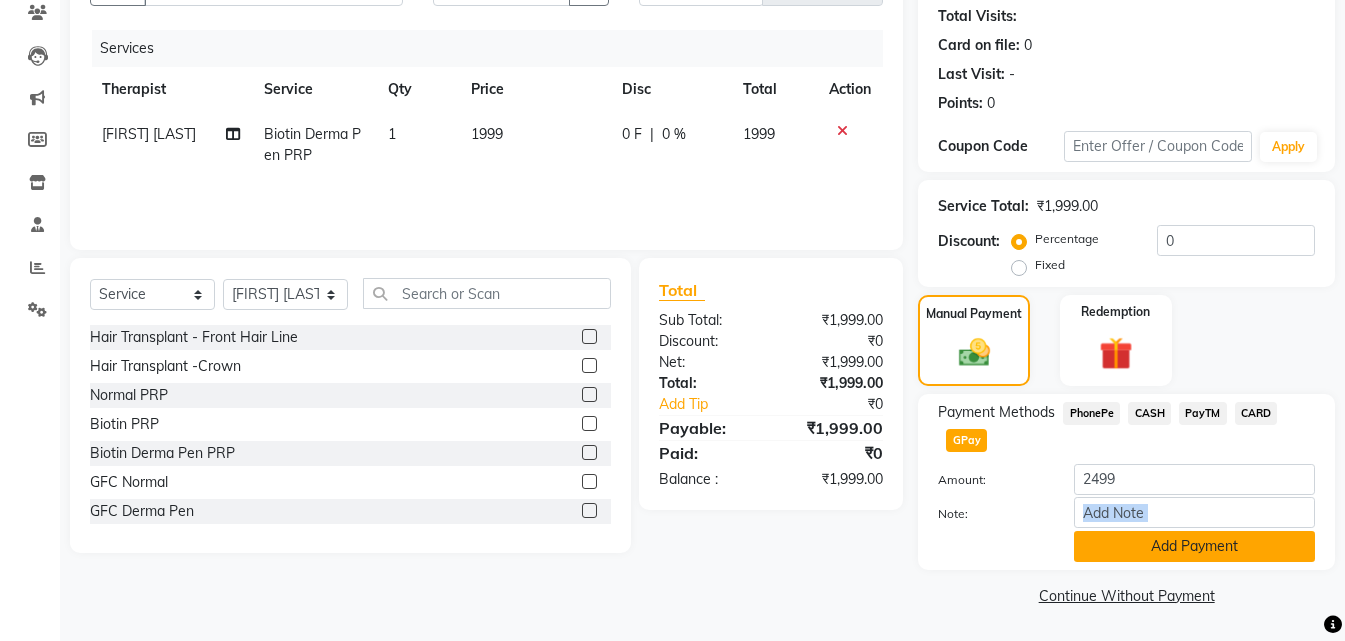 click on "Amount: 2499 Note: Add Payment" 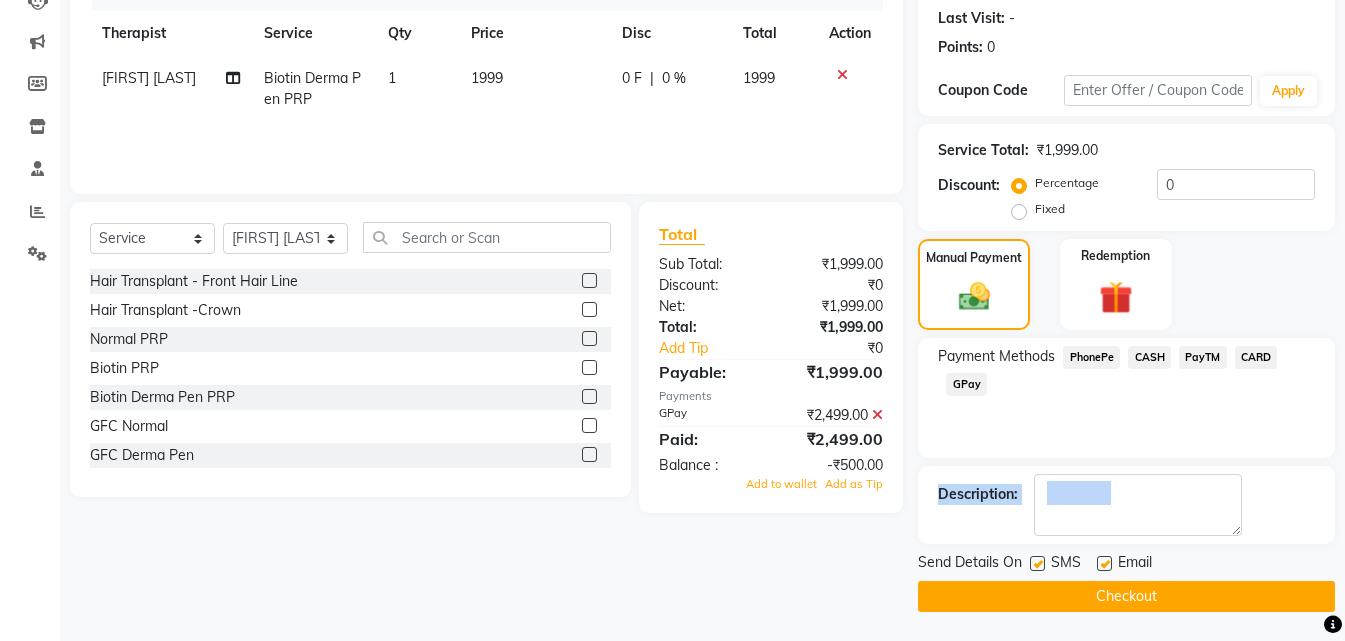 scroll, scrollTop: 275, scrollLeft: 0, axis: vertical 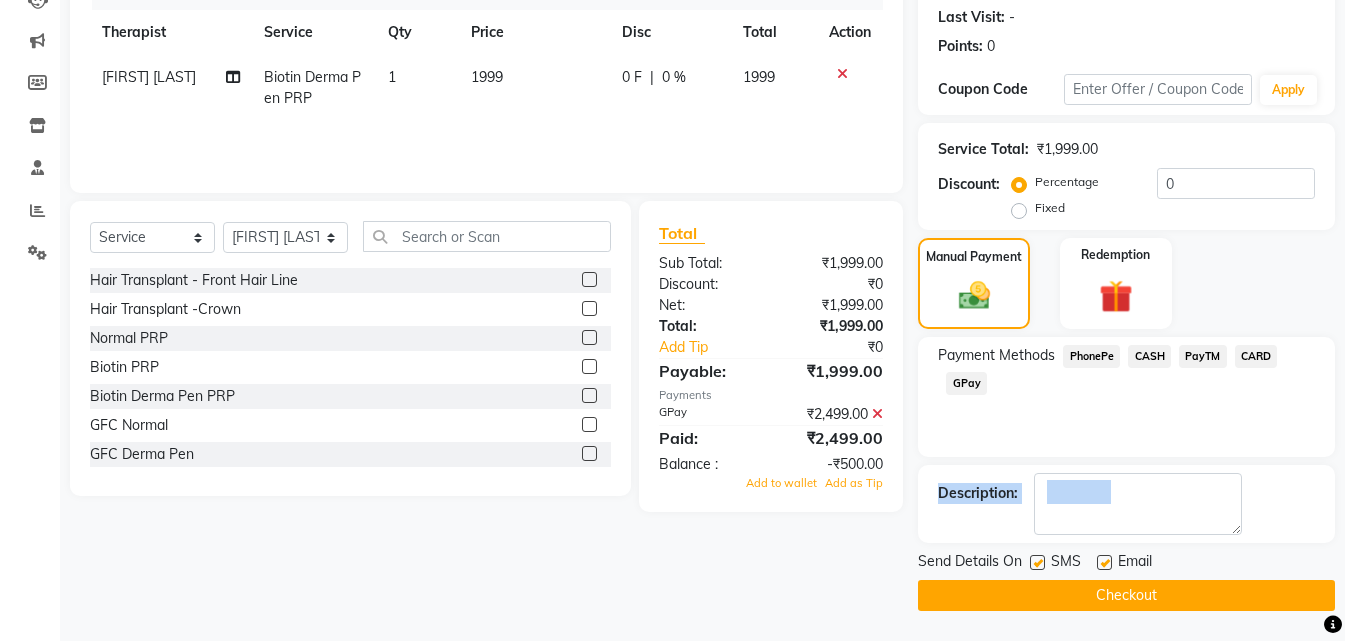 click 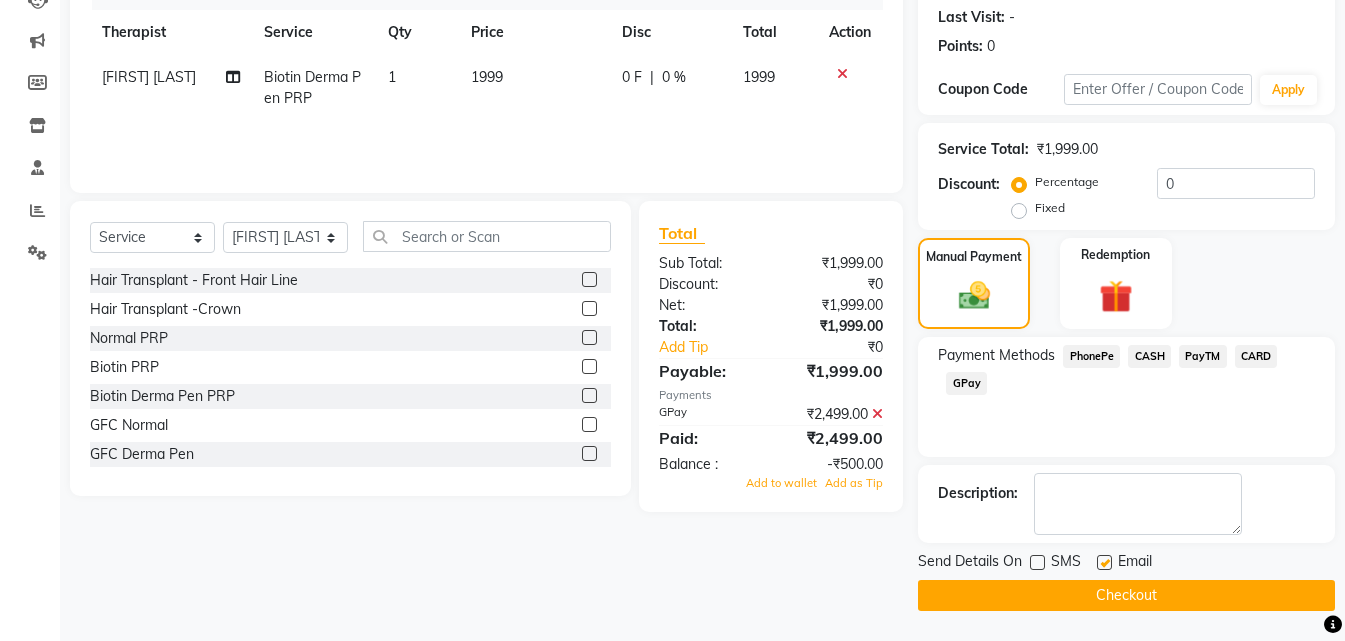 click on "Checkout" 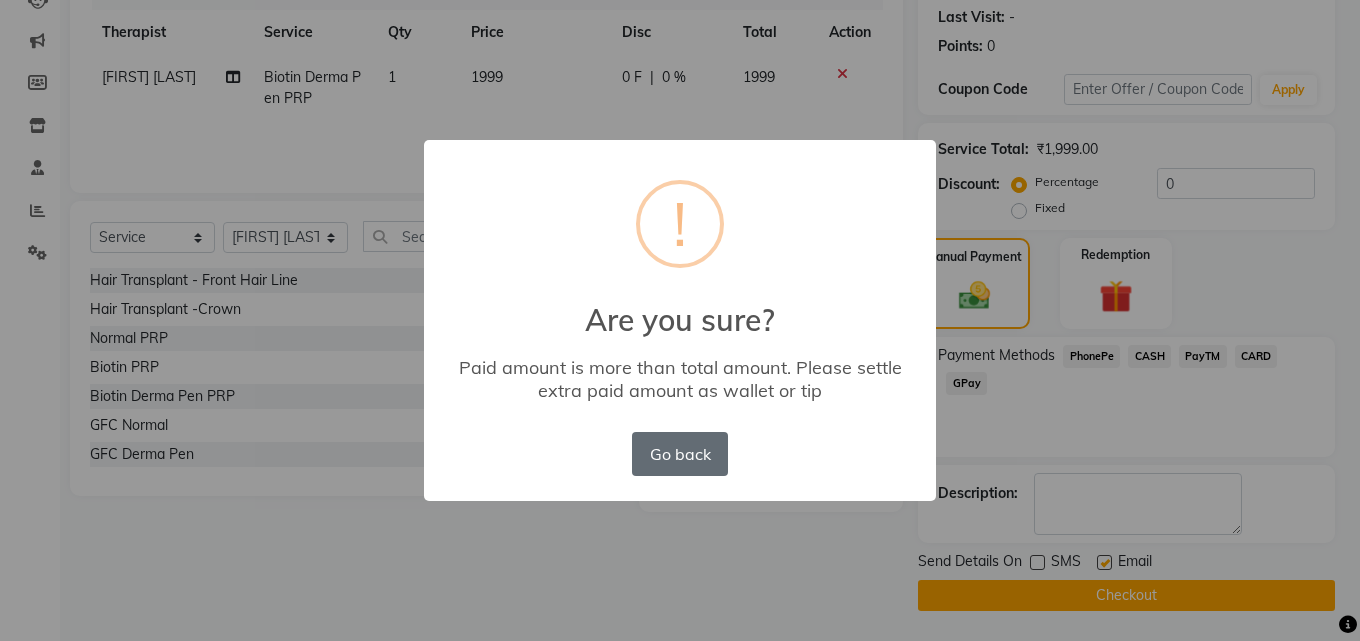 click on "Go back" at bounding box center (680, 454) 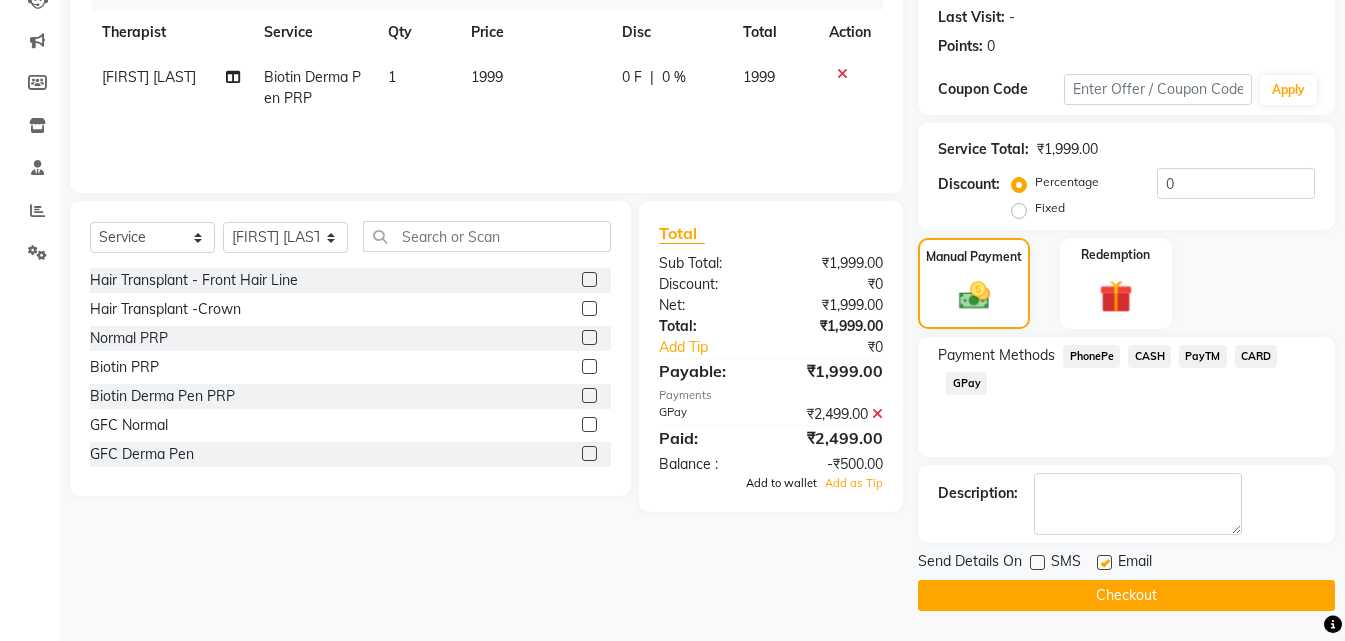 click on "Add to wallet" 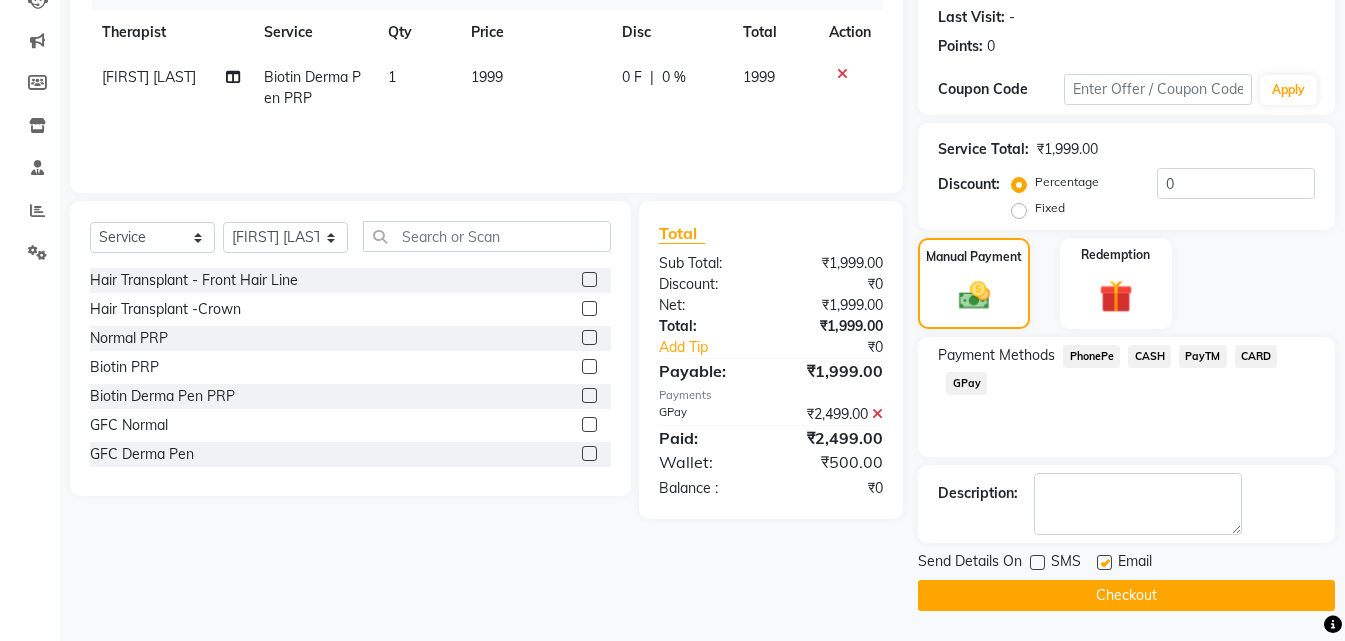 click on "Checkout" 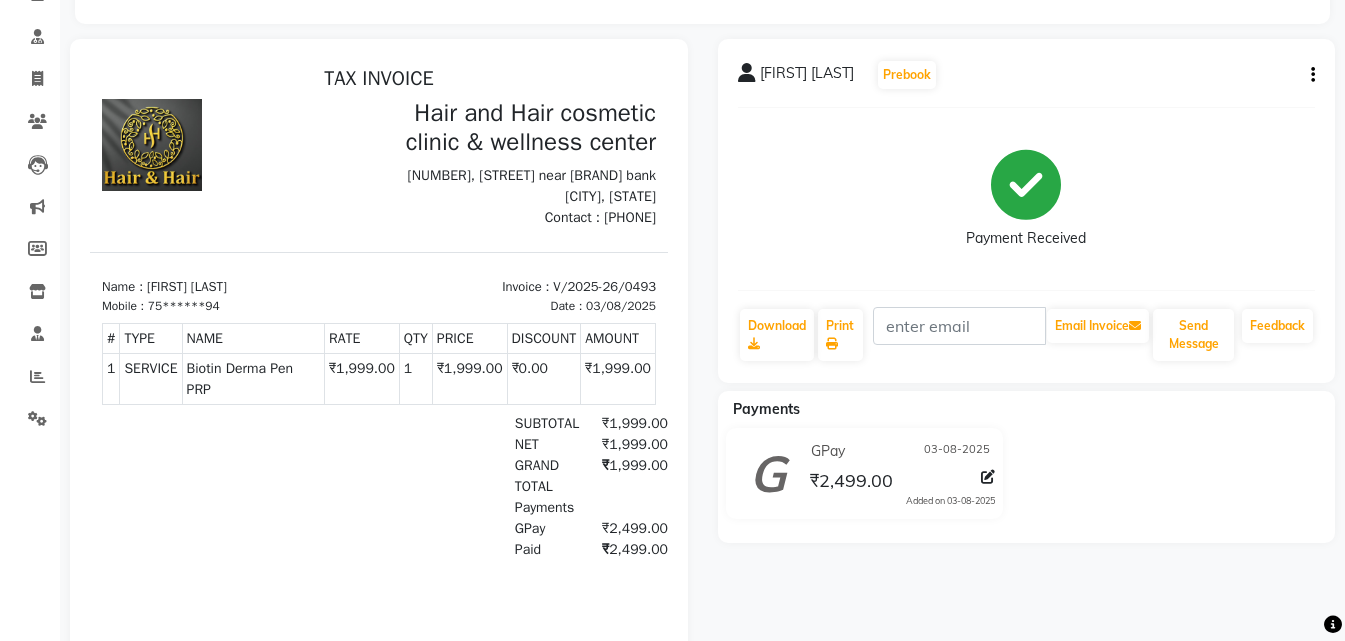 scroll, scrollTop: 46, scrollLeft: 0, axis: vertical 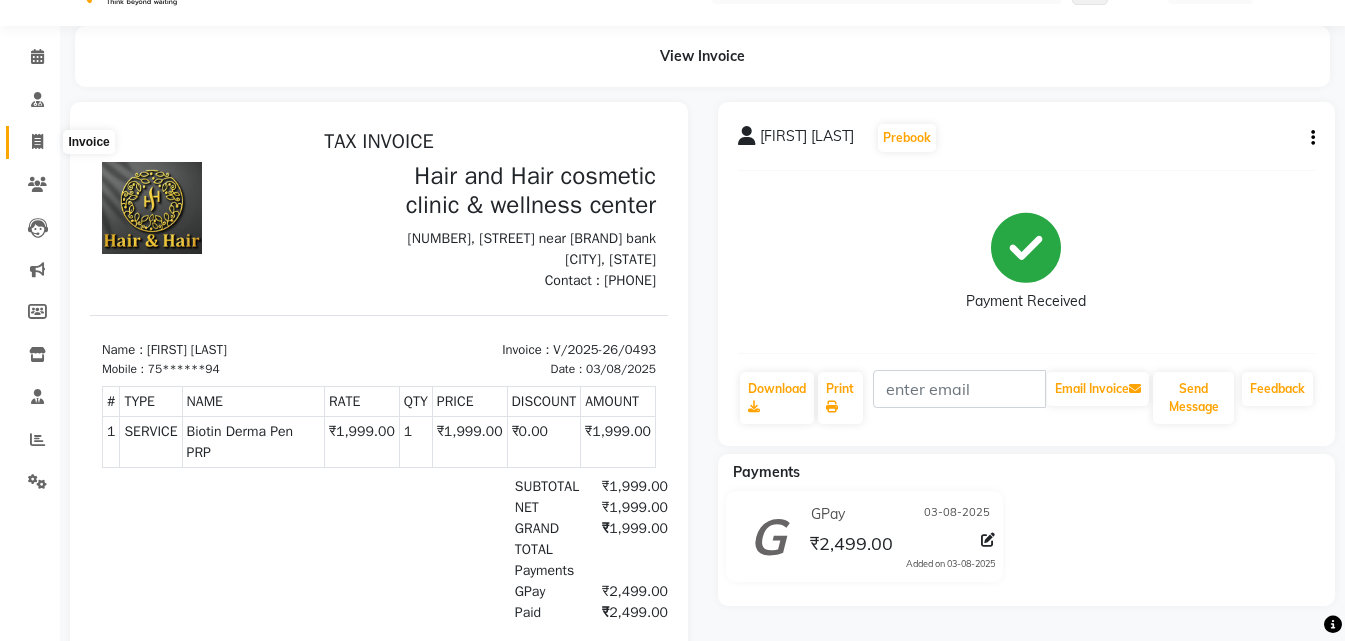 click 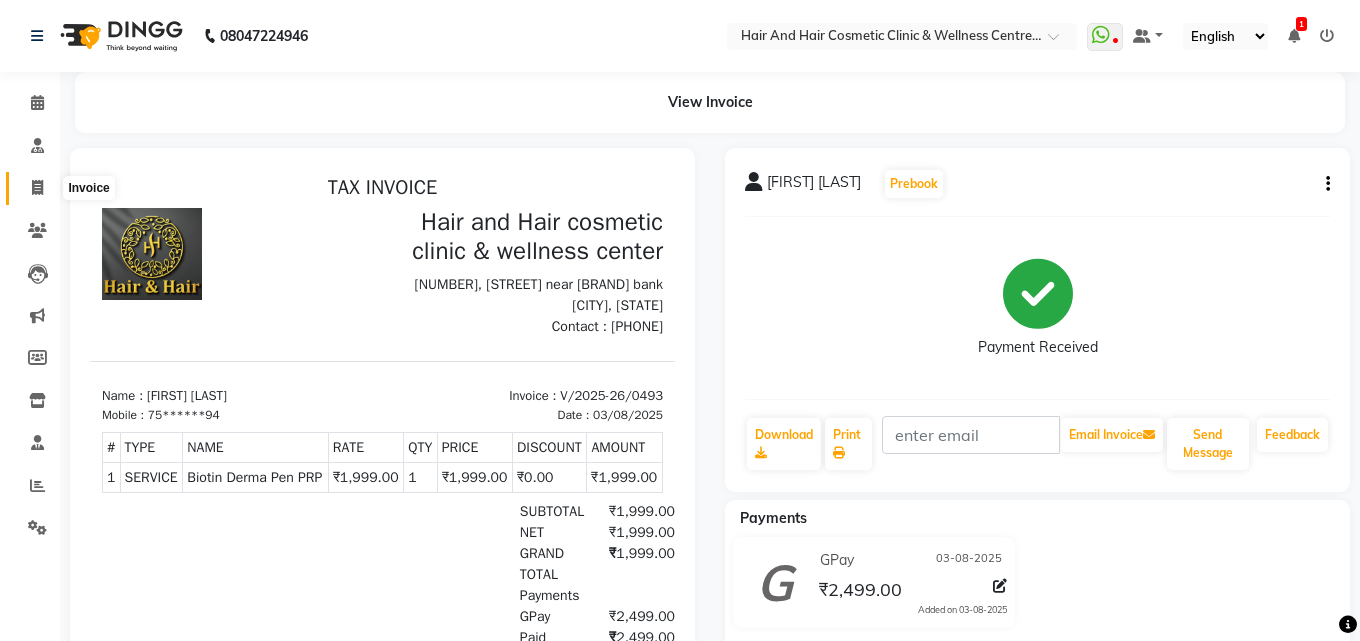 select on "service" 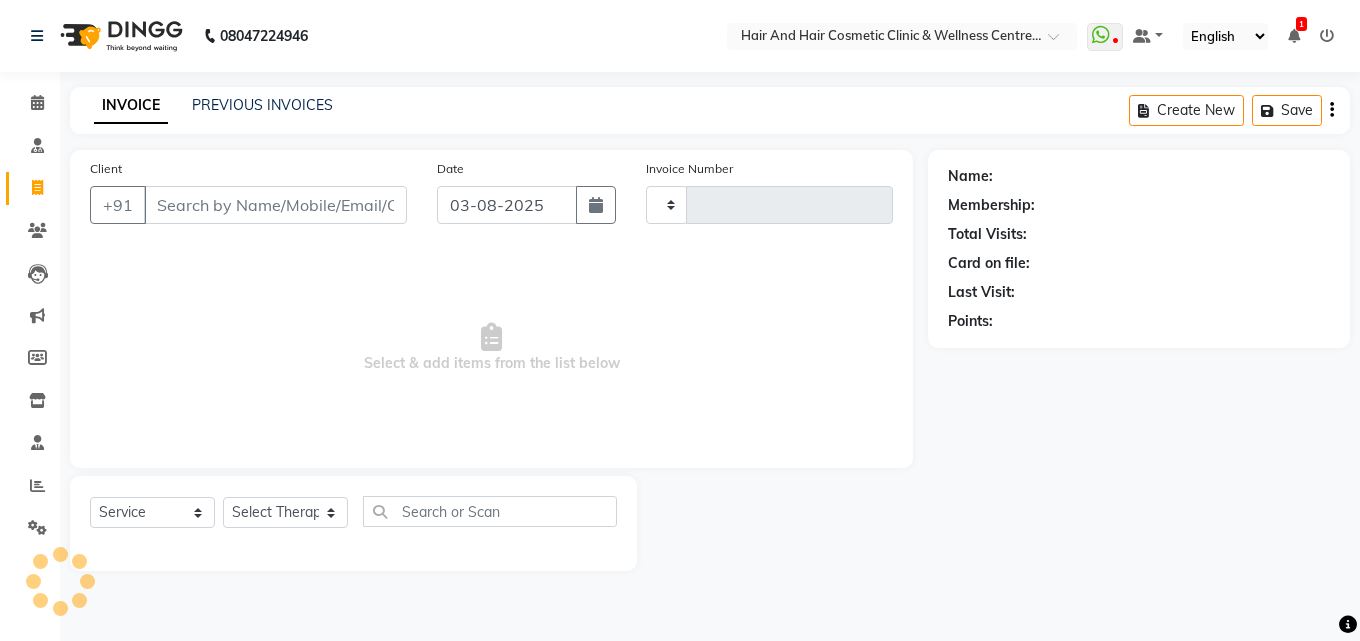 type on "0494" 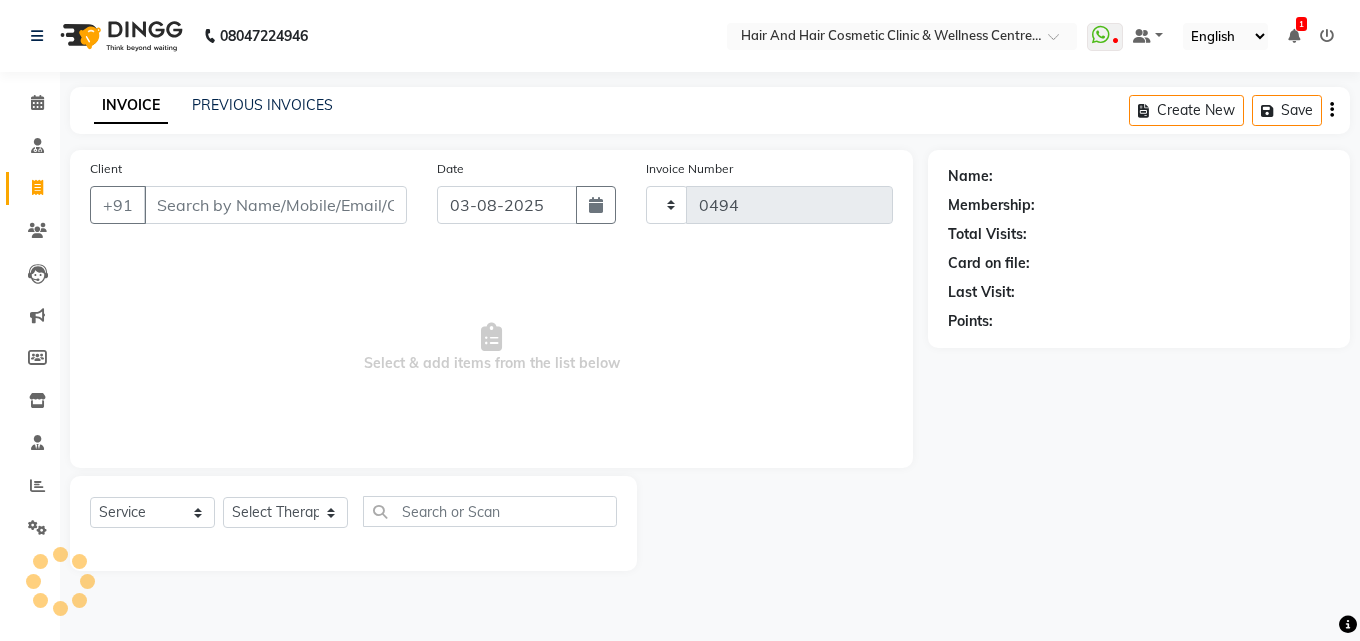 select on "5272" 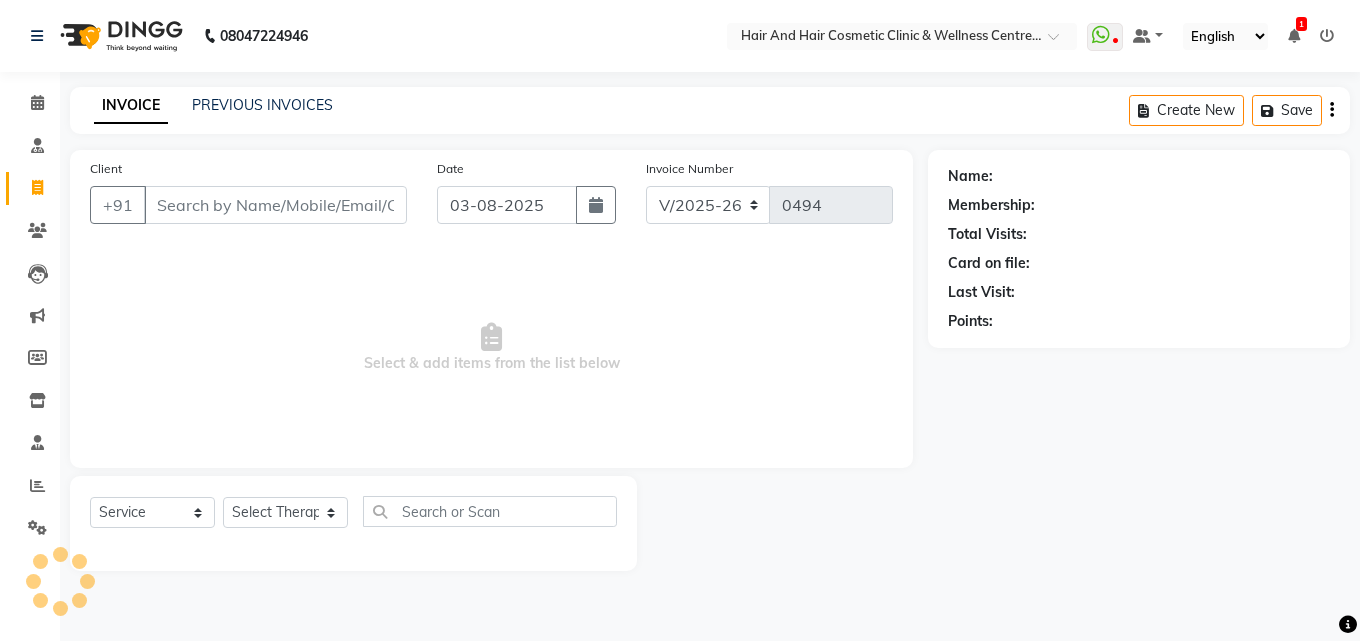 click on "Client" at bounding box center (275, 205) 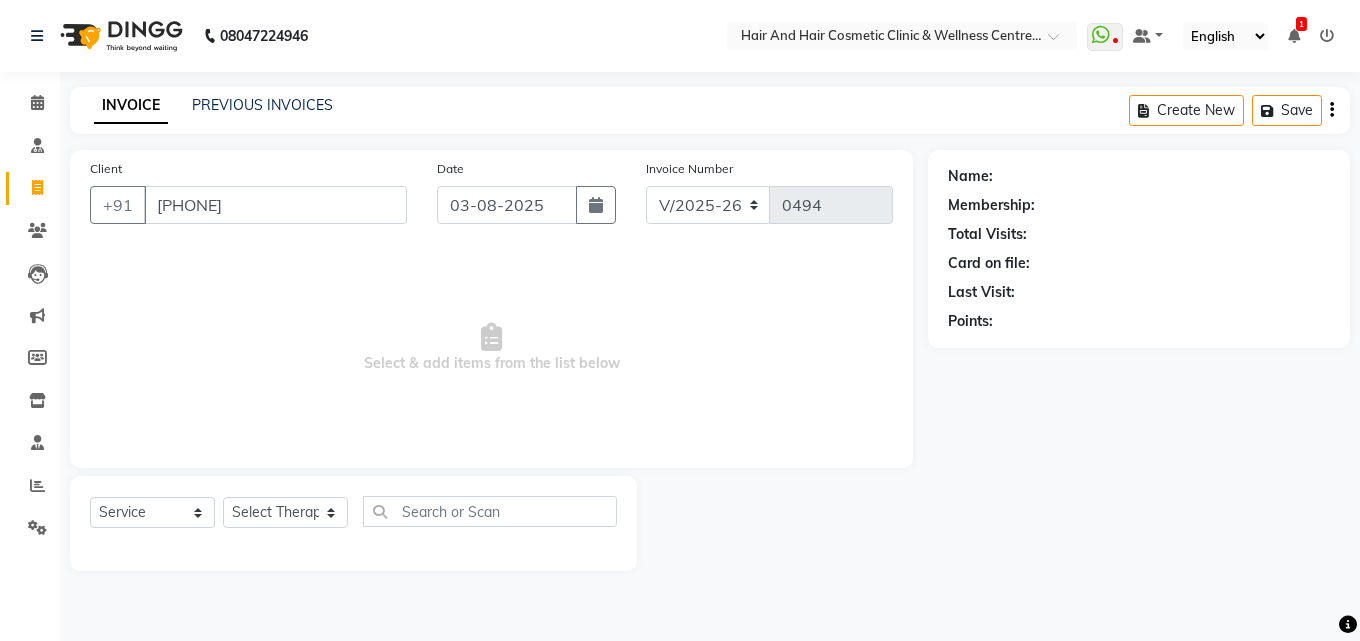 type on "[PHONE]" 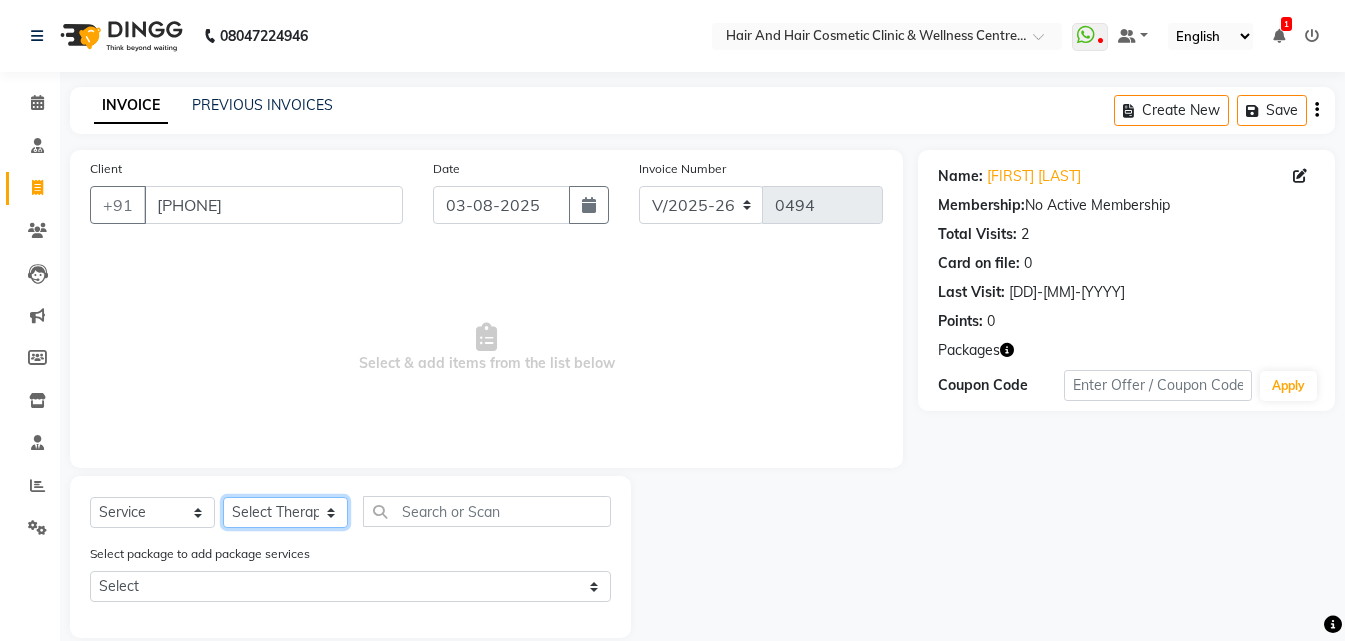 click on "Select Therapist [FIRST] [LAST]  DR [FIRST] [LAST]  DR [FIRST] [LAST] Frontdesk [FIRST] [LAST]  [FIRST] [LAST] [FIRST] [LAST] [FIRST] [LAST]" 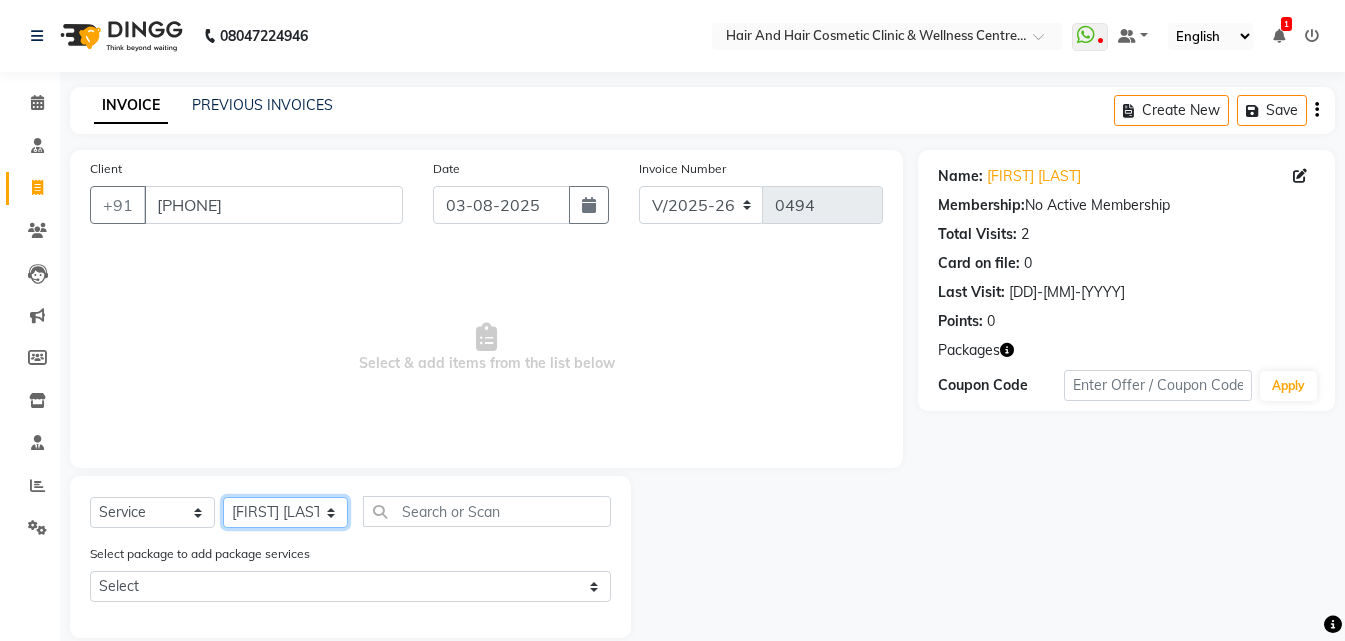 click on "Select Therapist [FIRST] [LAST]  DR [FIRST] [LAST]  DR [FIRST] [LAST] Frontdesk [FIRST] [LAST]  [FIRST] [LAST] [FIRST] [LAST] [FIRST] [LAST]" 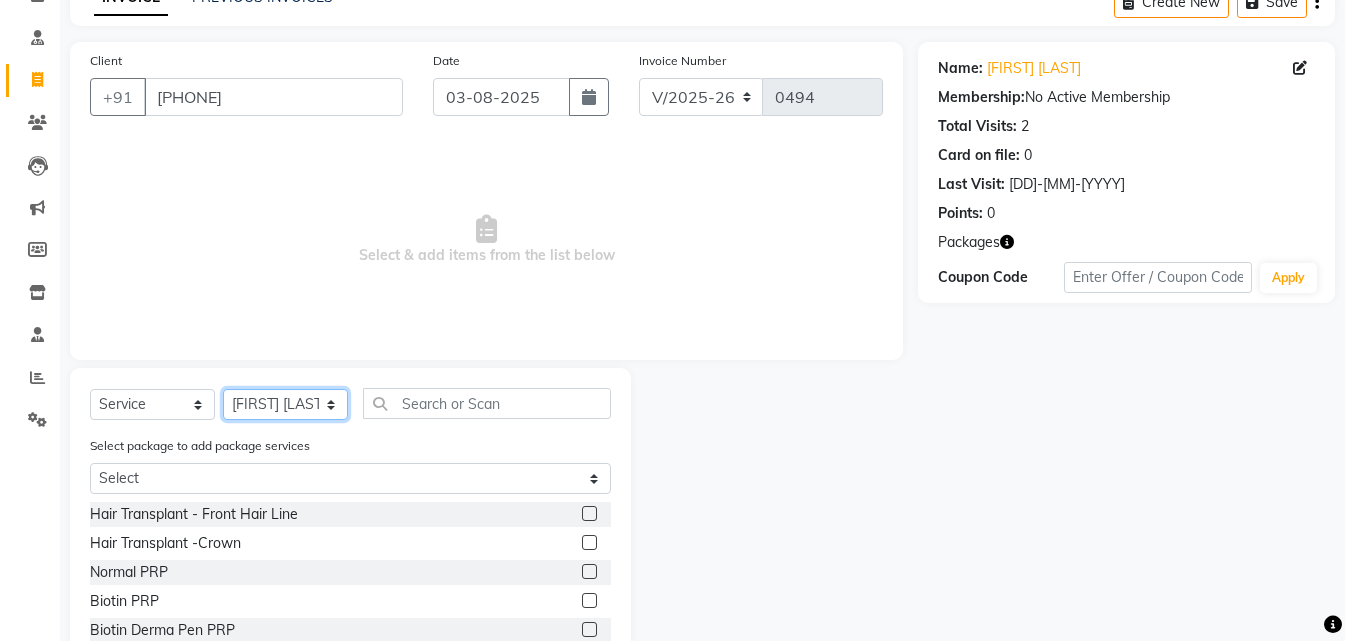 scroll, scrollTop: 227, scrollLeft: 0, axis: vertical 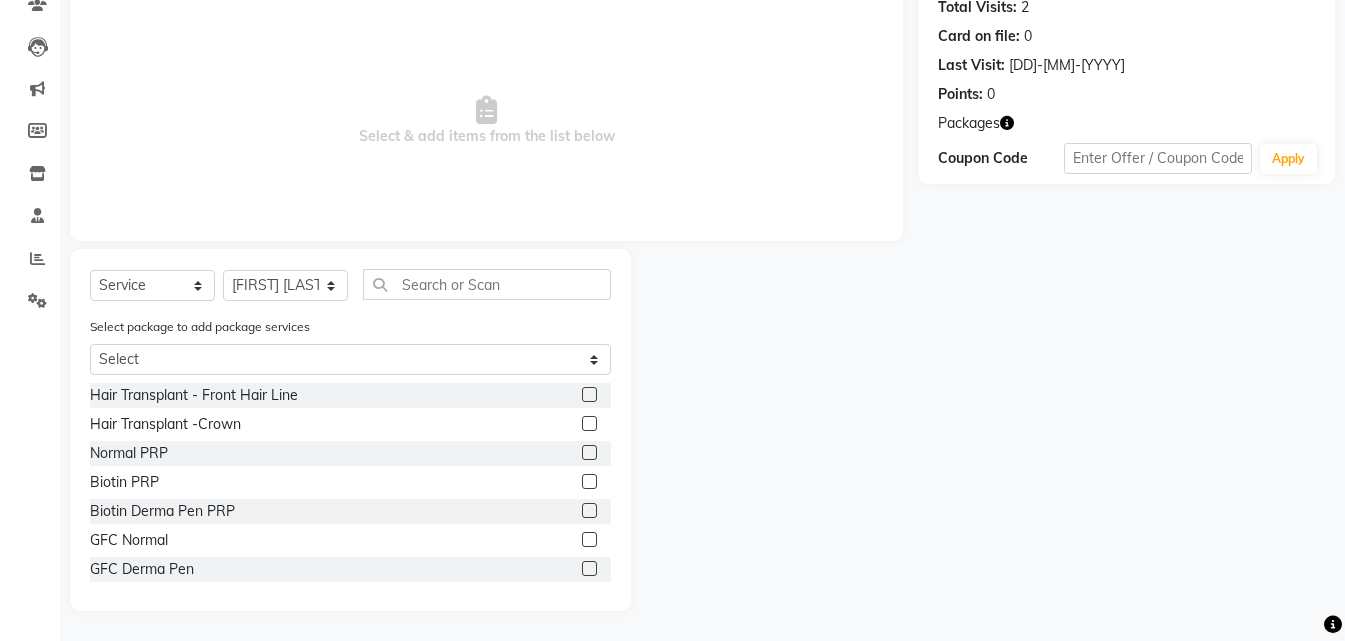click 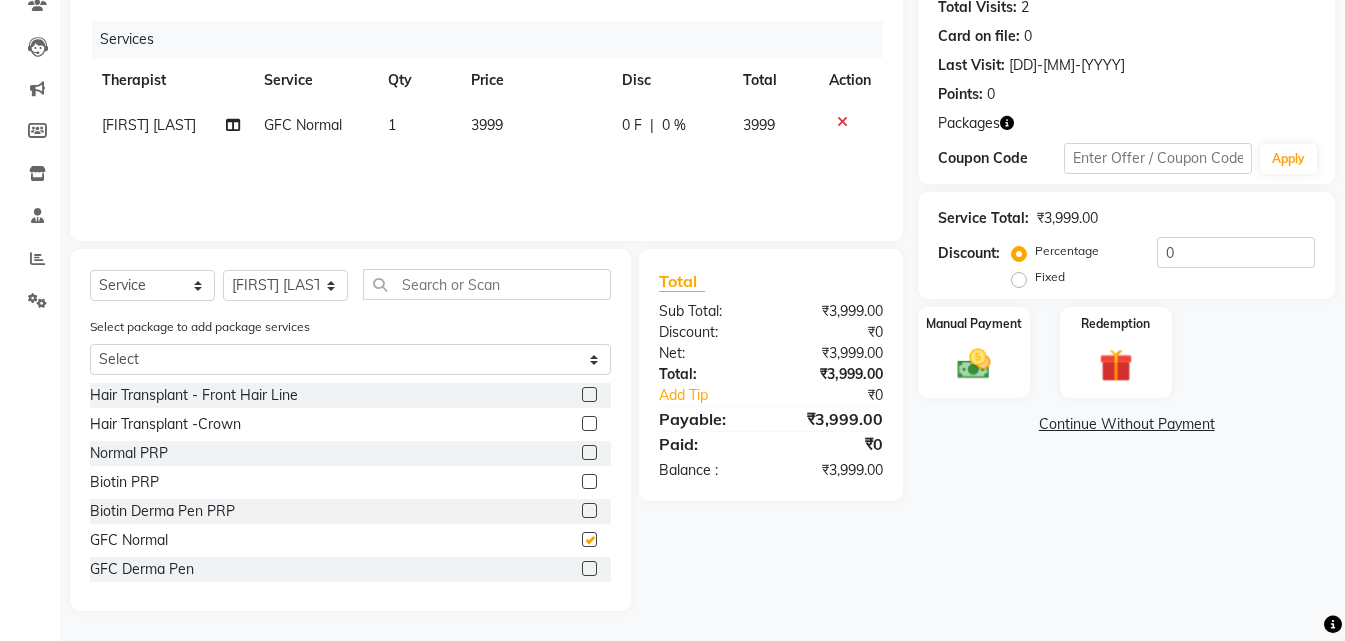 checkbox on "false" 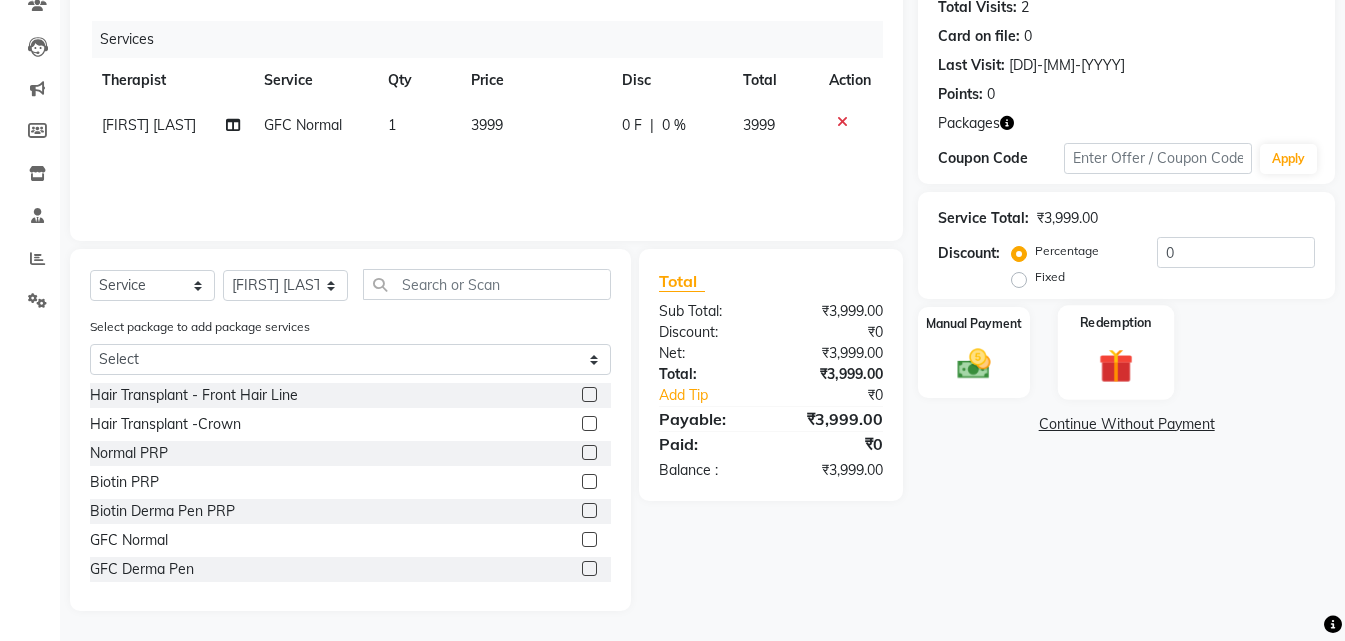 click 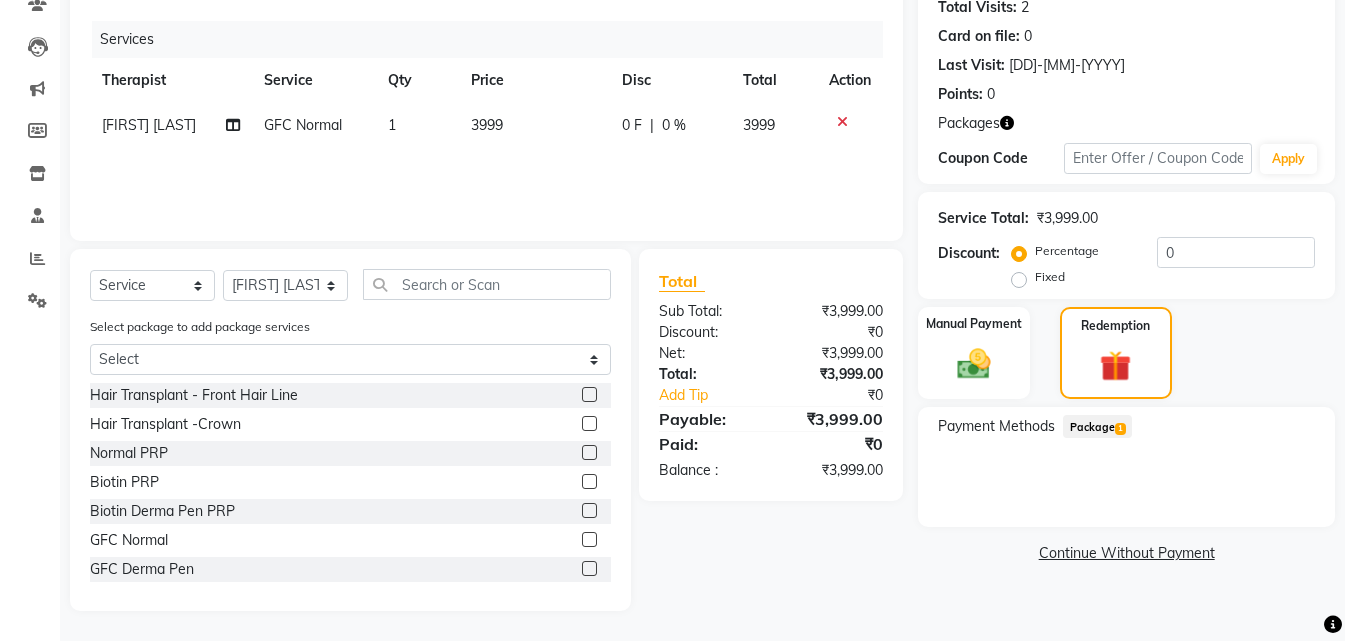 click on "Package  1" 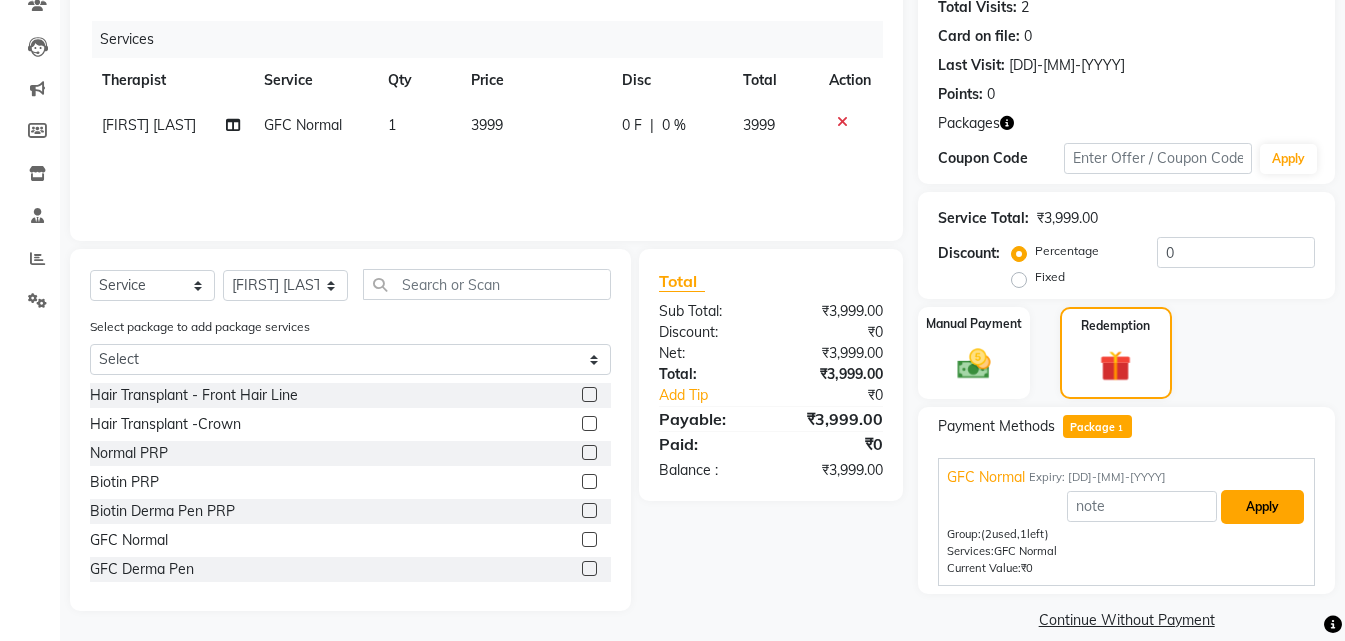 click on "Apply" at bounding box center (1262, 507) 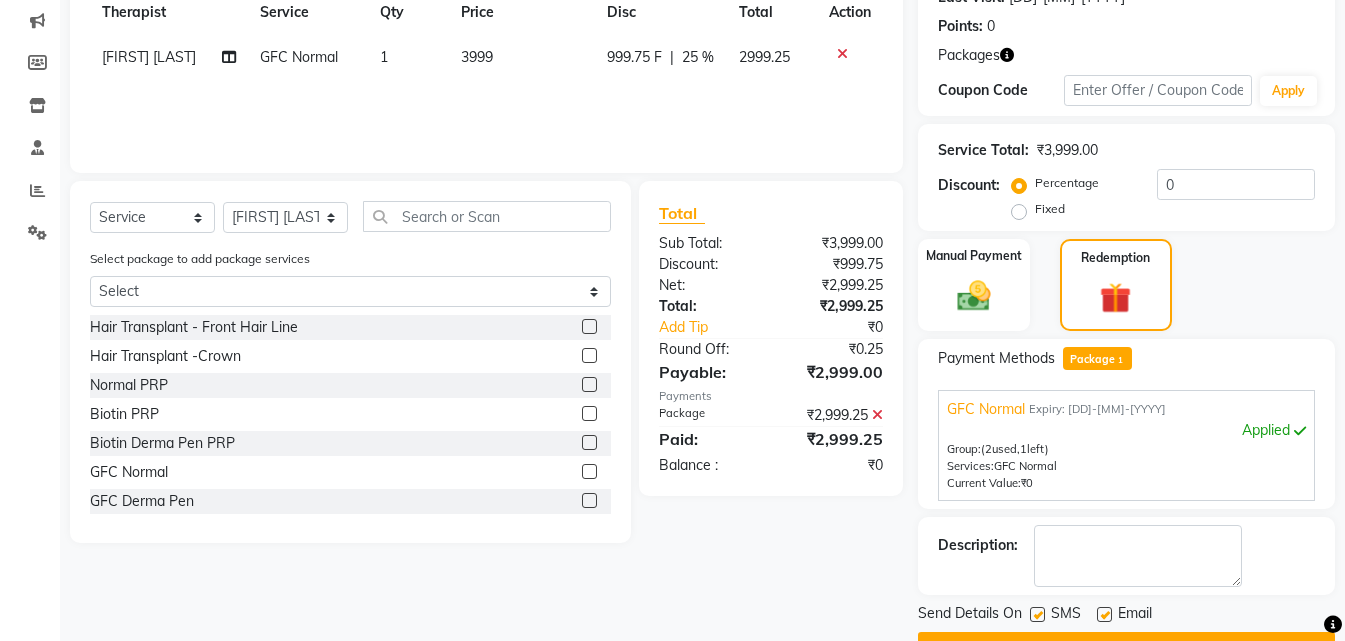 scroll, scrollTop: 347, scrollLeft: 0, axis: vertical 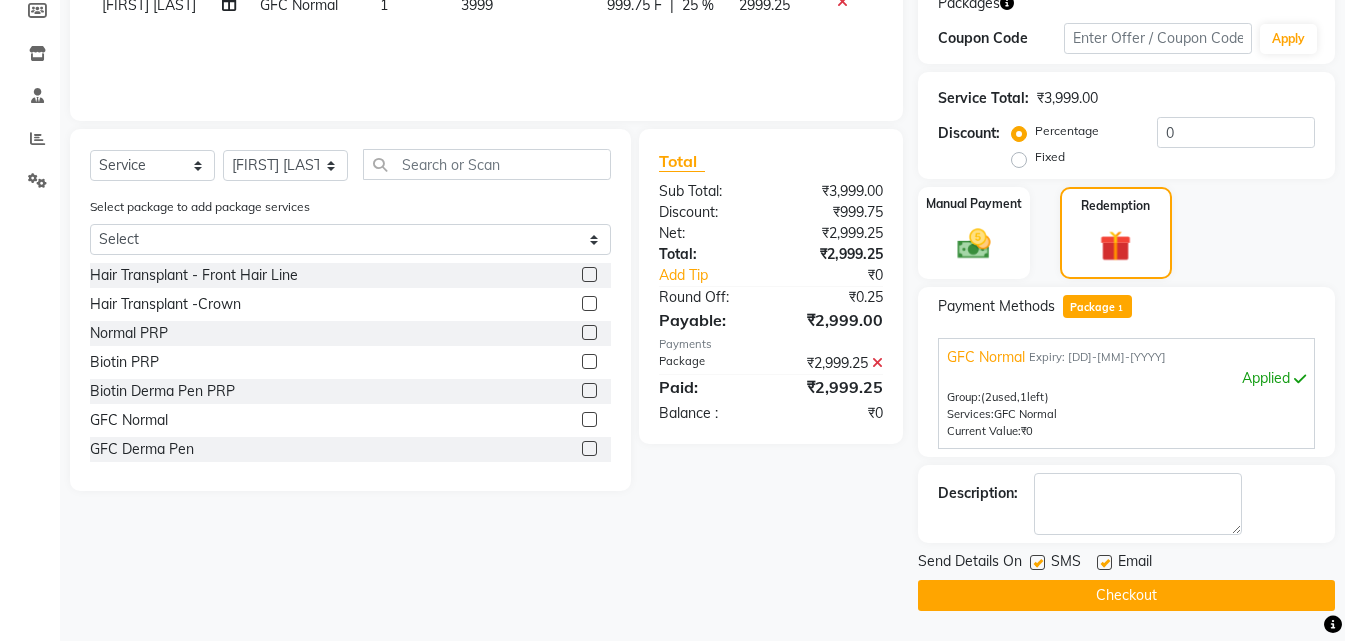 click 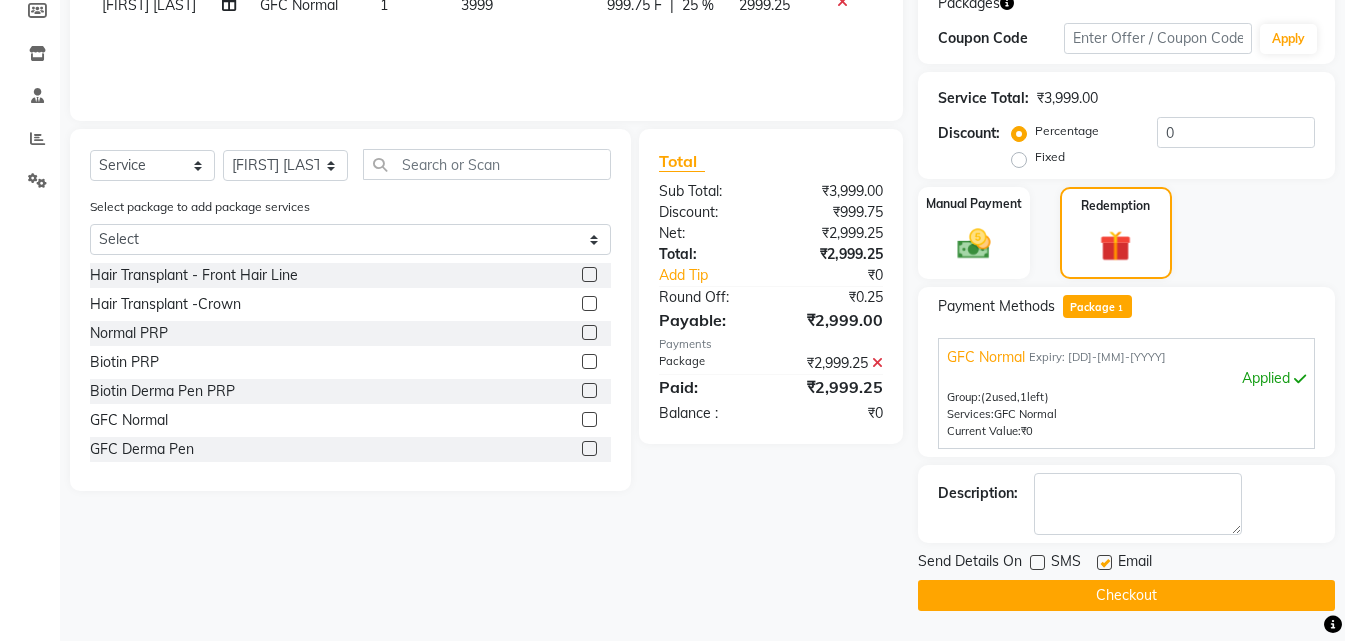 click on "Checkout" 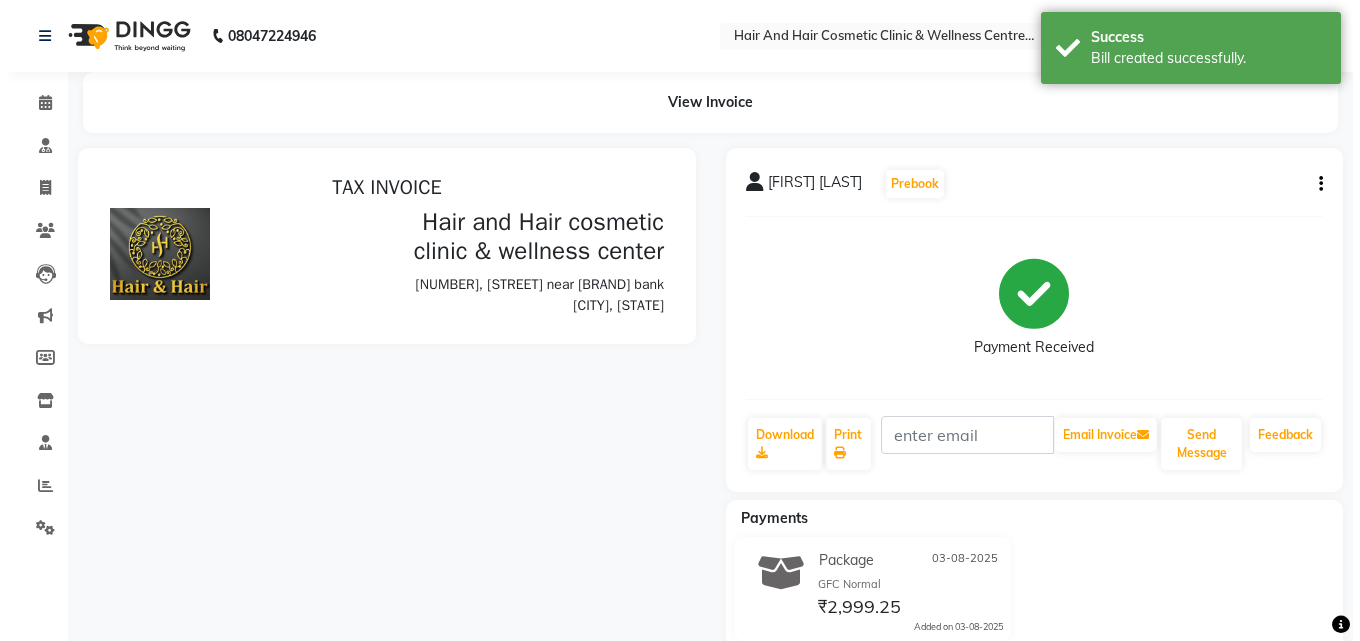 scroll, scrollTop: 0, scrollLeft: 0, axis: both 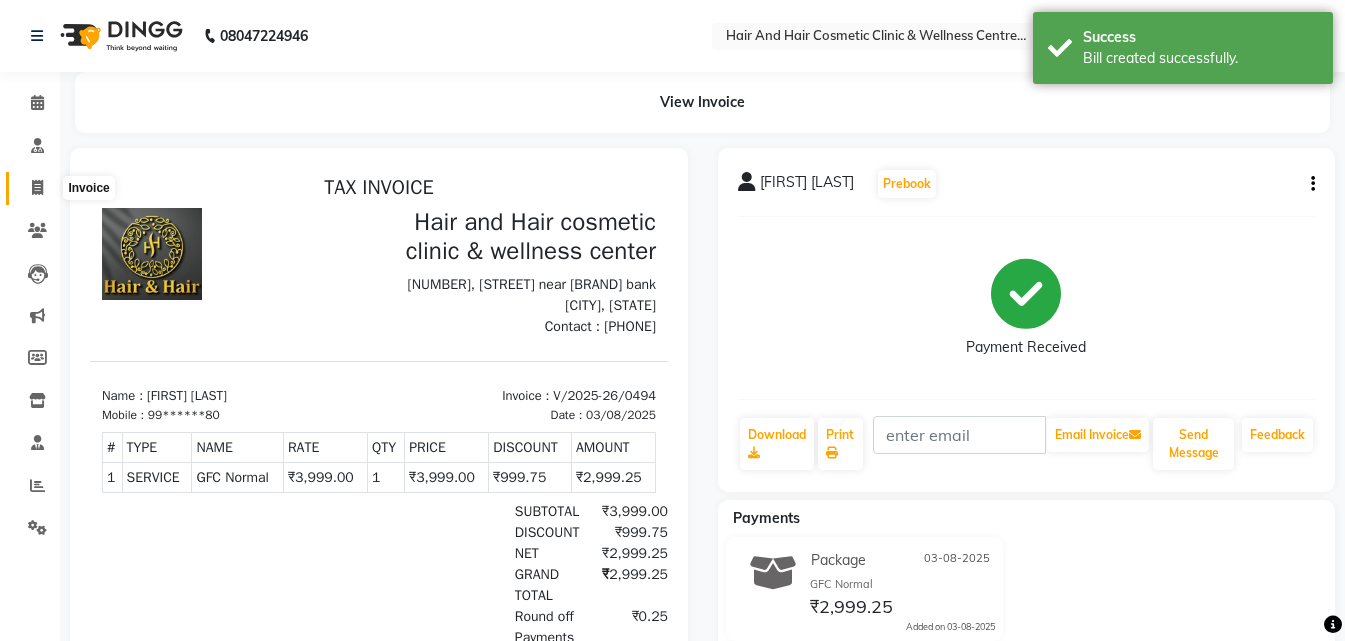 click 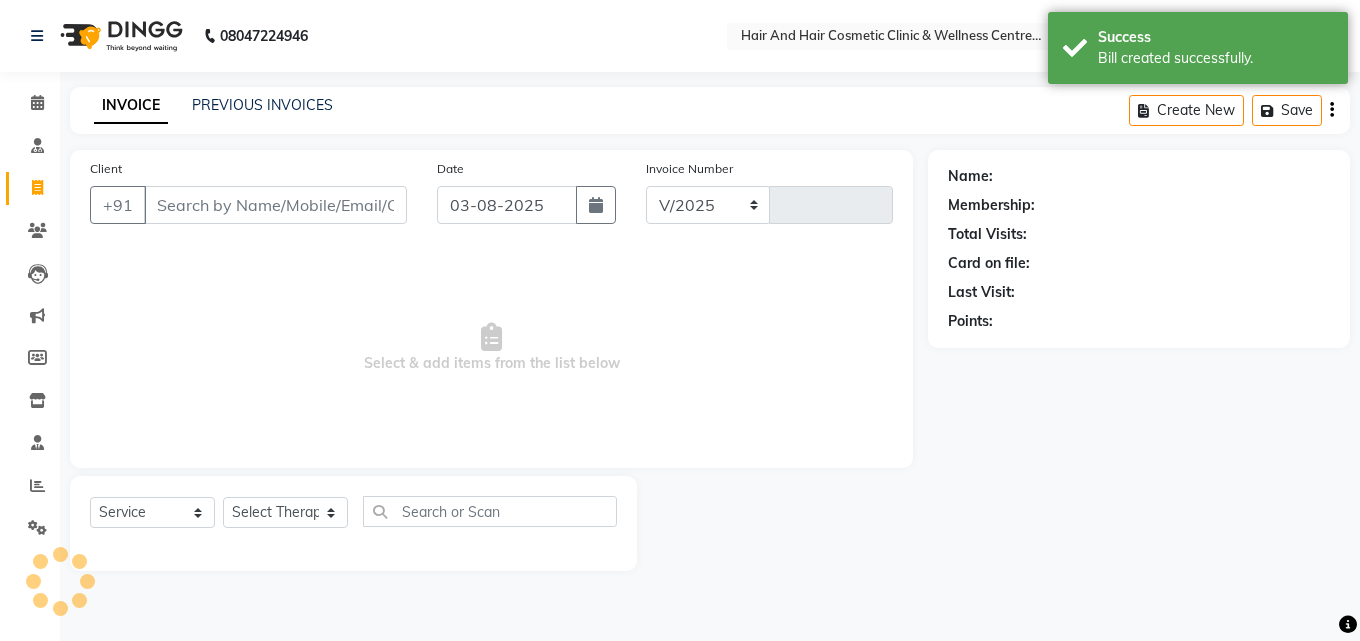 select on "5272" 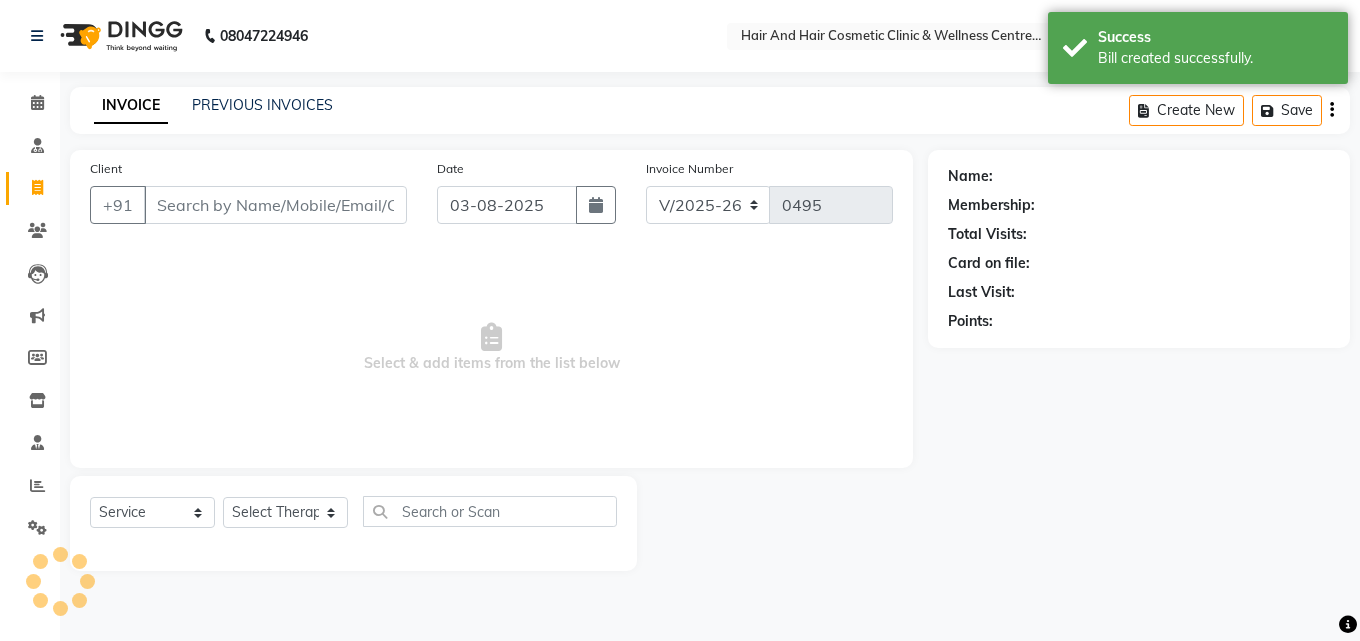 click on "Client" at bounding box center [275, 205] 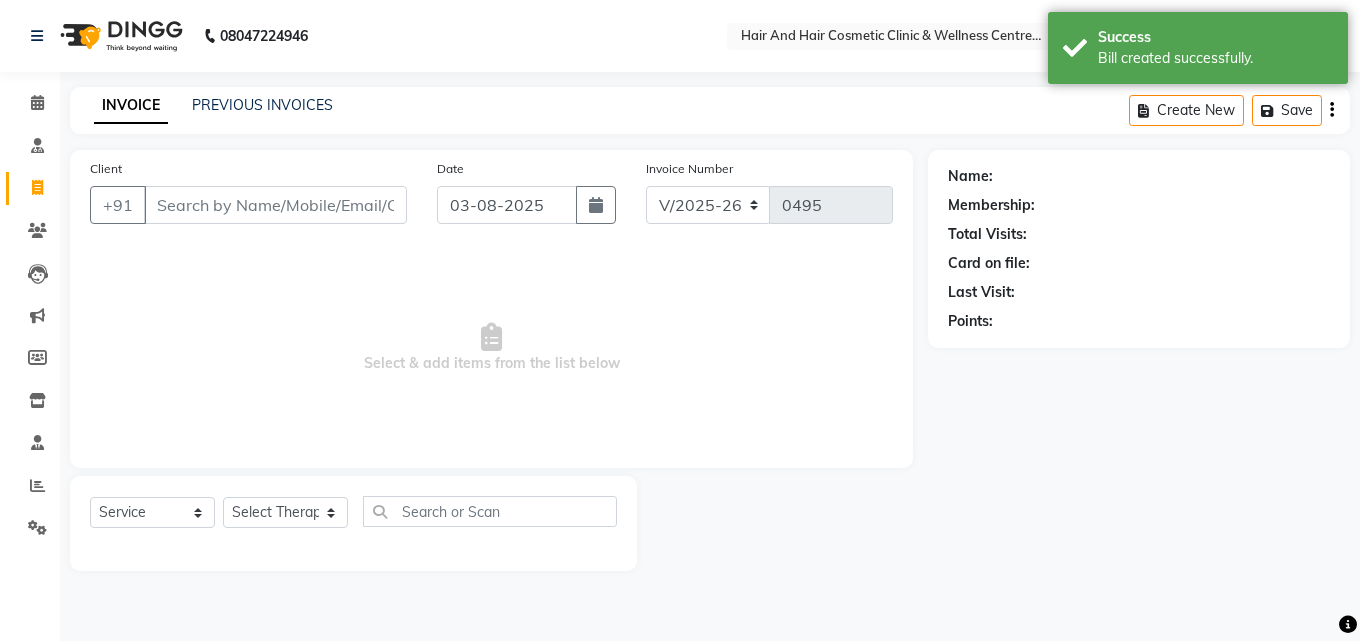 type on "[PHONE]" 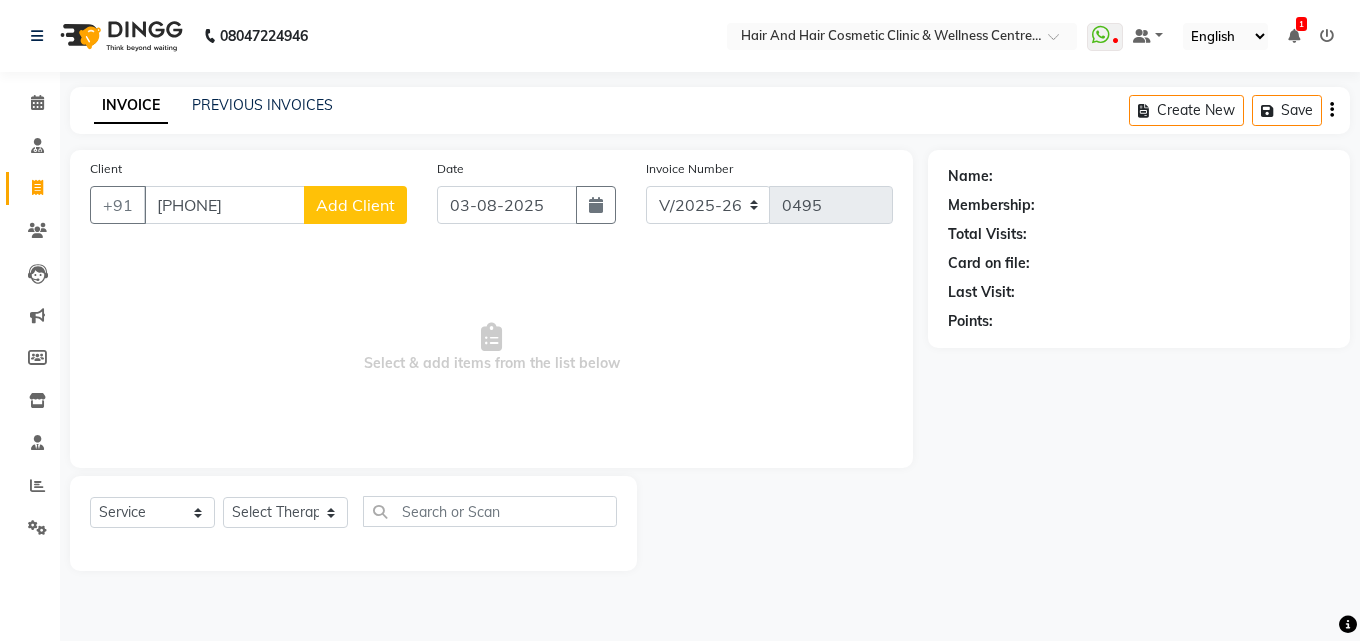drag, startPoint x: 260, startPoint y: 203, endPoint x: 0, endPoint y: 189, distance: 260.37665 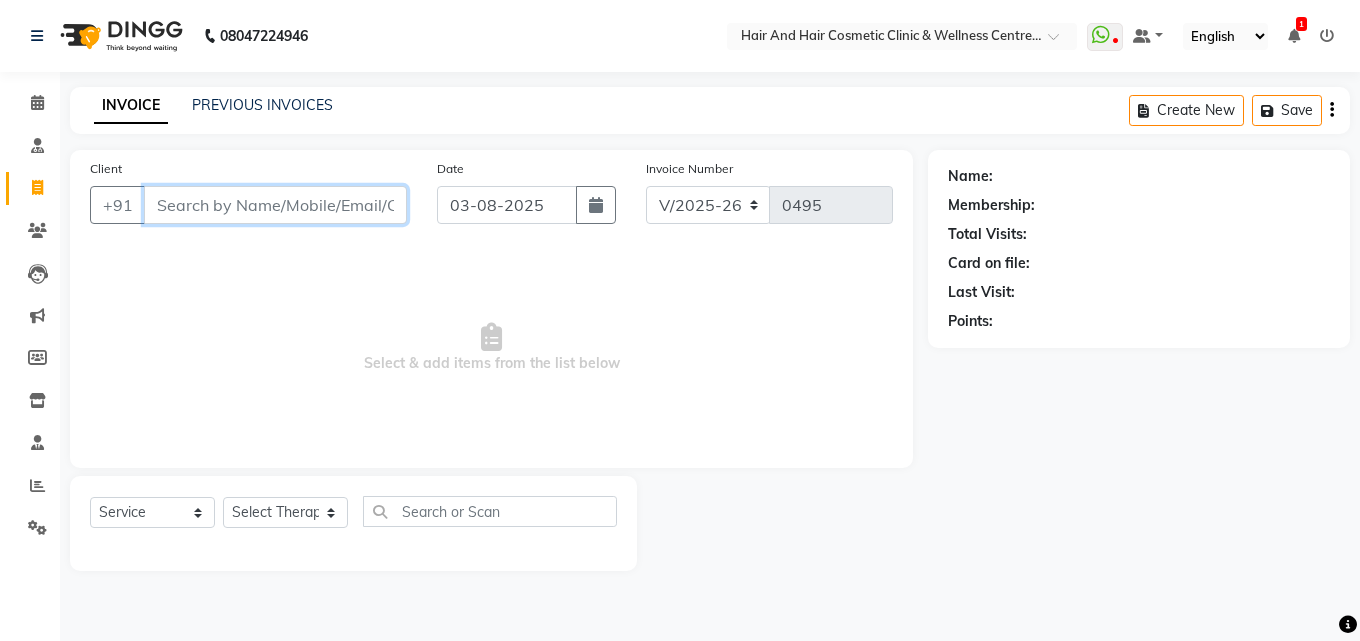 click on "Client" at bounding box center [275, 205] 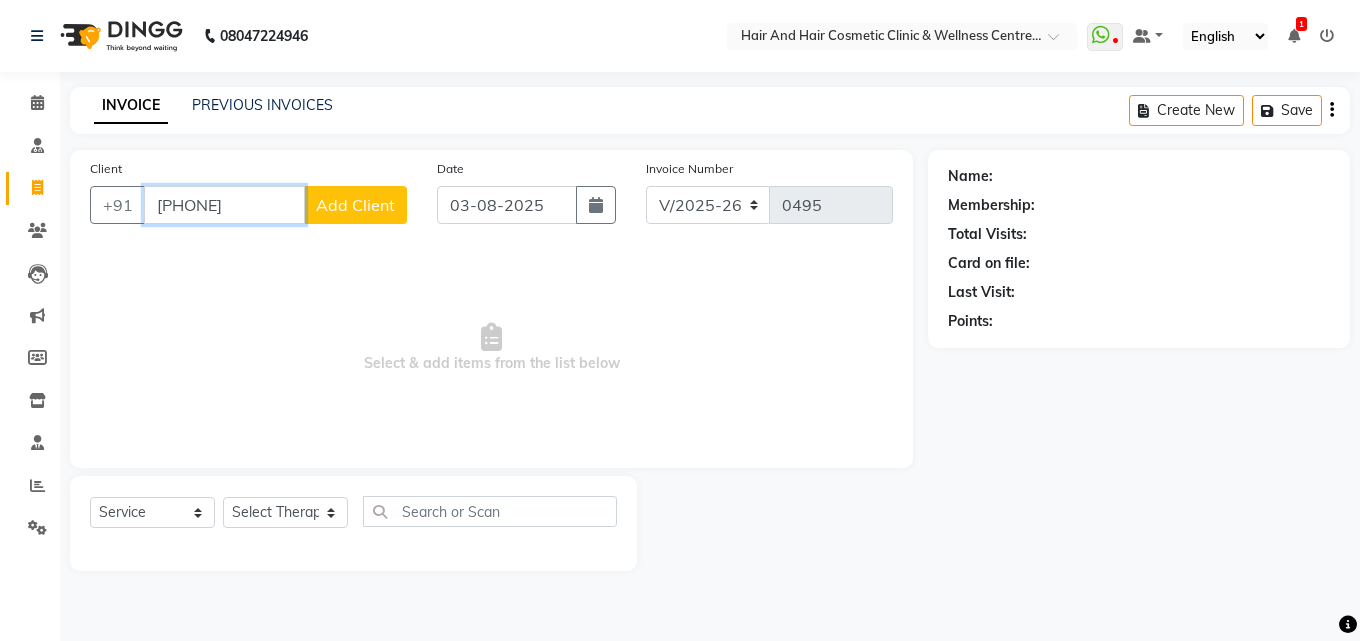 type on "[PHONE]" 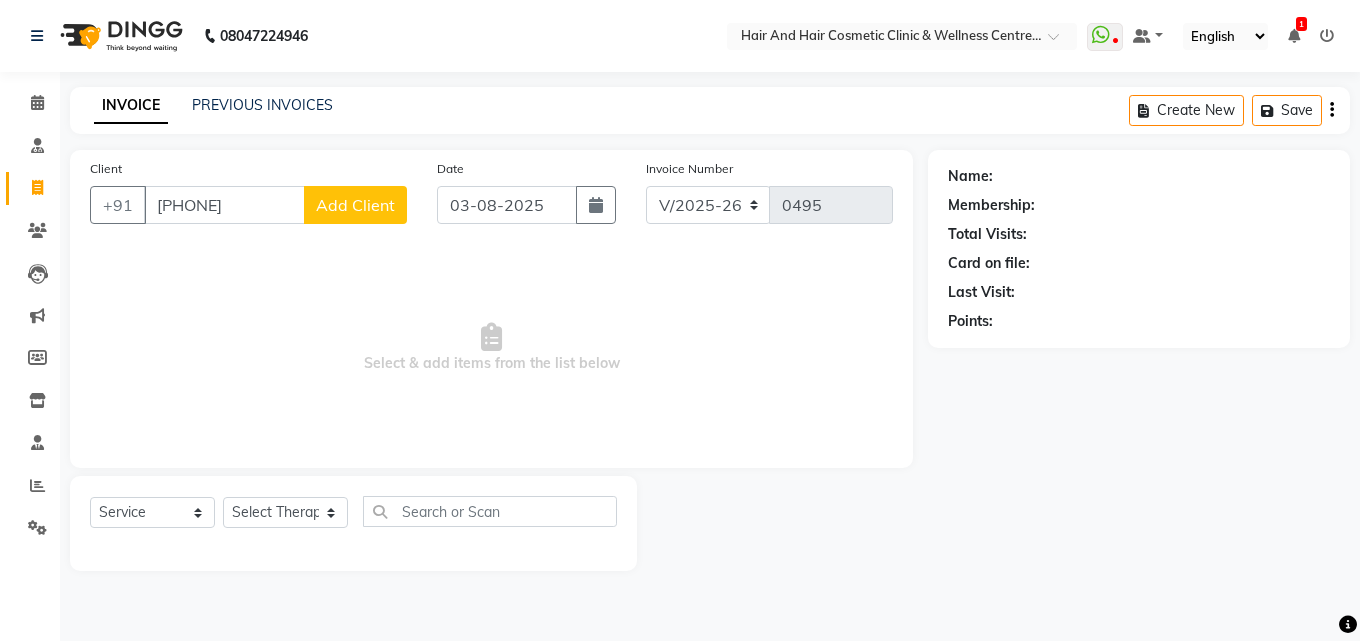 click on "Add Client" 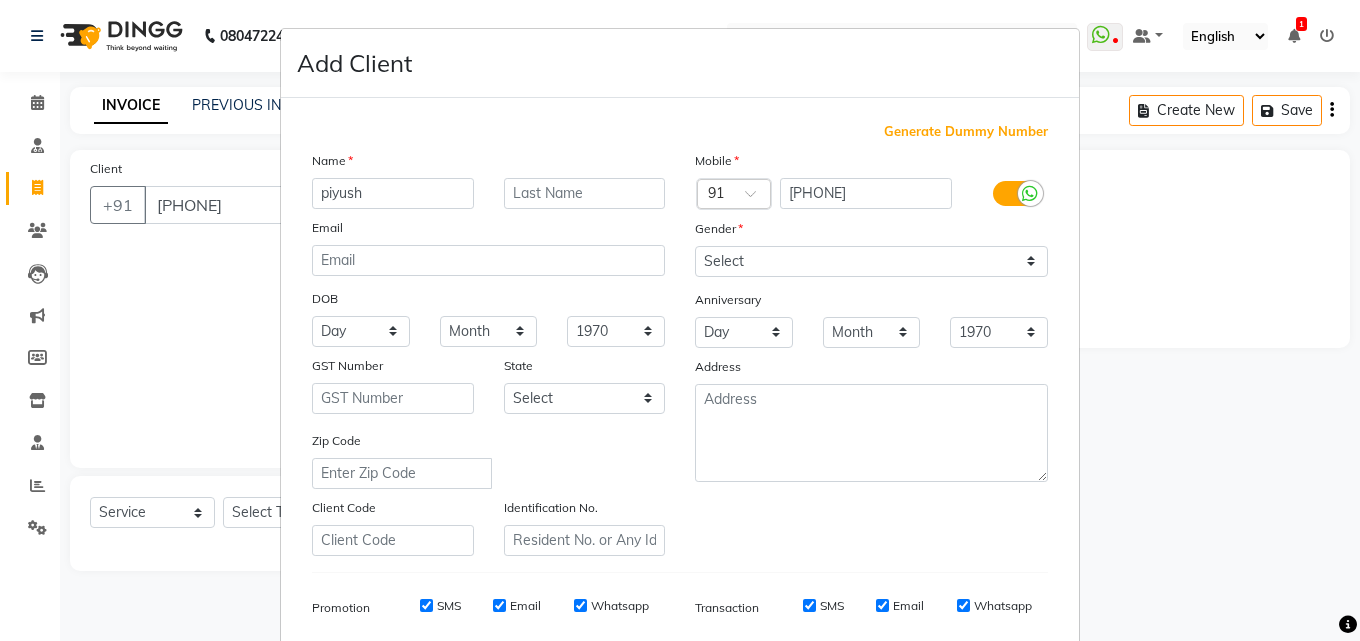 type on "piyush" 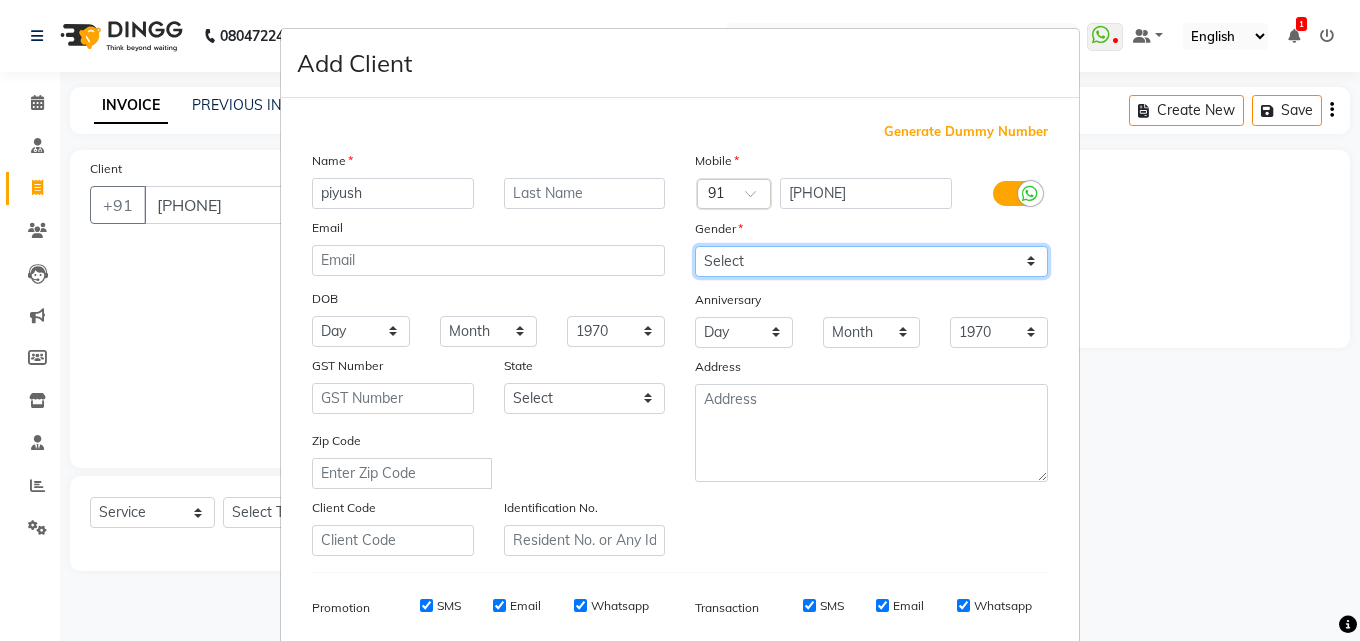 click on "Select Male Female Other Prefer Not To Say" at bounding box center [871, 261] 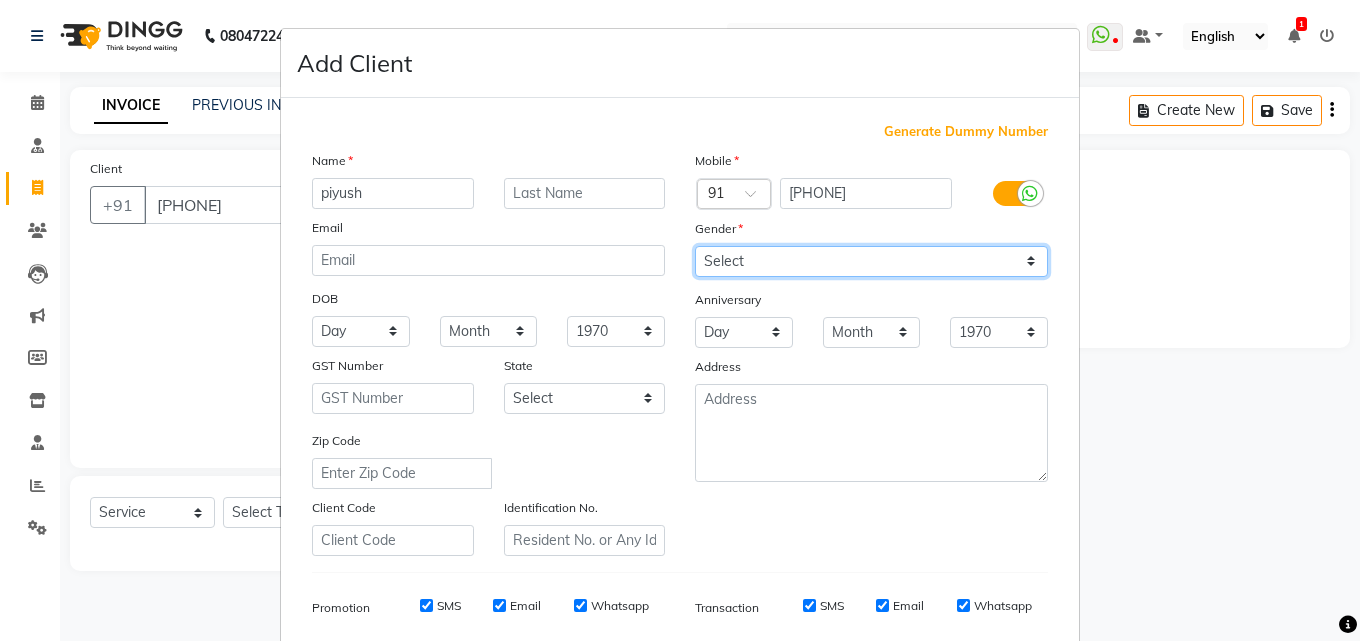select on "male" 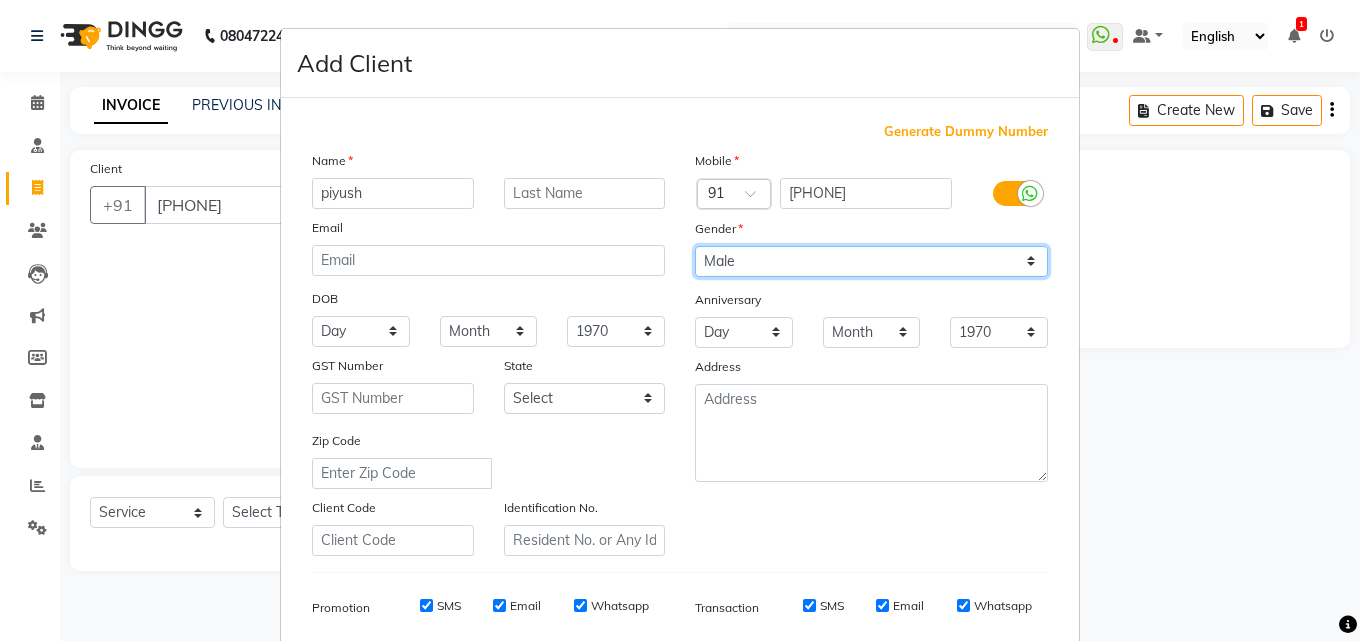 click on "Select Male Female Other Prefer Not To Say" at bounding box center [871, 261] 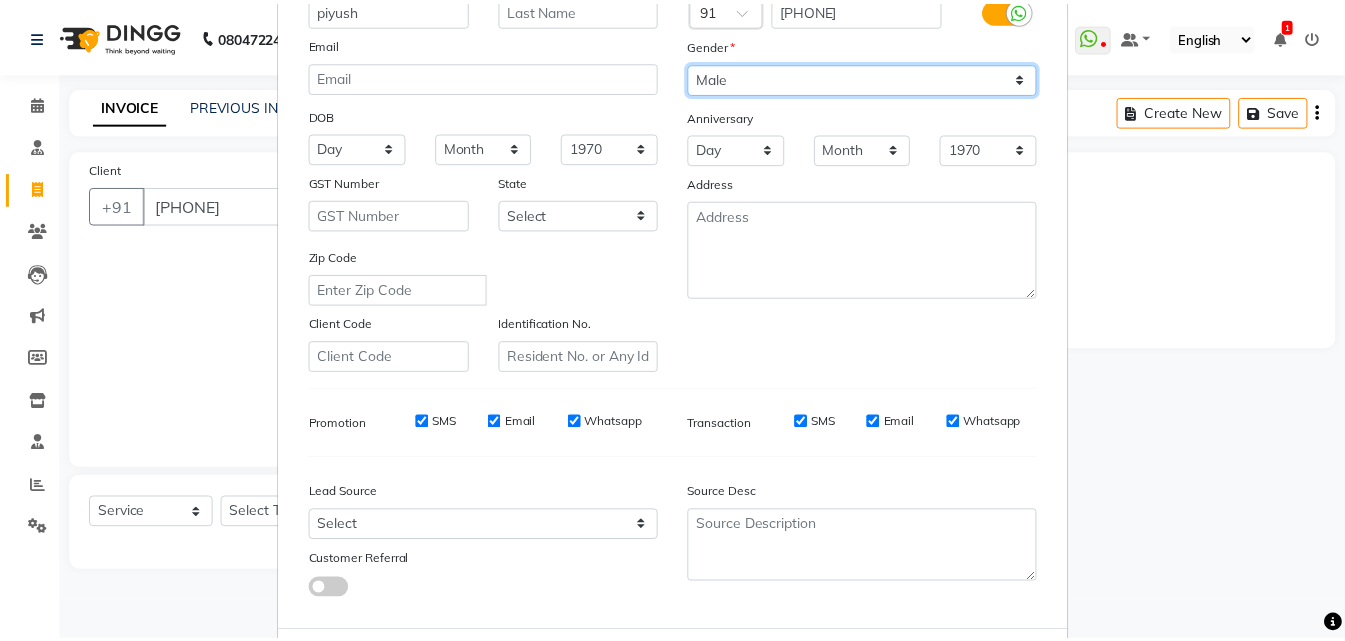 scroll, scrollTop: 282, scrollLeft: 0, axis: vertical 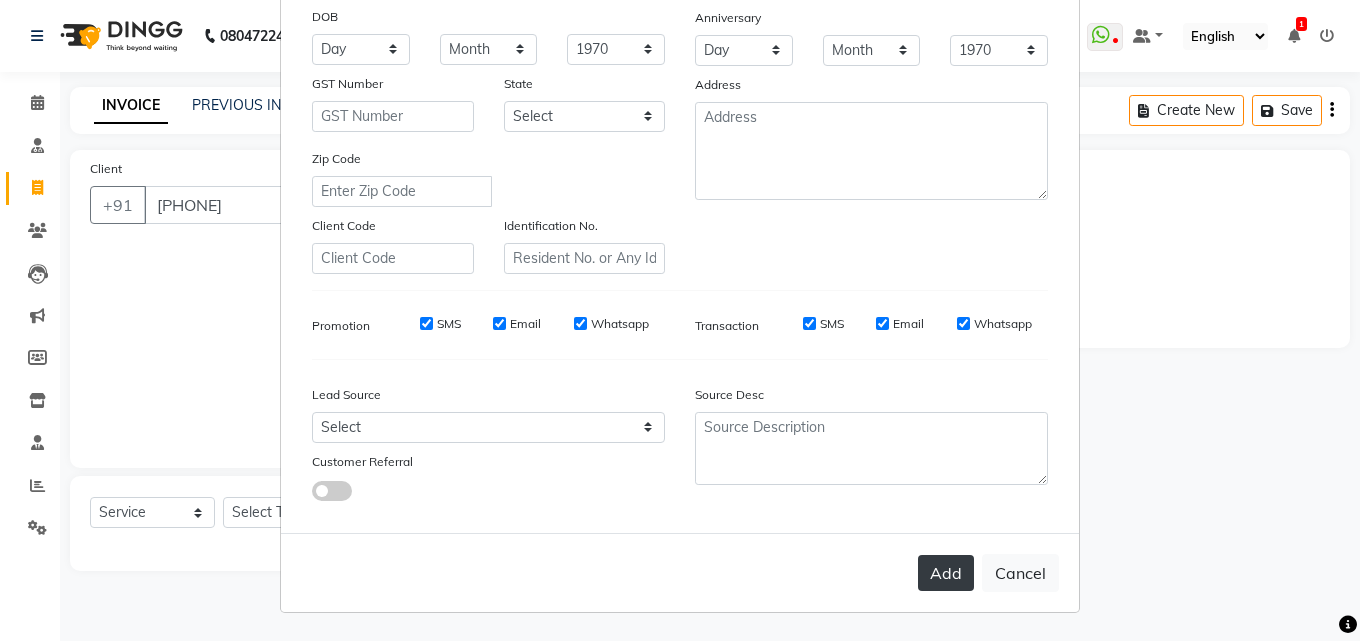 click on "Add" at bounding box center [946, 573] 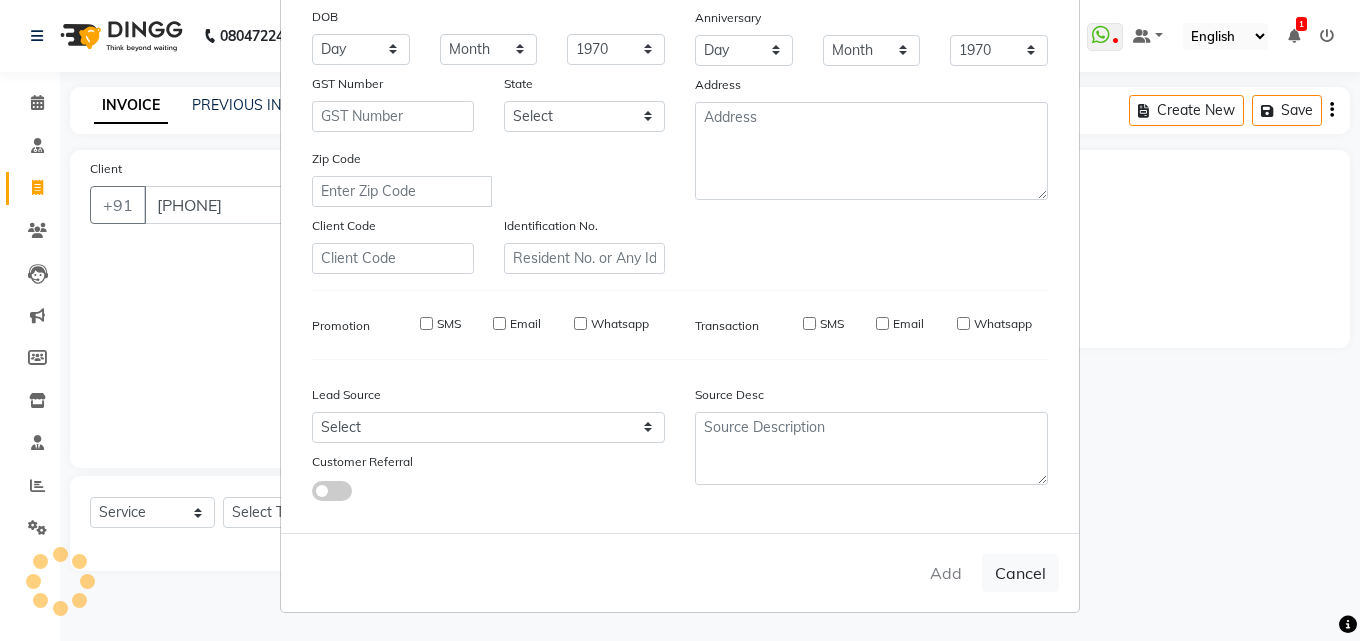 type on "70******11" 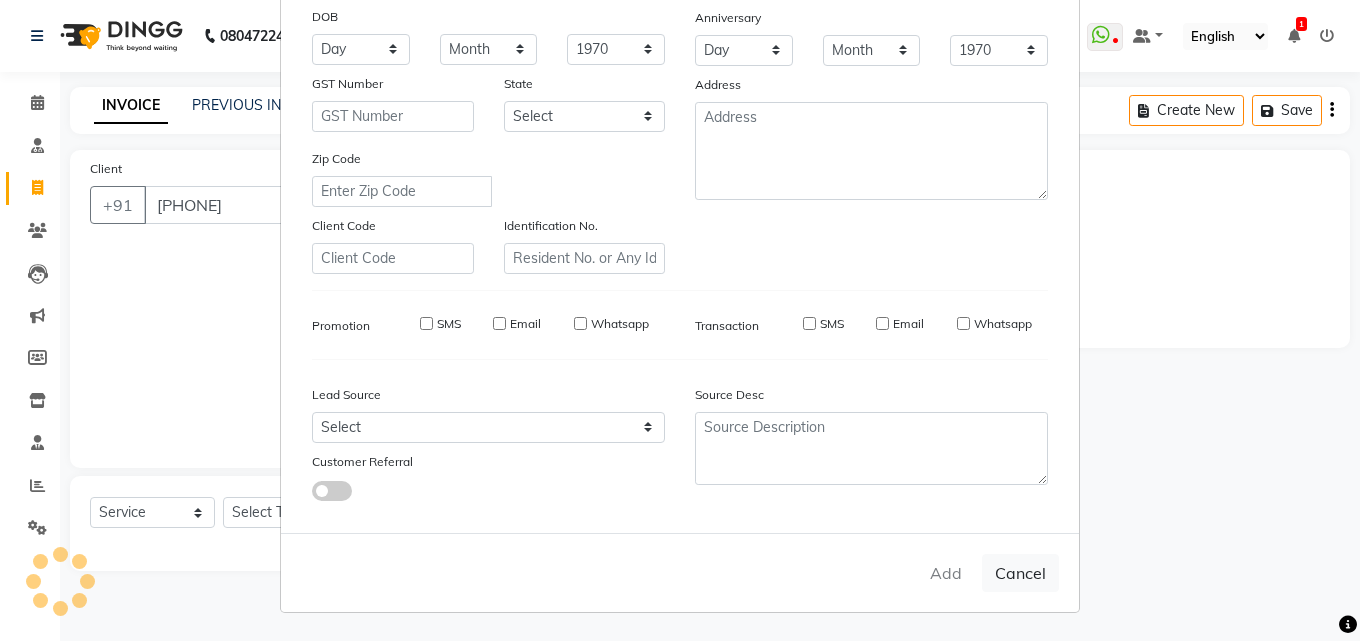 type 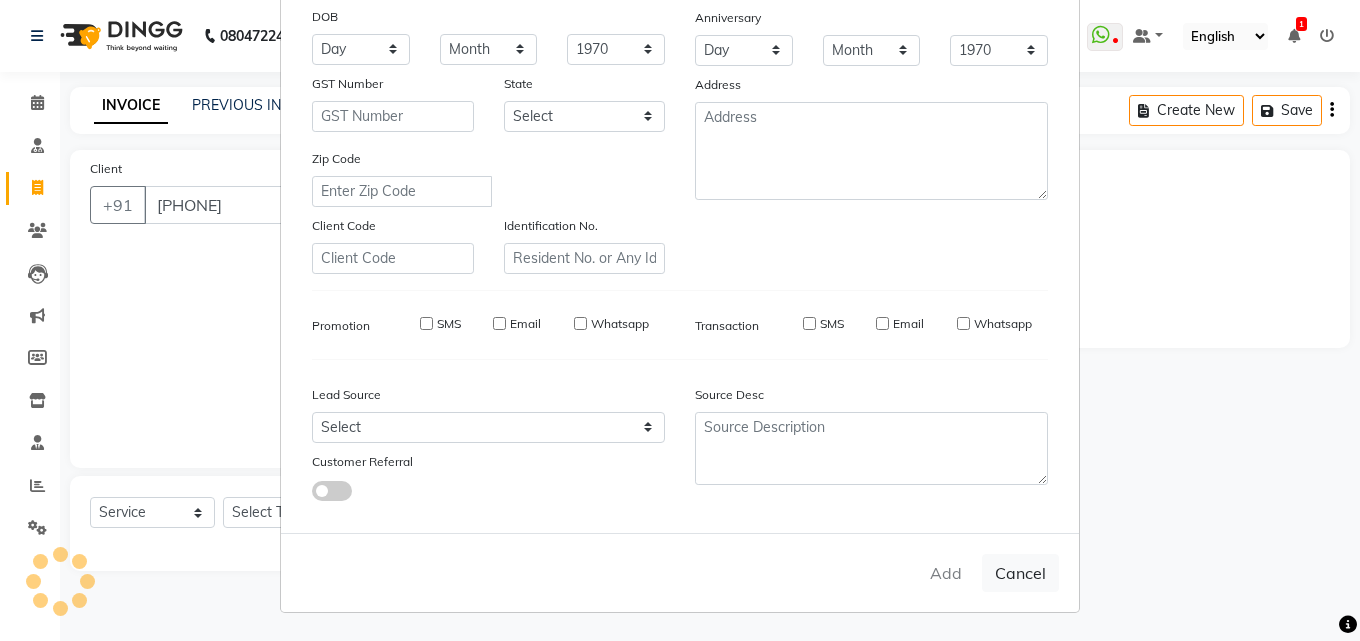select 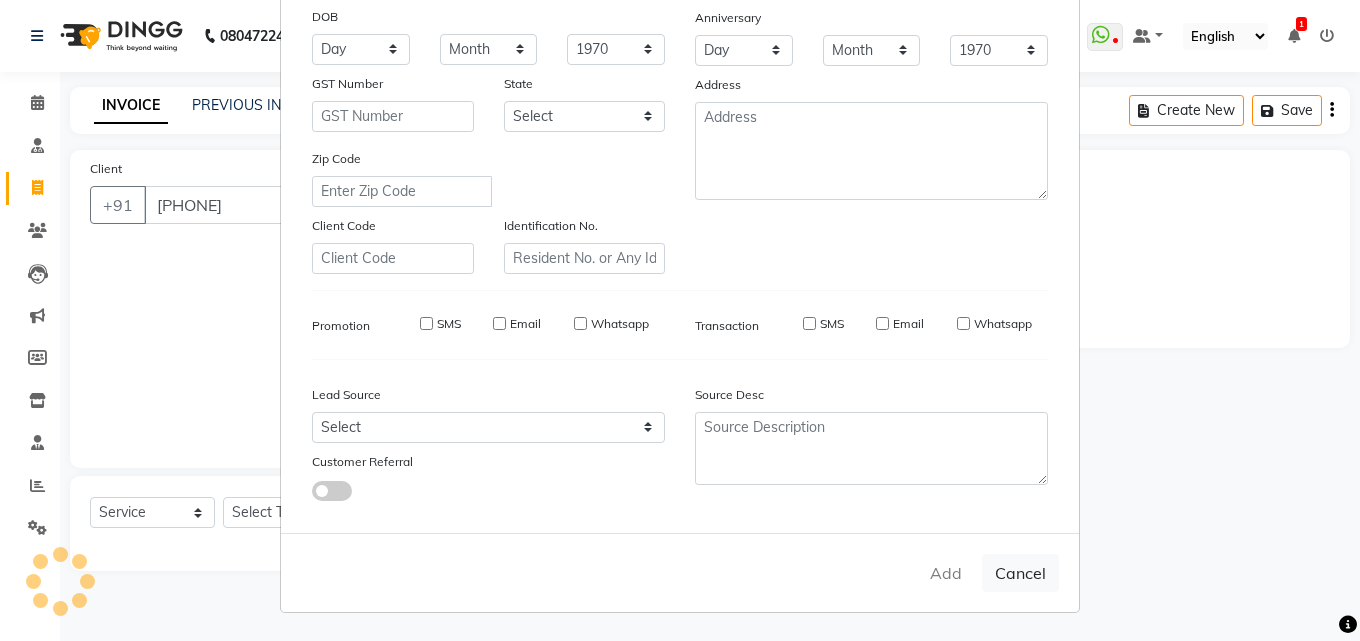 select 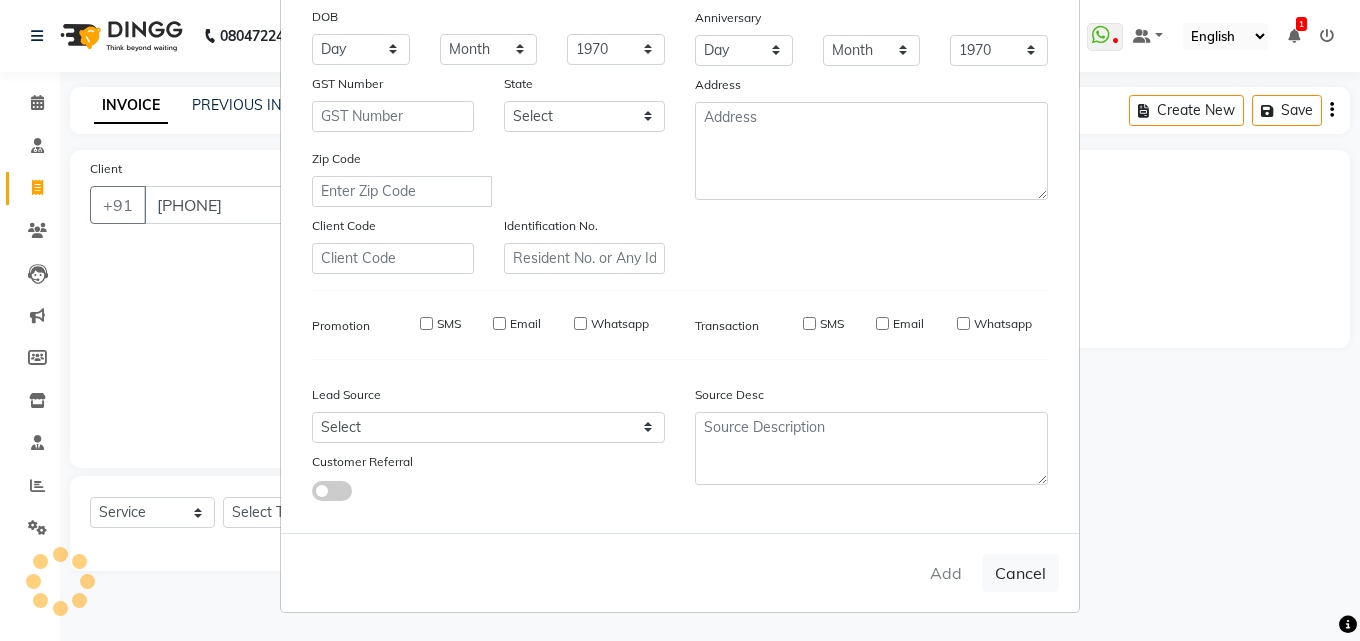 select 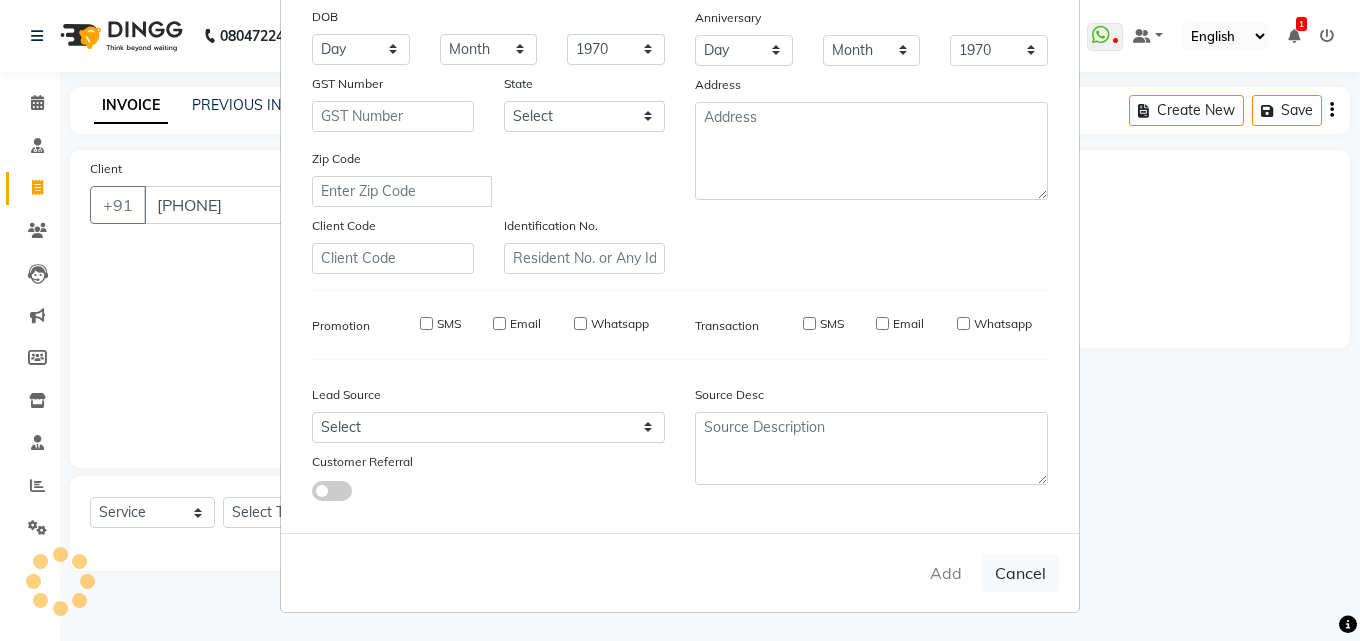 select 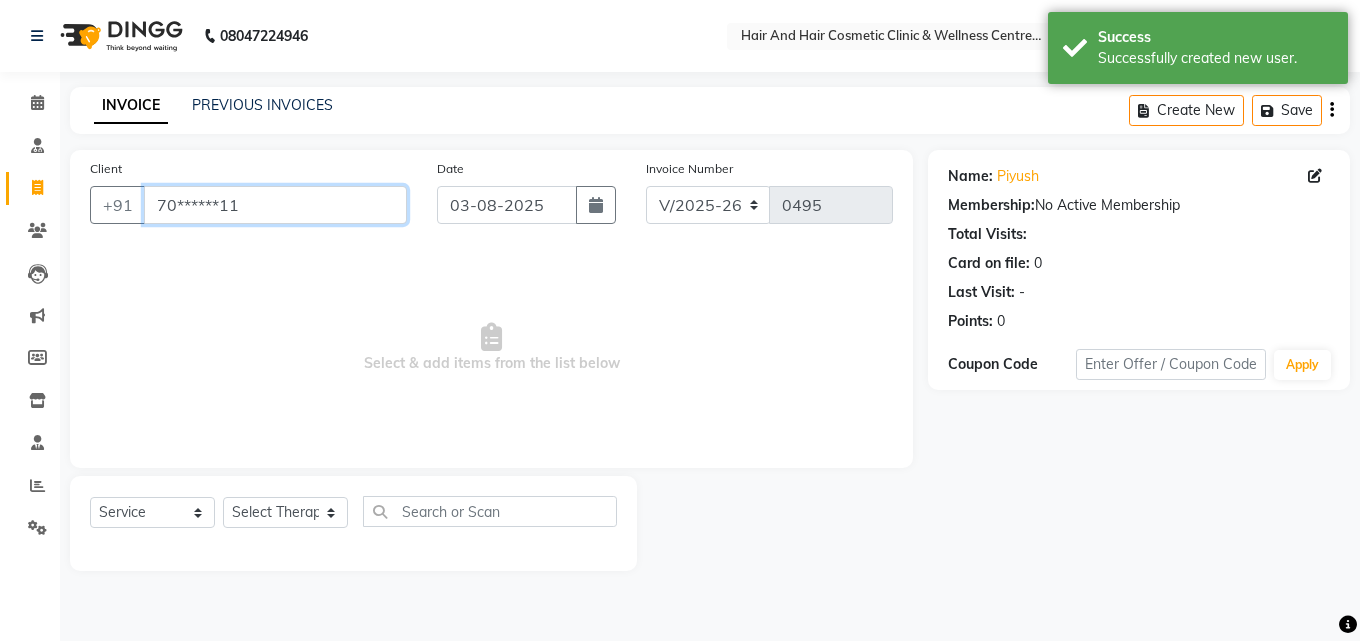 drag, startPoint x: 289, startPoint y: 213, endPoint x: 0, endPoint y: 175, distance: 291.48755 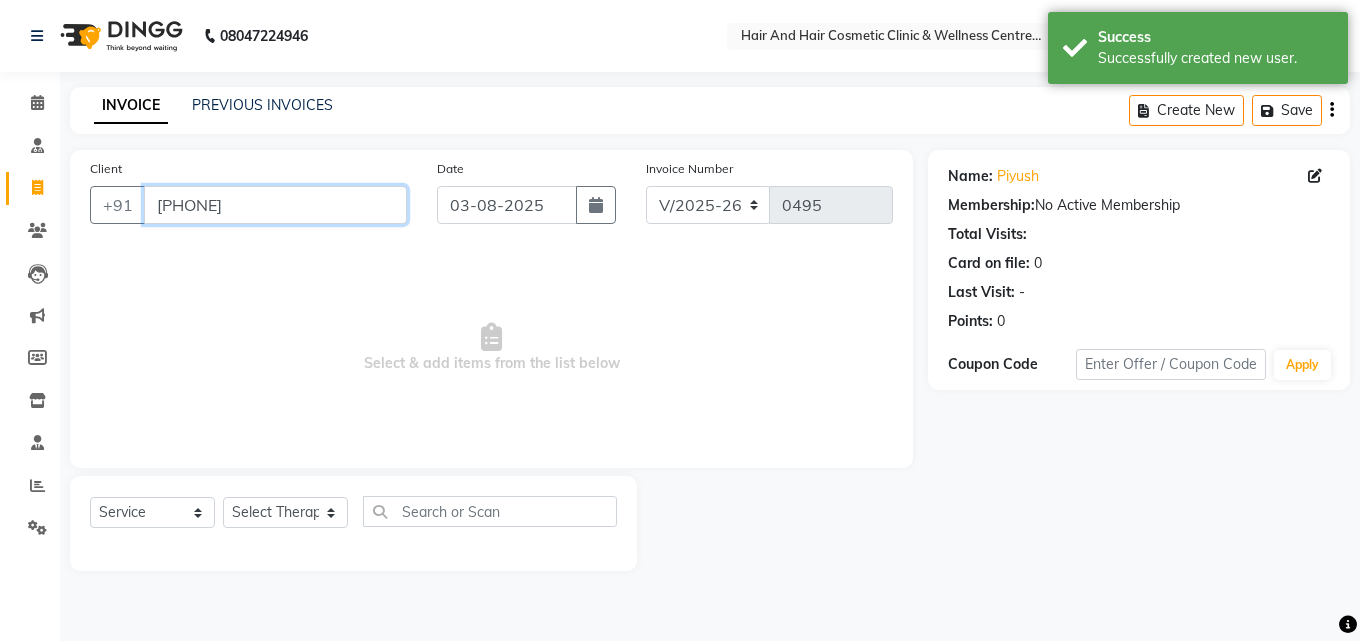 type on "[PHONE]" 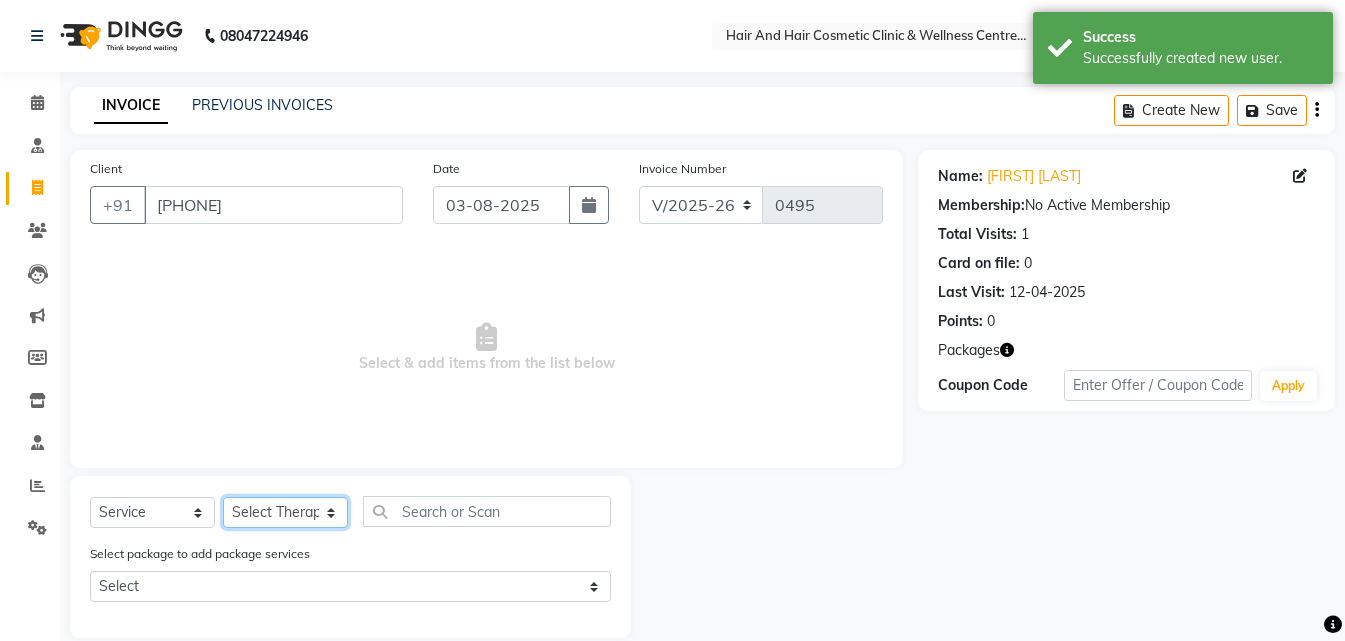 click on "Select Therapist [FIRST] [LAST]  DR [FIRST] [LAST]  DR [FIRST] [LAST] Frontdesk [FIRST] [LAST]  [FIRST] [LAST] [FIRST] [LAST] [FIRST] [LAST]" 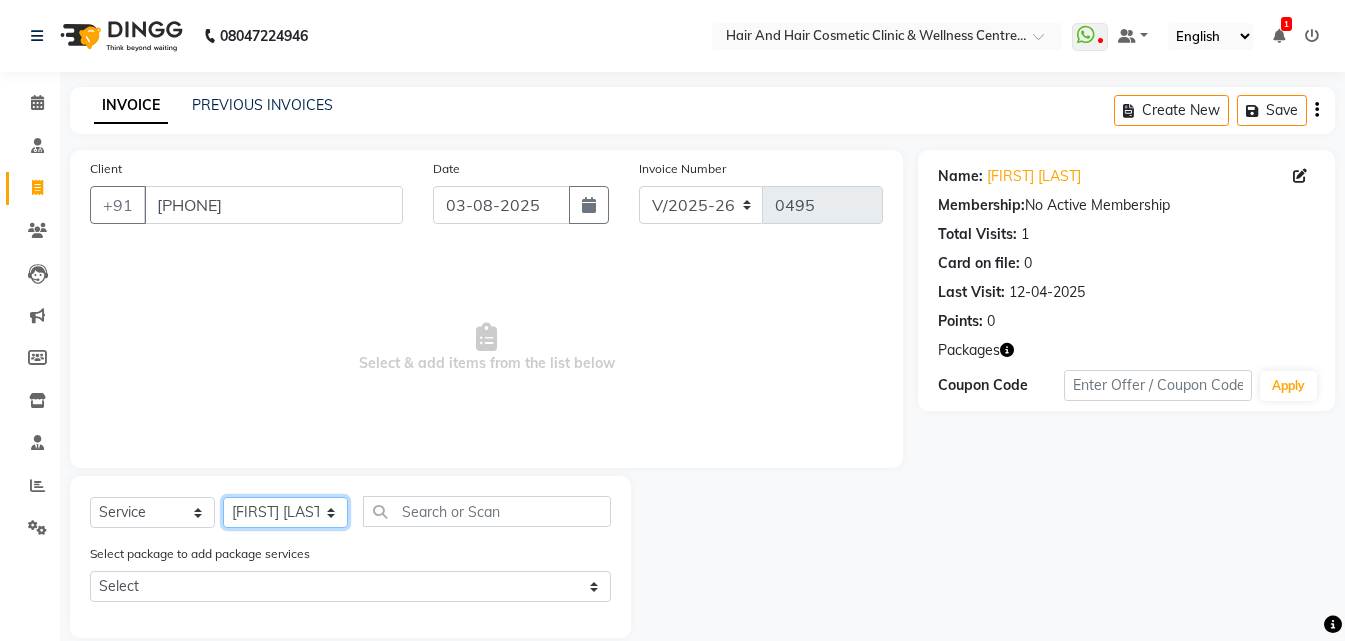 click on "Select Therapist [FIRST] [LAST]  DR [FIRST] [LAST]  DR [FIRST] [LAST] Frontdesk [FIRST] [LAST]  [FIRST] [LAST] [FIRST] [LAST] [FIRST] [LAST]" 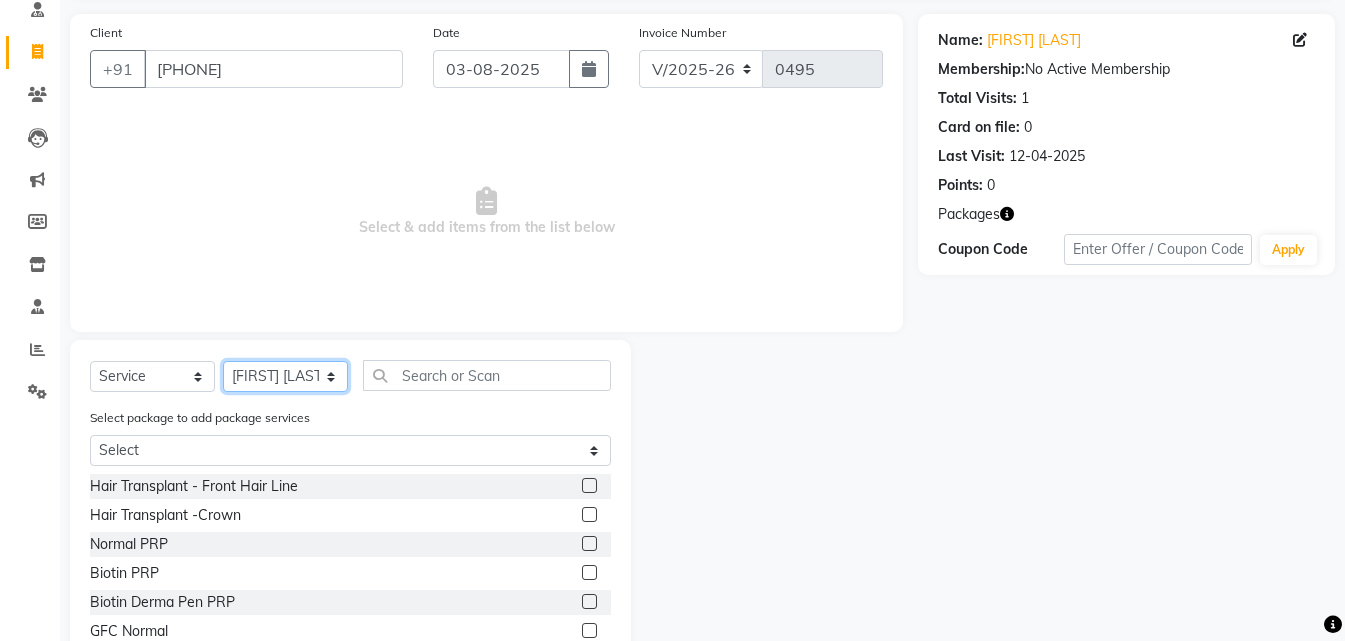 scroll, scrollTop: 227, scrollLeft: 0, axis: vertical 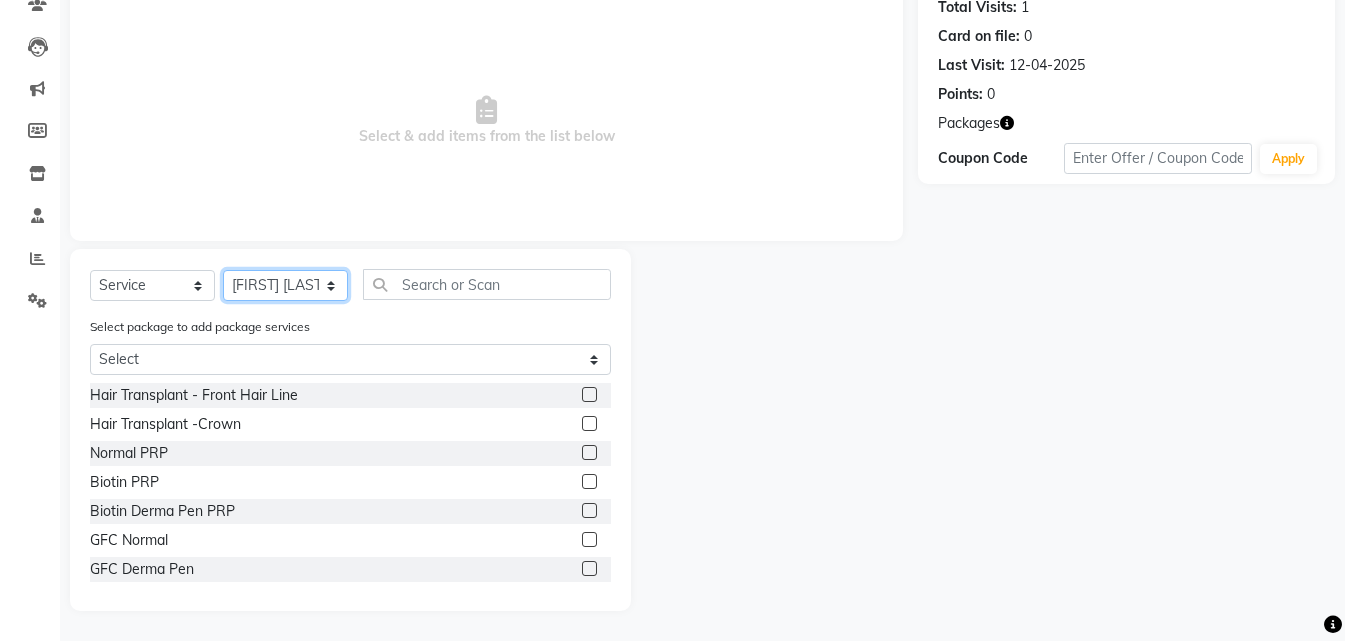 drag, startPoint x: 282, startPoint y: 282, endPoint x: 281, endPoint y: 296, distance: 14.035668 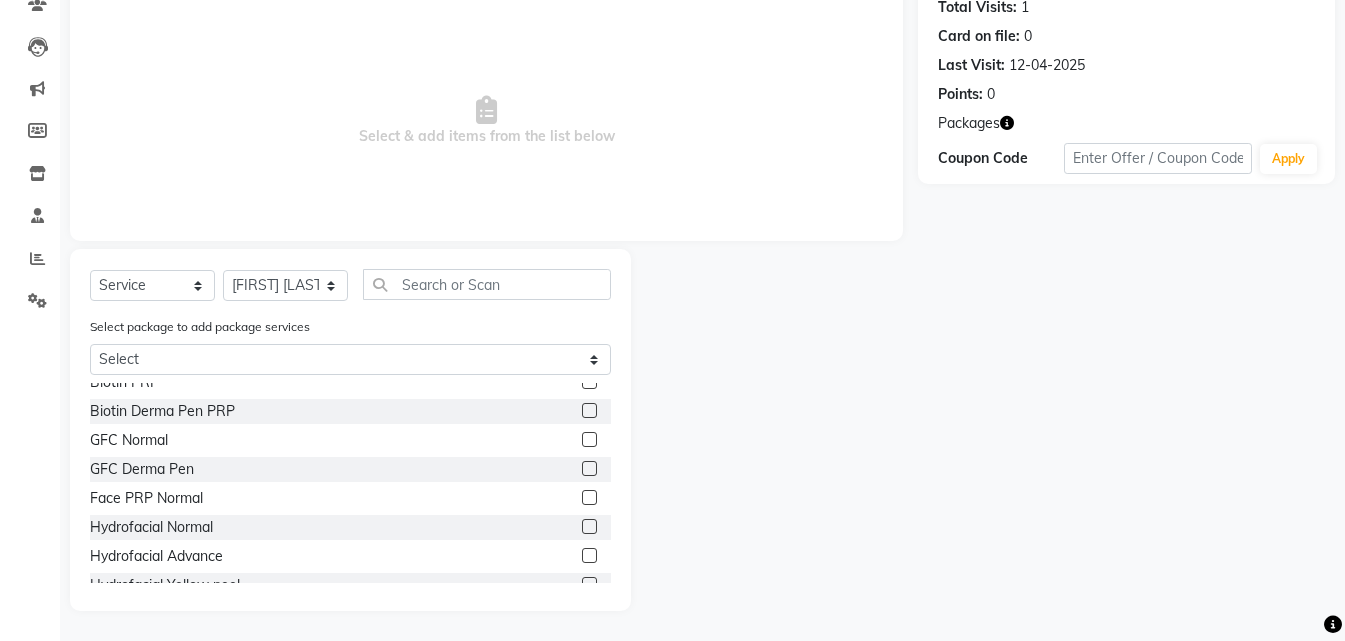 click 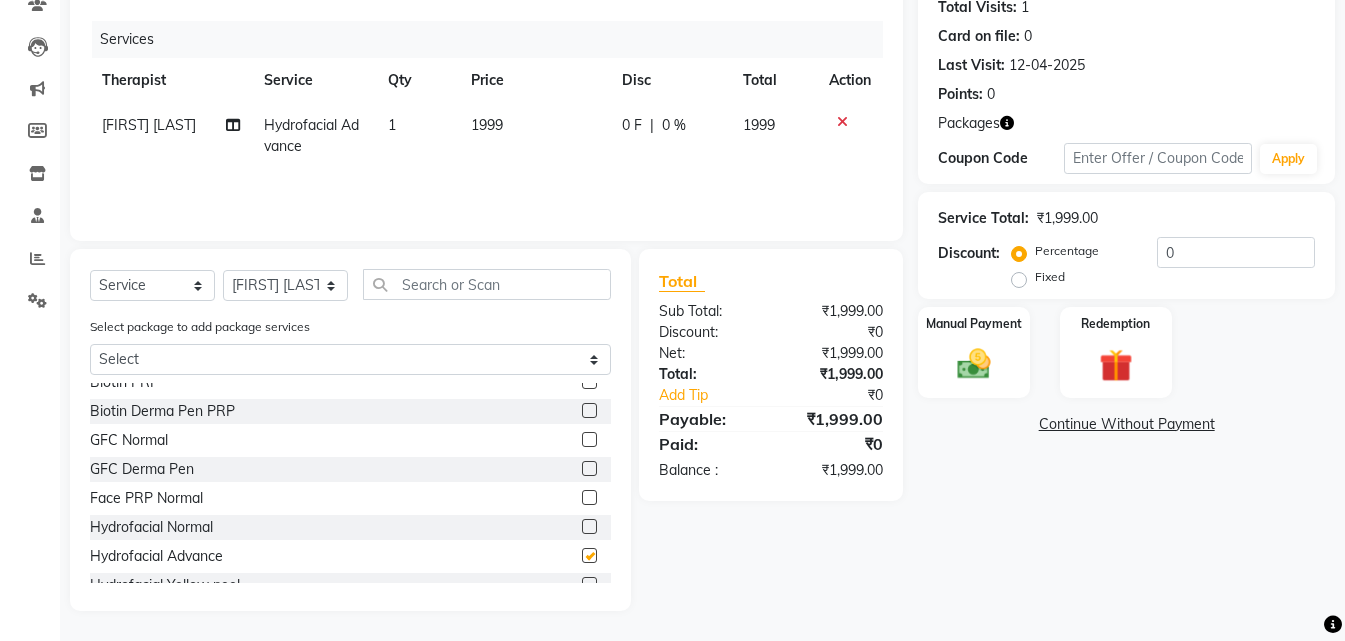 checkbox on "false" 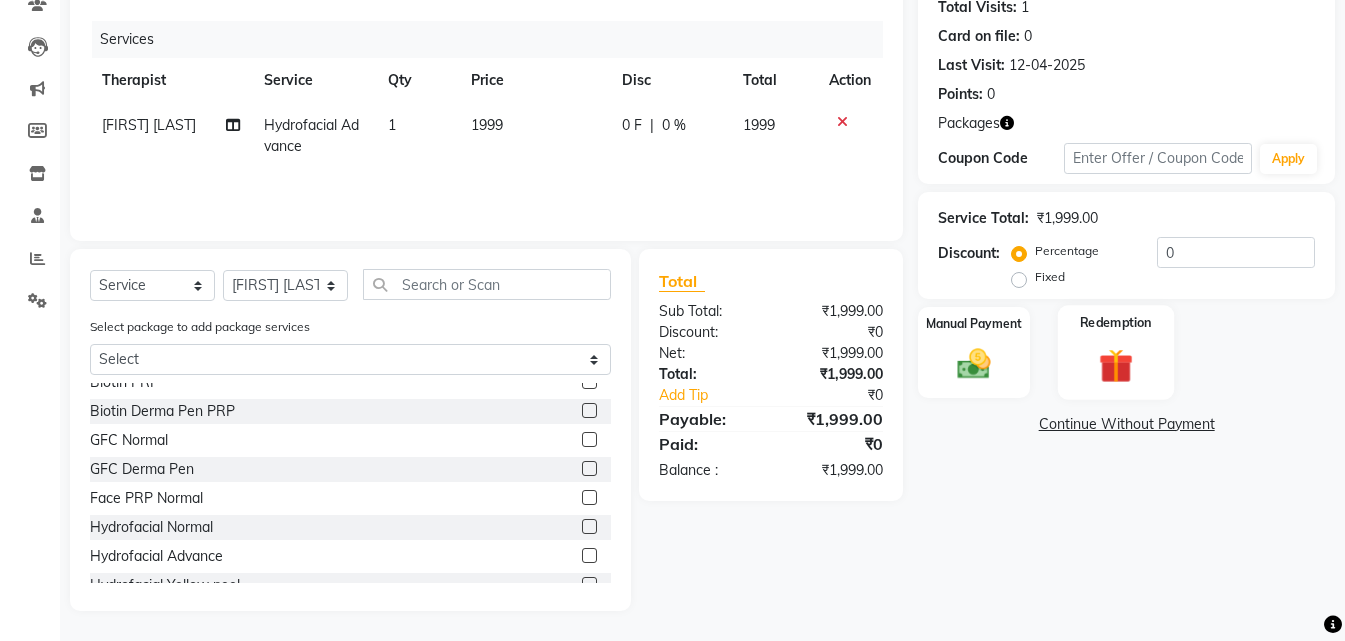 click 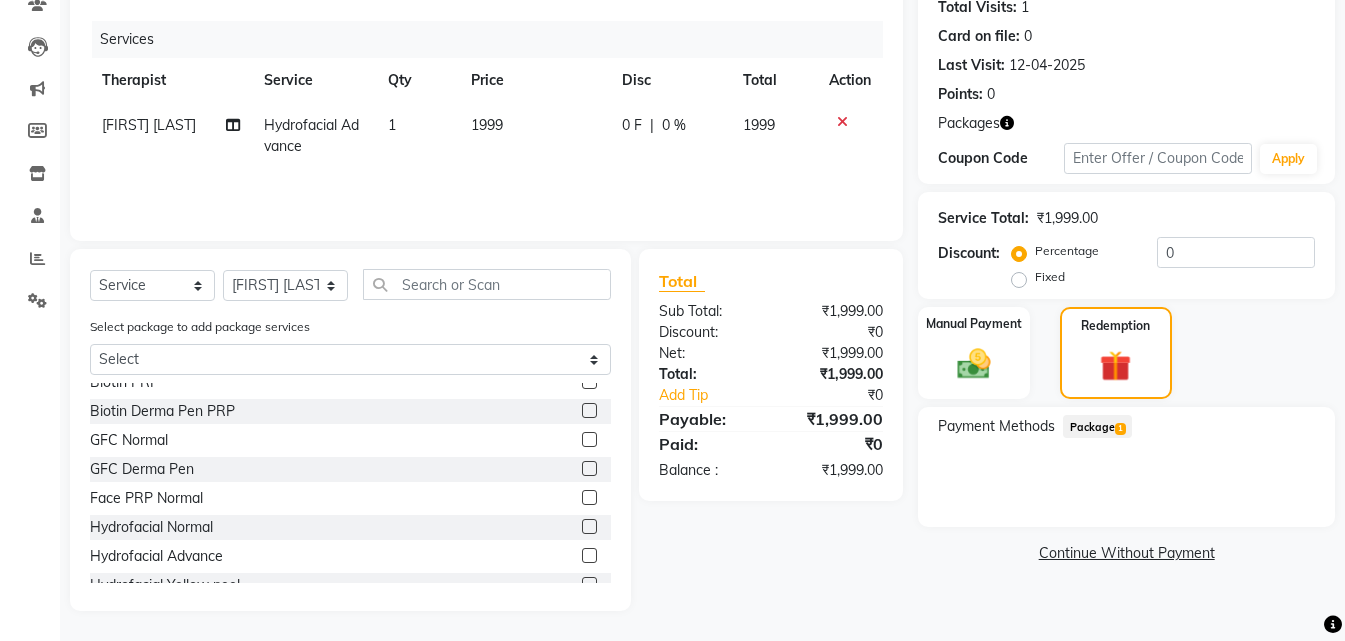 click on "Package  1" 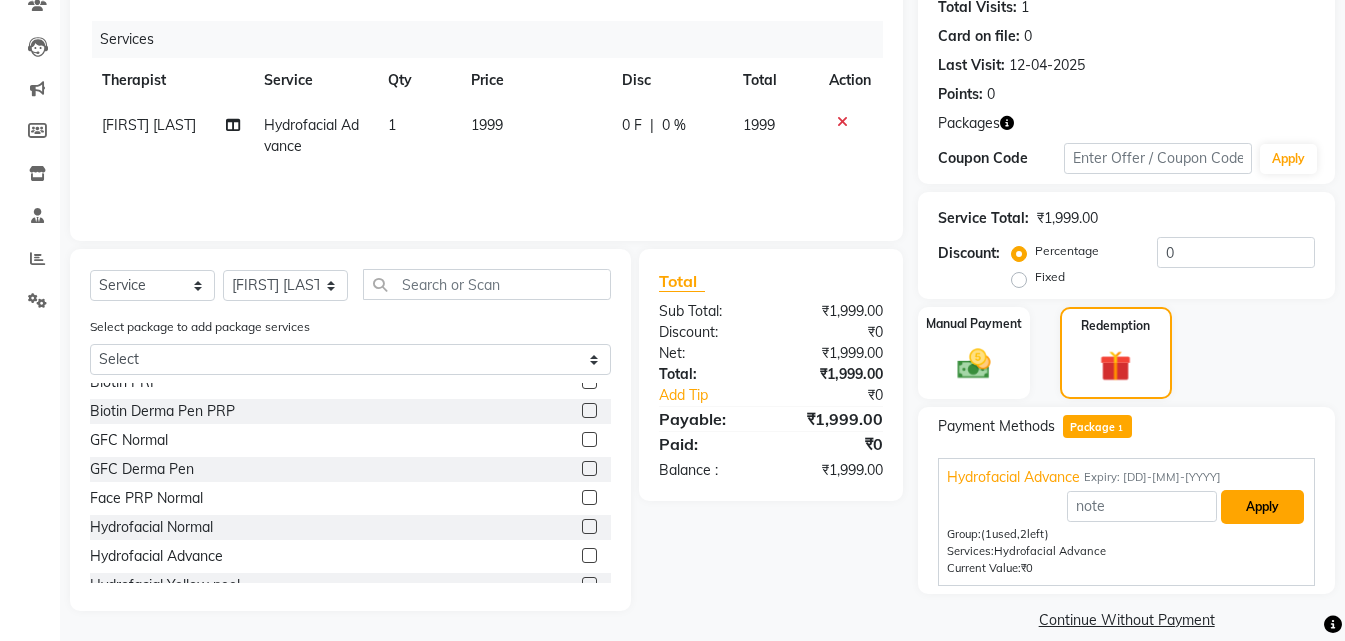 click on "Apply" at bounding box center [1262, 507] 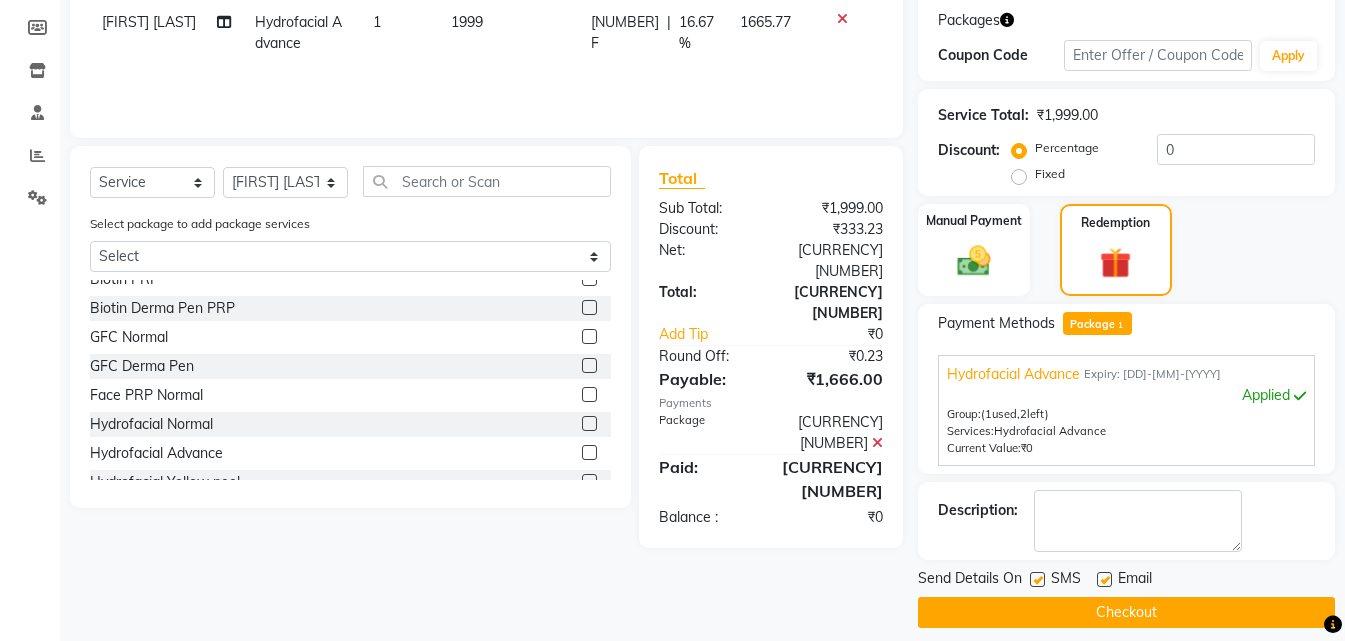 scroll, scrollTop: 347, scrollLeft: 0, axis: vertical 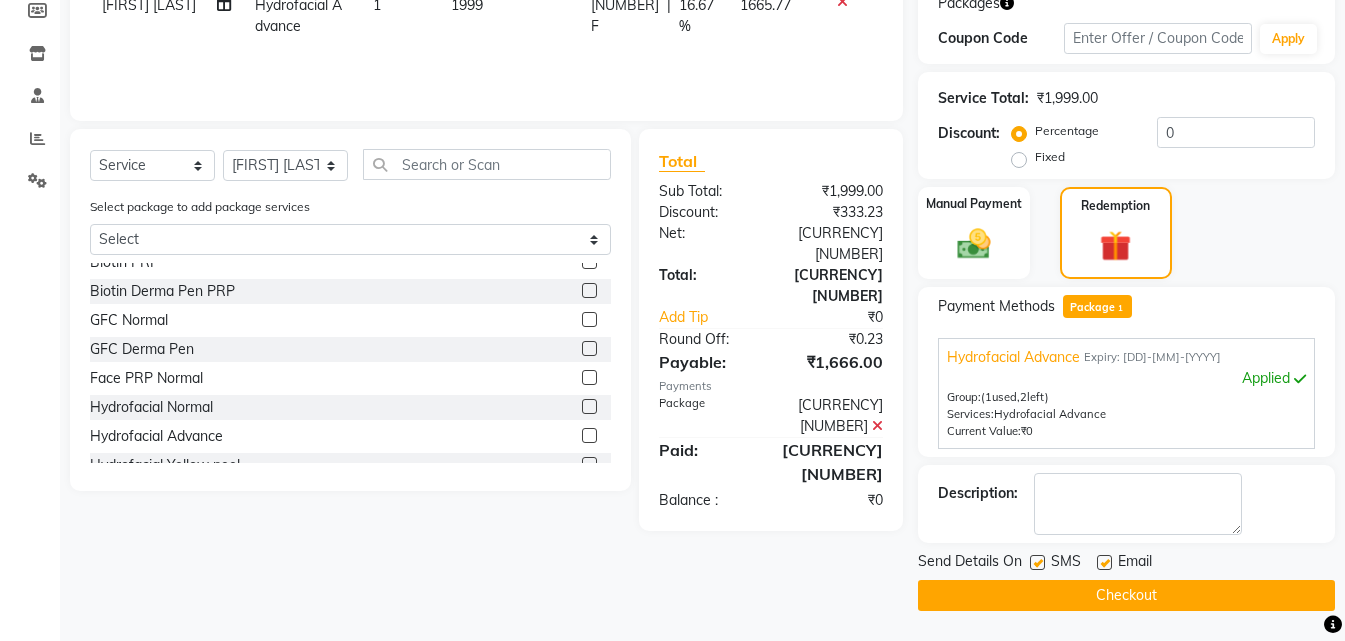 click 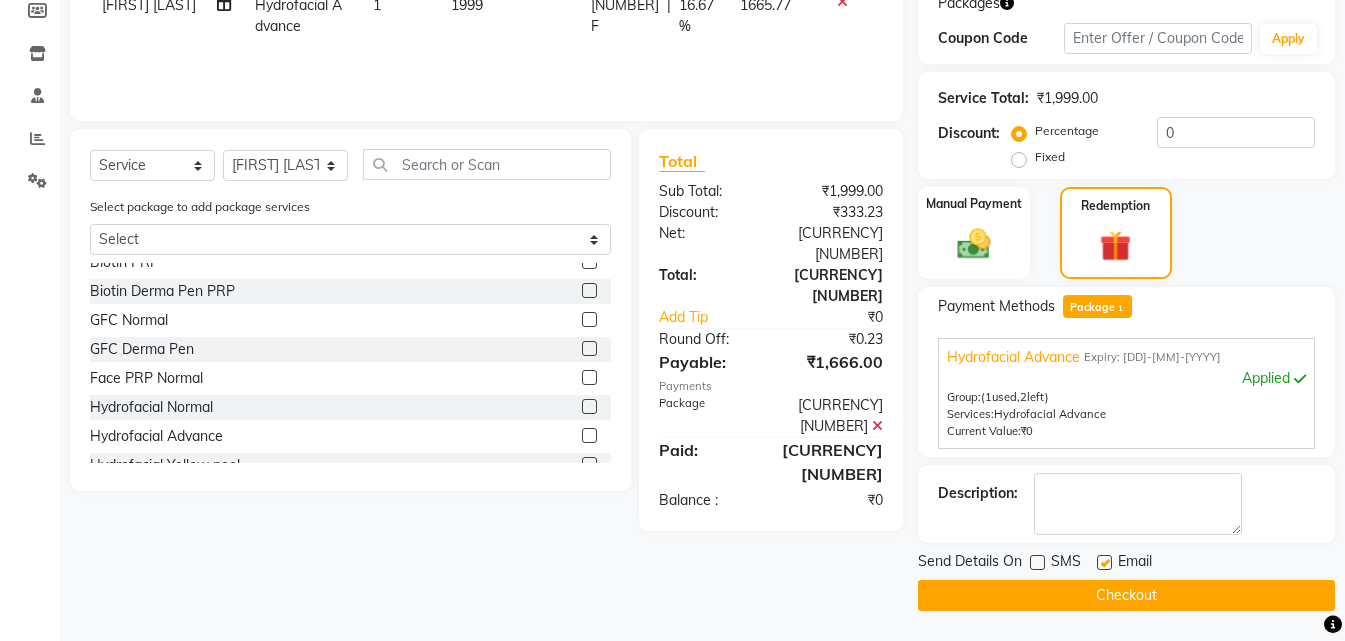 click on "Checkout" 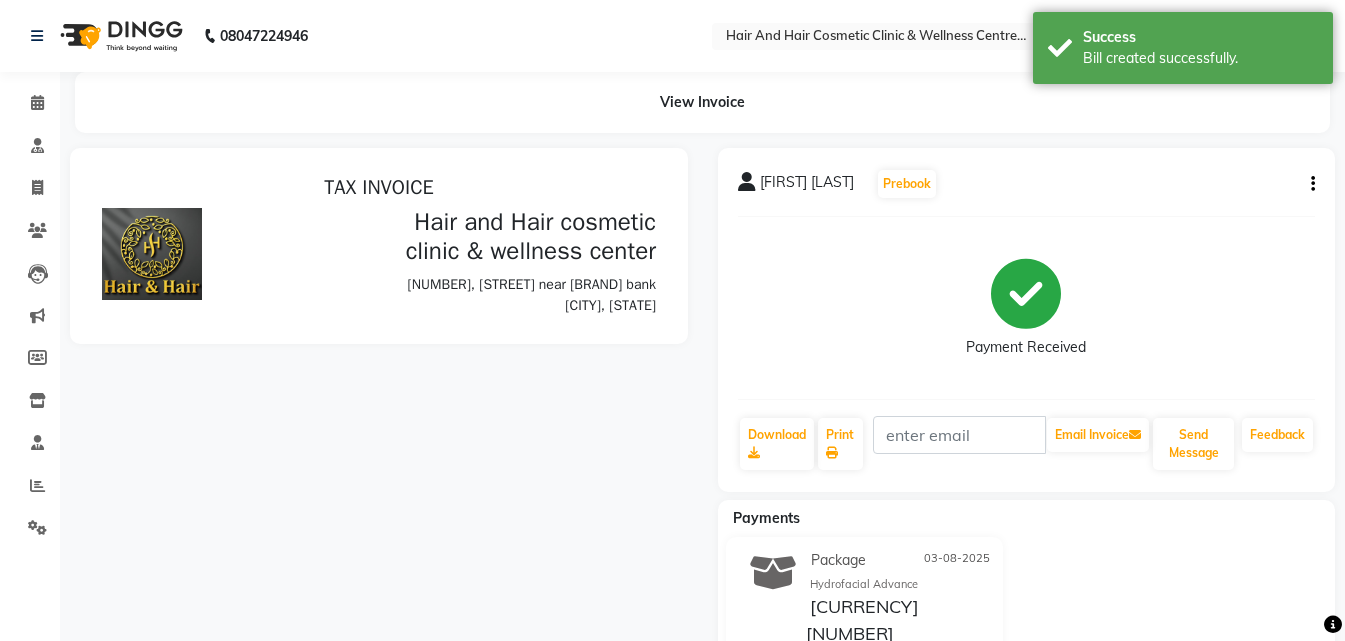 scroll, scrollTop: 0, scrollLeft: 0, axis: both 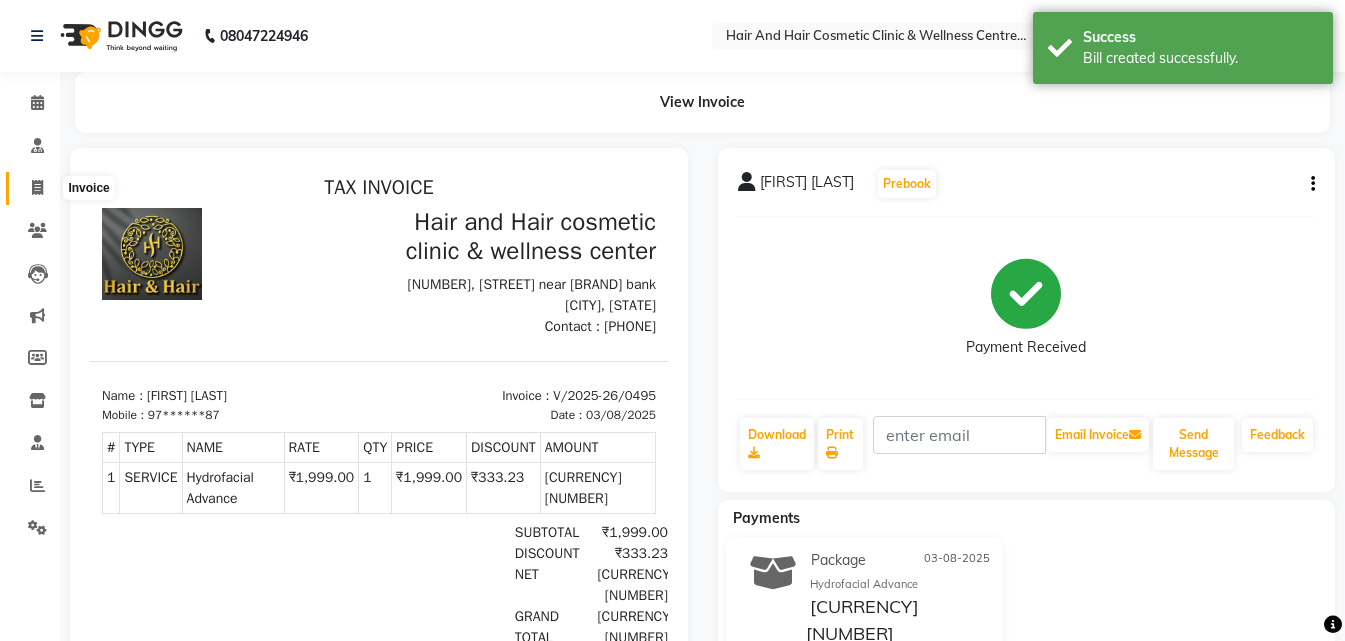 click 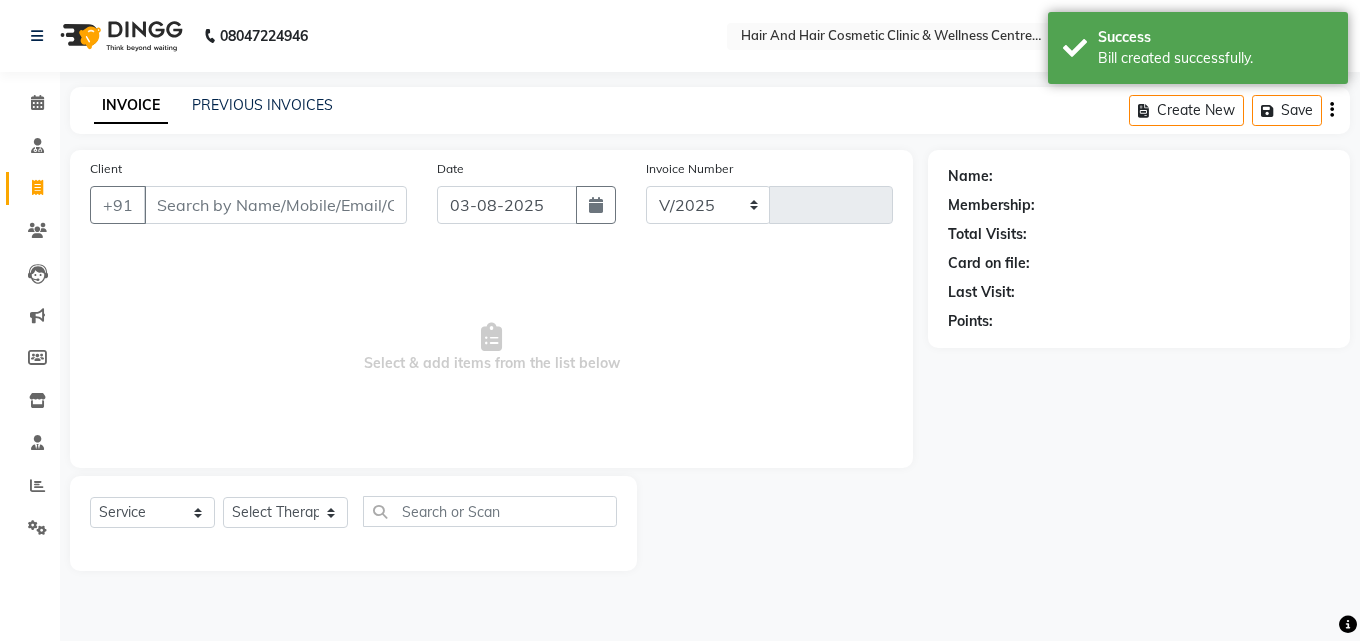 select on "5272" 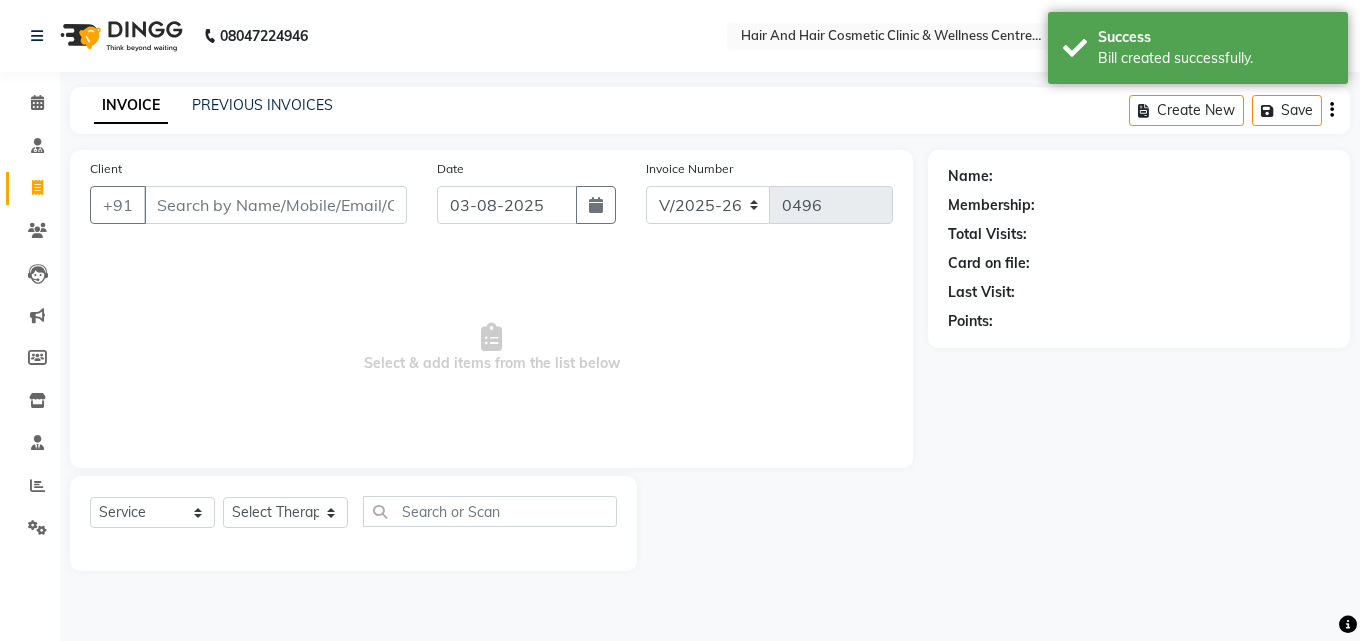 click on "Client" at bounding box center (275, 205) 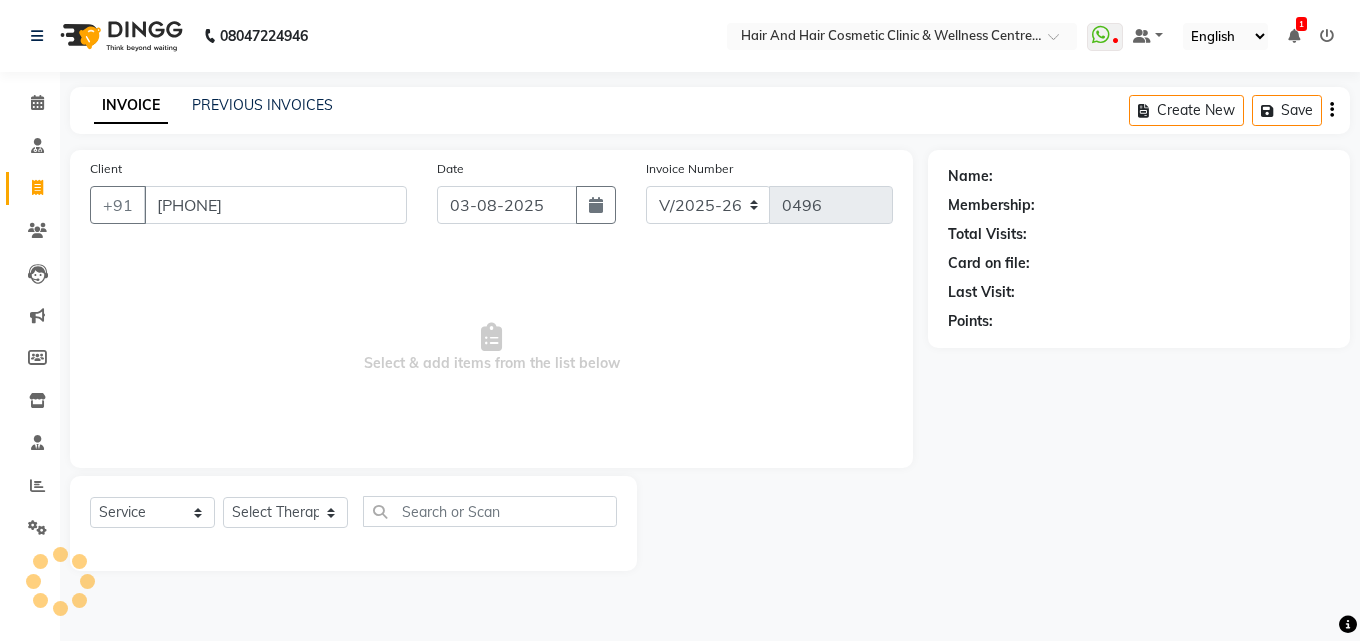 type on "[PHONE]" 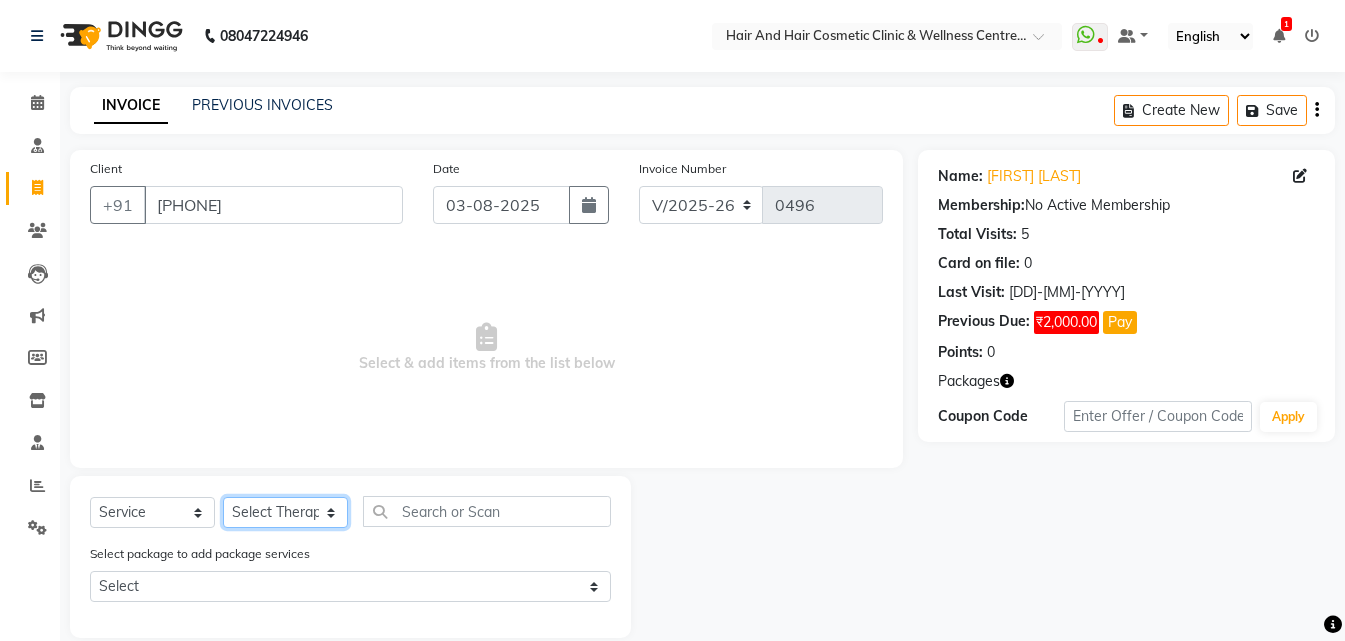 click on "Select Therapist [FIRST] [LAST]  DR [FIRST] [LAST]  DR [FIRST] [LAST] Frontdesk [FIRST] [LAST]  [FIRST] [LAST] [FIRST] [LAST] [FIRST] [LAST]" 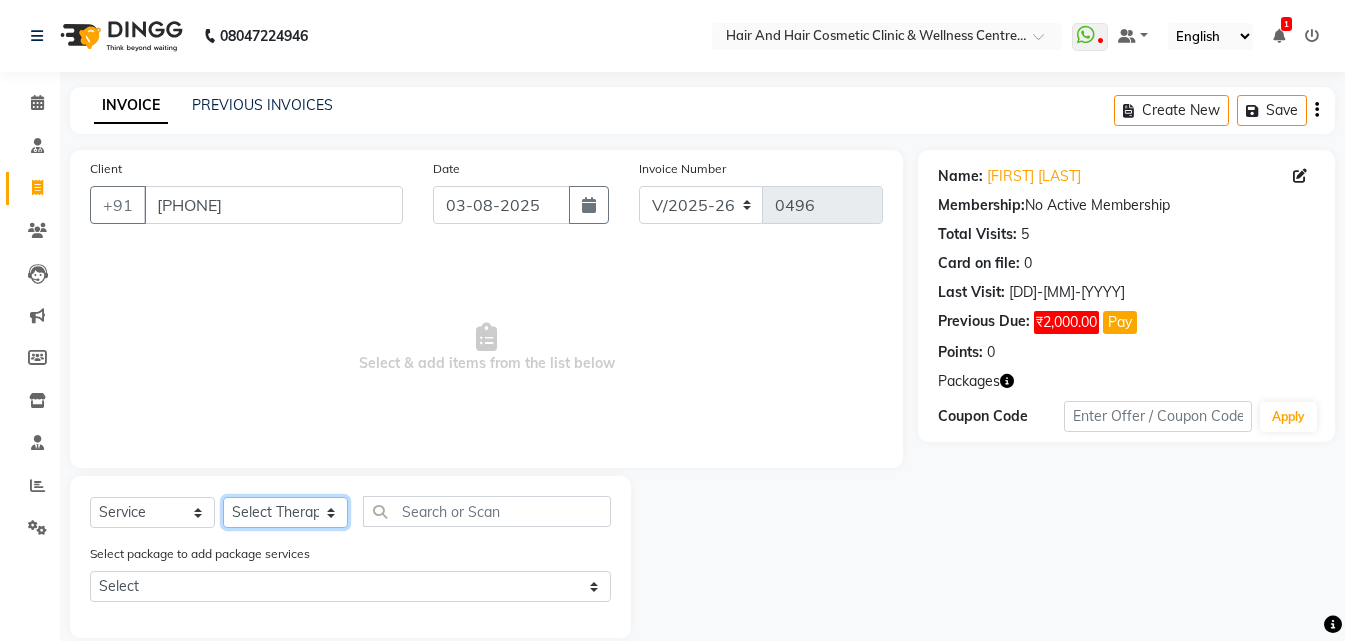 select on "34516" 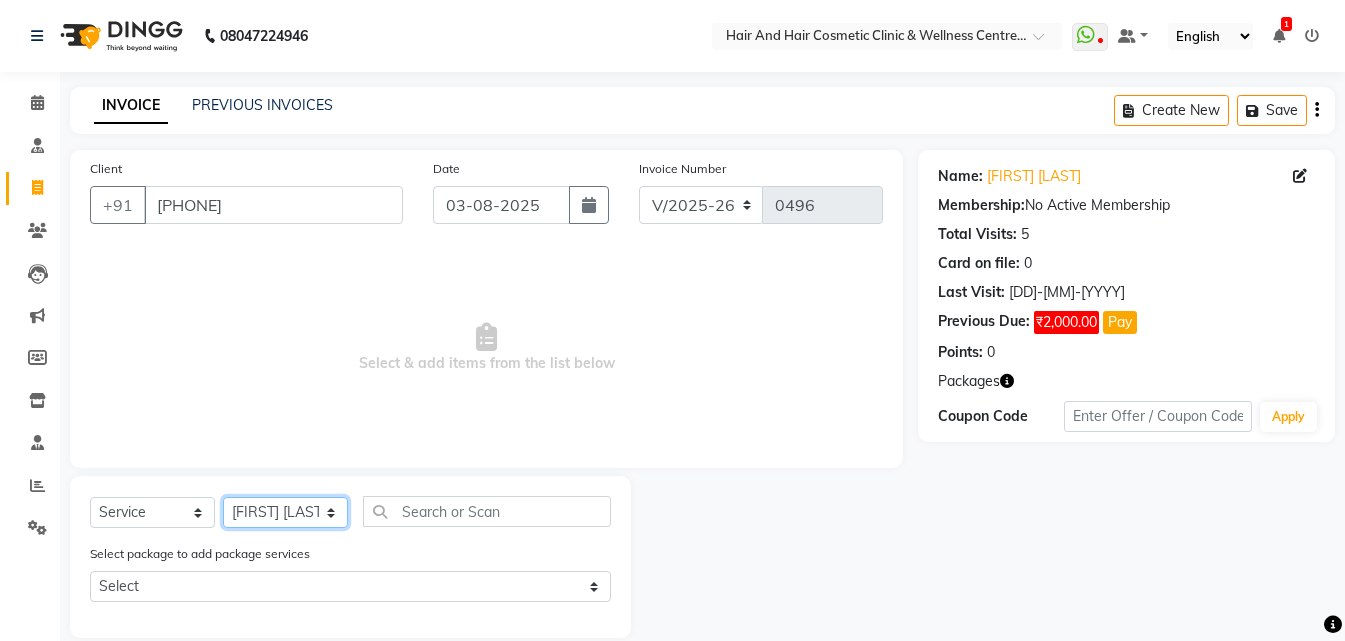 click on "Select Therapist [FIRST] [LAST]  DR [FIRST] [LAST]  DR [FIRST] [LAST] Frontdesk [FIRST] [LAST]  [FIRST] [LAST] [FIRST] [LAST] [FIRST] [LAST]" 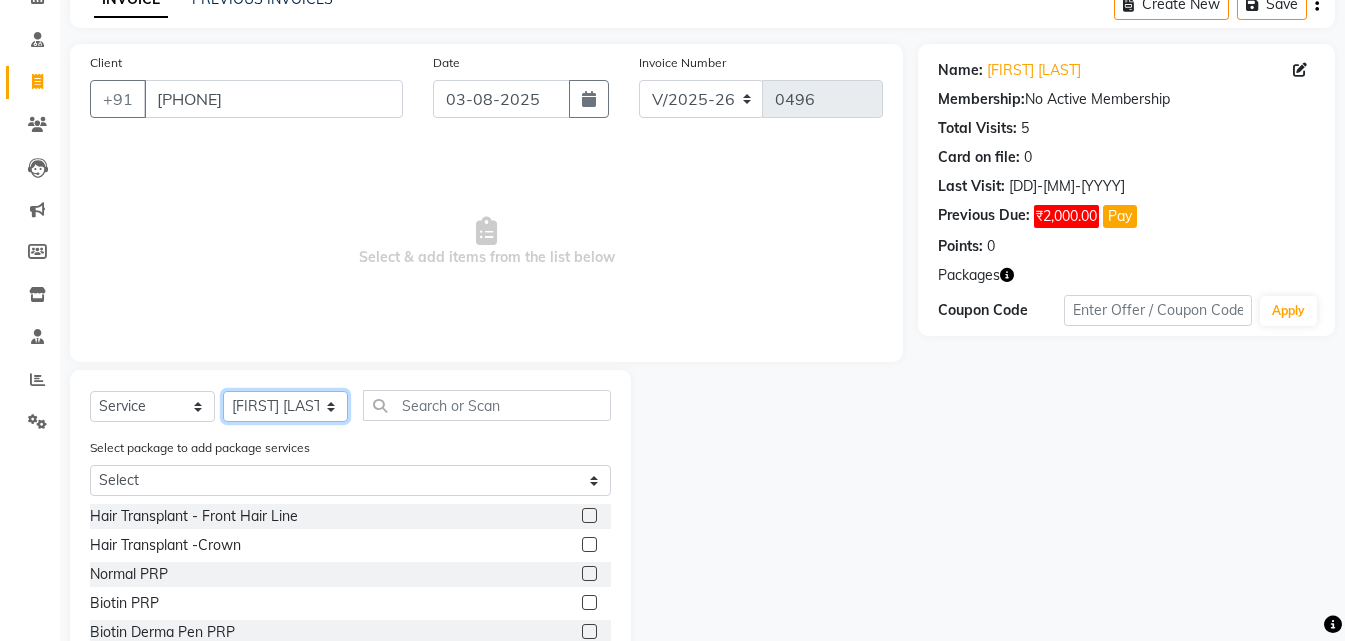 scroll, scrollTop: 227, scrollLeft: 0, axis: vertical 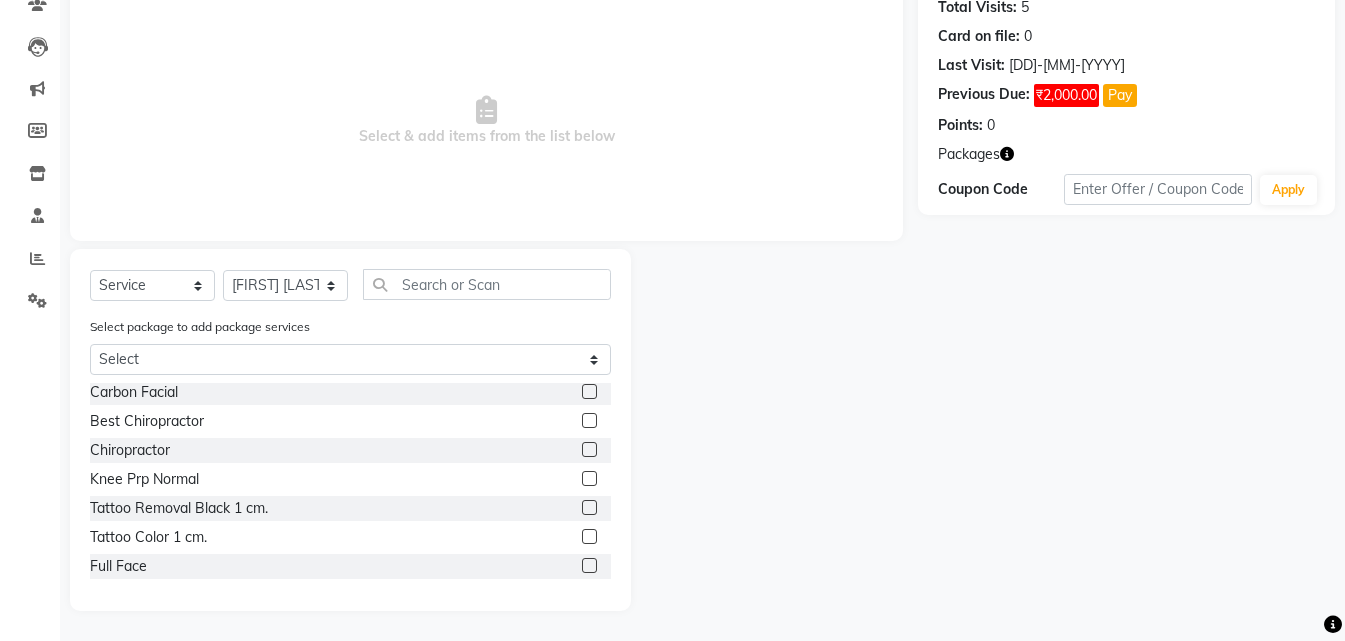 click 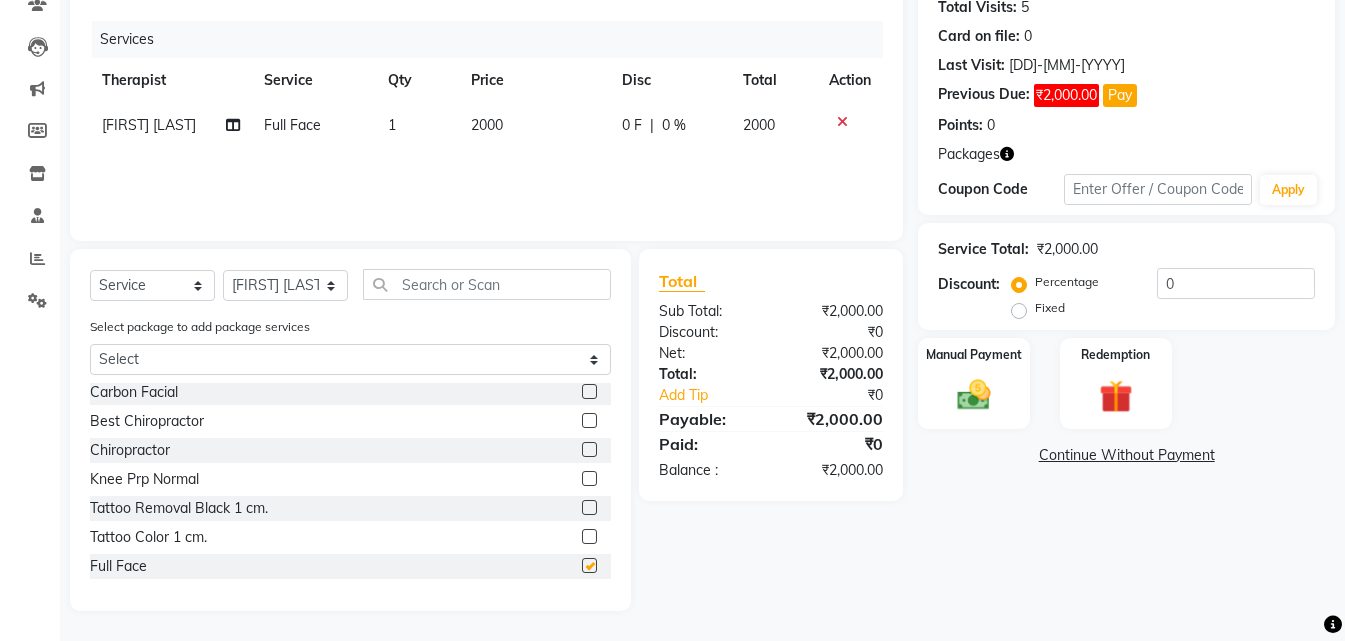 checkbox on "false" 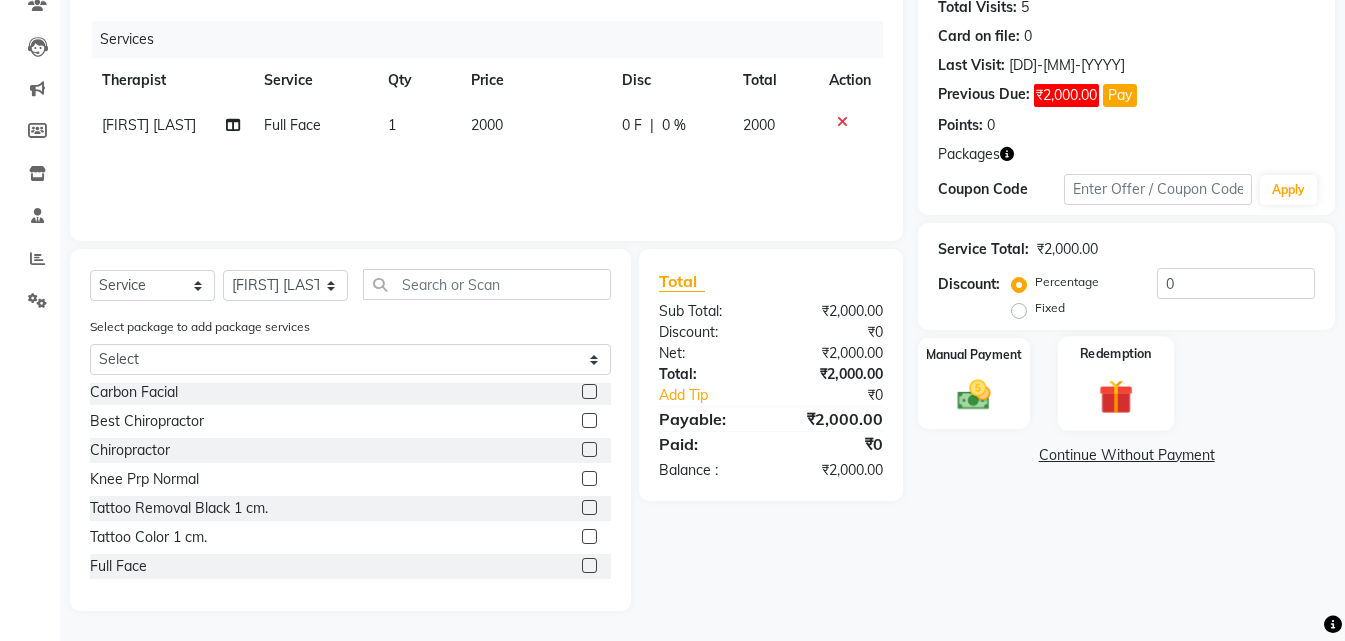 click 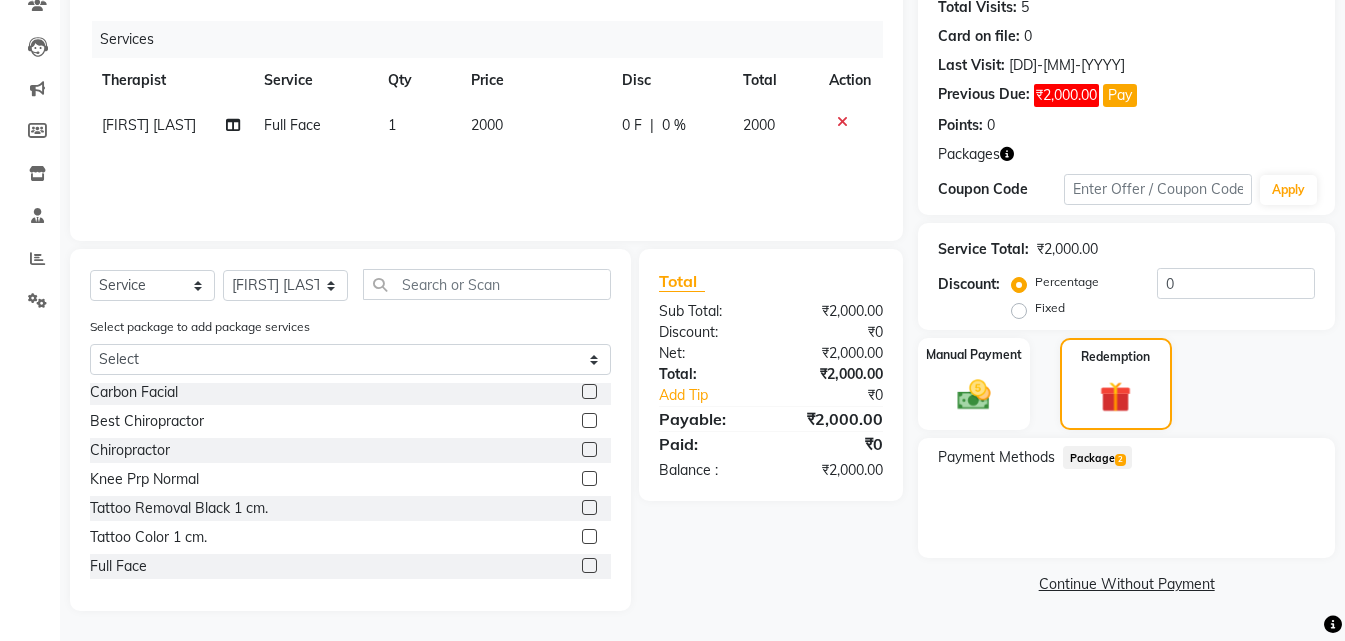 click on "Package  2" 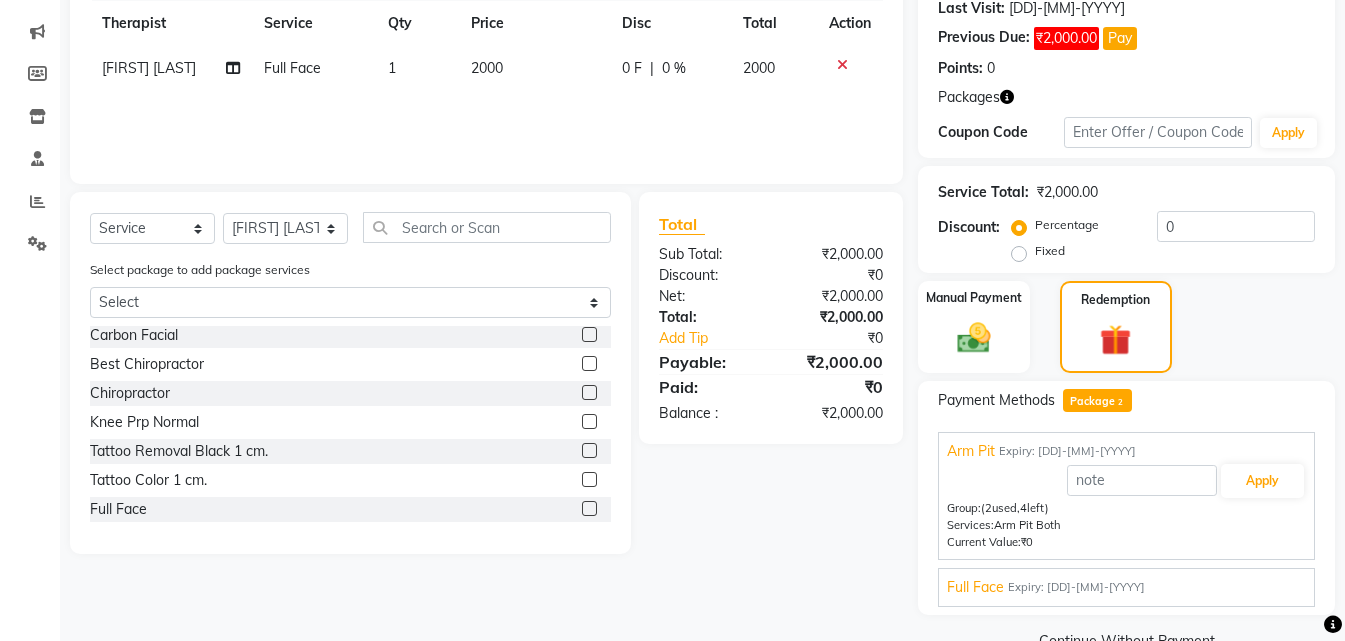 scroll, scrollTop: 329, scrollLeft: 0, axis: vertical 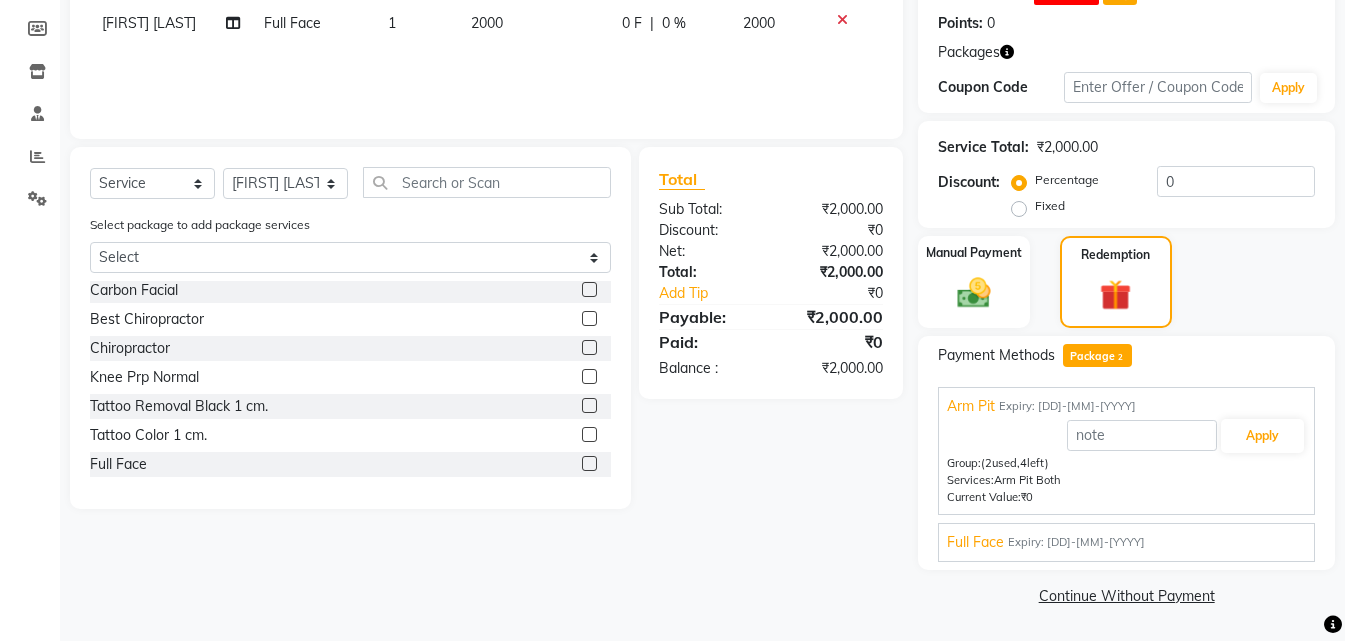 click on "Full Face  Expiry: [DD]-[MM]-[YYYY]" at bounding box center [1126, 542] 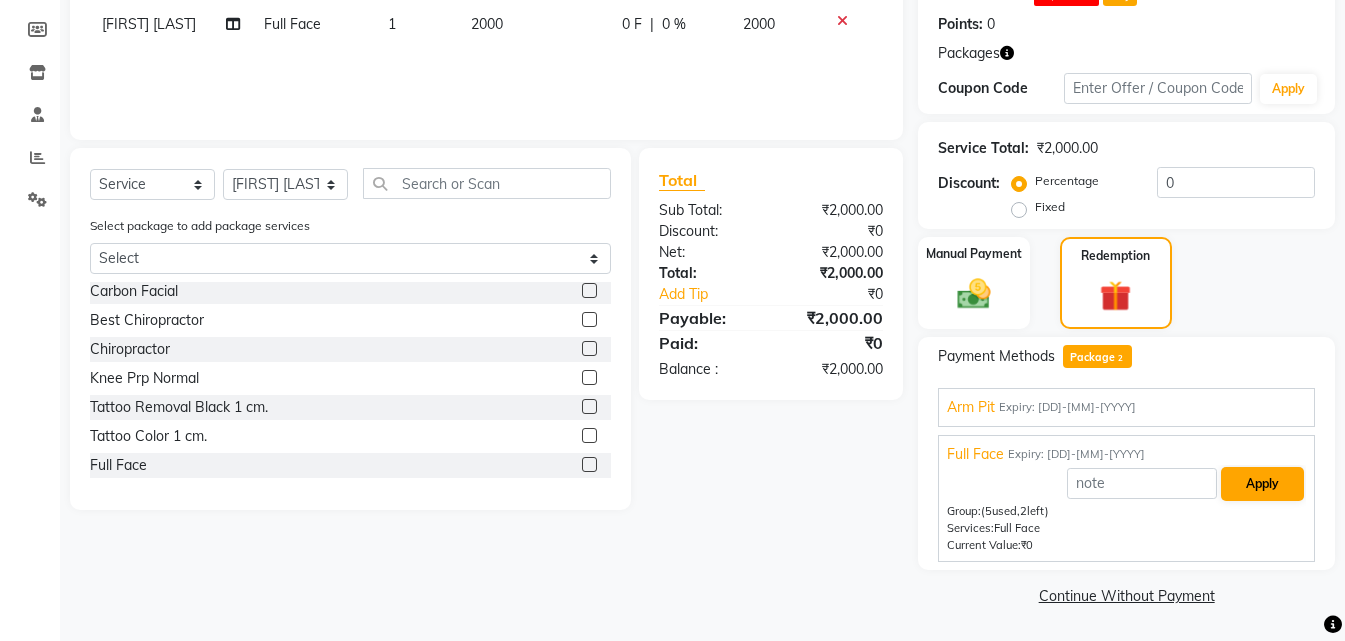 scroll, scrollTop: 329, scrollLeft: 0, axis: vertical 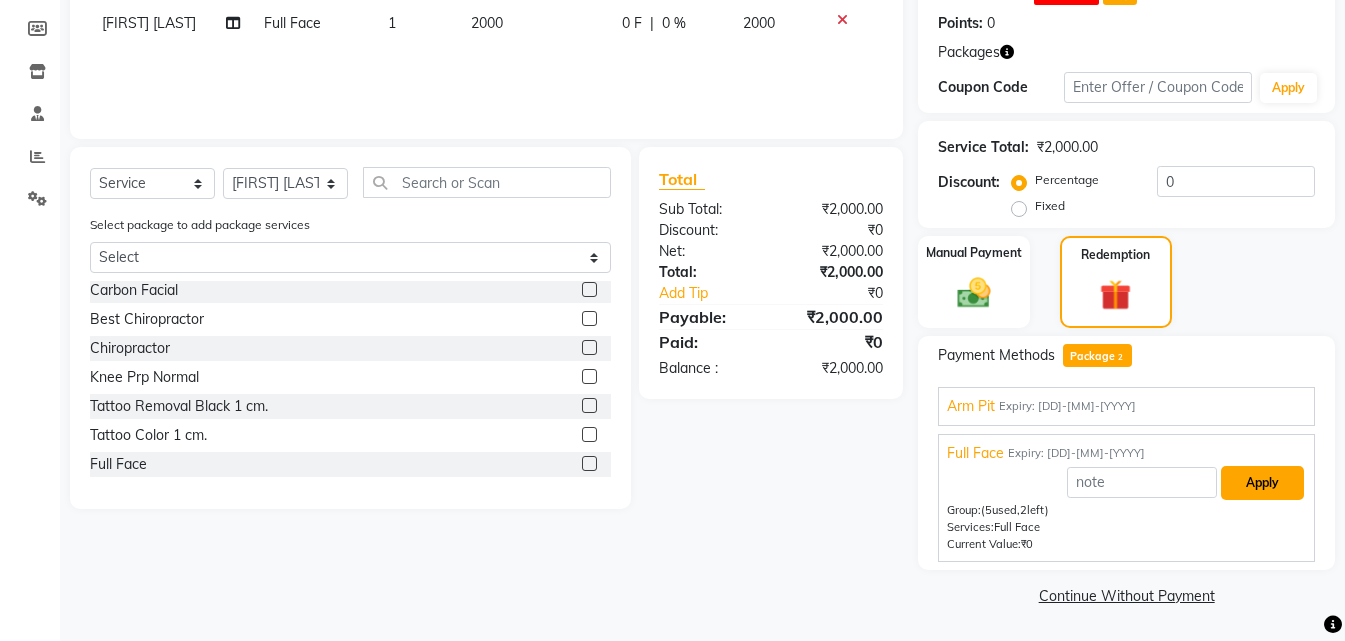 click on "Apply" at bounding box center (1262, 483) 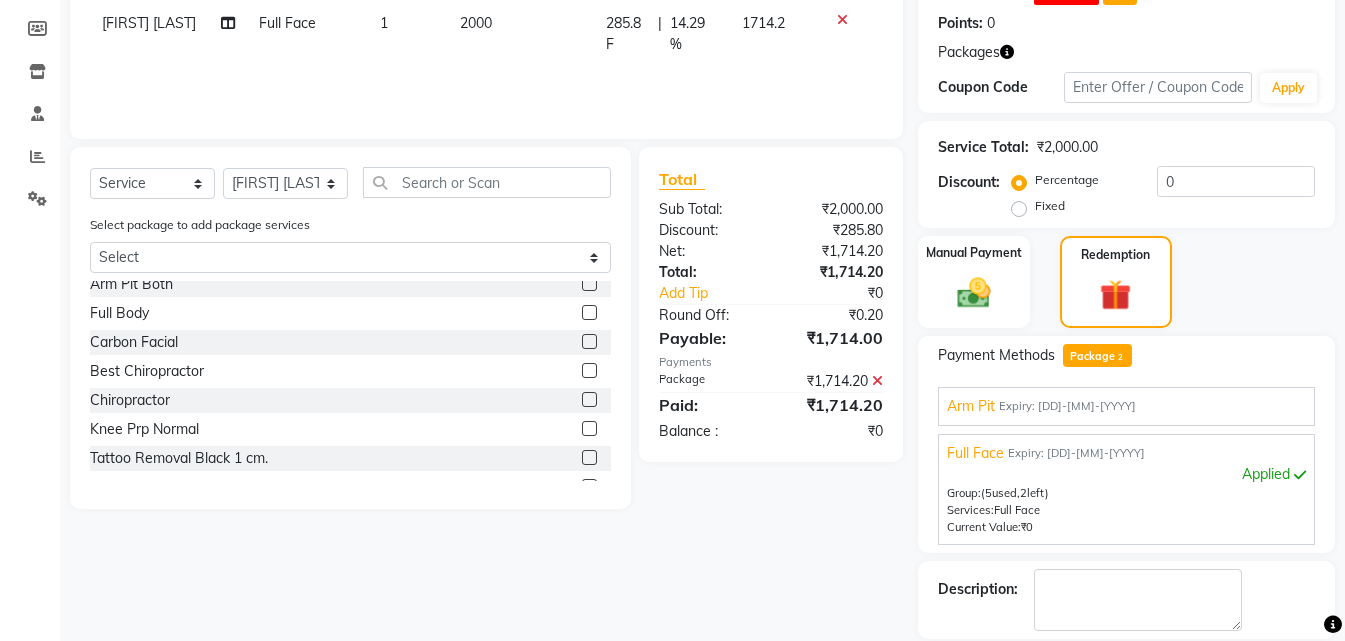 scroll, scrollTop: 831, scrollLeft: 0, axis: vertical 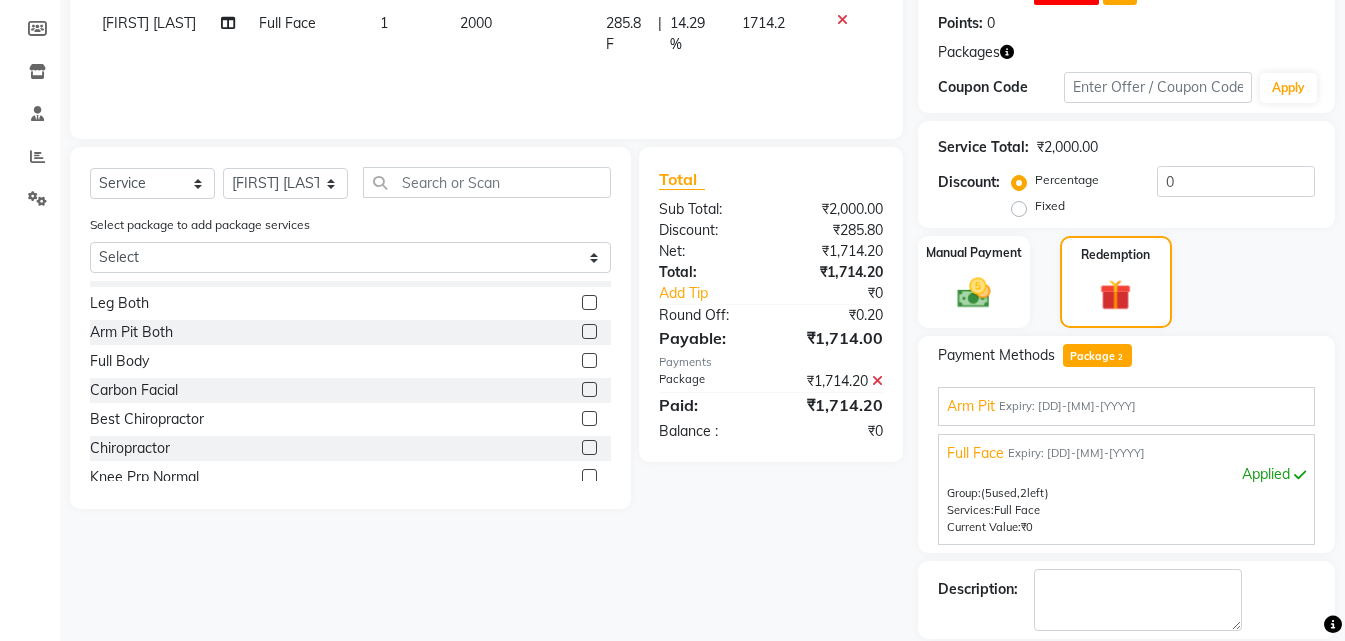 click 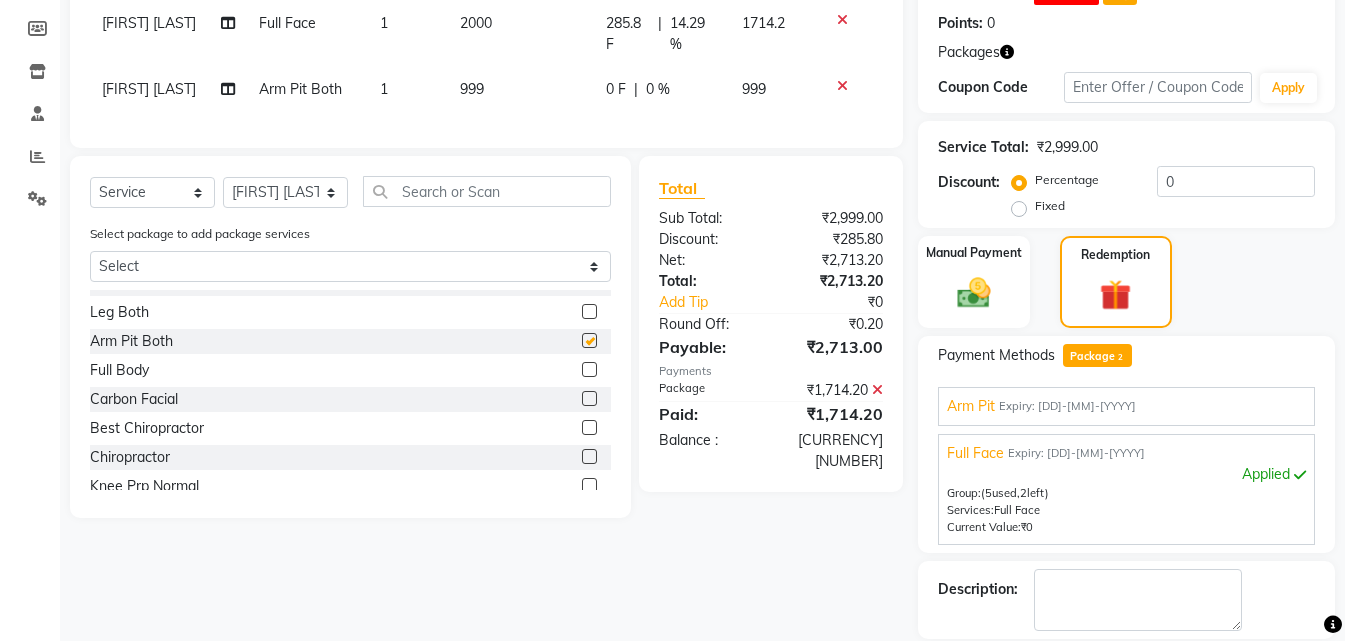 checkbox on "false" 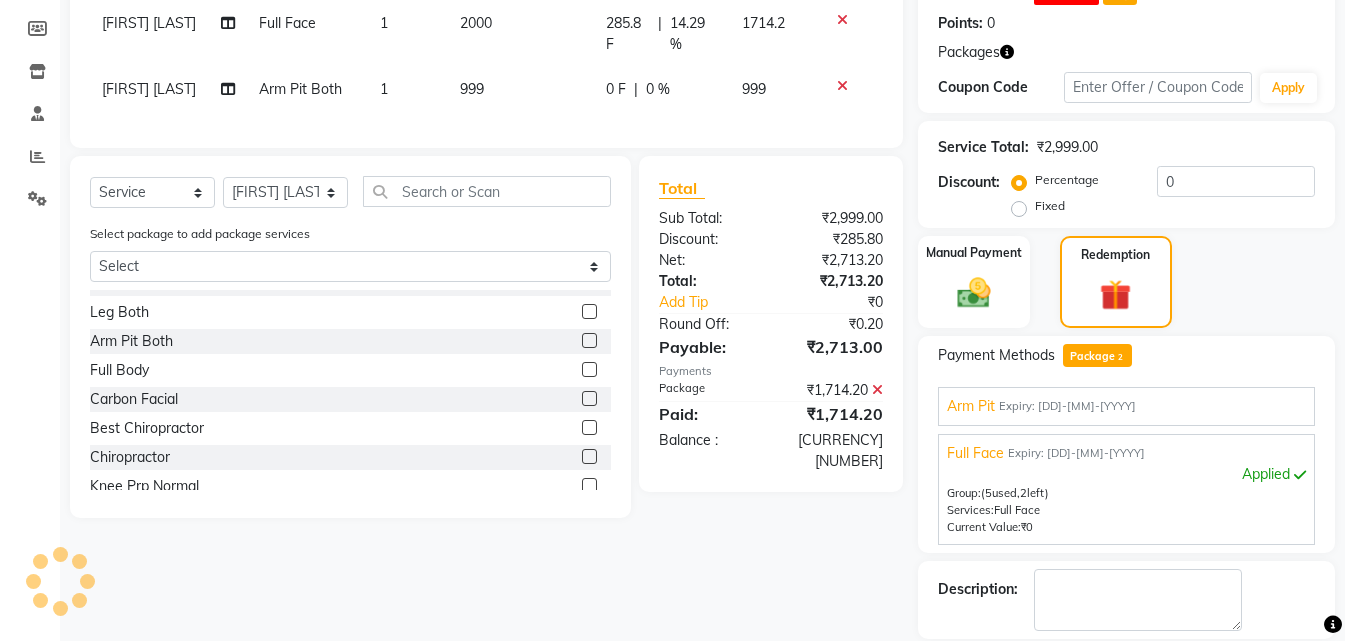 click on "Arm Pit Expiry: [DD]-[MM]-[YYYY]" at bounding box center (1126, 406) 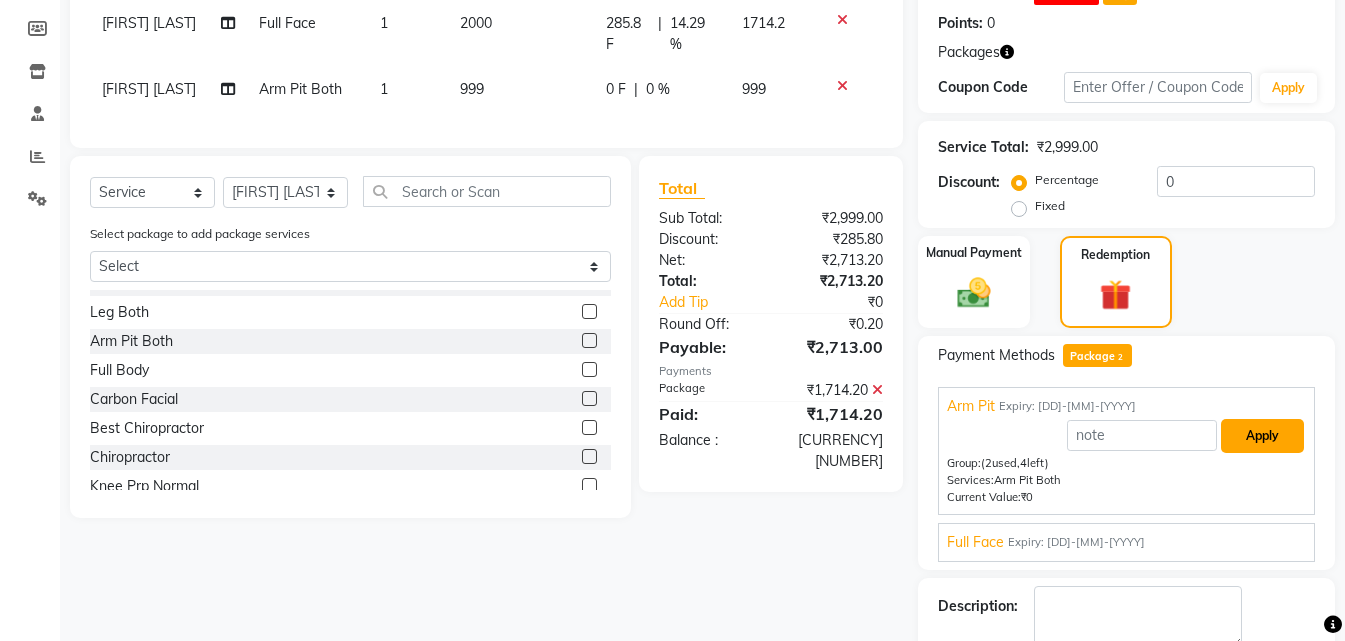 click on "Apply" at bounding box center (1262, 436) 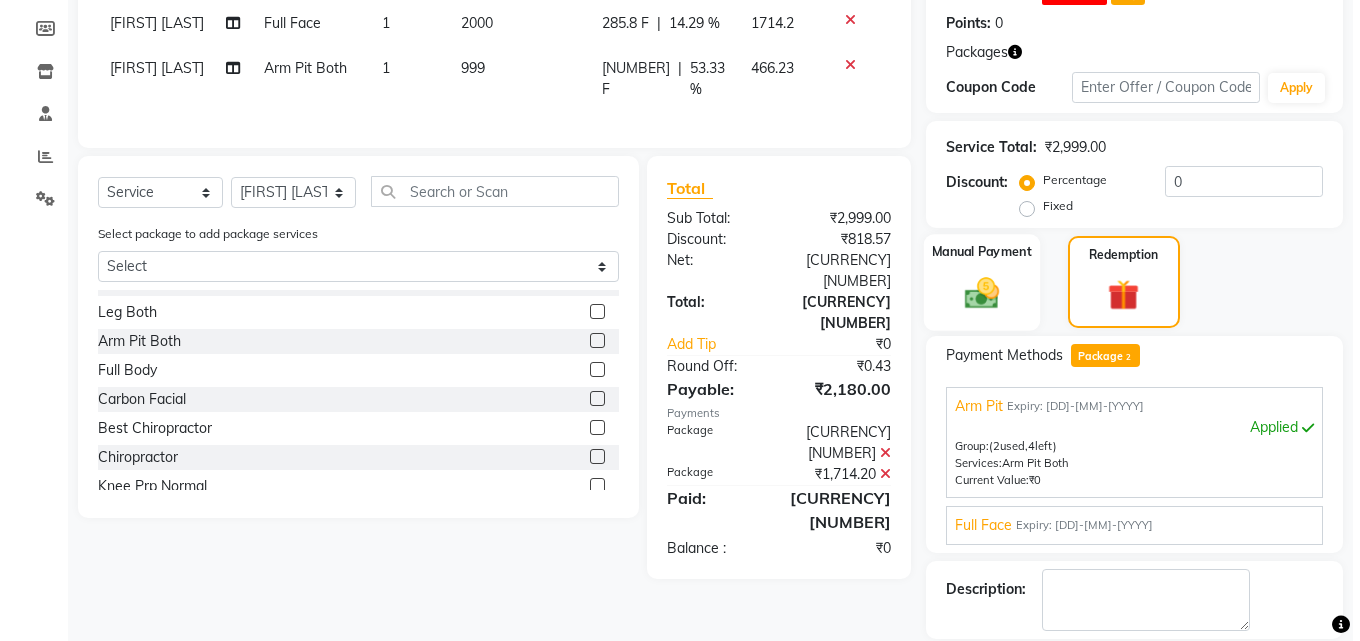 scroll, scrollTop: 129, scrollLeft: 0, axis: vertical 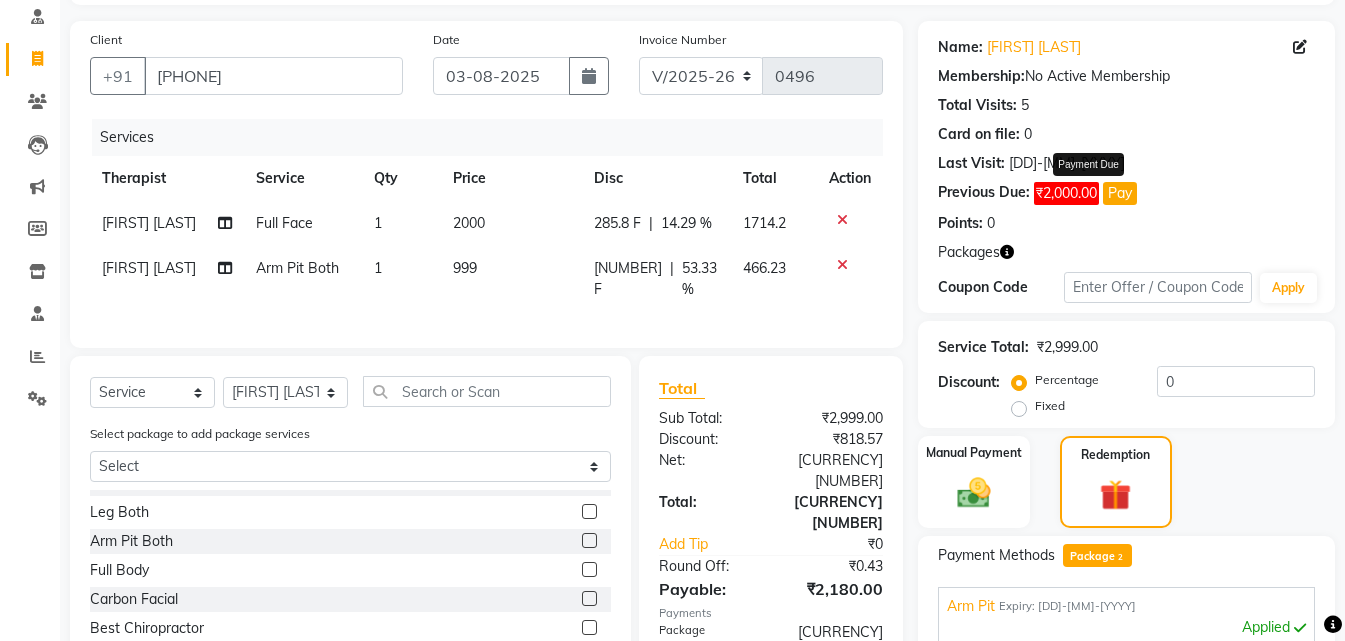 click on "Pay" 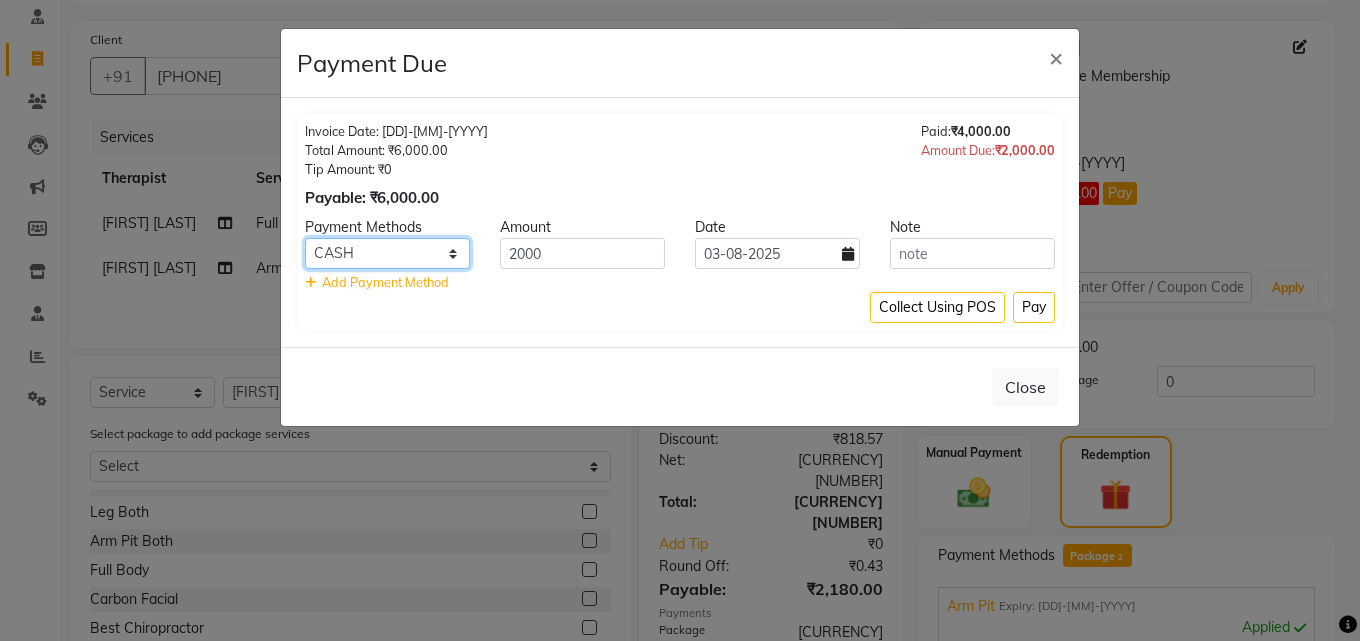 click on "PhonePe CASH PayTM CARD GPay" 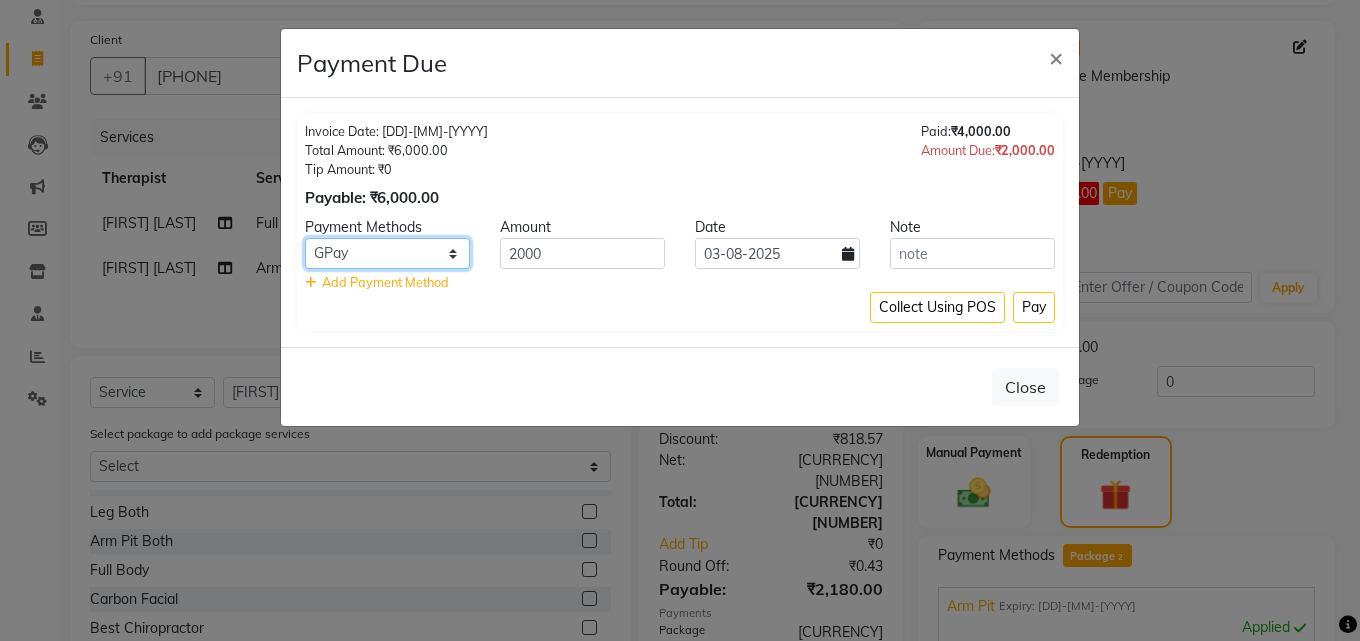 click on "PhonePe CASH PayTM CARD GPay" 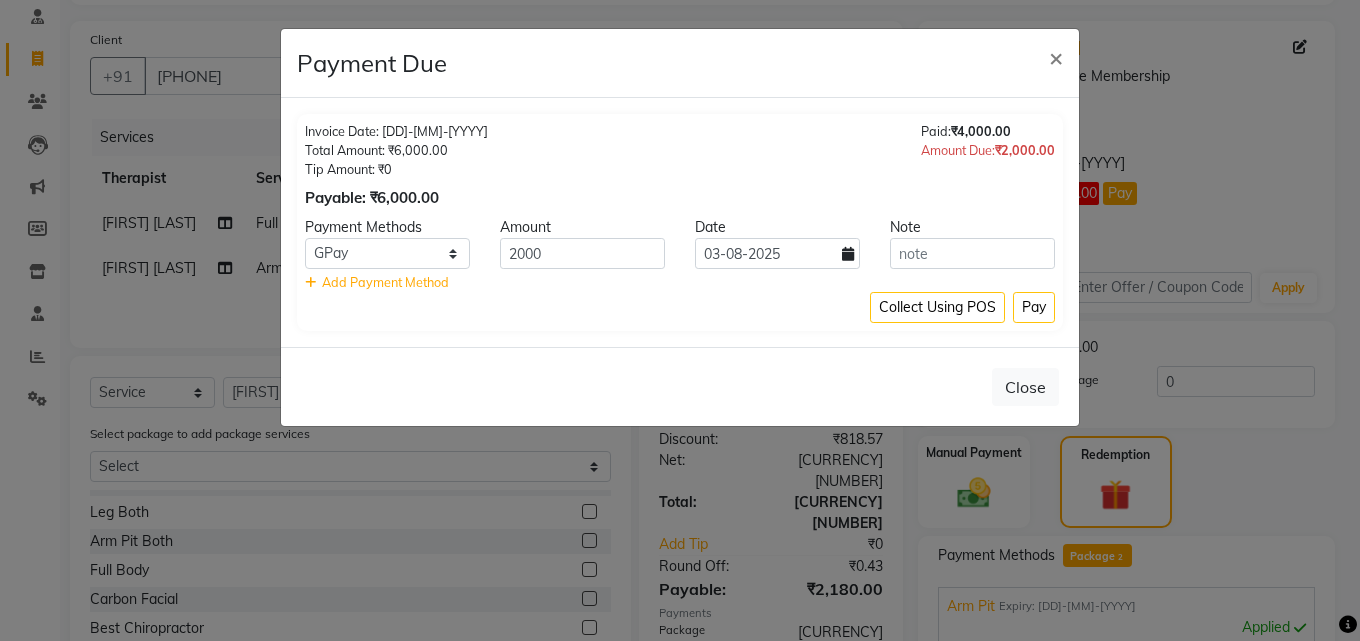 click on "Pay" 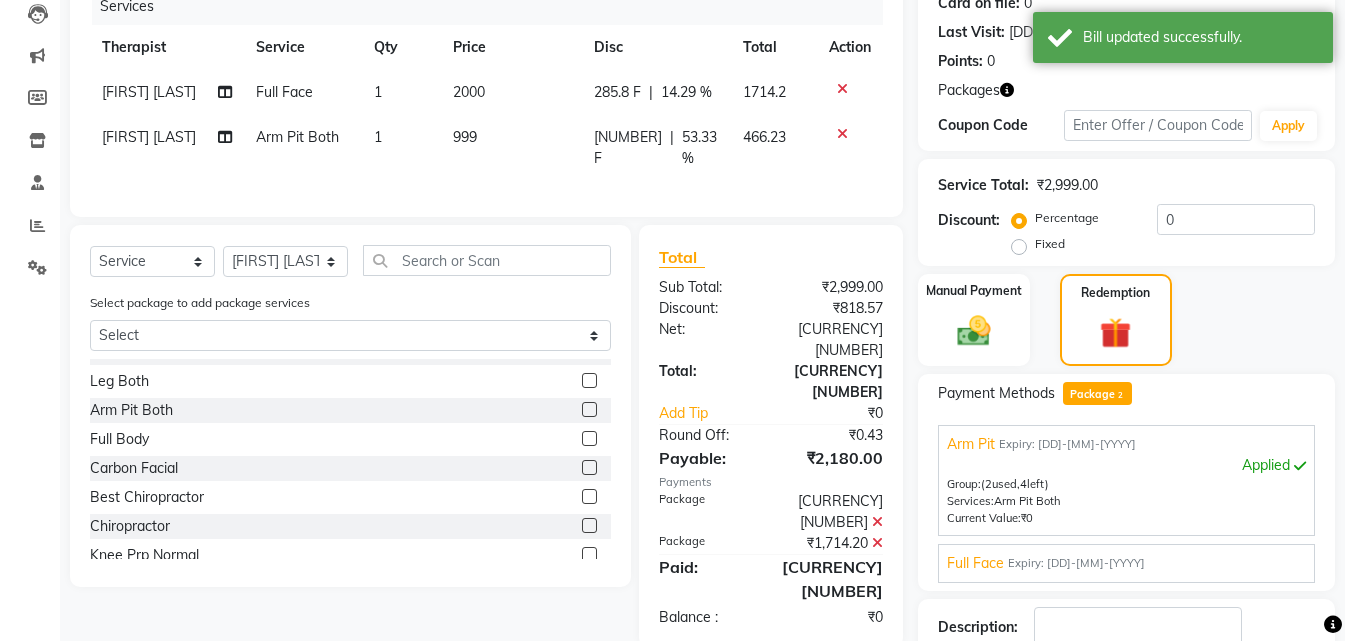 scroll, scrollTop: 394, scrollLeft: 0, axis: vertical 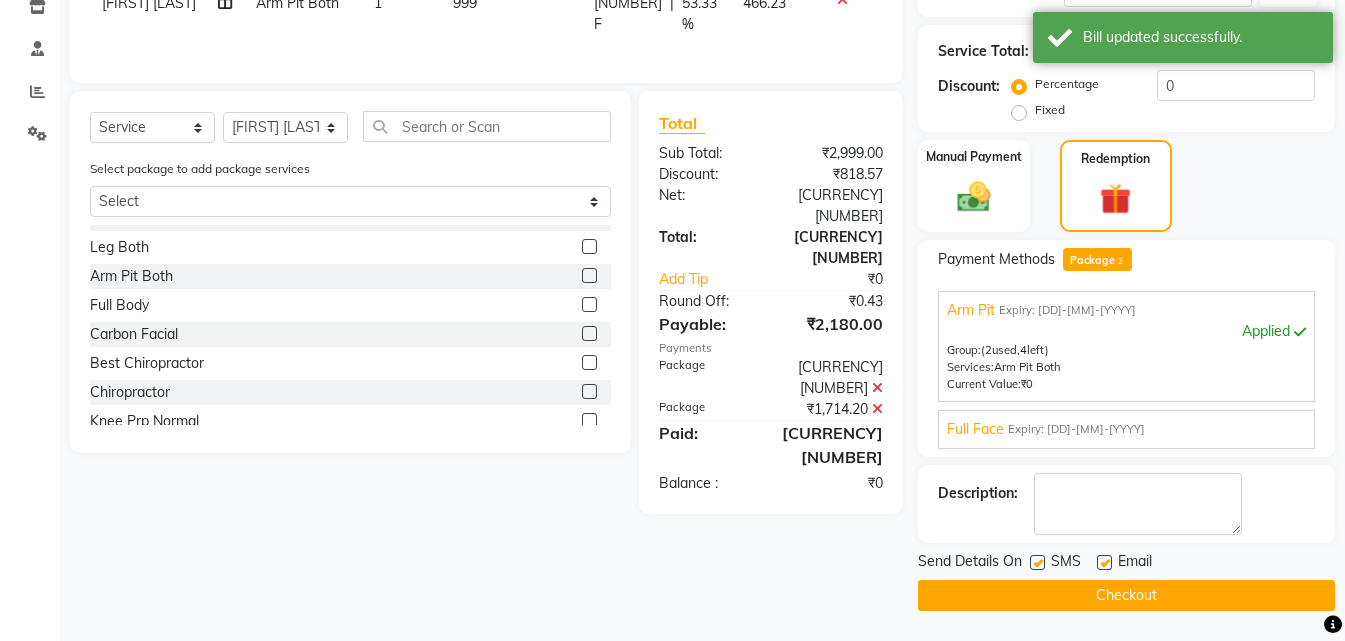 click 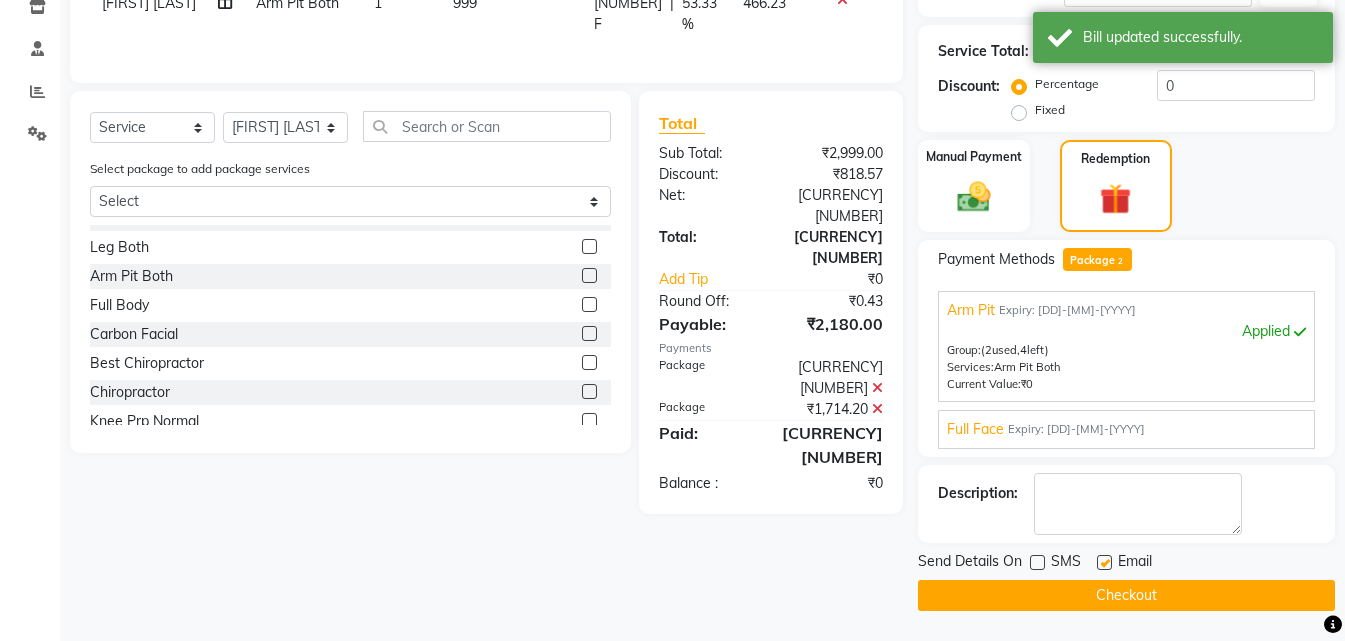click on "Checkout" 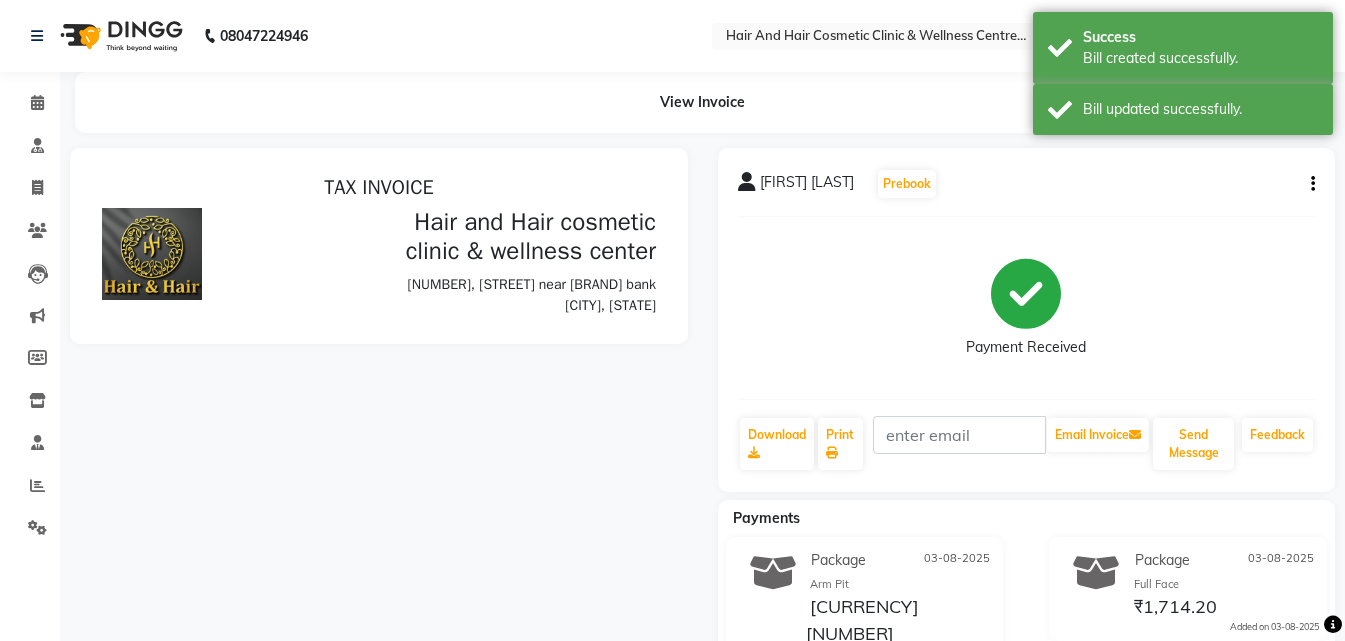 scroll, scrollTop: 0, scrollLeft: 0, axis: both 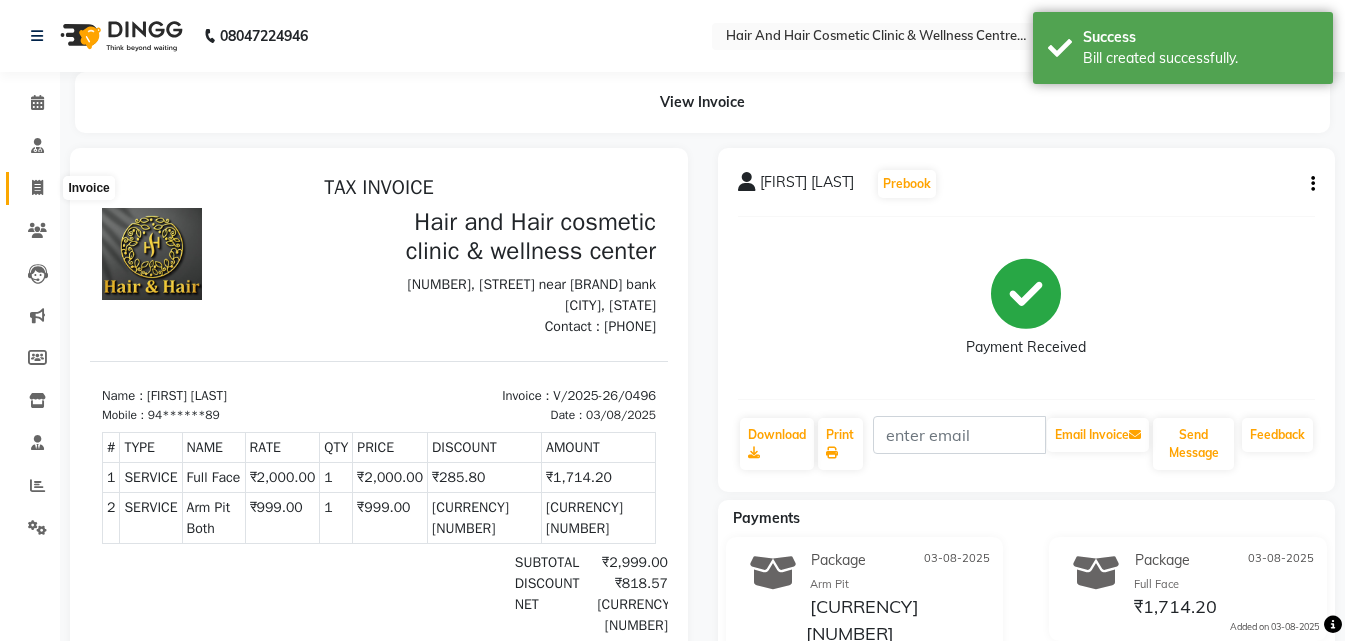 click 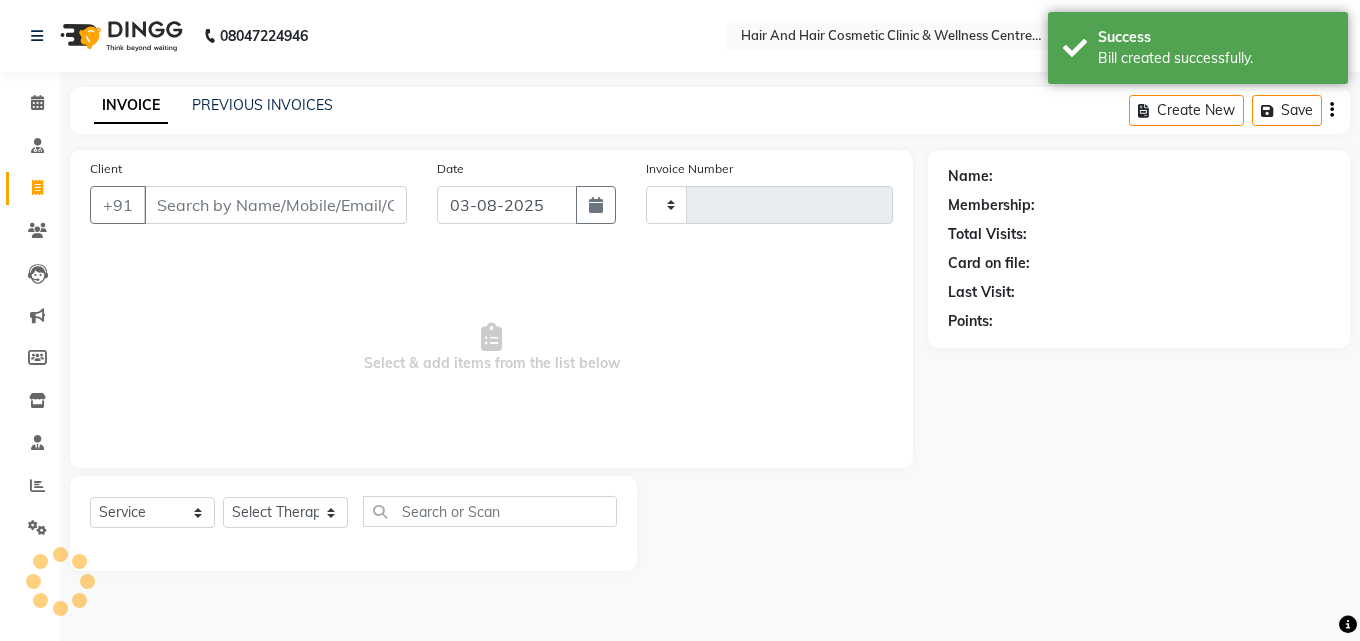type on "0497" 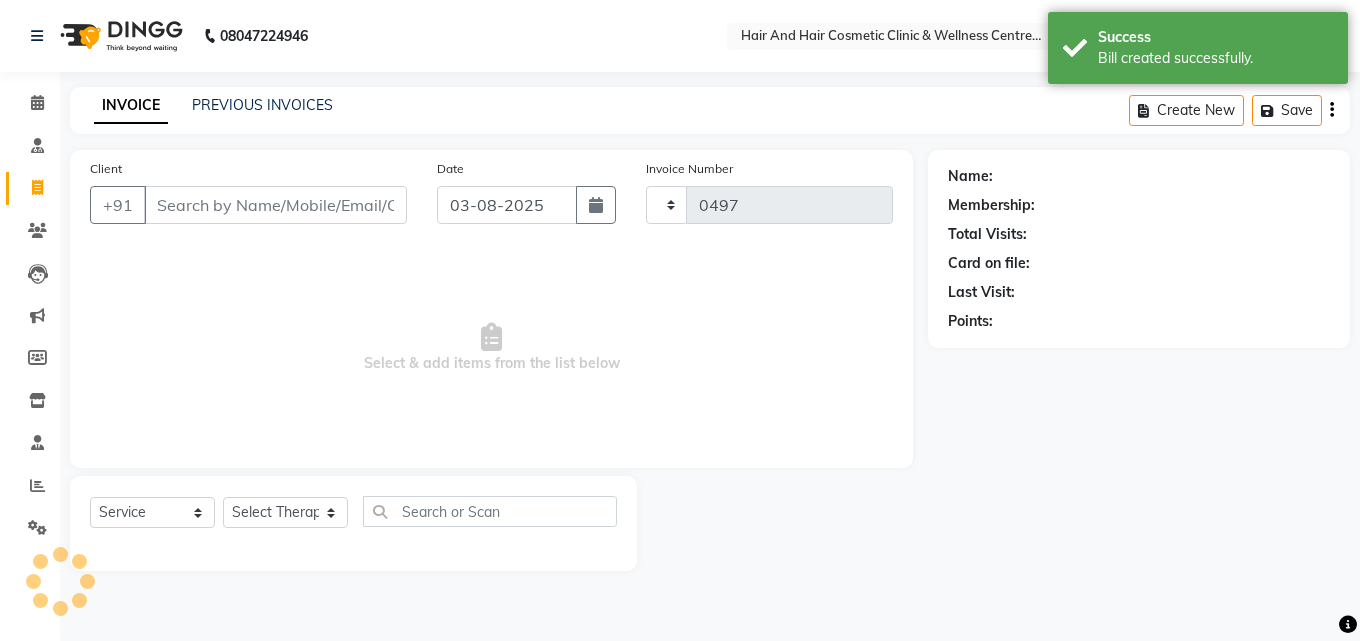 select on "5272" 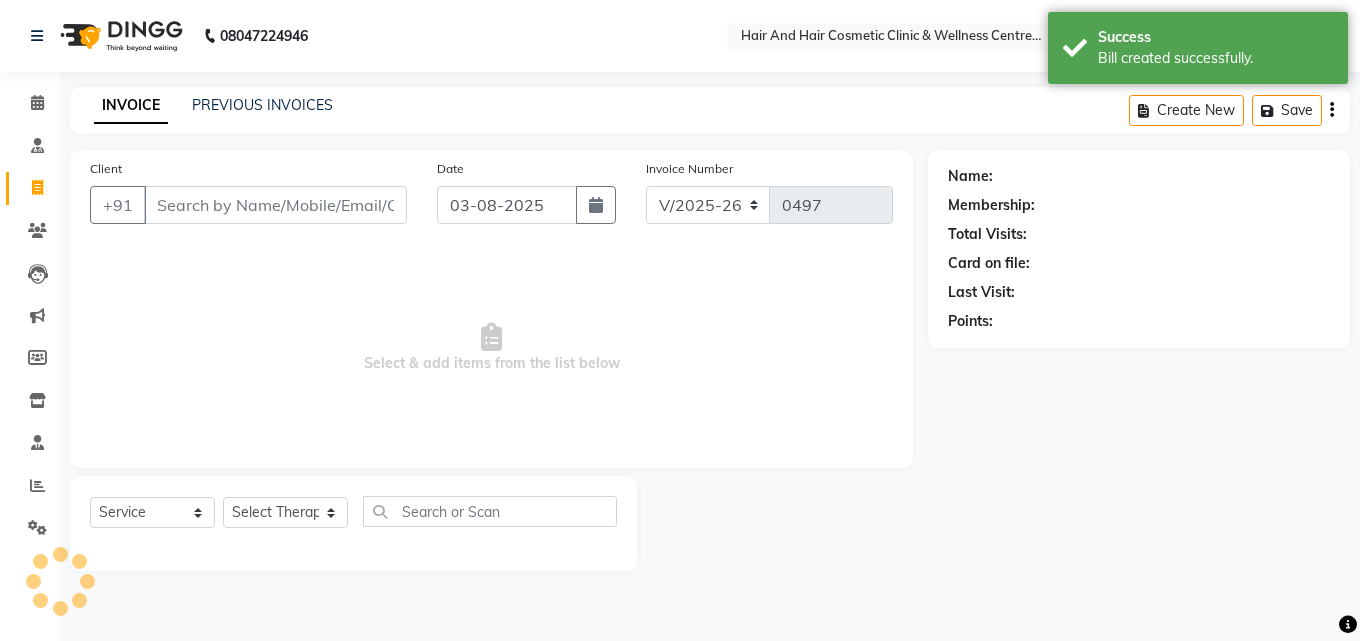 click on "Client" at bounding box center [275, 205] 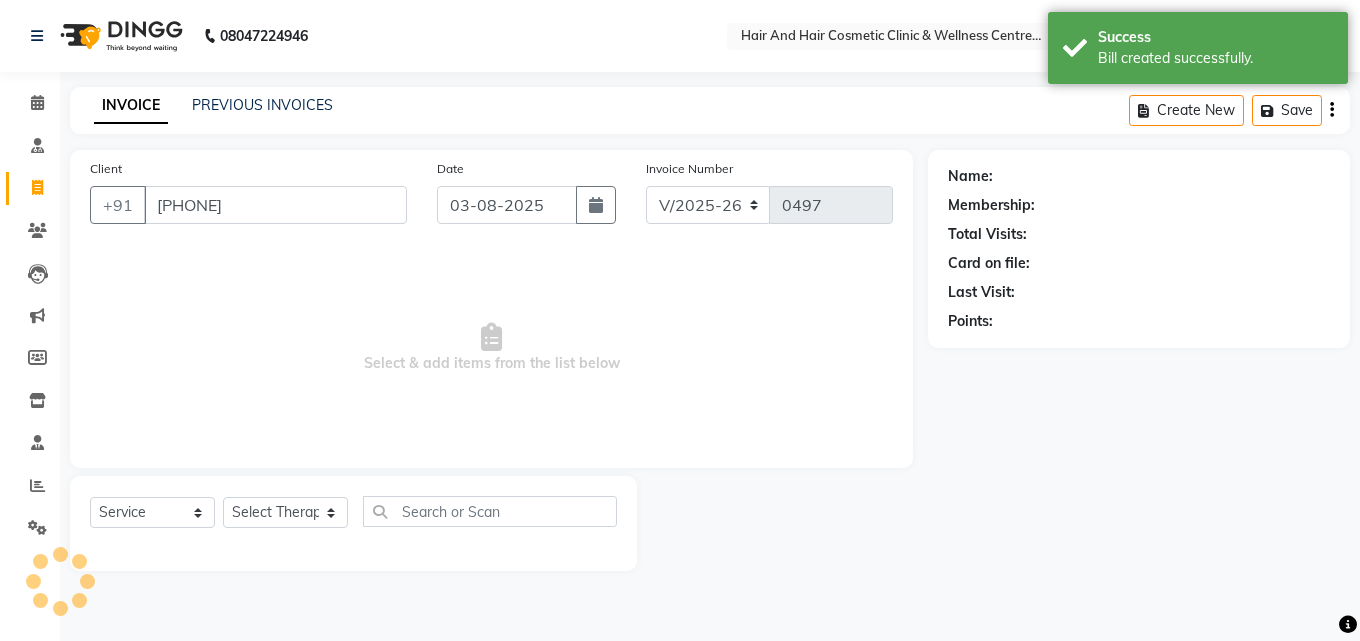 type on "[PHONE]" 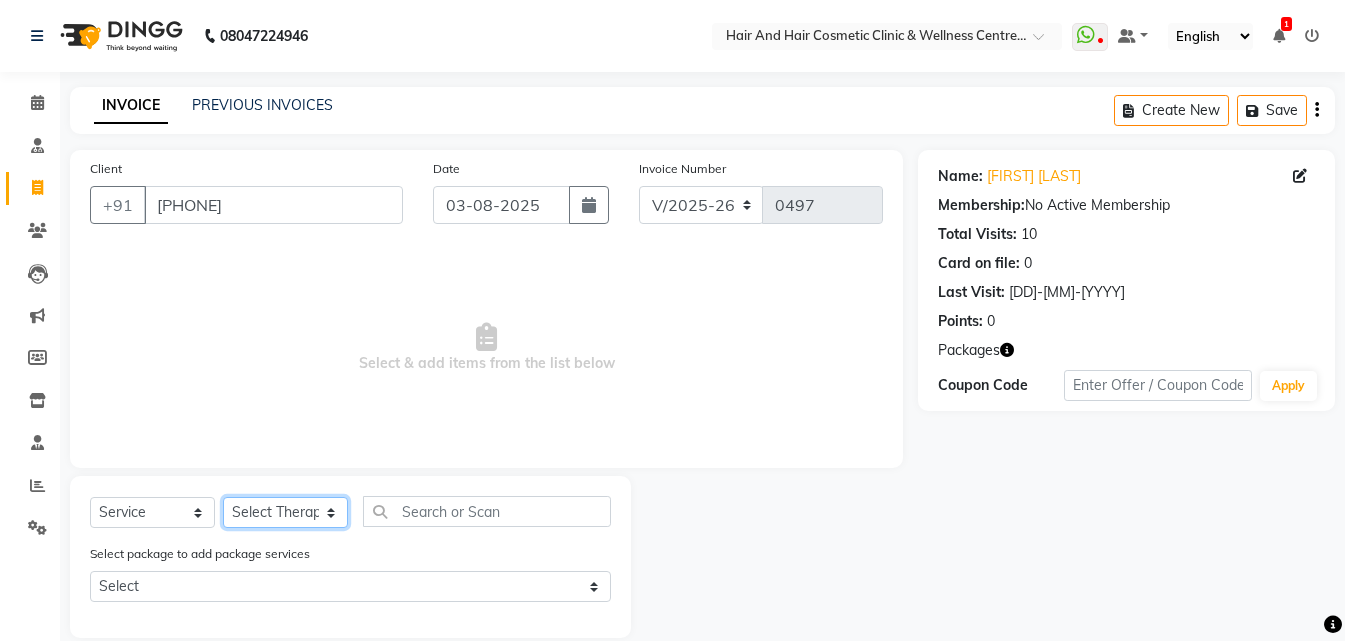 click on "Select Therapist [FIRST] [LAST]  DR [FIRST] [LAST]  DR [FIRST] [LAST] Frontdesk [FIRST] [LAST]  [FIRST] [LAST] [FIRST] [LAST] [FIRST] [LAST]" 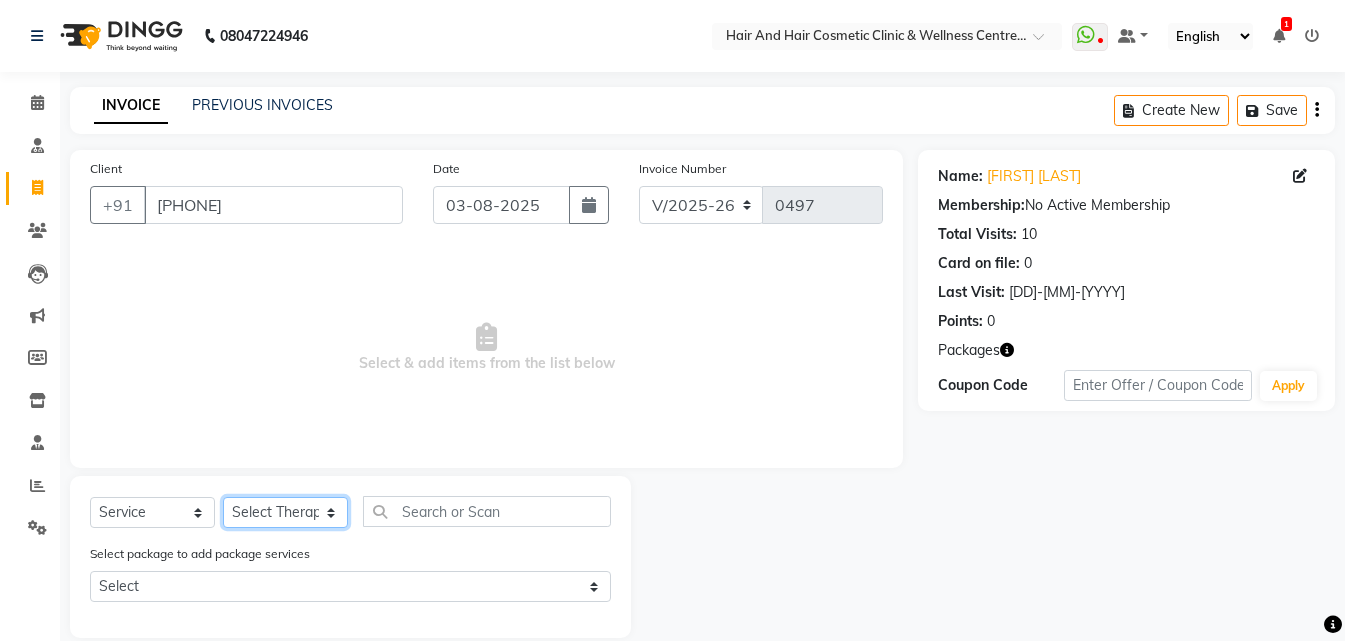 select on "34516" 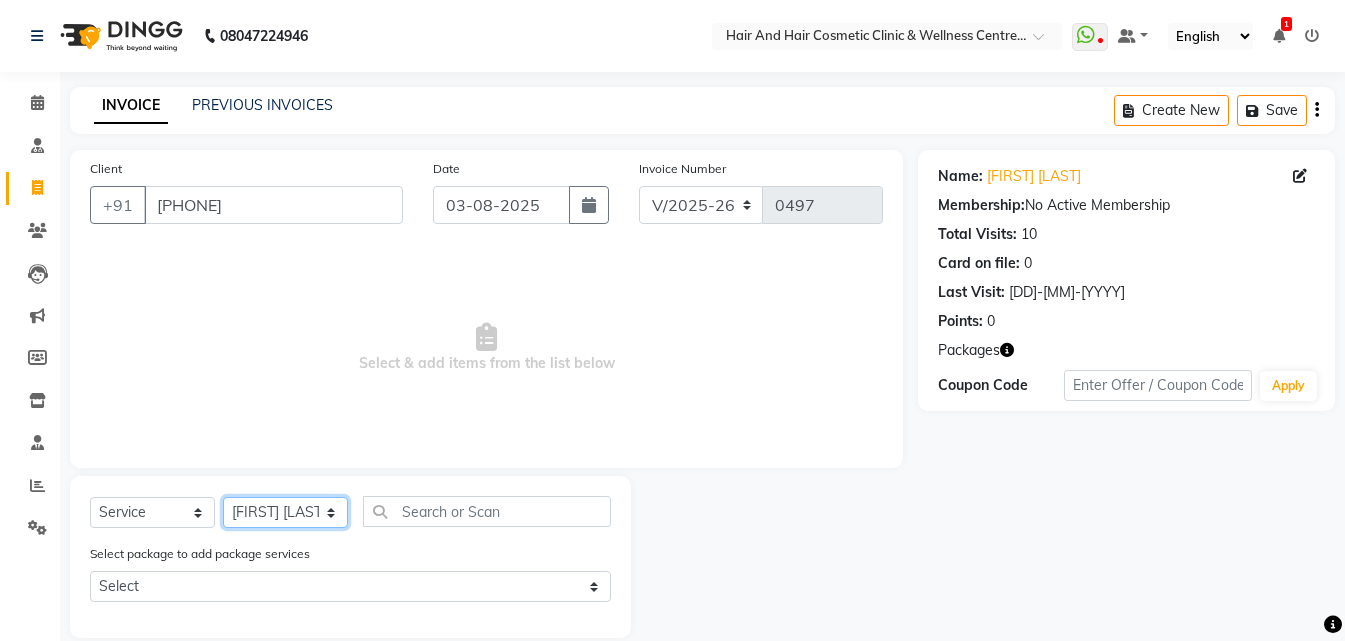 click on "Select Therapist [FIRST] [LAST]  DR [FIRST] [LAST]  DR [FIRST] [LAST] Frontdesk [FIRST] [LAST]  [FIRST] [LAST] [FIRST] [LAST] [FIRST] [LAST]" 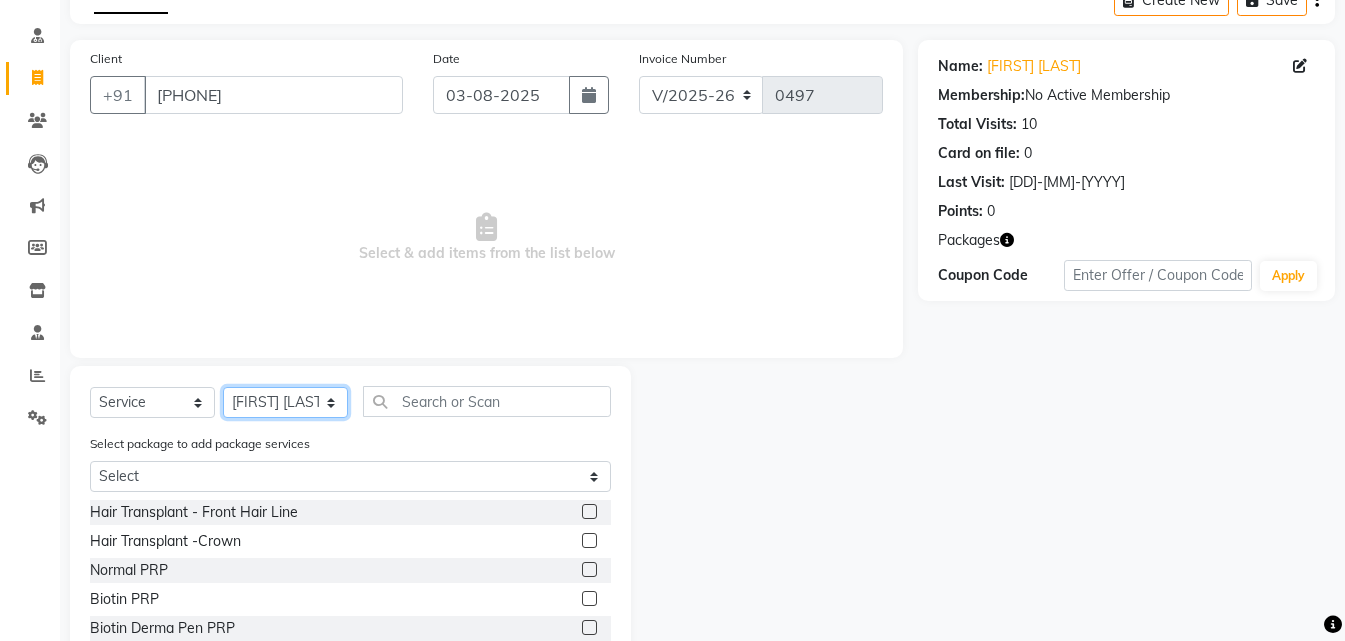 scroll, scrollTop: 227, scrollLeft: 0, axis: vertical 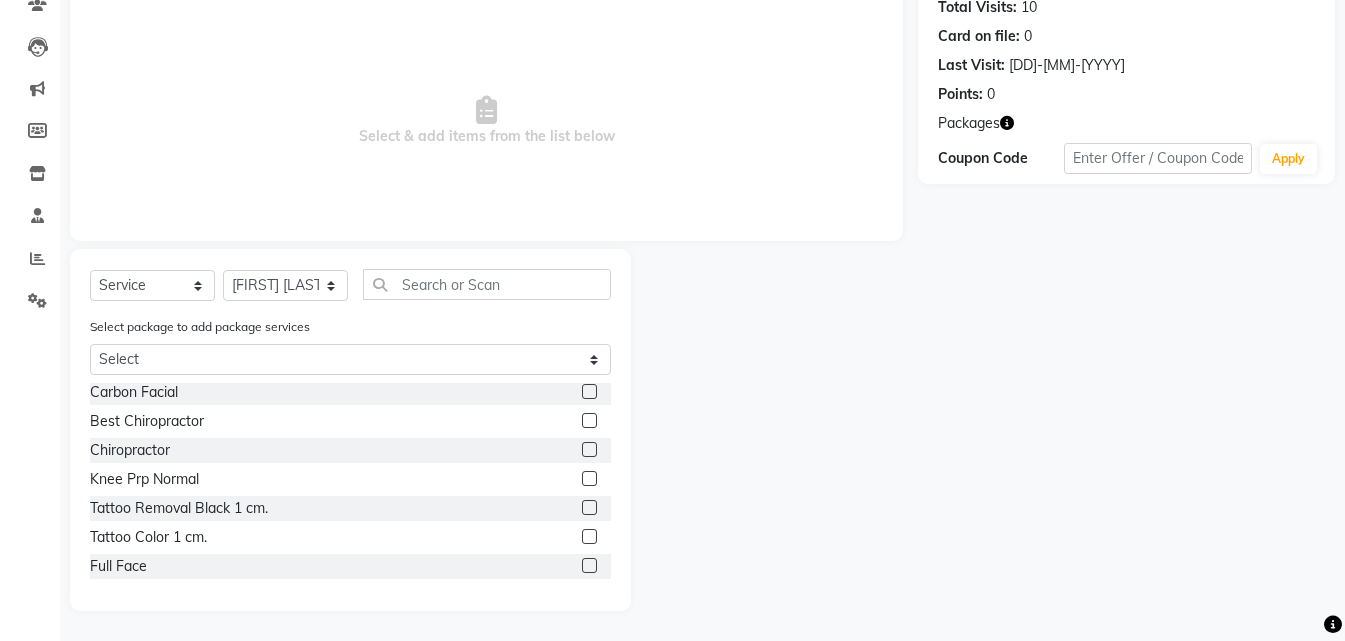 click 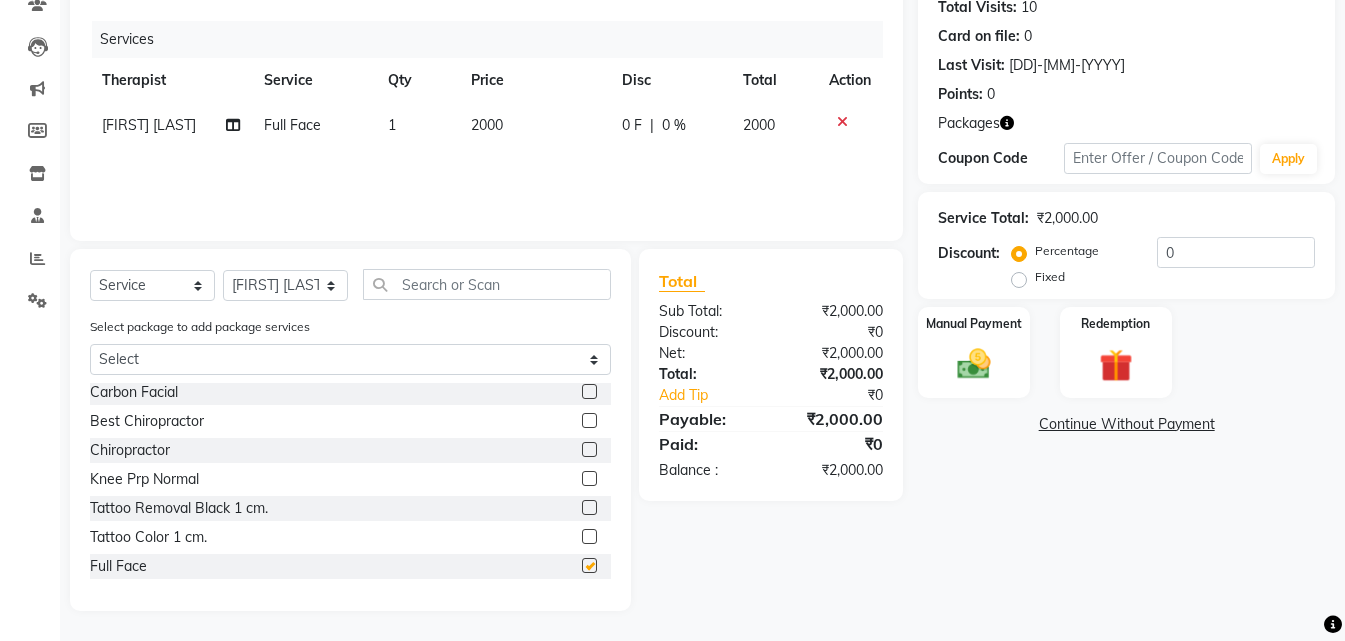 checkbox on "false" 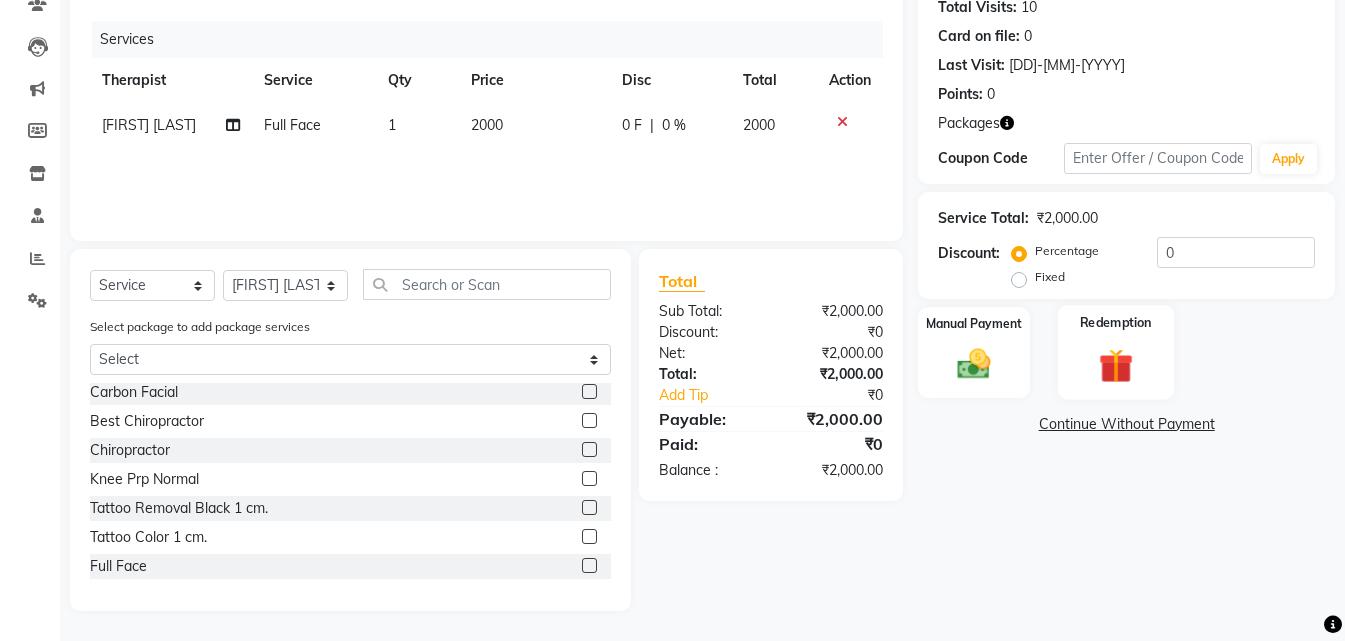 click 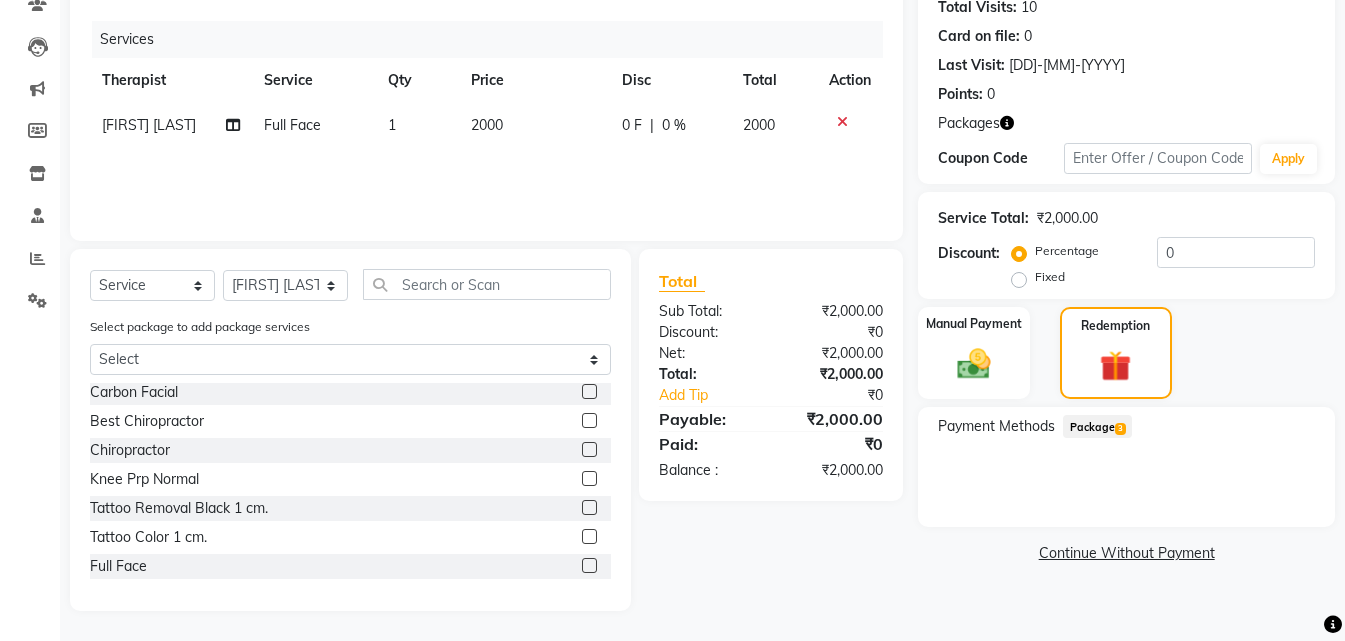 click on "Package  3" 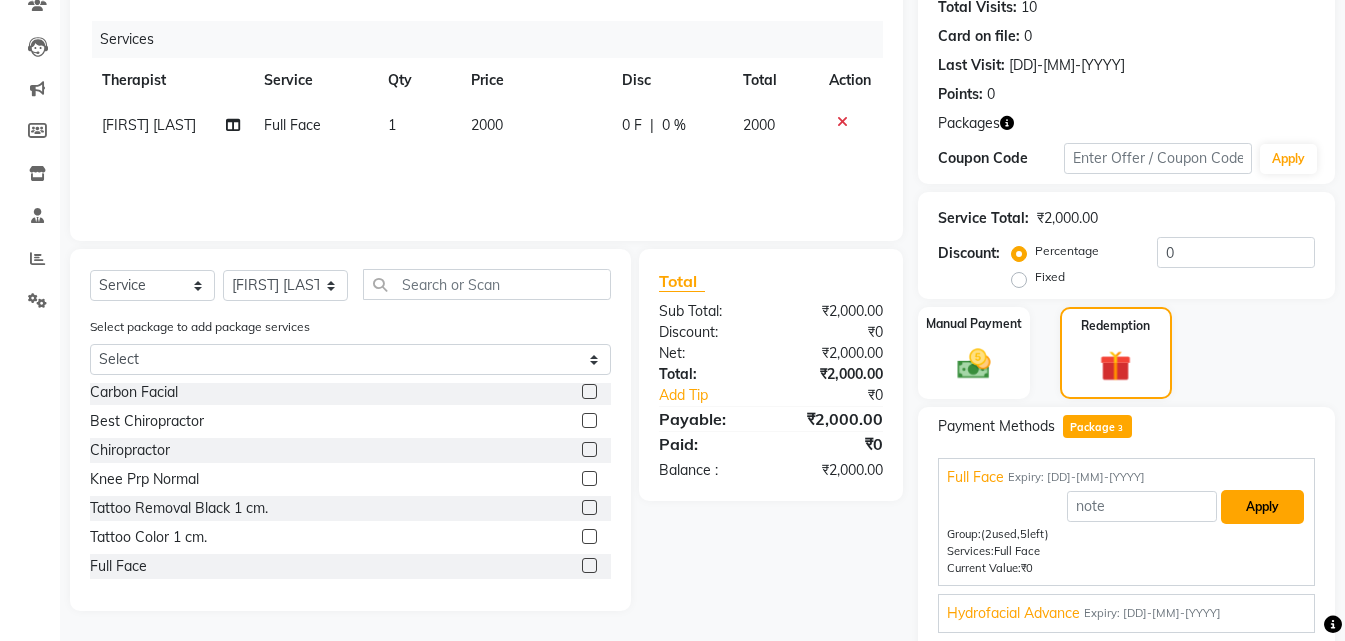 click on "Apply" at bounding box center (1262, 507) 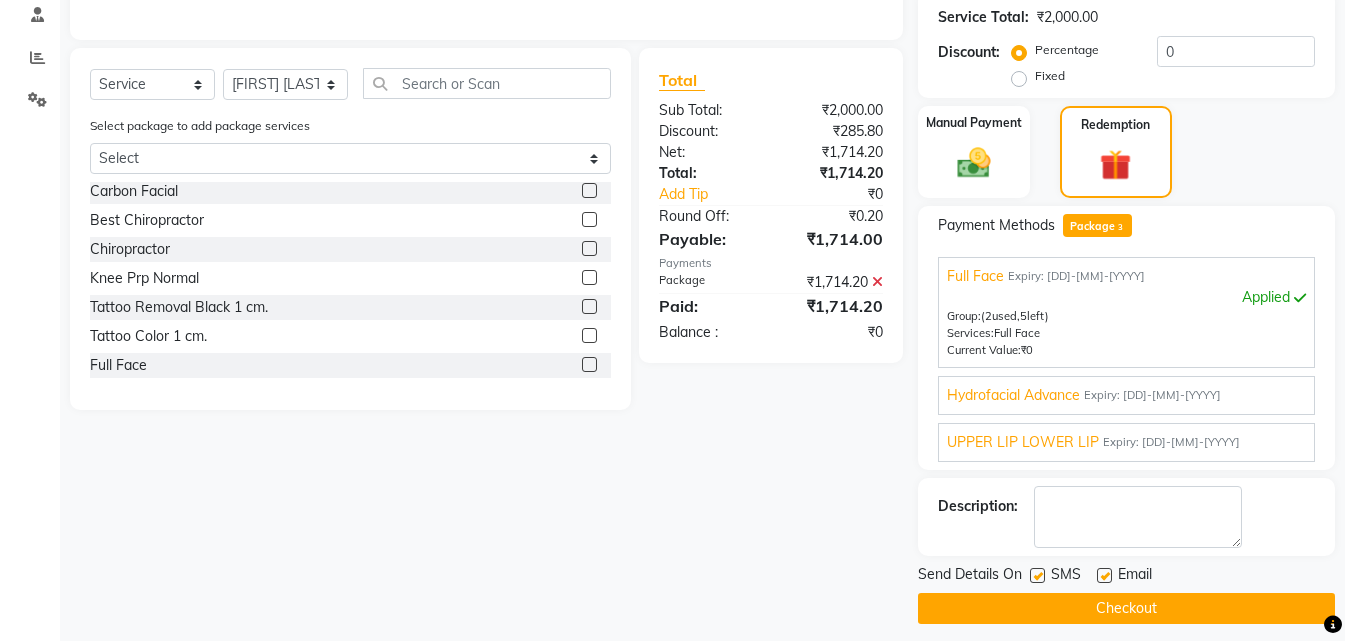 scroll, scrollTop: 441, scrollLeft: 0, axis: vertical 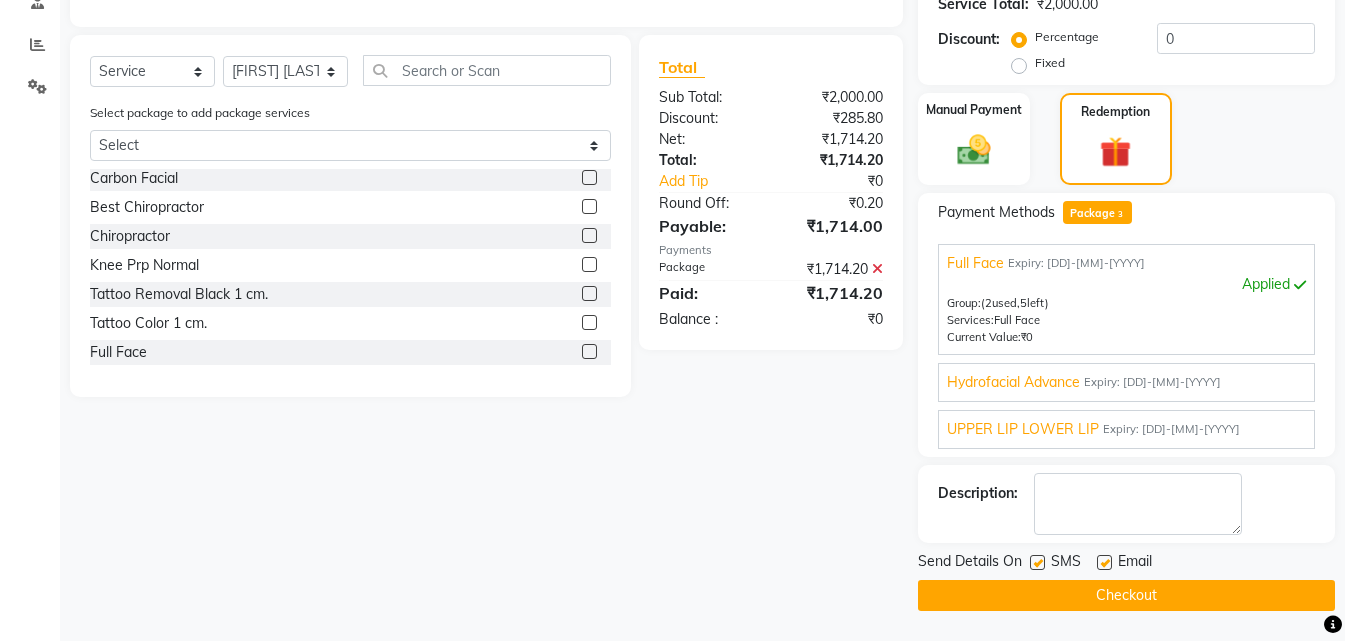 click 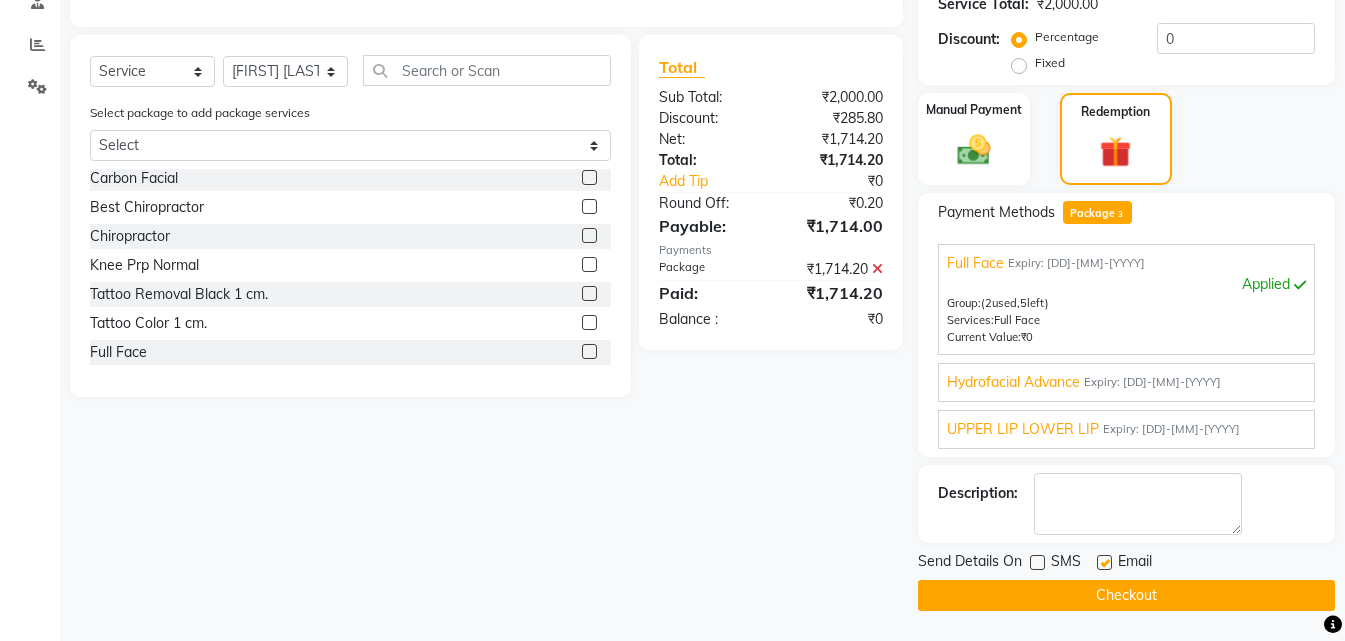click on "Checkout" 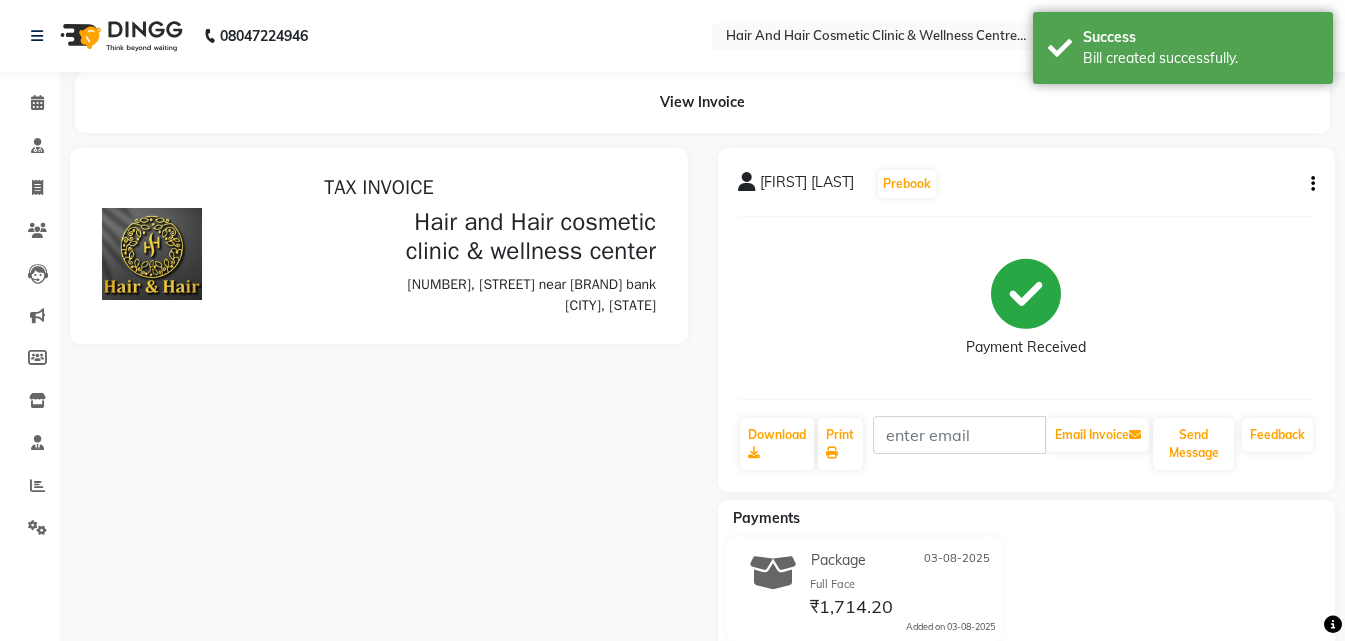 scroll, scrollTop: 0, scrollLeft: 0, axis: both 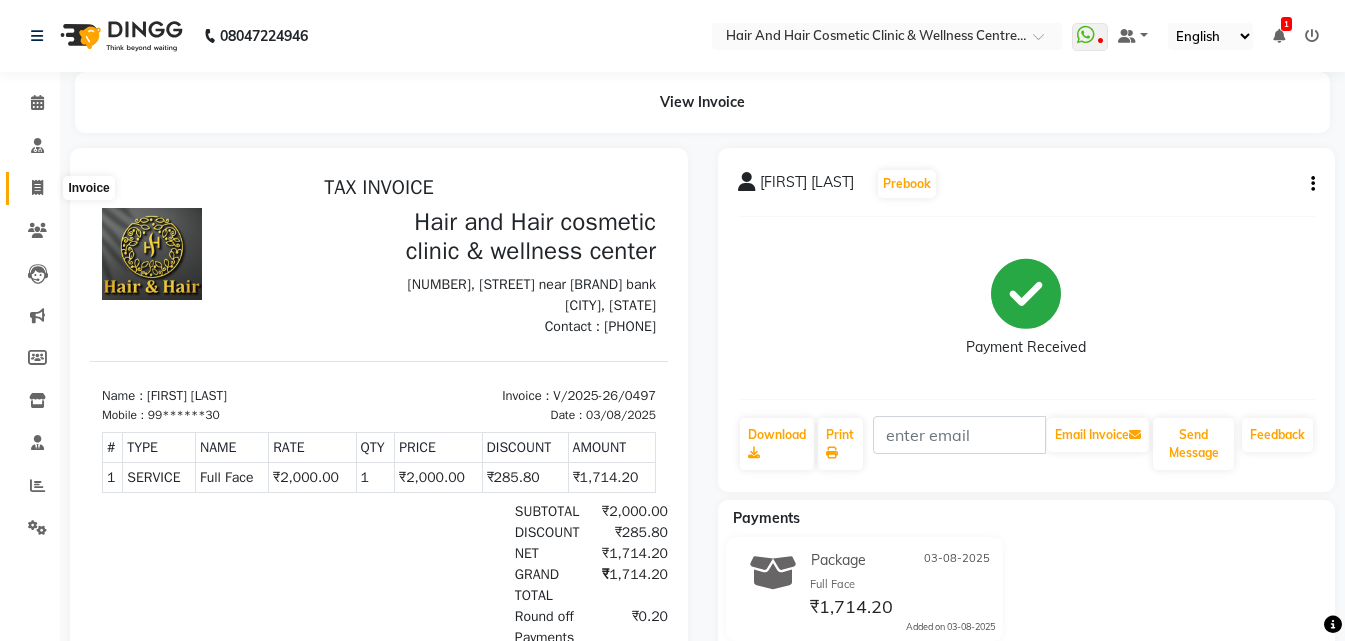 click 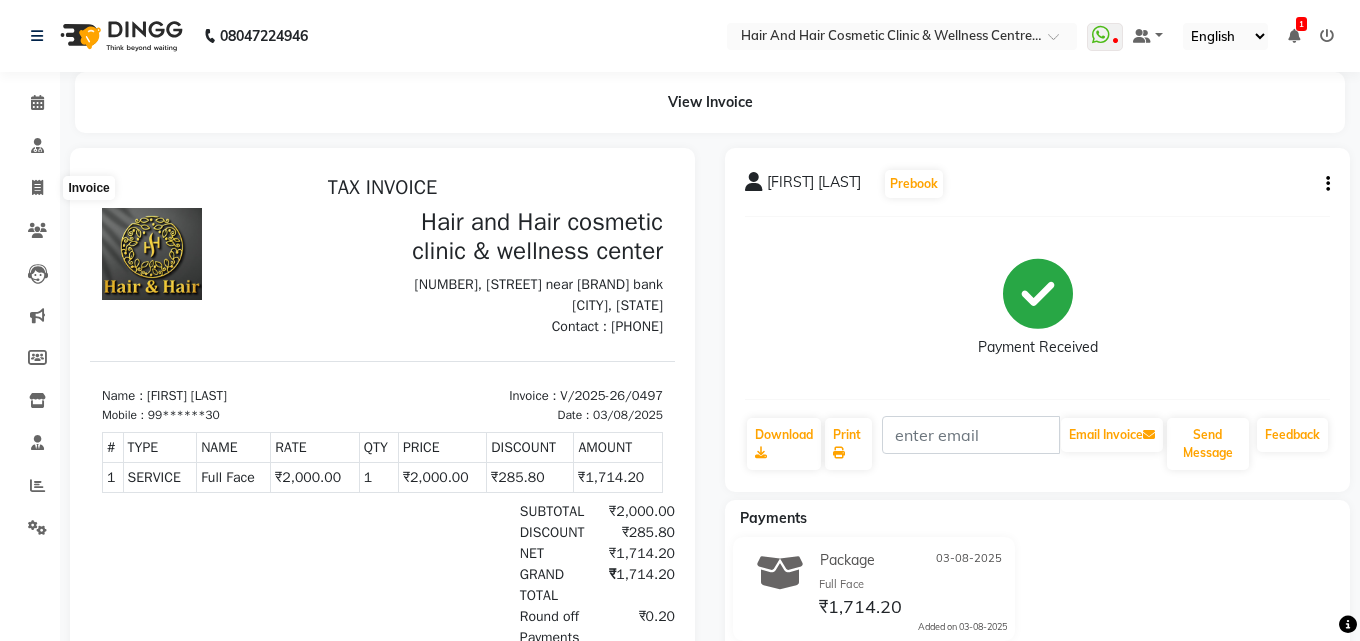 select on "5272" 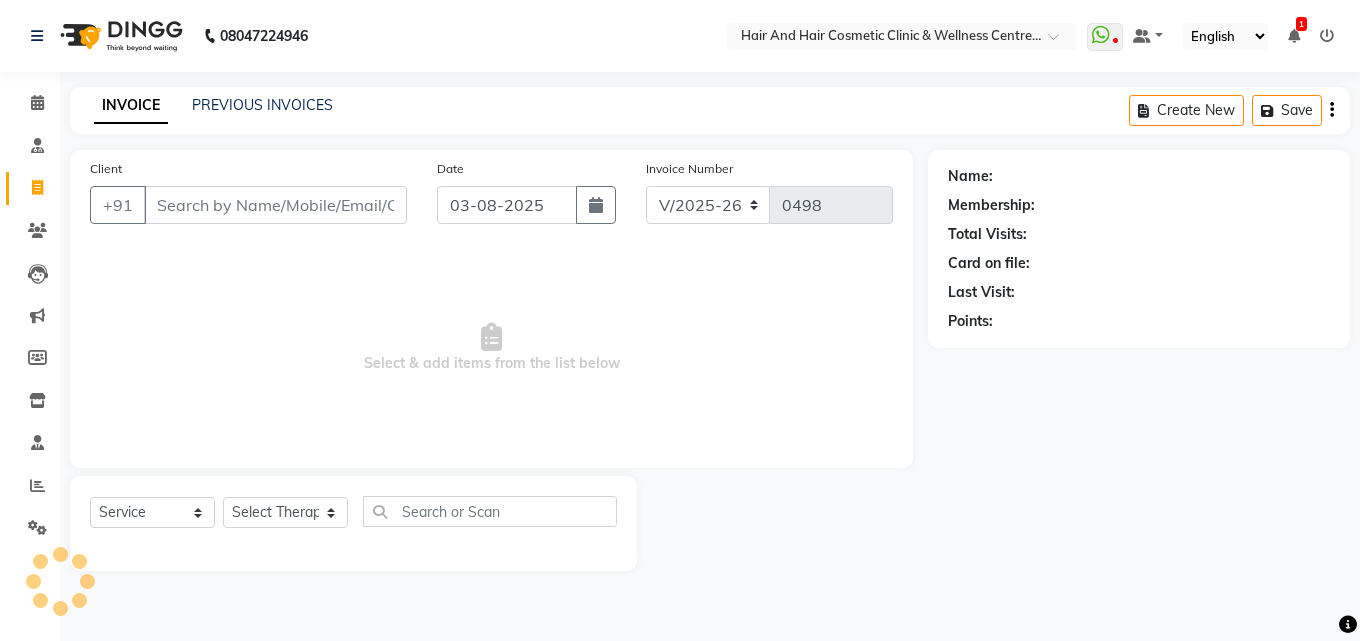 click on "Client" at bounding box center [275, 205] 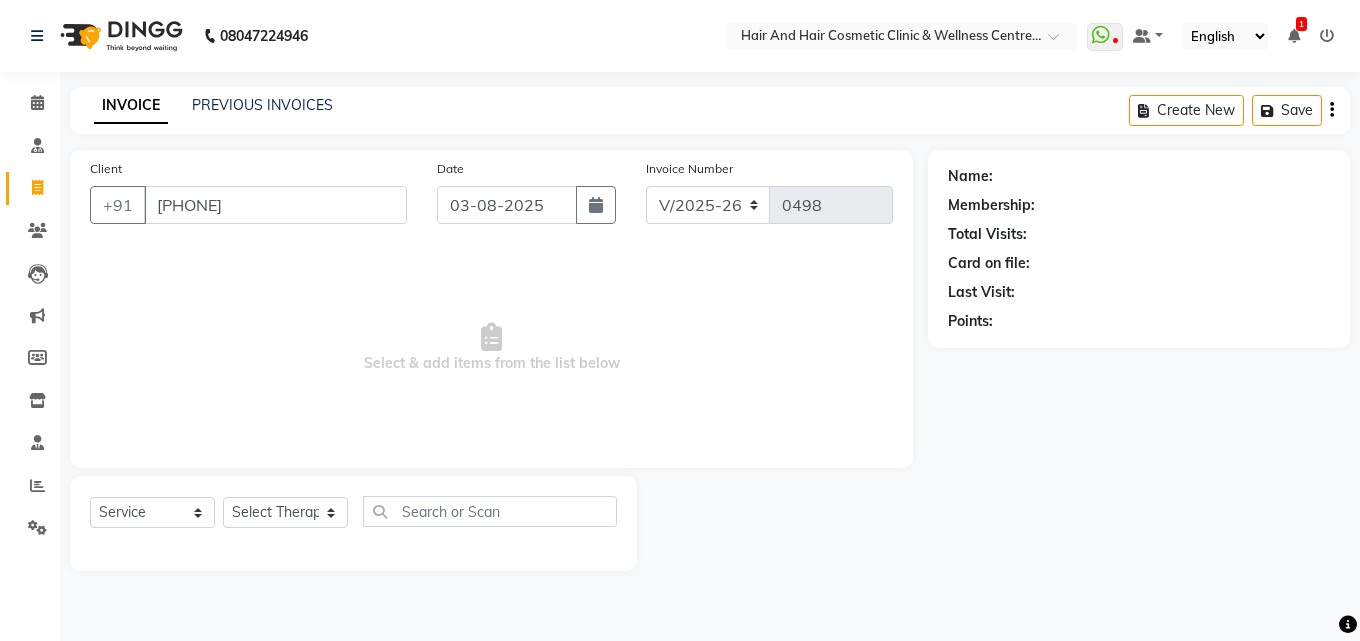 type on "[PHONE]" 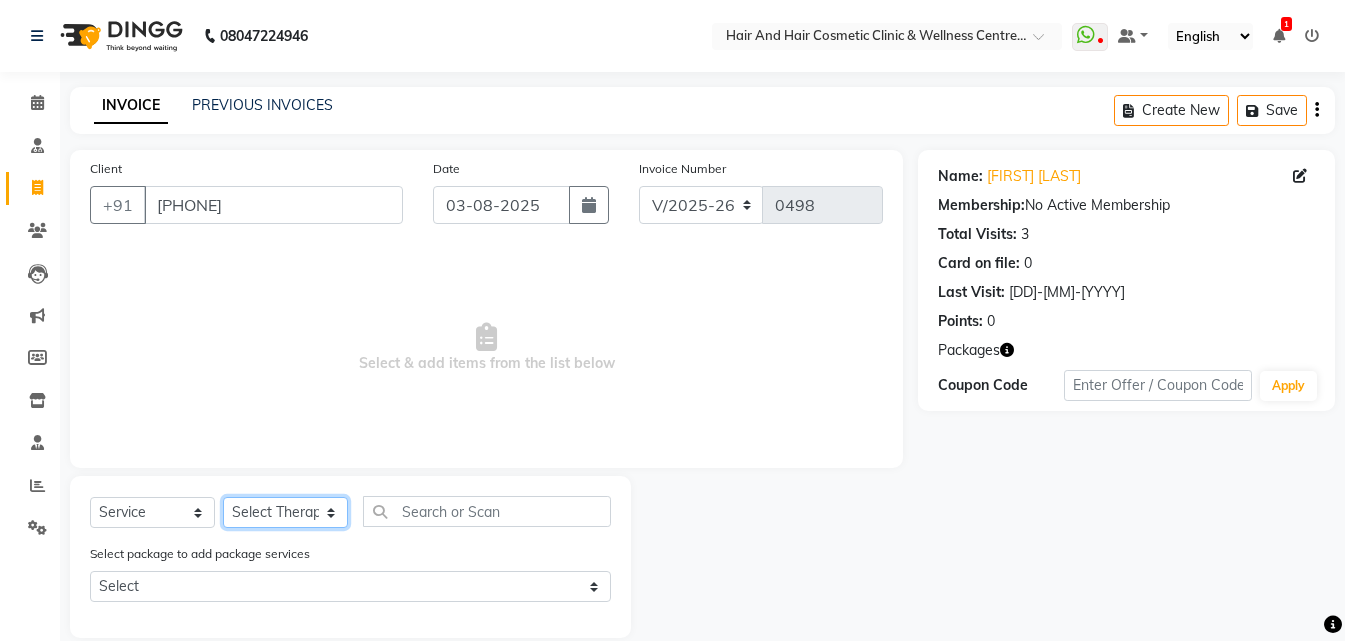 click on "Select Therapist [FIRST] [LAST]  DR [FIRST] [LAST]  DR [FIRST] [LAST] Frontdesk [FIRST] [LAST]  [FIRST] [LAST] [FIRST] [LAST] [FIRST] [LAST]" 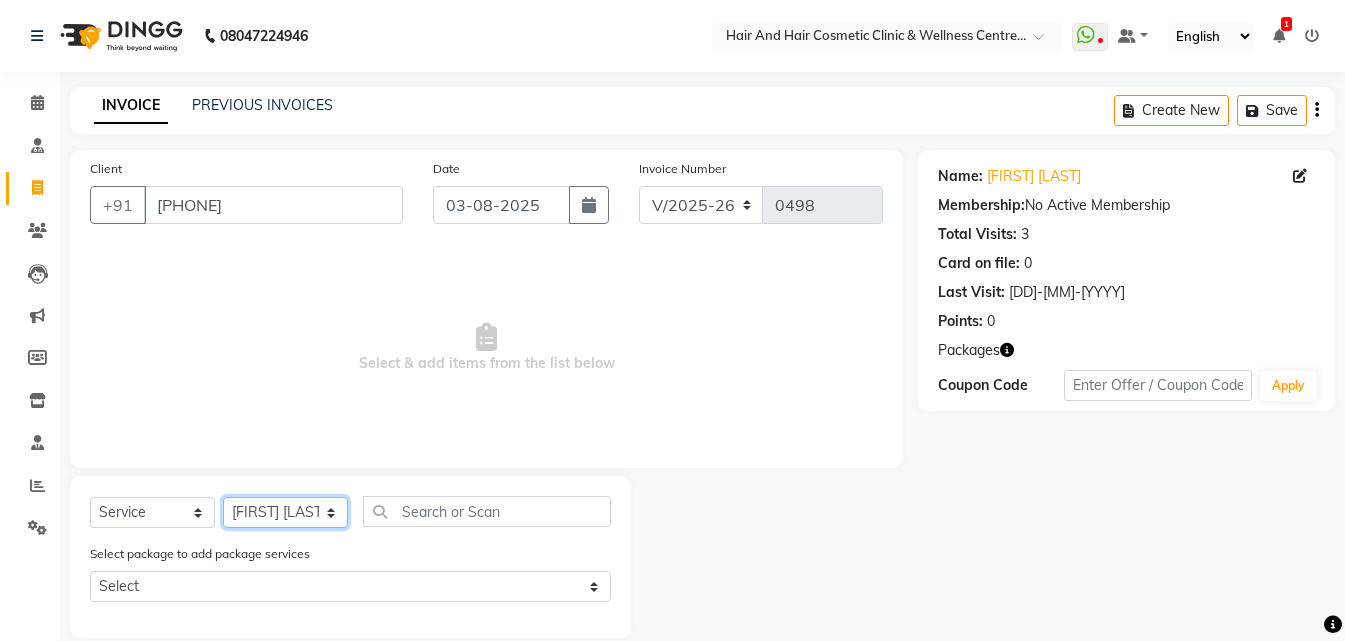 click on "Select Therapist [FIRST] [LAST]  DR [FIRST] [LAST]  DR [FIRST] [LAST] Frontdesk [FIRST] [LAST]  [FIRST] [LAST] [FIRST] [LAST] [FIRST] [LAST]" 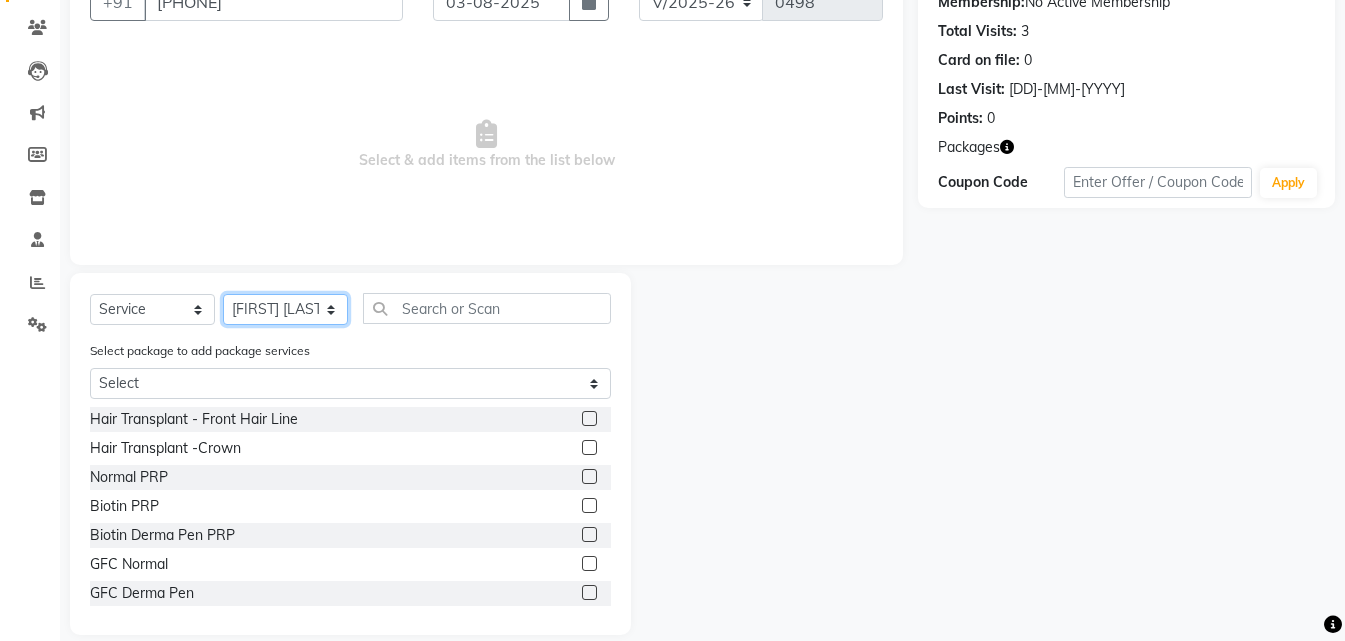 scroll, scrollTop: 227, scrollLeft: 0, axis: vertical 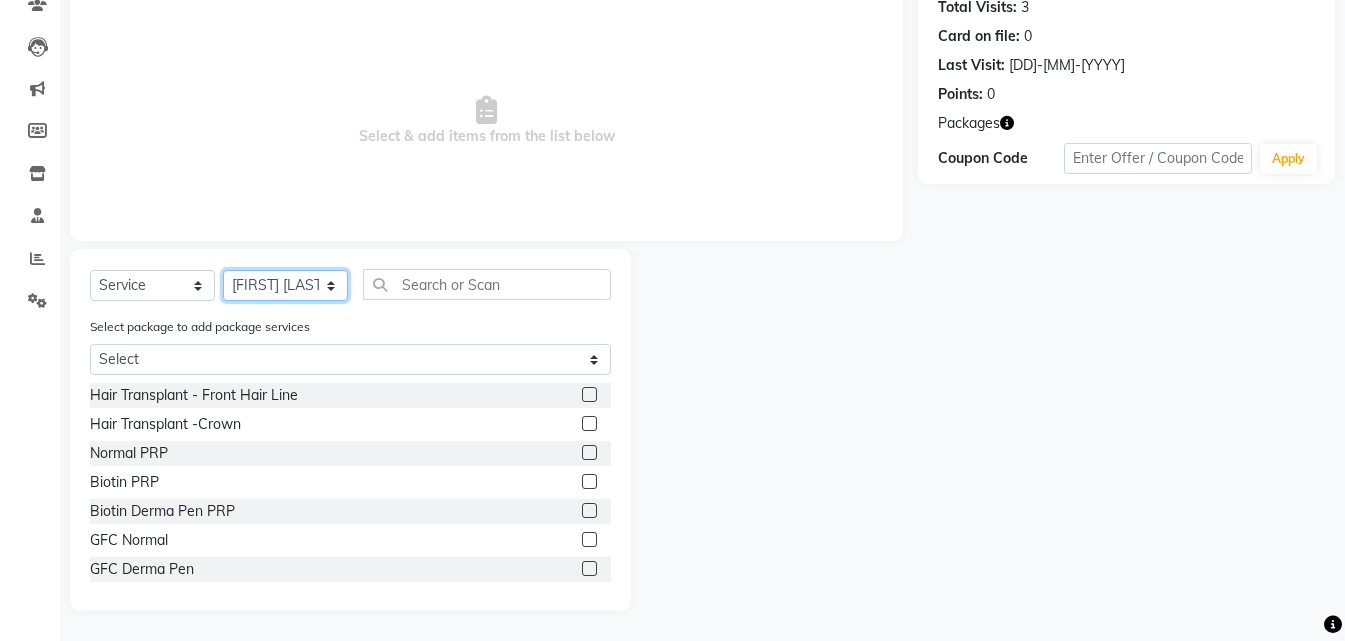 click on "Select Therapist [FIRST] [LAST]  DR [FIRST] [LAST]  DR [FIRST] [LAST] Frontdesk [FIRST] [LAST]  [FIRST] [LAST] [FIRST] [LAST] [FIRST] [LAST]" 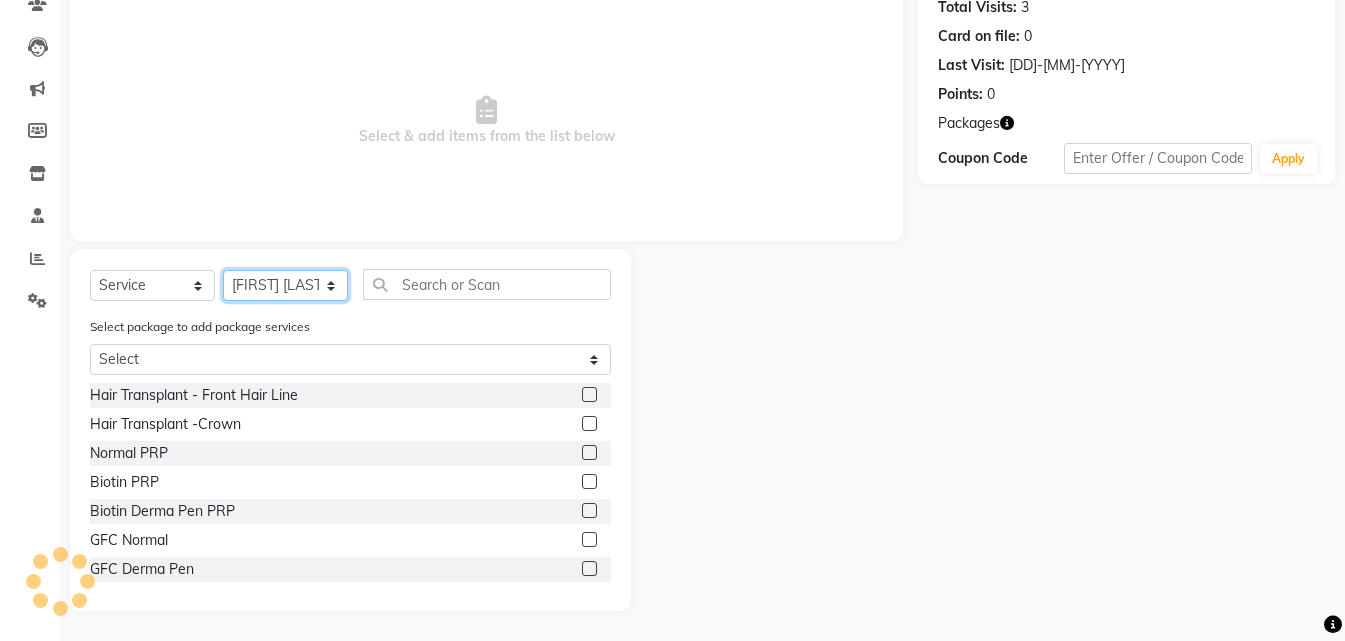select on "34518" 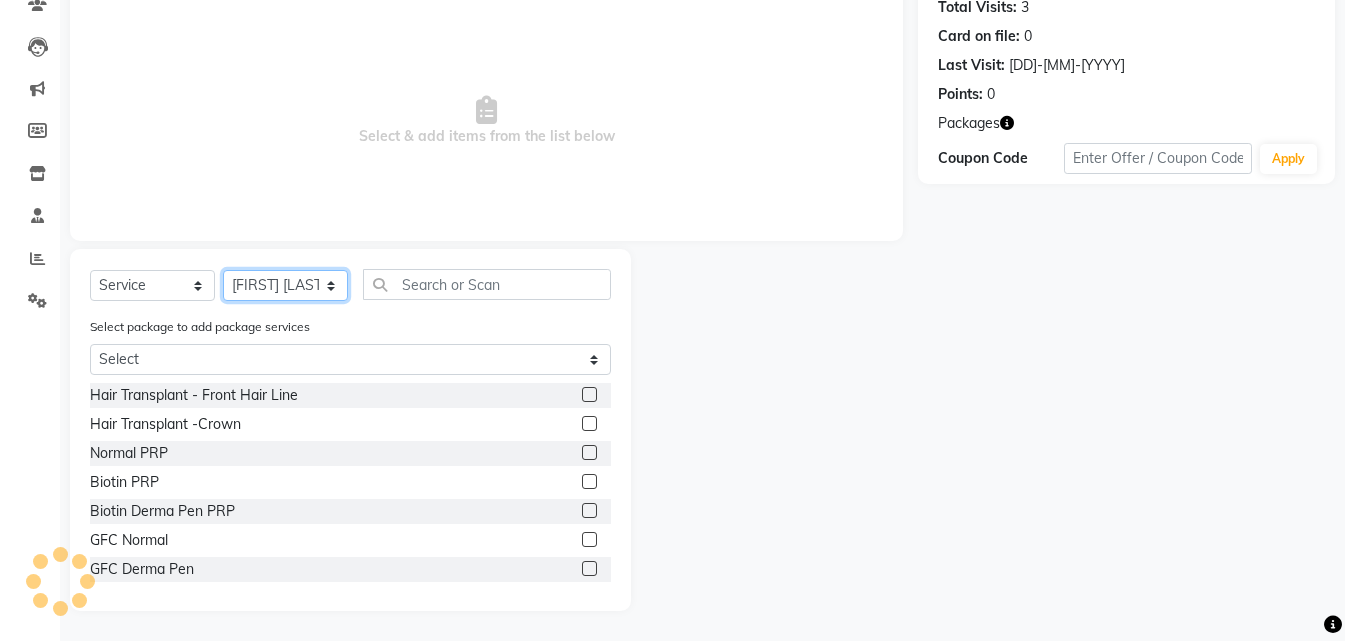 click on "Select Therapist [FIRST] [LAST]  DR [FIRST] [LAST]  DR [FIRST] [LAST] Frontdesk [FIRST] [LAST]  [FIRST] [LAST] [FIRST] [LAST] [FIRST] [LAST]" 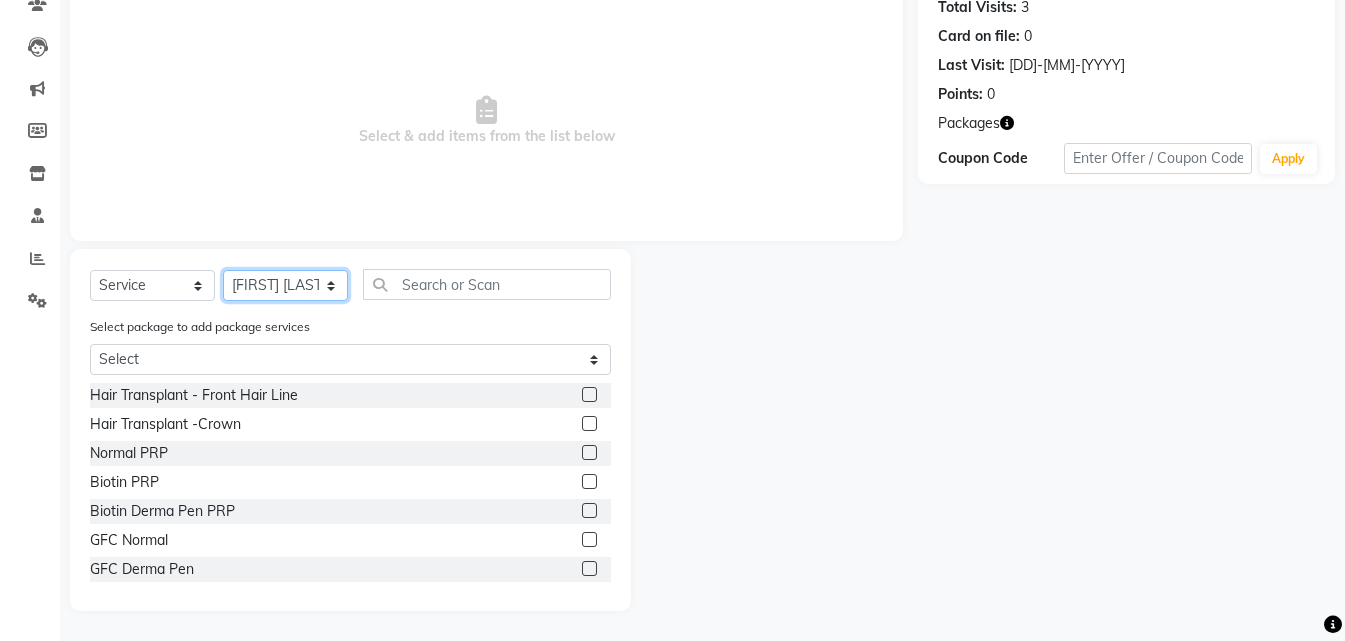 scroll, scrollTop: 100, scrollLeft: 0, axis: vertical 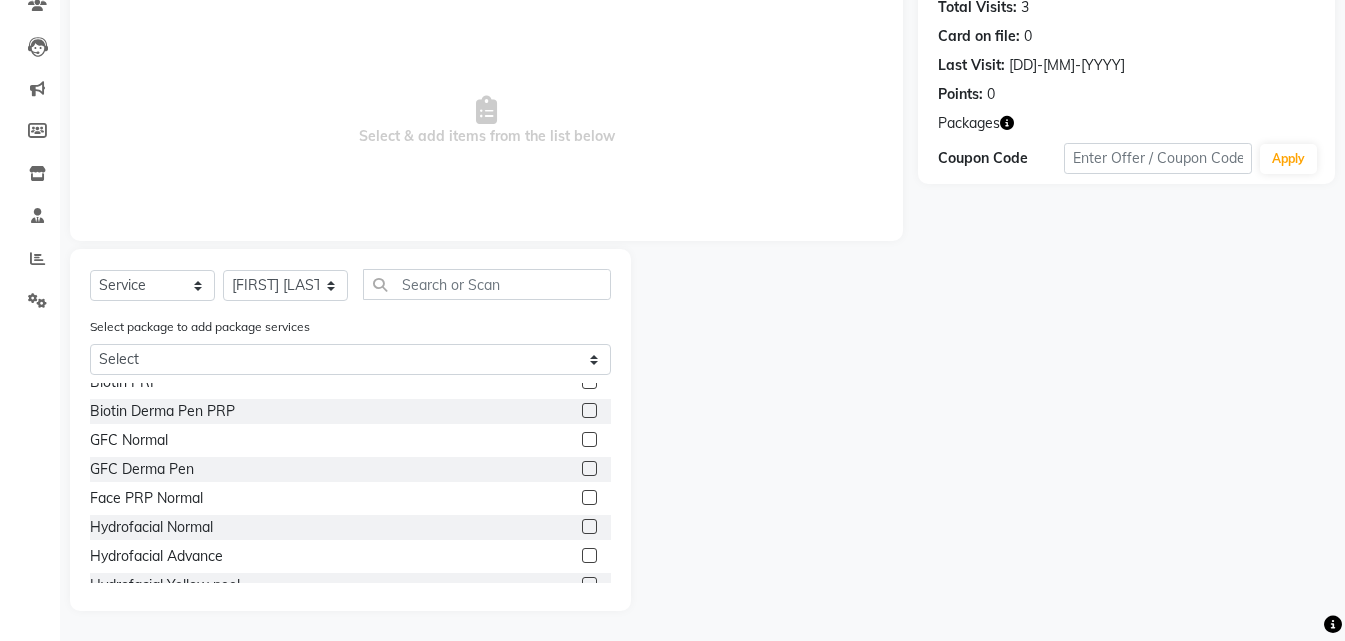 click 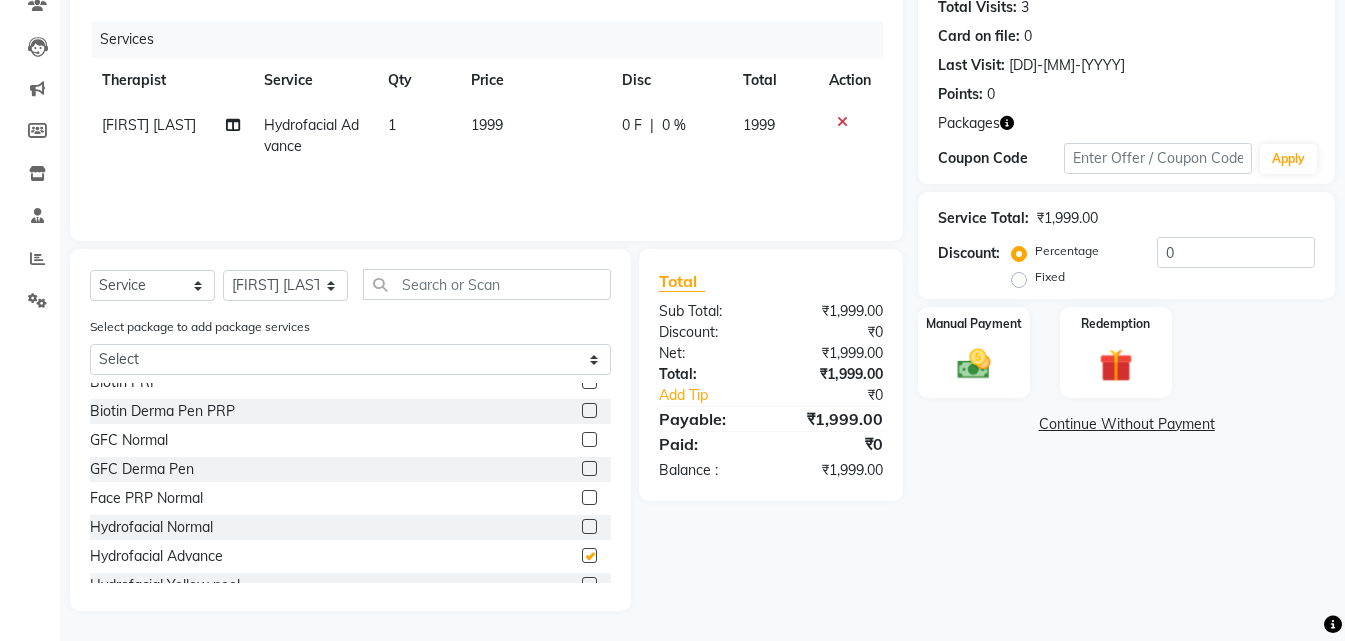 checkbox on "false" 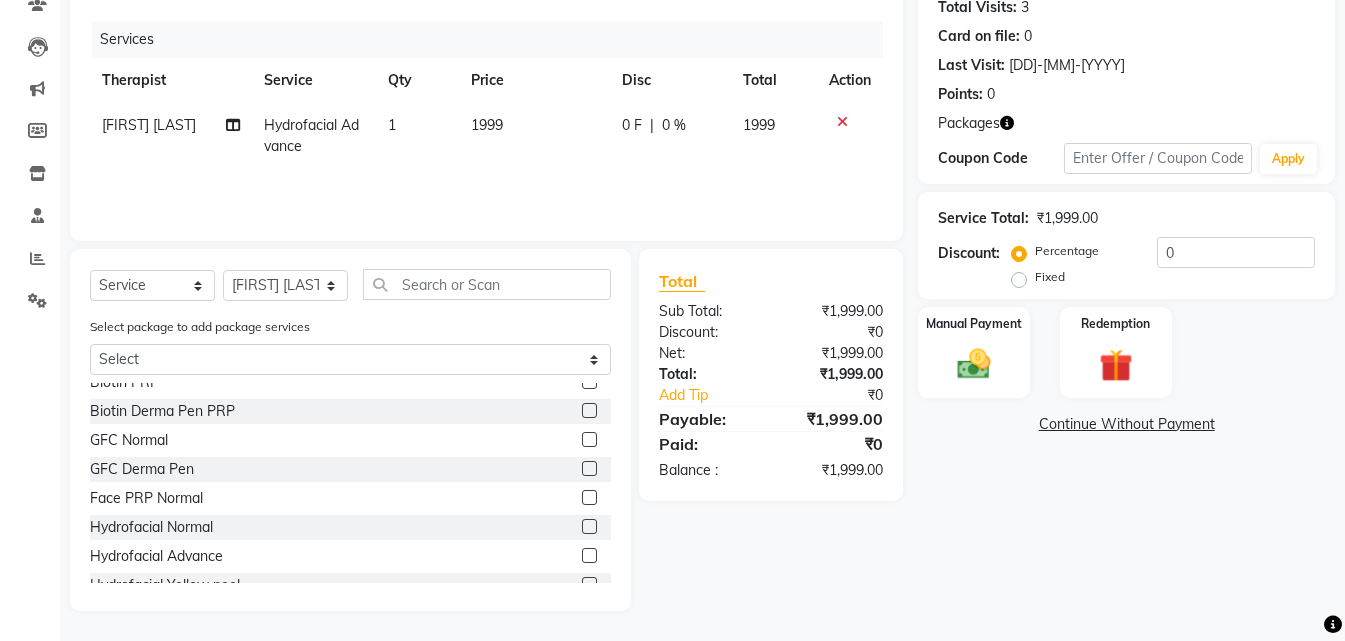 drag, startPoint x: 1101, startPoint y: 356, endPoint x: 1091, endPoint y: 403, distance: 48.052055 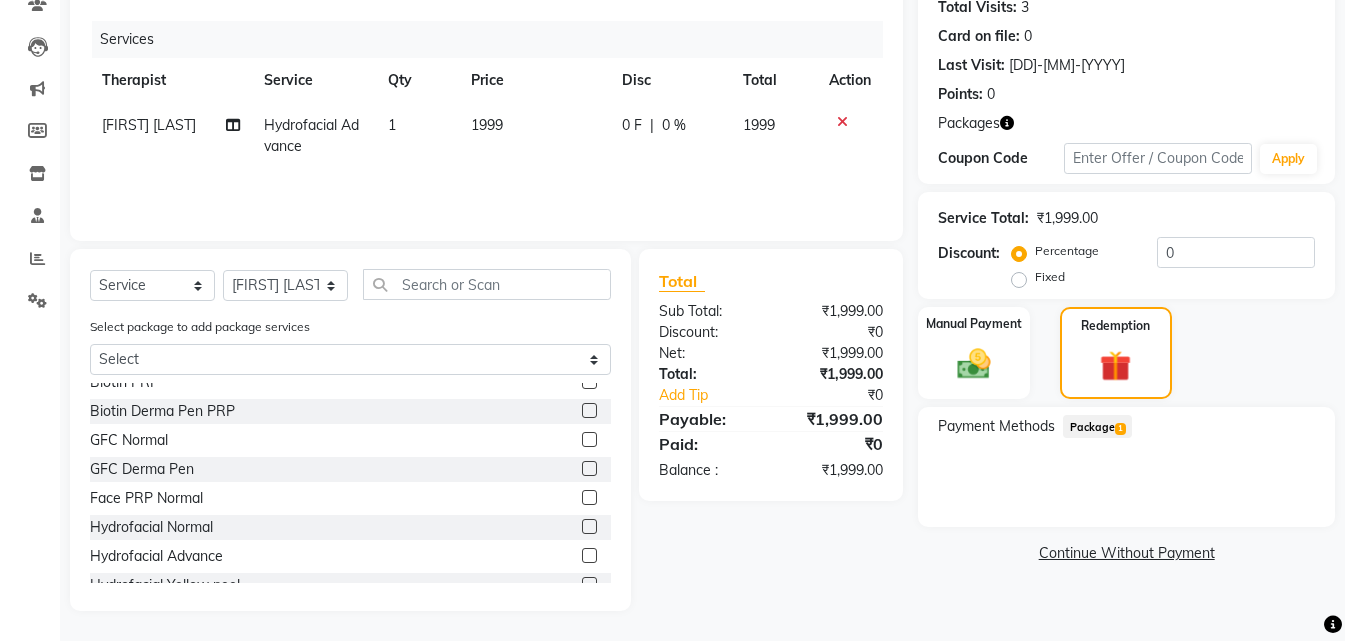 click on "Package  1" 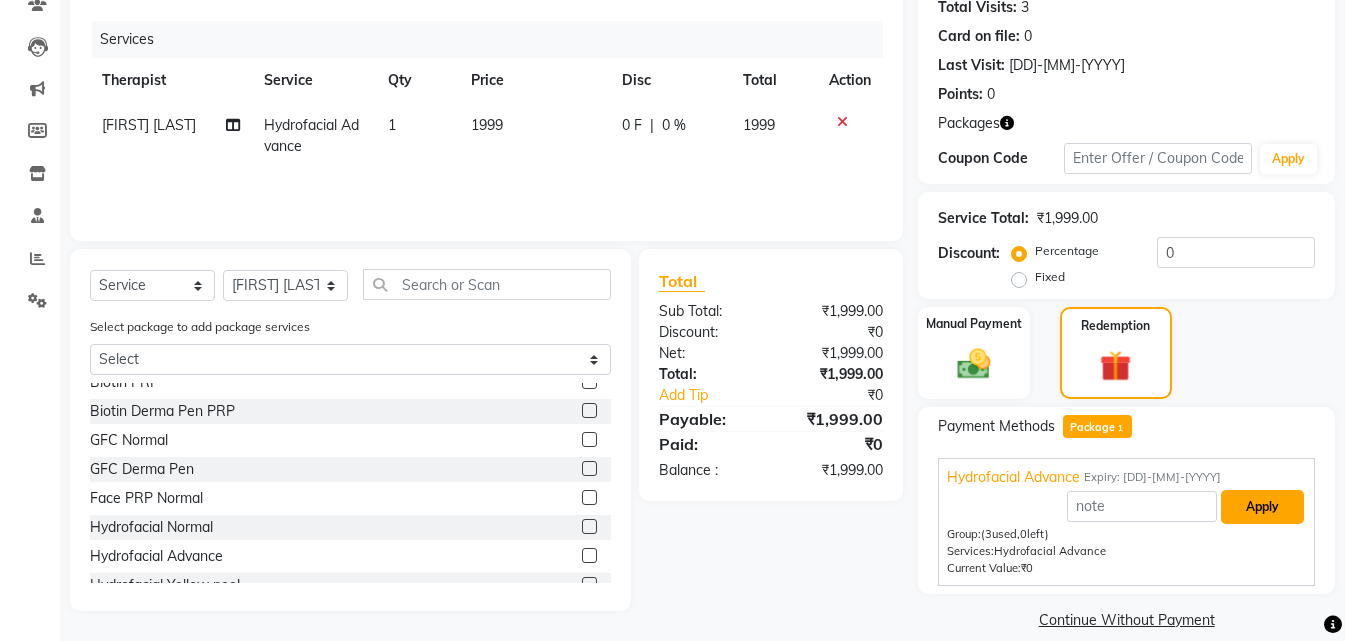 click on "Apply" at bounding box center (1262, 507) 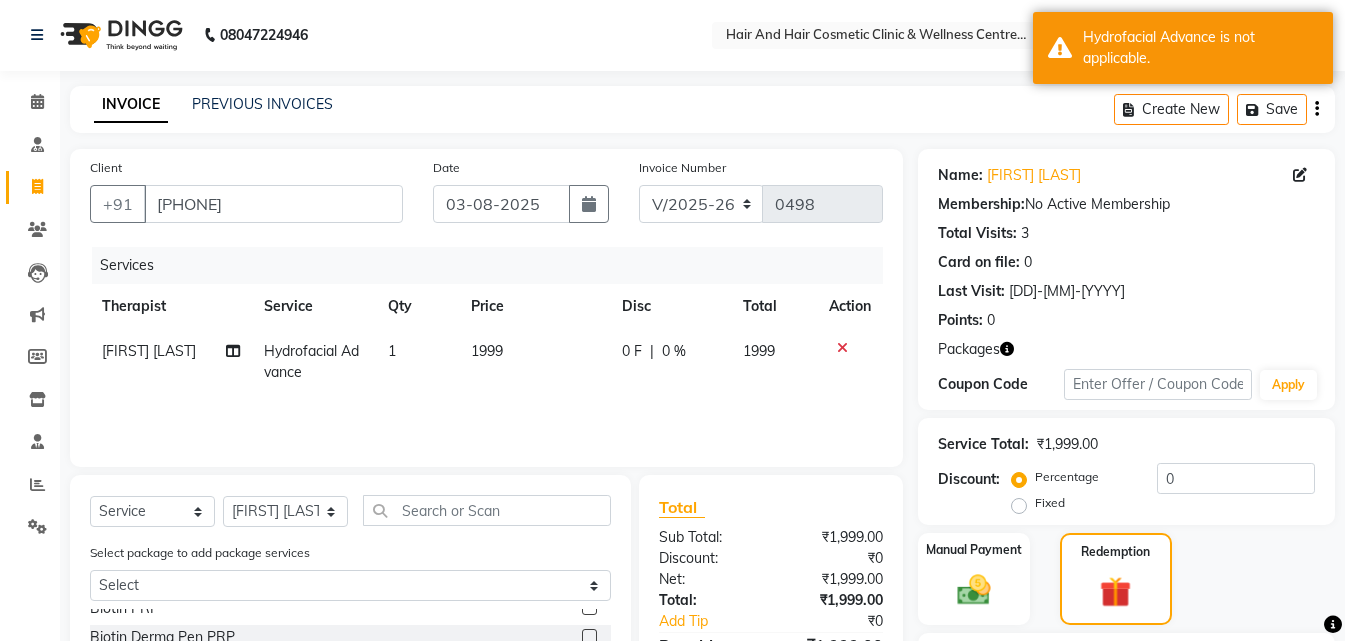 scroll, scrollTop: 0, scrollLeft: 0, axis: both 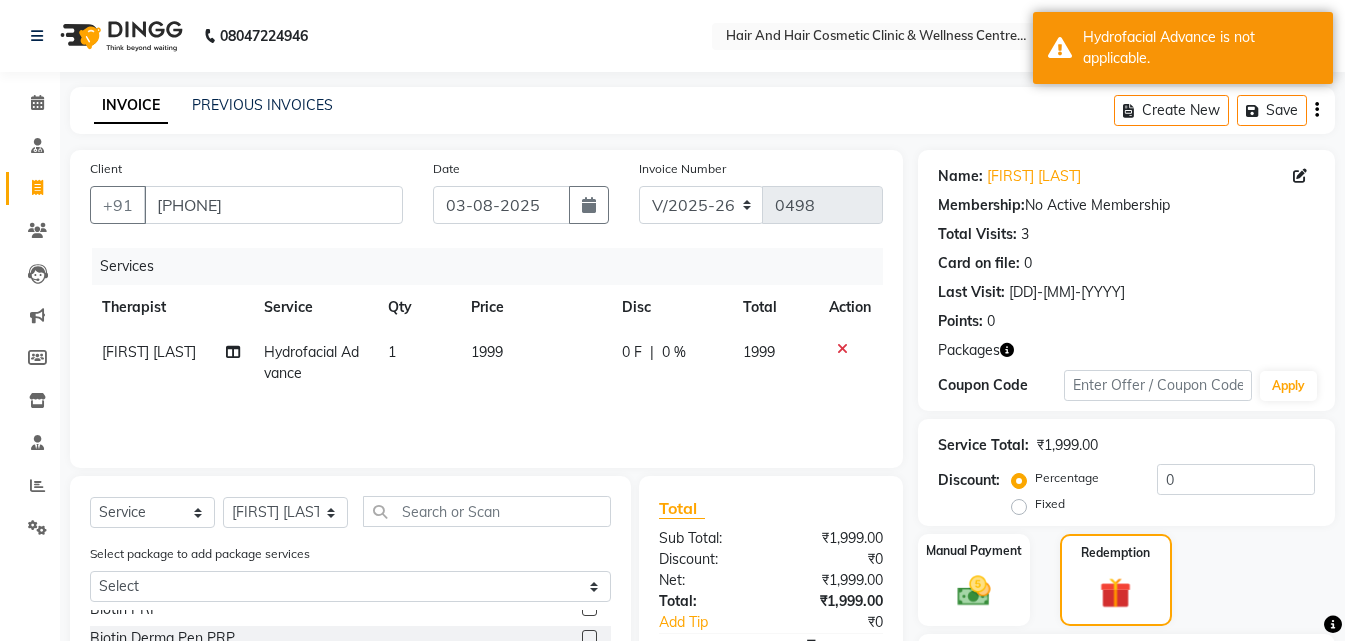 click 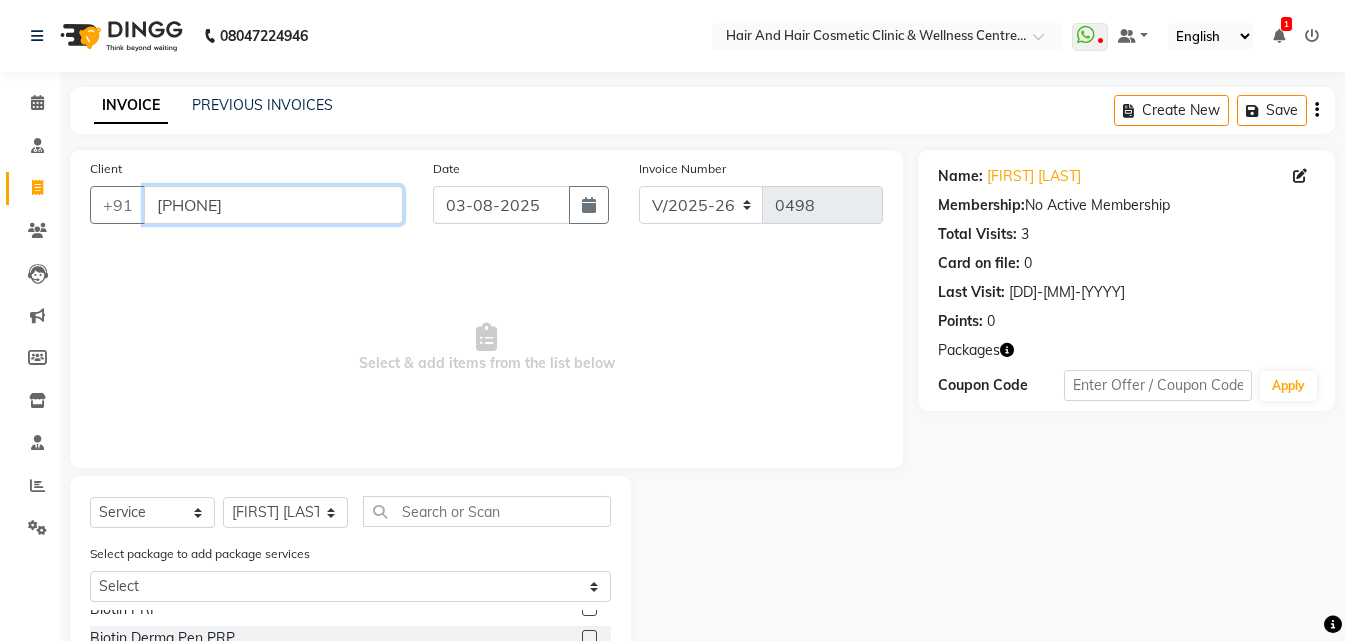 drag, startPoint x: 273, startPoint y: 205, endPoint x: 0, endPoint y: 169, distance: 275.3634 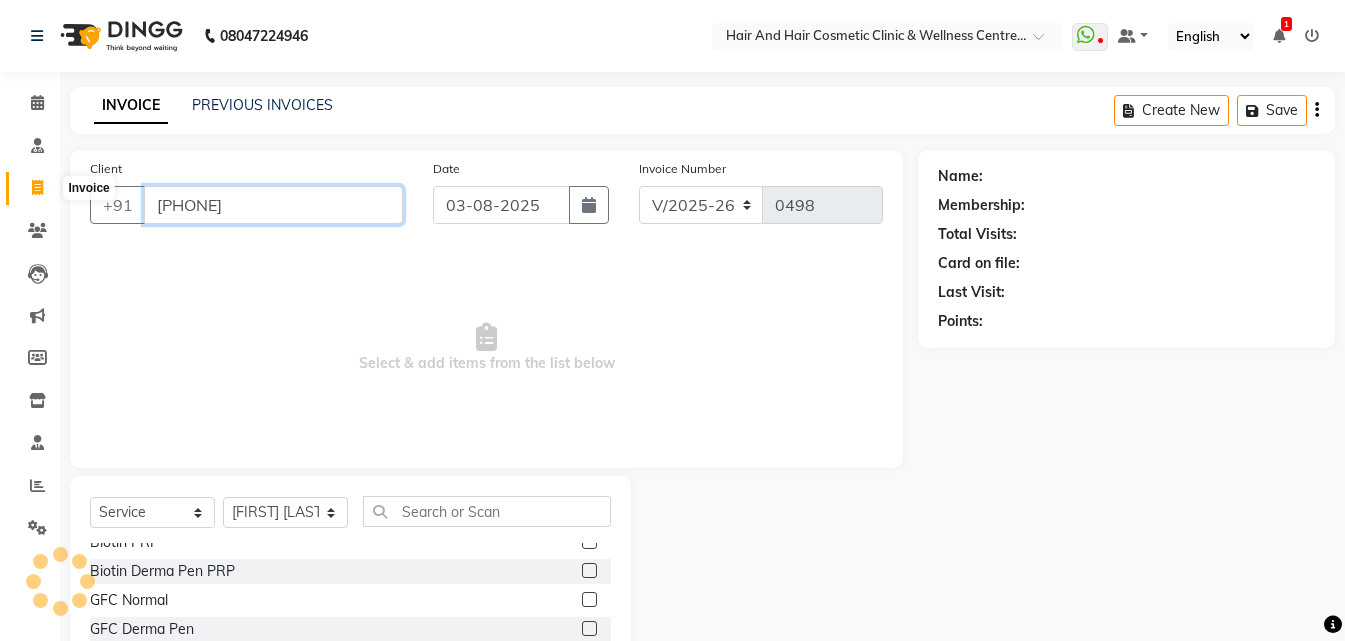 type on "[PHONE]" 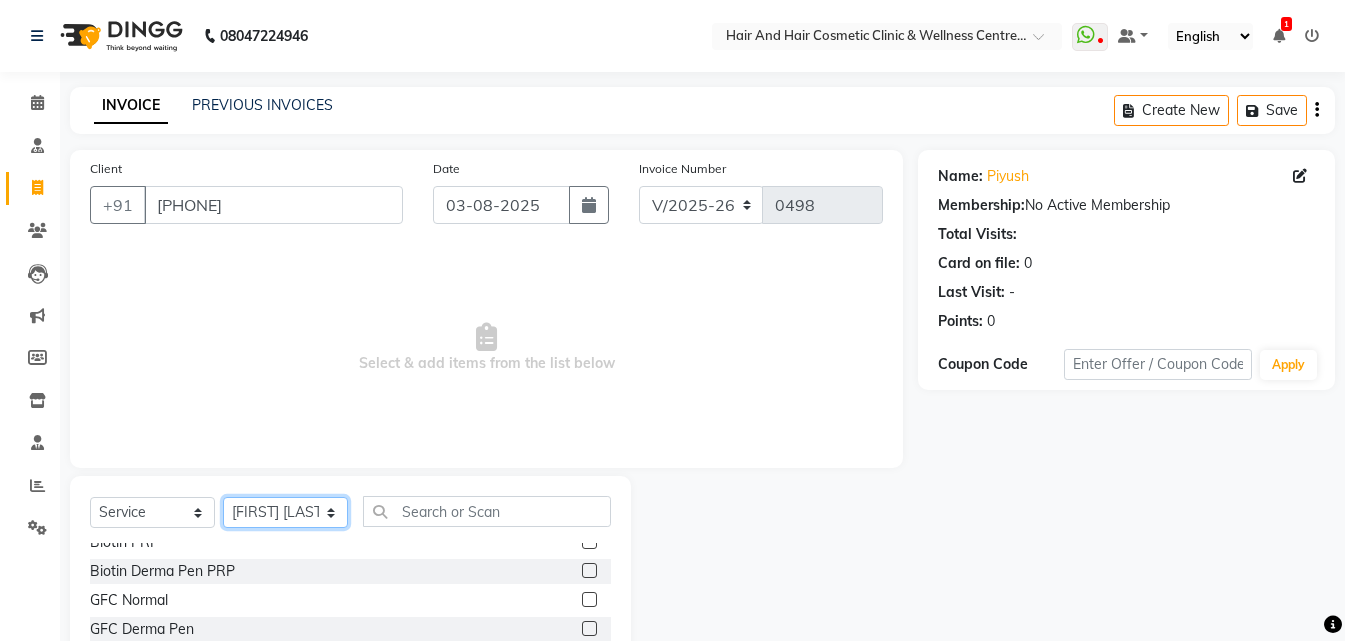 click on "Select Therapist [FIRST] [LAST]  DR [FIRST] [LAST]  DR [FIRST] [LAST] Frontdesk [FIRST] [LAST]  [FIRST] [LAST] [FIRST] [LAST] [FIRST] [LAST]" 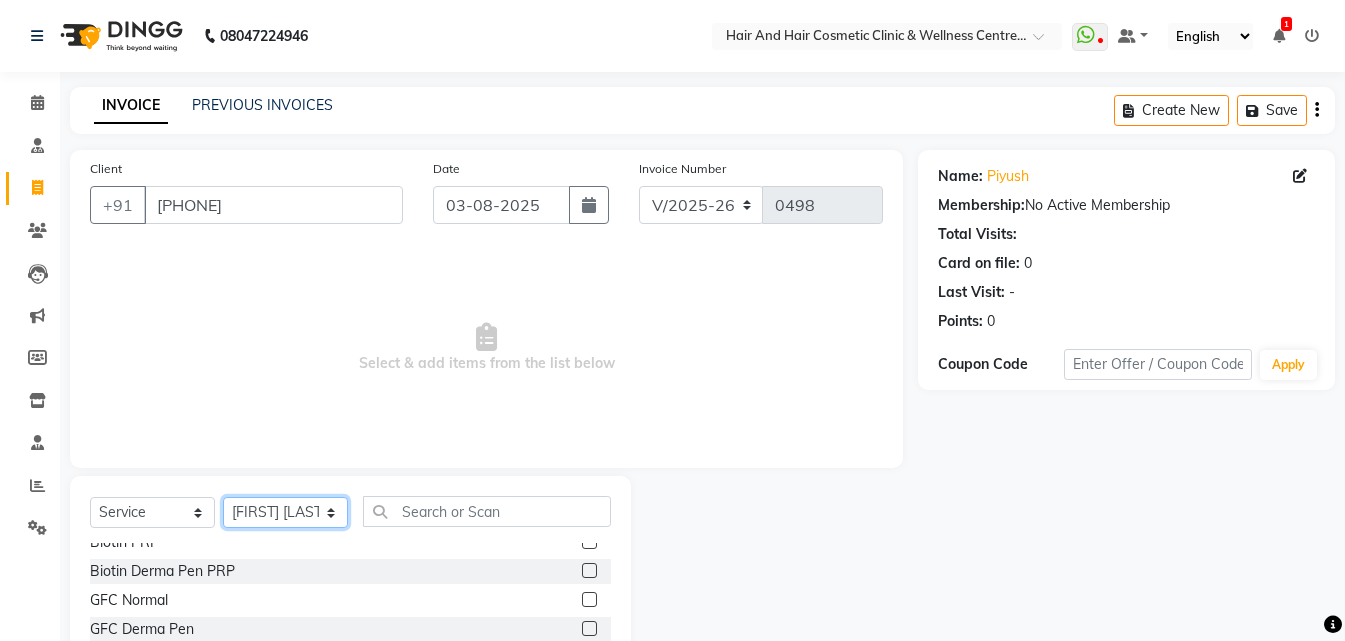click on "Select Therapist [FIRST] [LAST]  DR [FIRST] [LAST]  DR [FIRST] [LAST] Frontdesk [FIRST] [LAST]  [FIRST] [LAST] [FIRST] [LAST] [FIRST] [LAST]" 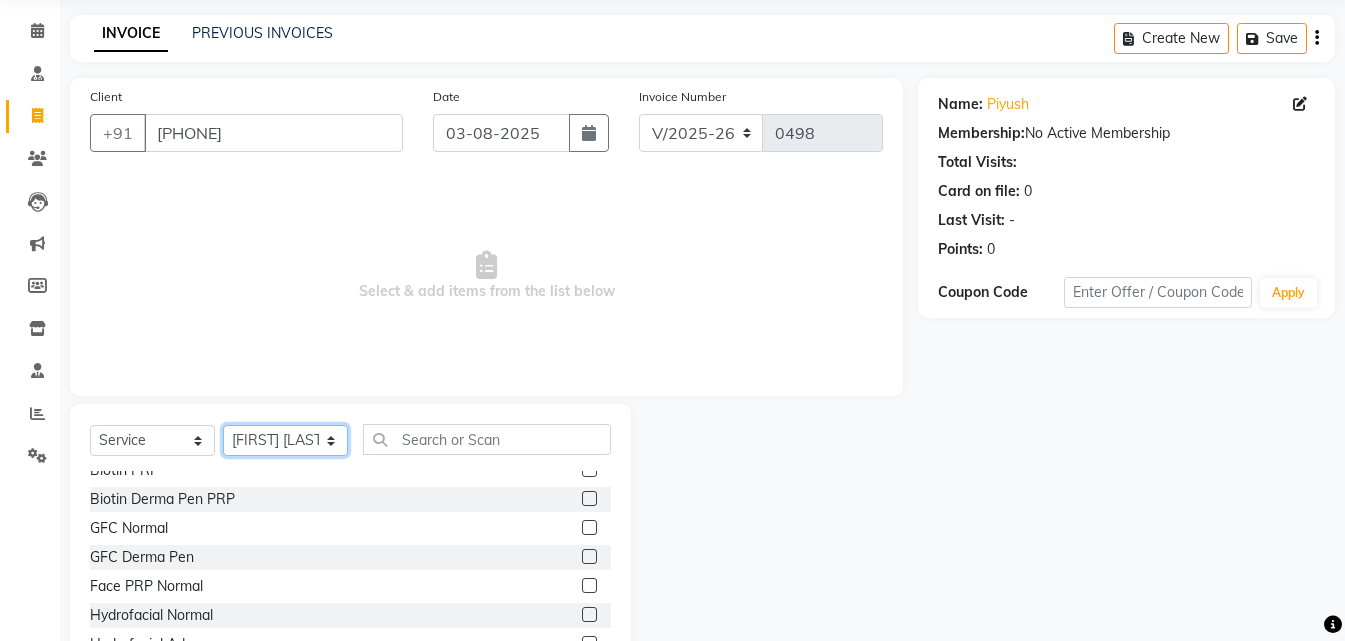 scroll, scrollTop: 160, scrollLeft: 0, axis: vertical 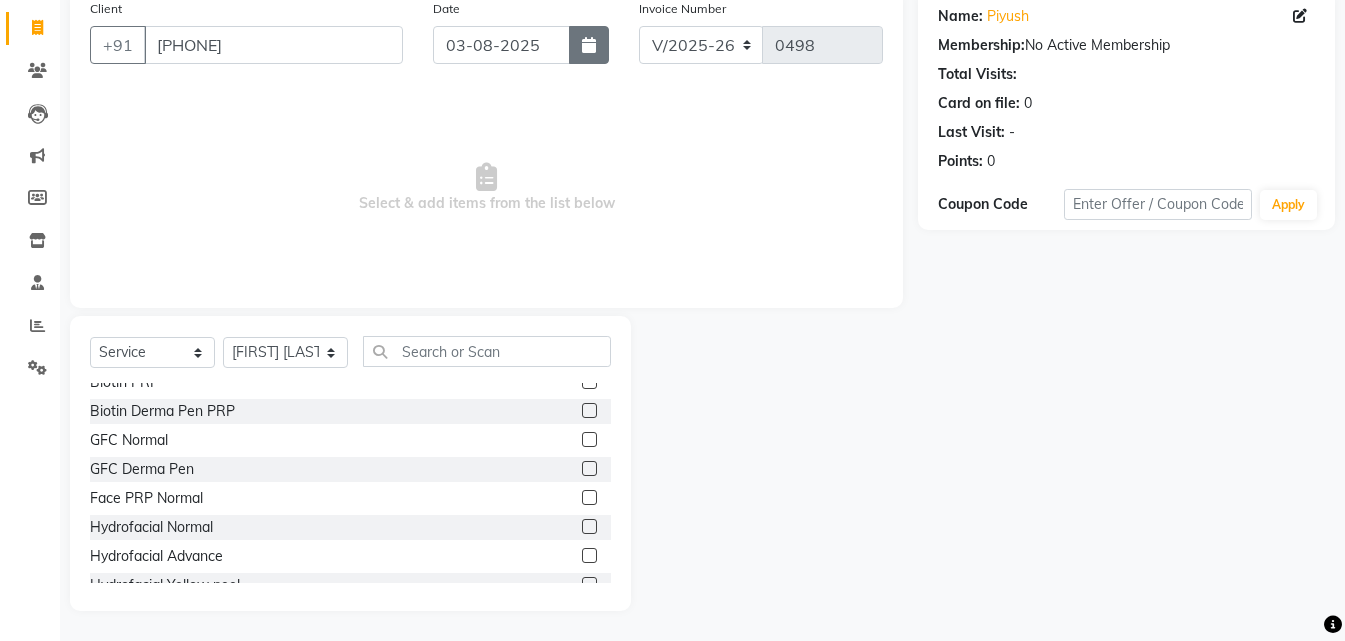 click 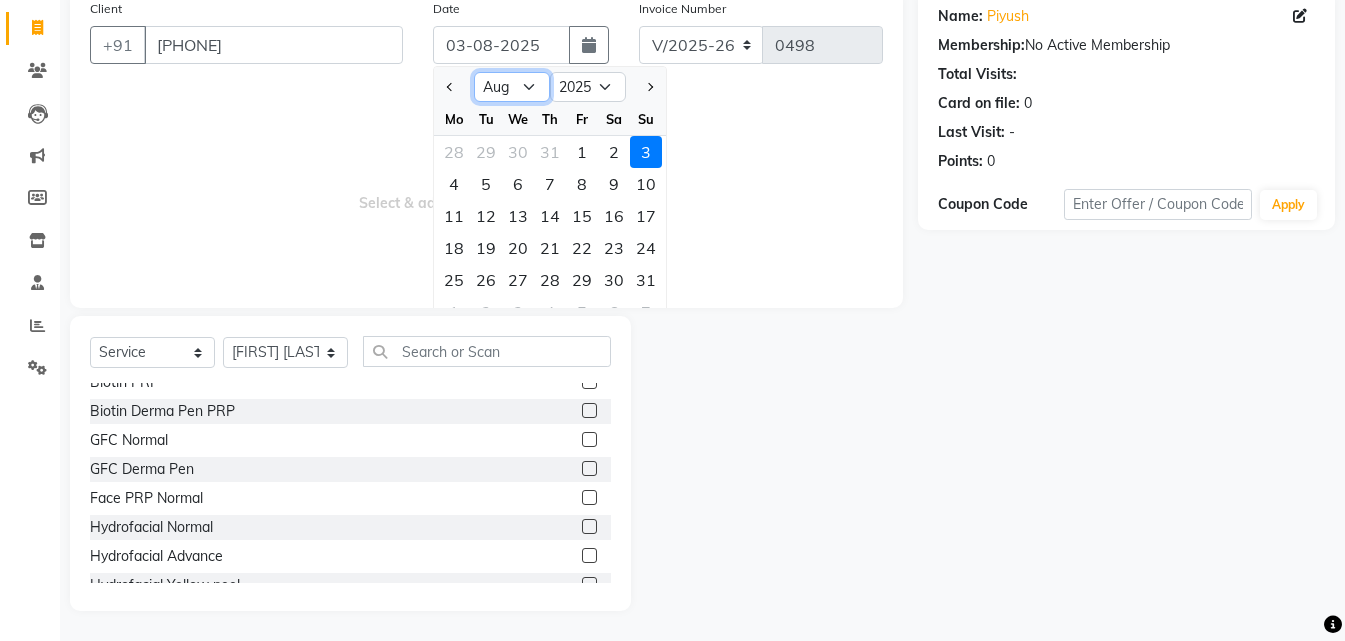 click on "Jan Feb Mar Apr May Jun Jul Aug Sep Oct Nov Dec" 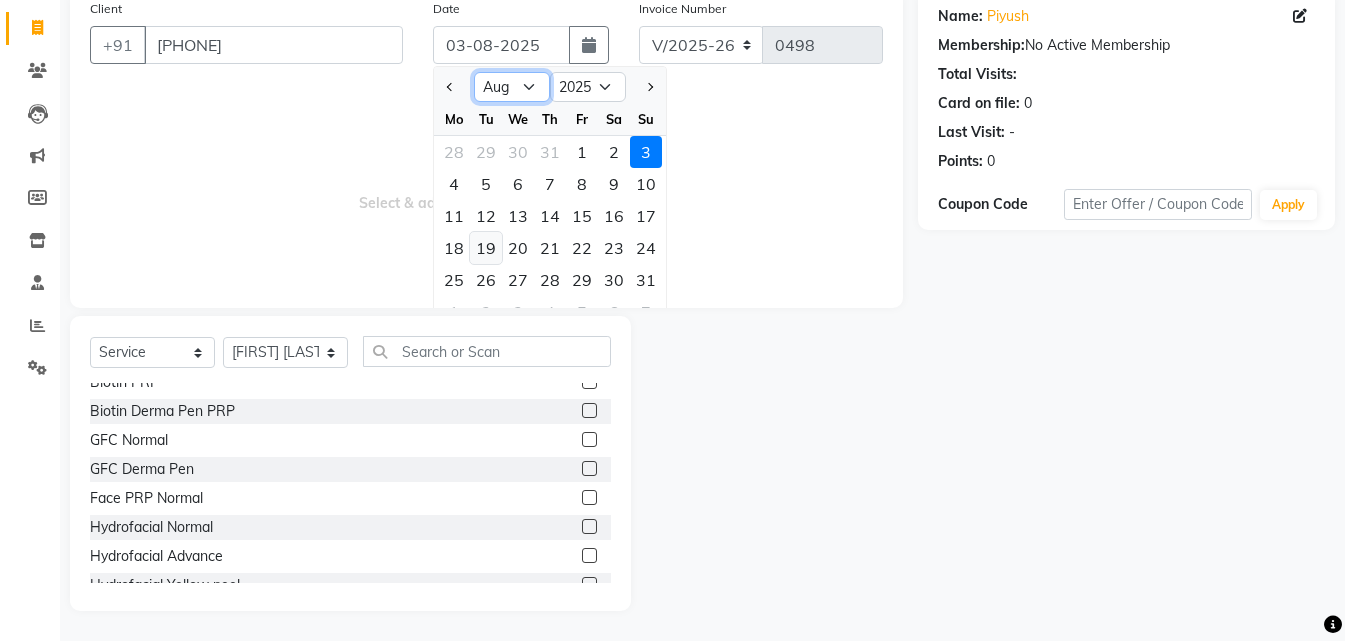 select on "6" 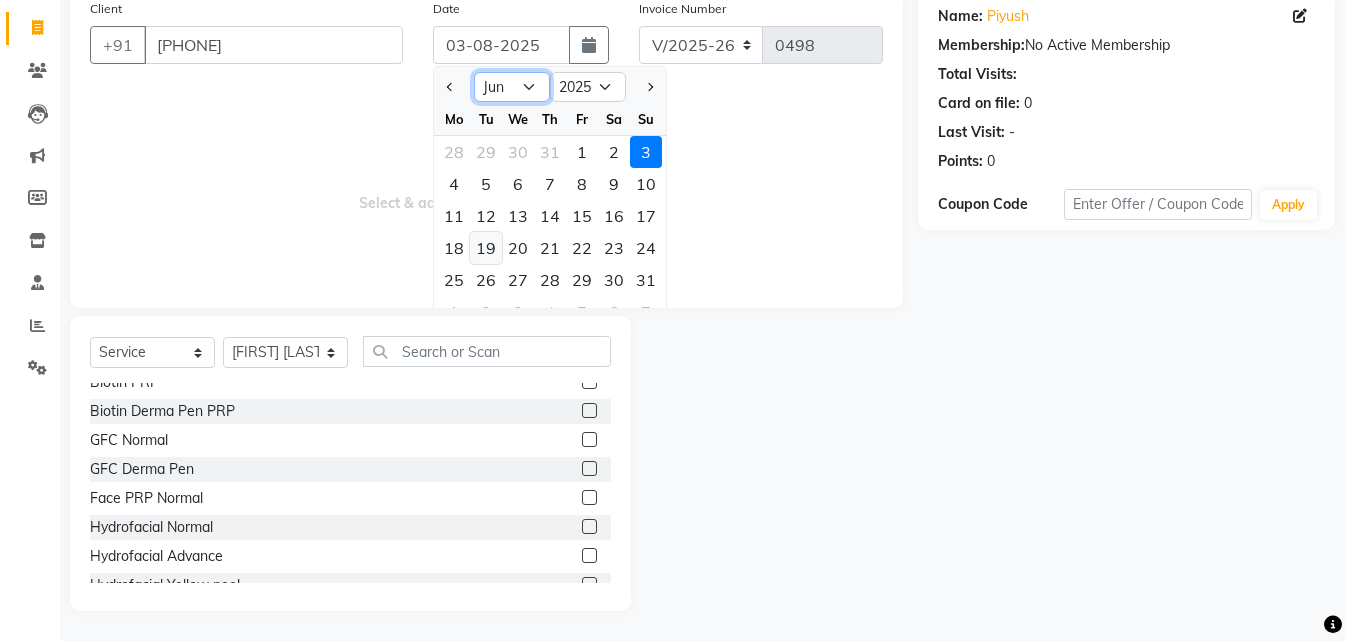 click on "Jan Feb Mar Apr May Jun Jul Aug Sep Oct Nov Dec" 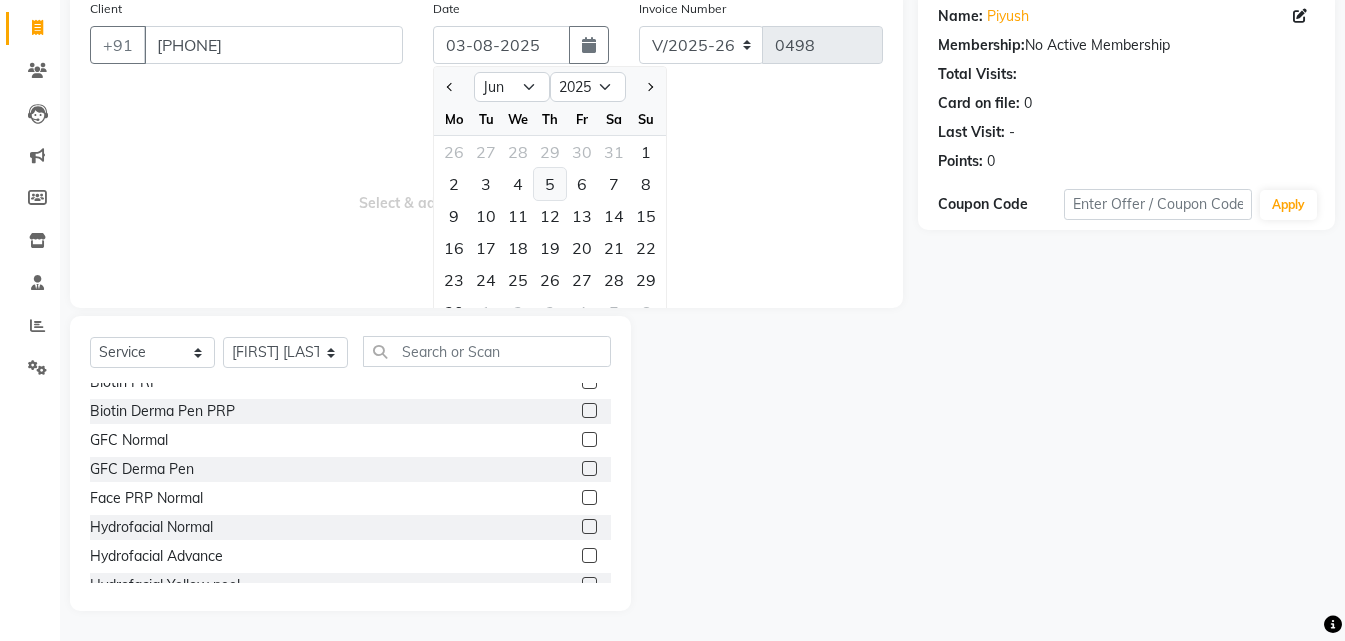 click on "5" 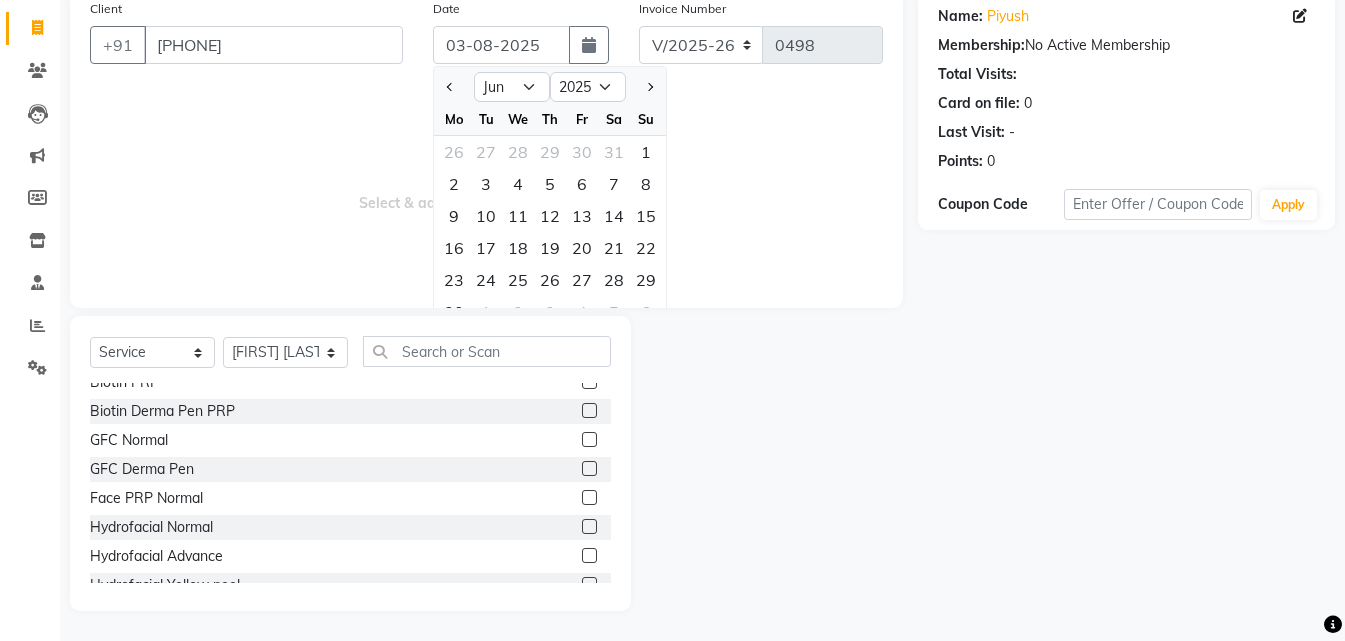 type on "[DD]-[MM]-[YYYY]" 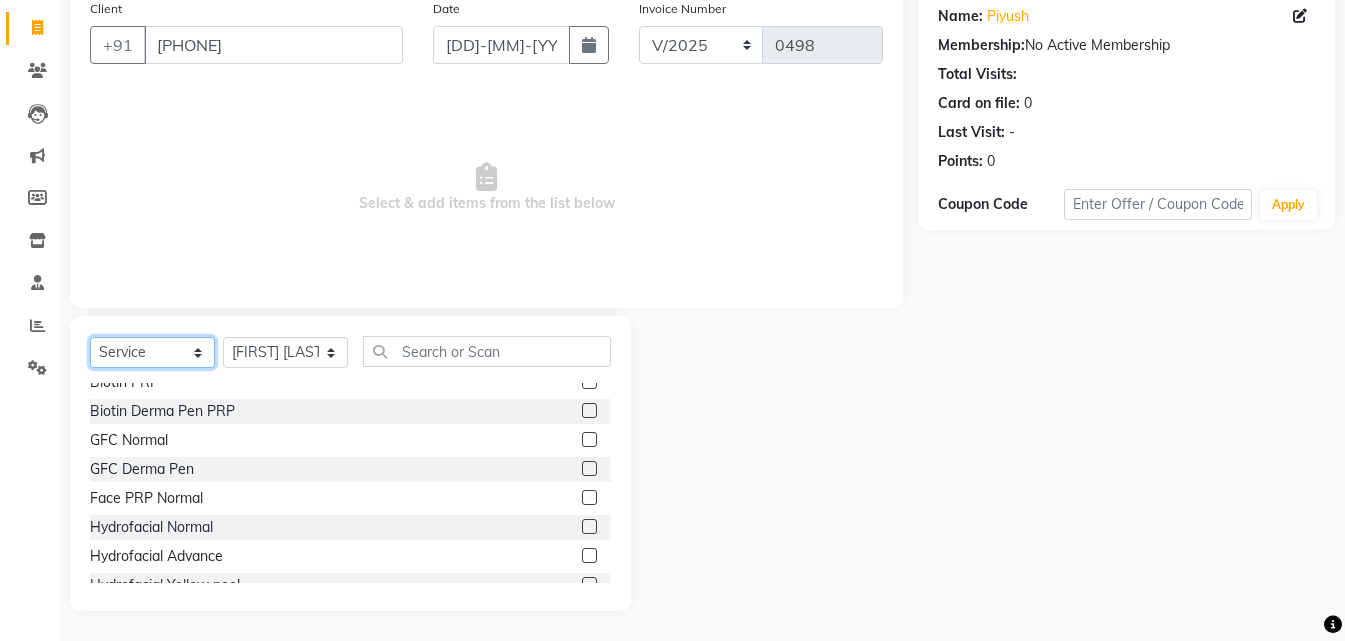 click on "Select  Service  Product  Membership  Package Voucher Prepaid Gift Card" 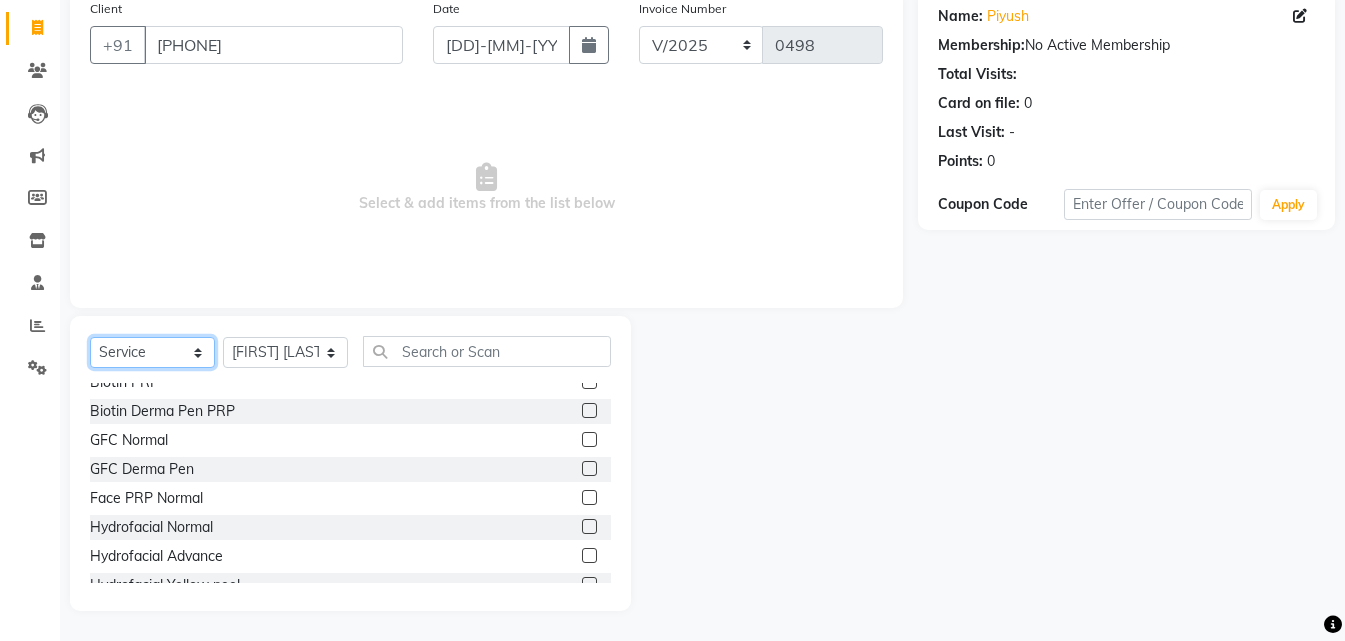 select on "package" 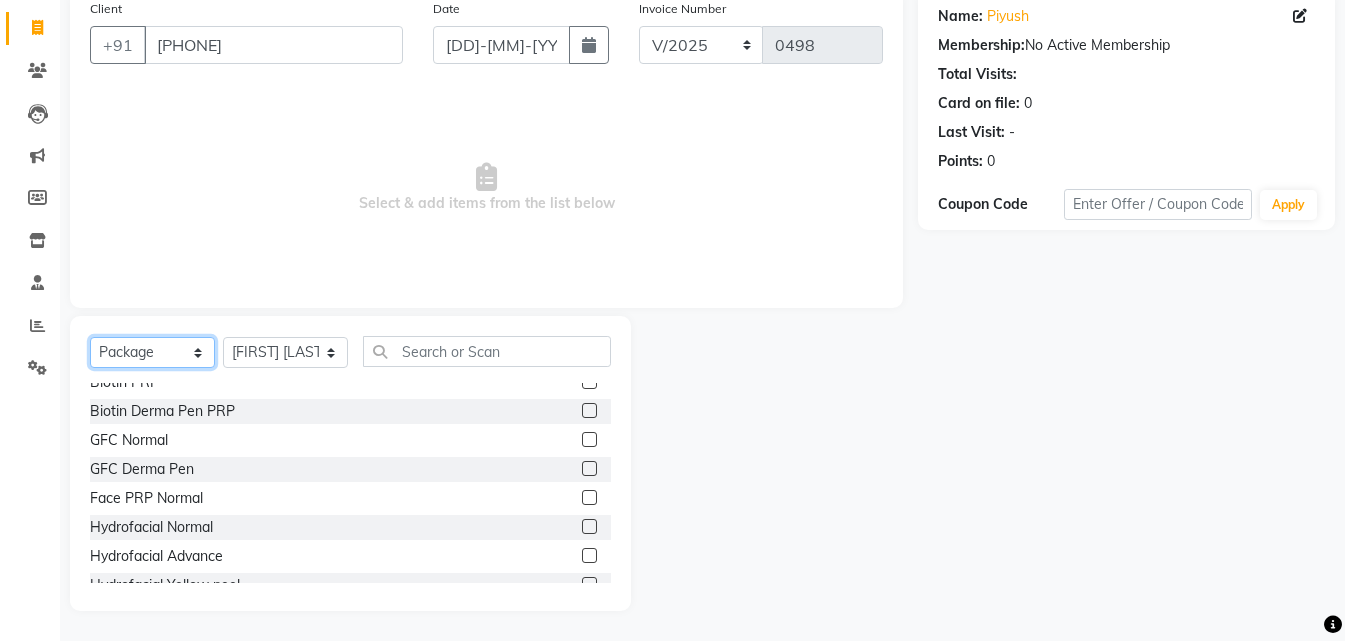 click on "Select  Service  Product  Membership  Package Voucher Prepaid Gift Card" 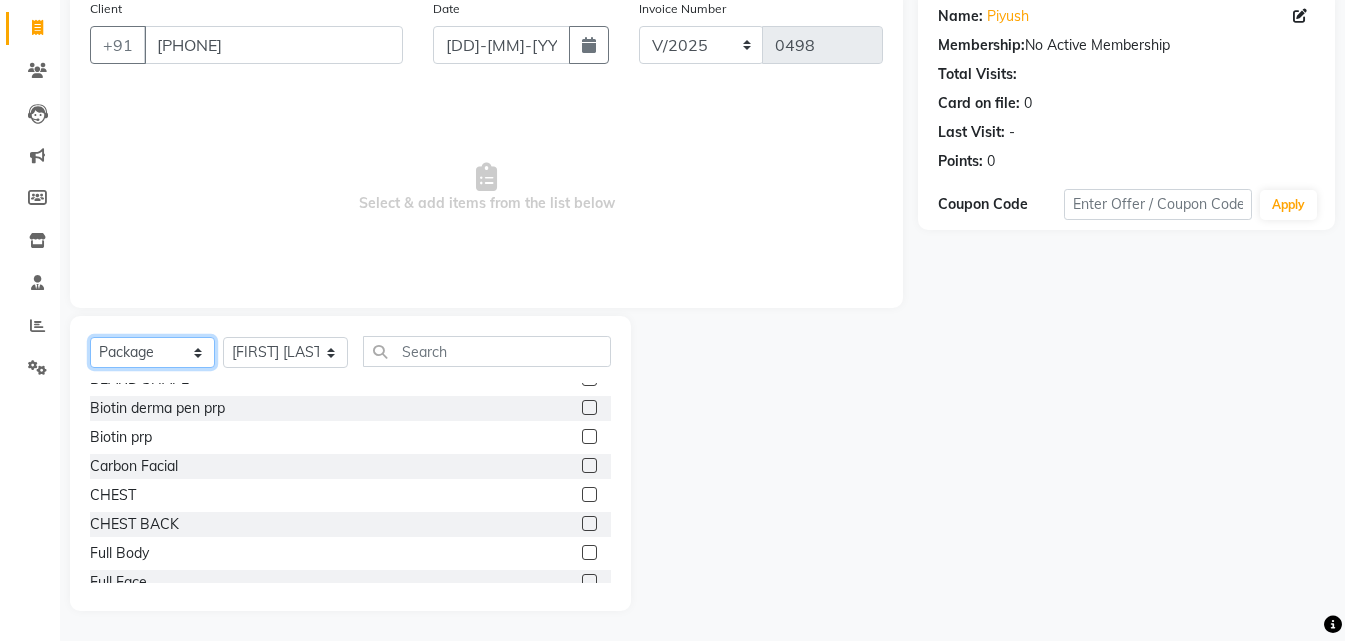 scroll, scrollTop: 0, scrollLeft: 0, axis: both 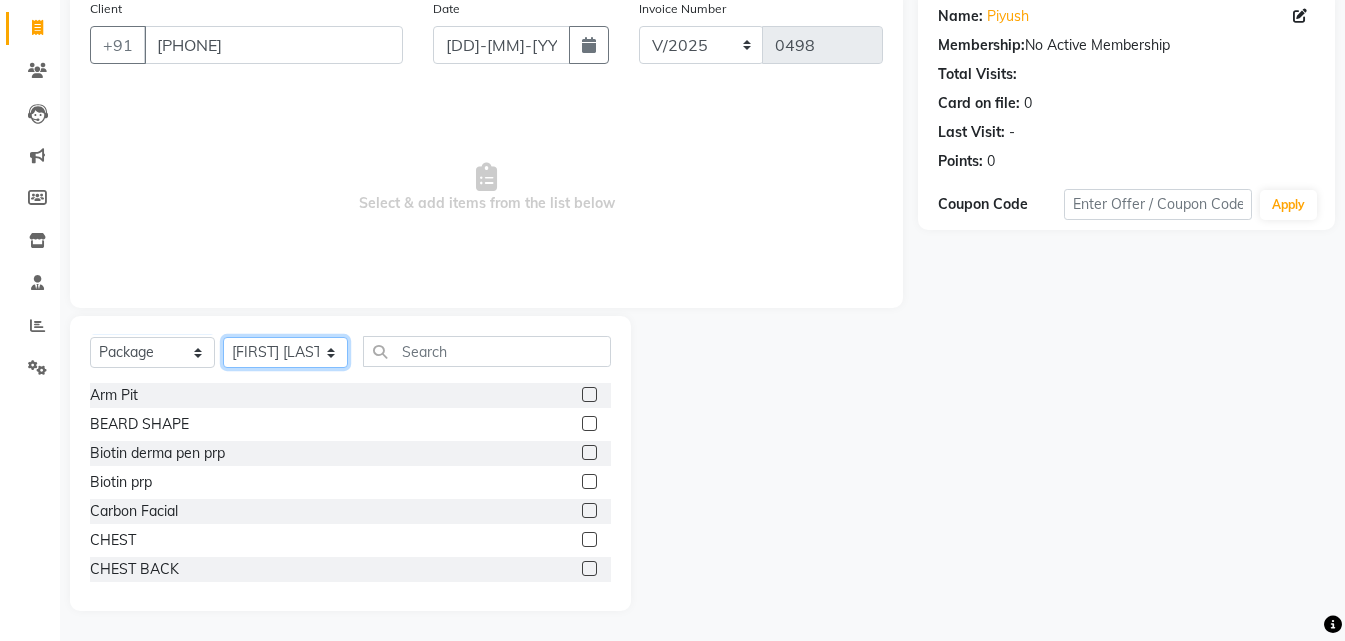 click on "Select Therapist [FIRST] [LAST]  DR [FIRST] [LAST]  DR [FIRST] [LAST] Frontdesk [FIRST] [LAST]  [FIRST] [LAST] [FIRST] [LAST] [FIRST] [LAST]" 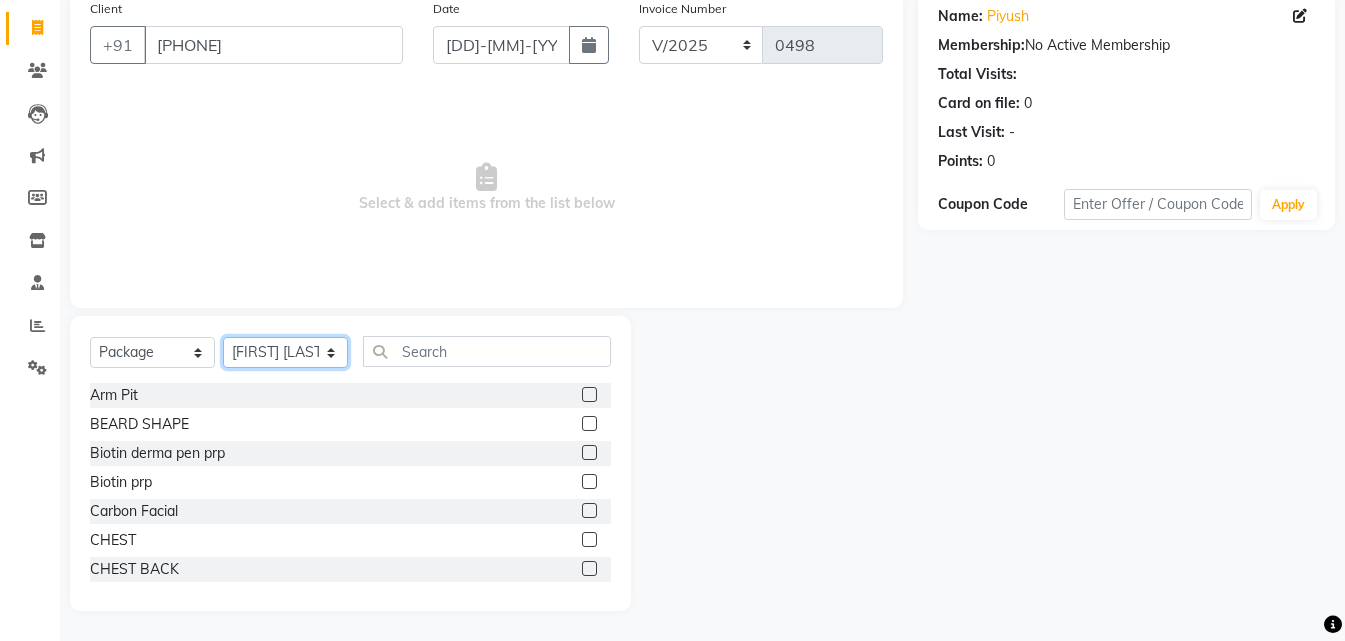 click on "Select Therapist [FIRST] [LAST]  DR [FIRST] [LAST]  DR [FIRST] [LAST] Frontdesk [FIRST] [LAST]  [FIRST] [LAST] [FIRST] [LAST] [FIRST] [LAST]" 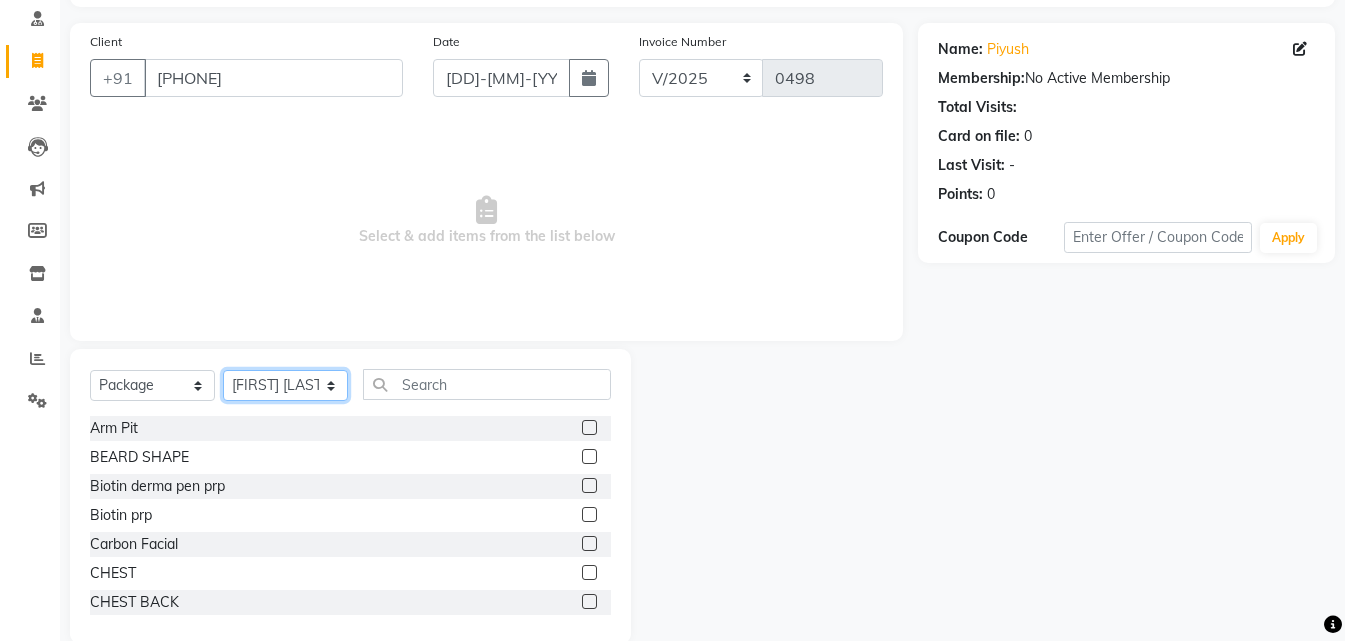 scroll, scrollTop: 160, scrollLeft: 0, axis: vertical 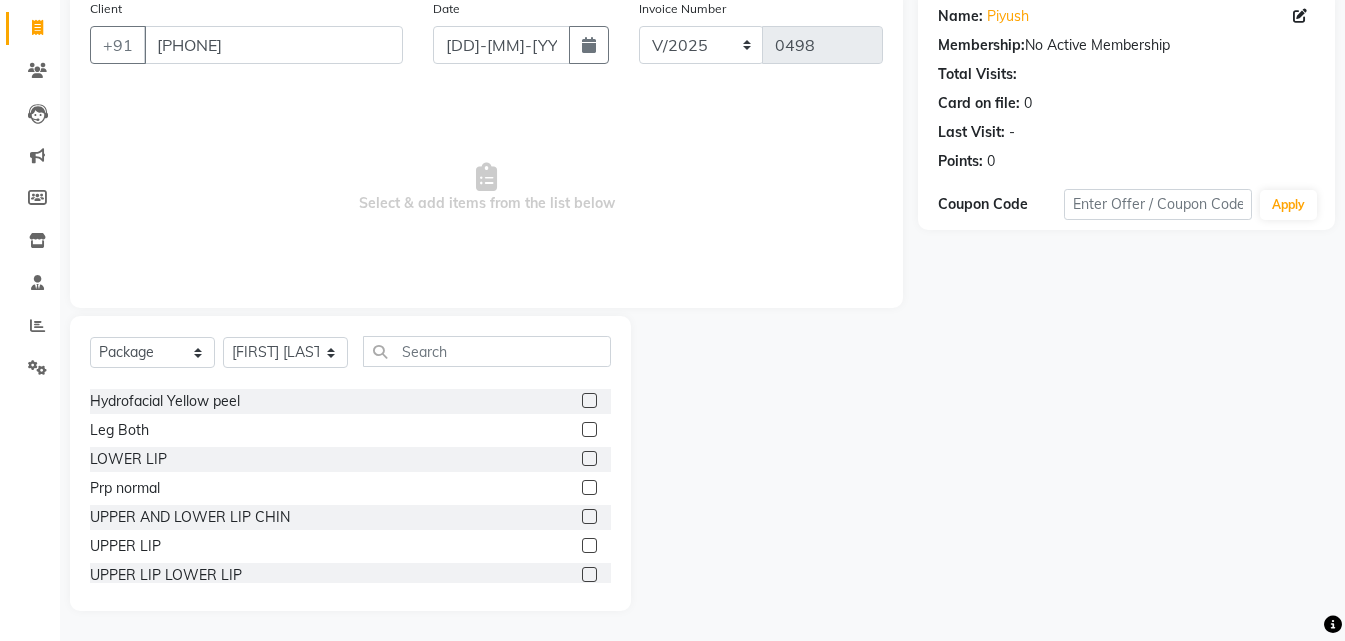 click 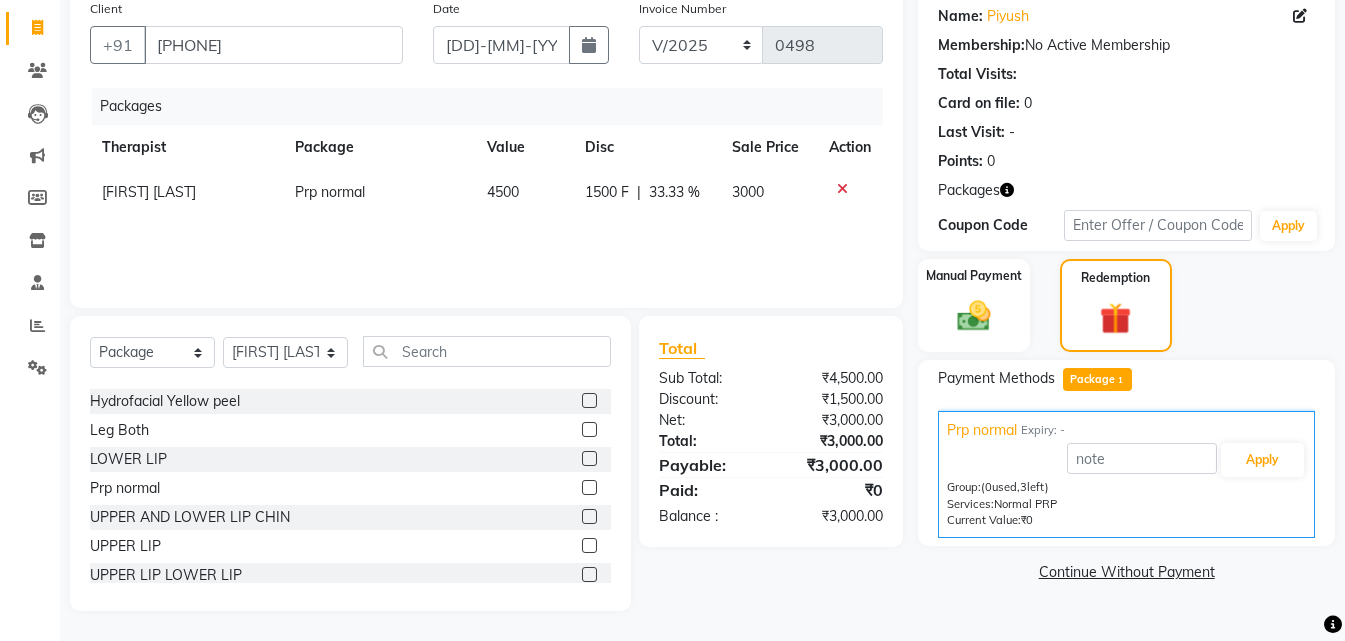 click on "Package  1" 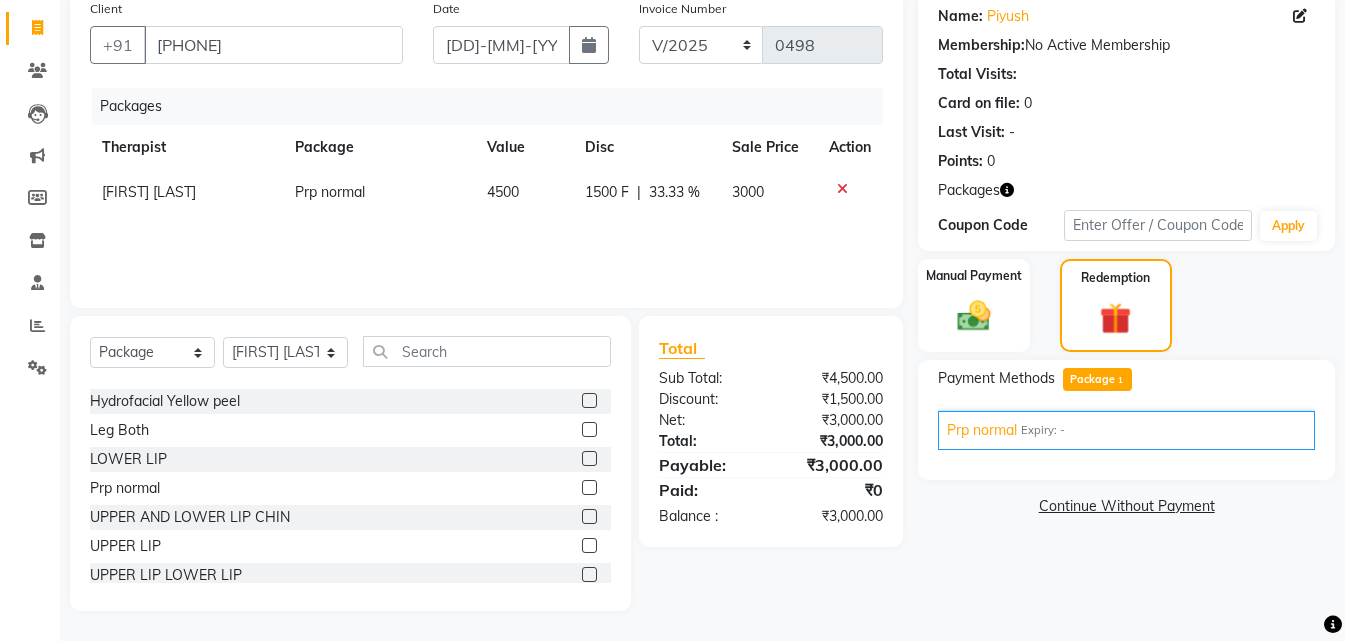 click on "Package  1" 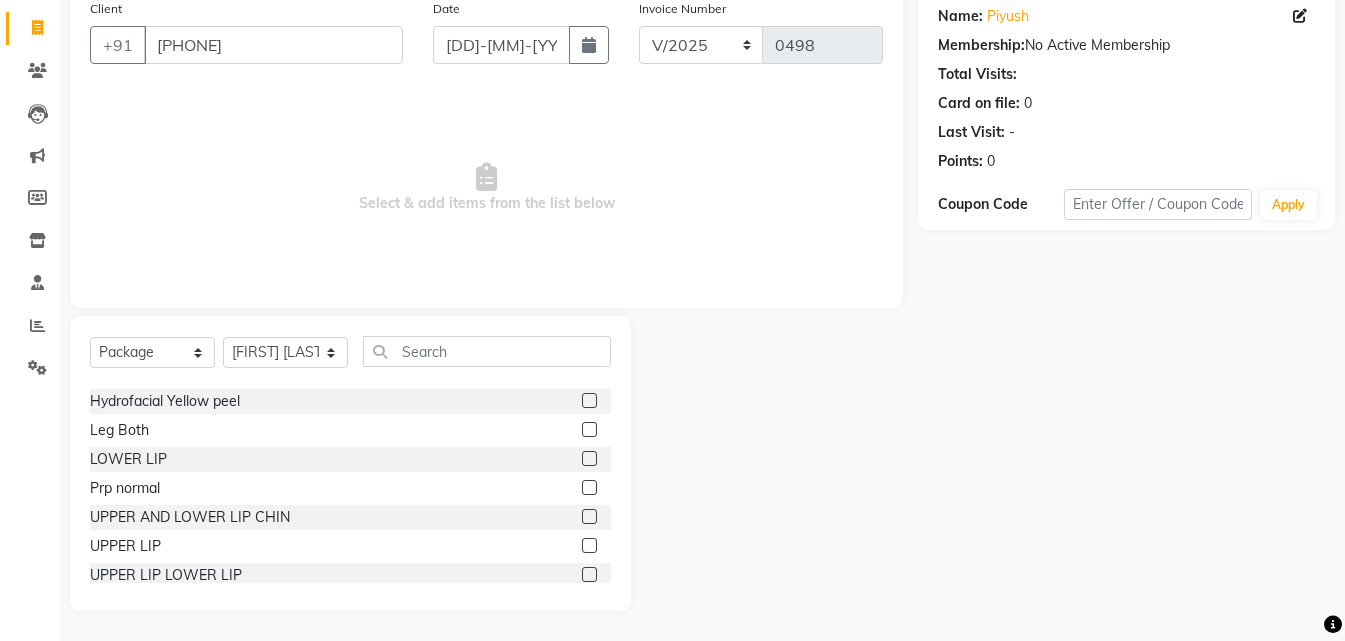 click 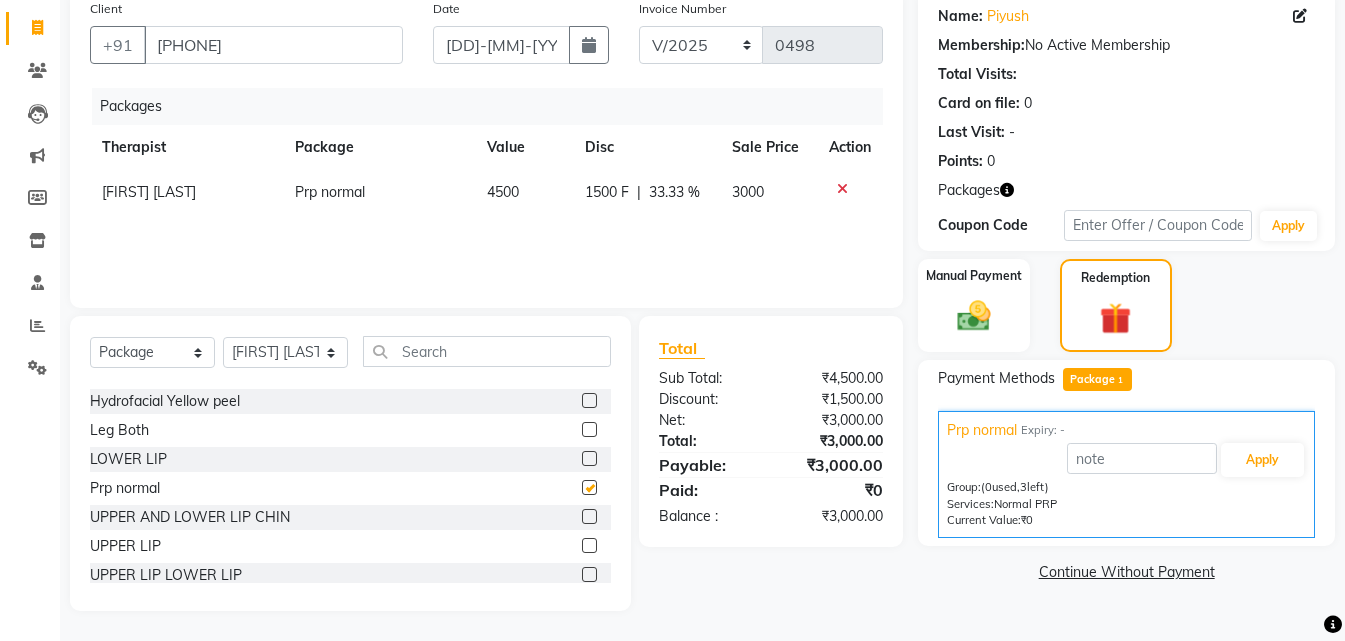 checkbox on "false" 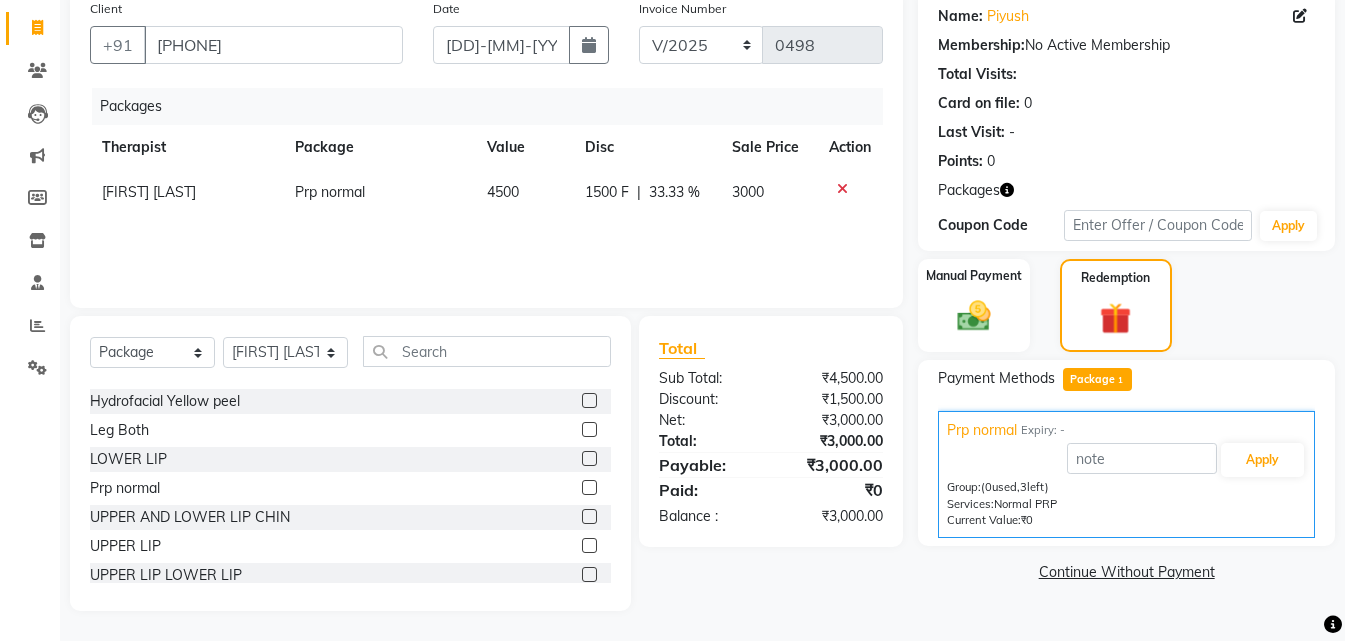 click on "Payment Methods" 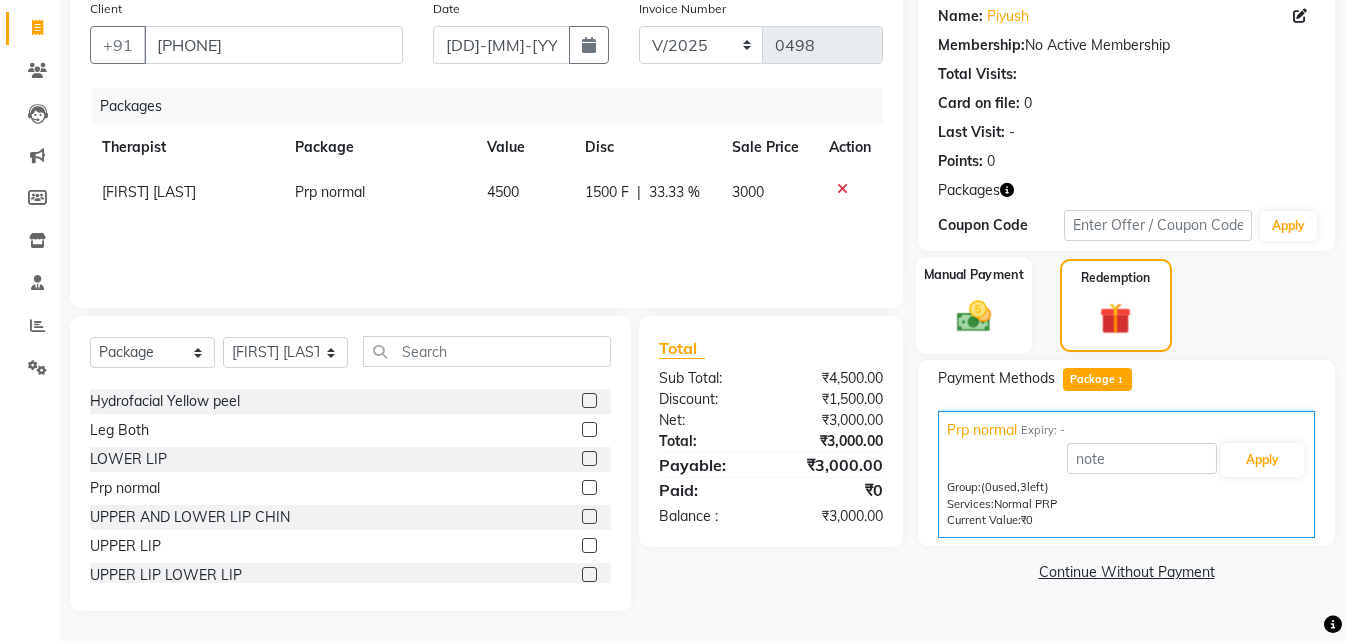 click 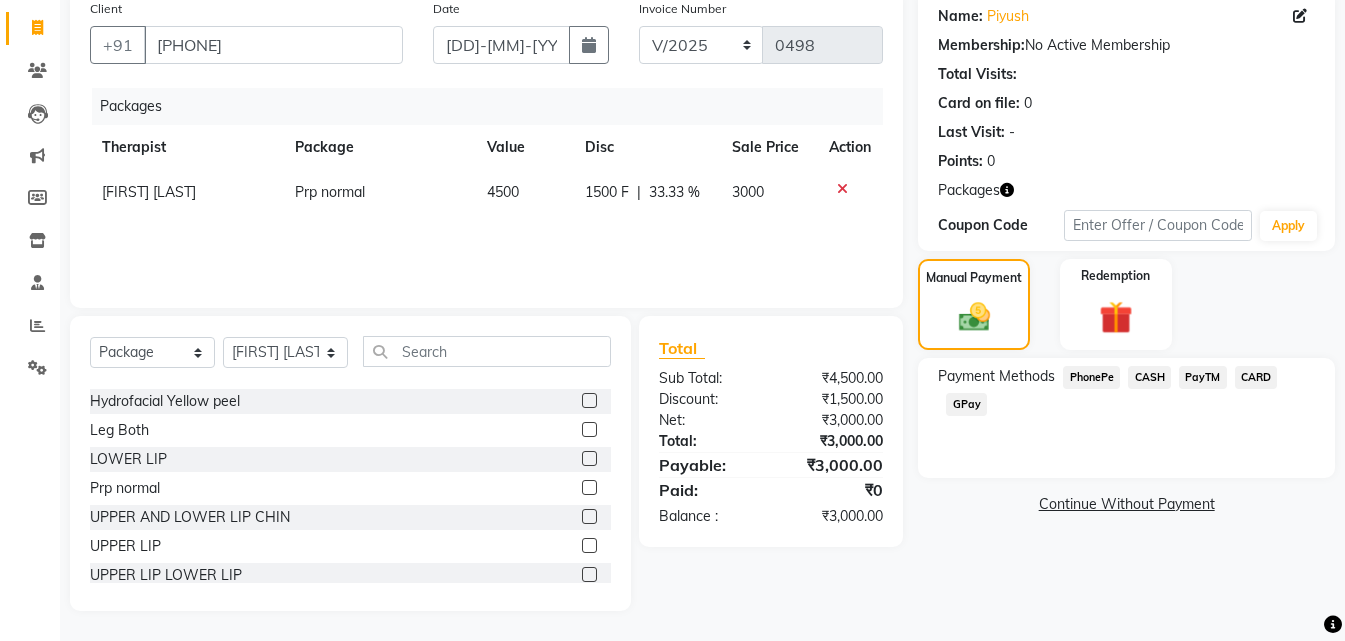 click on "GPay" 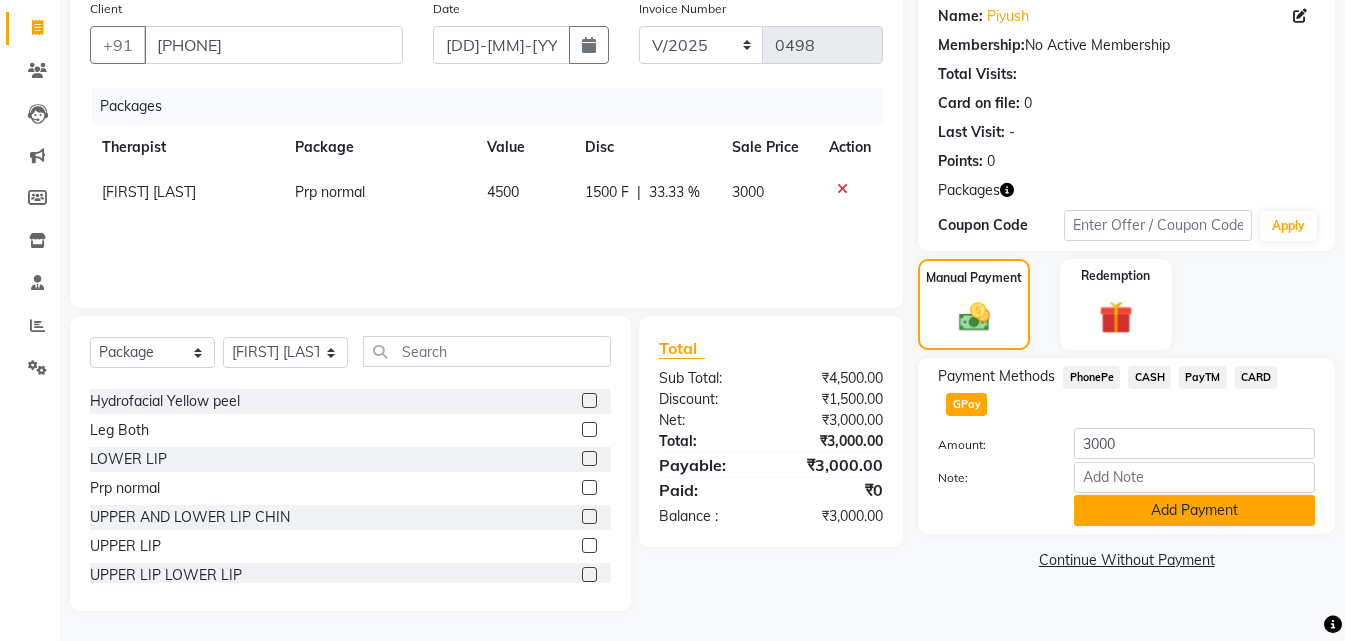 click on "Add Payment" 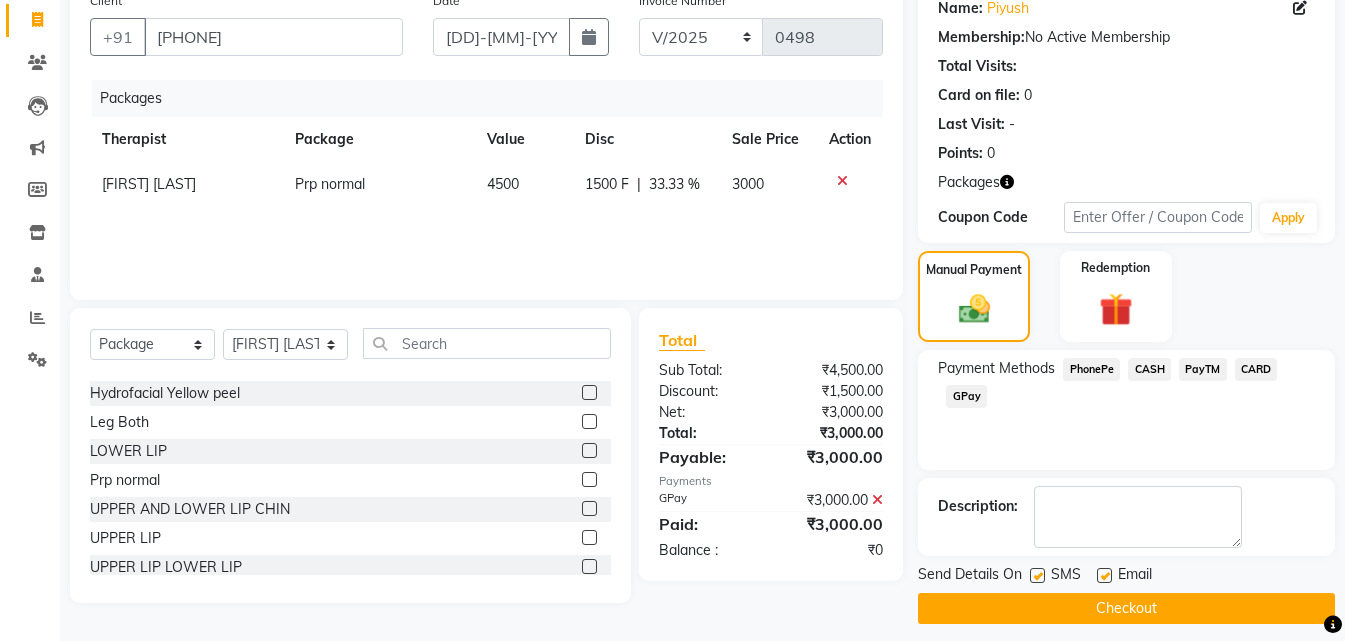 scroll, scrollTop: 181, scrollLeft: 0, axis: vertical 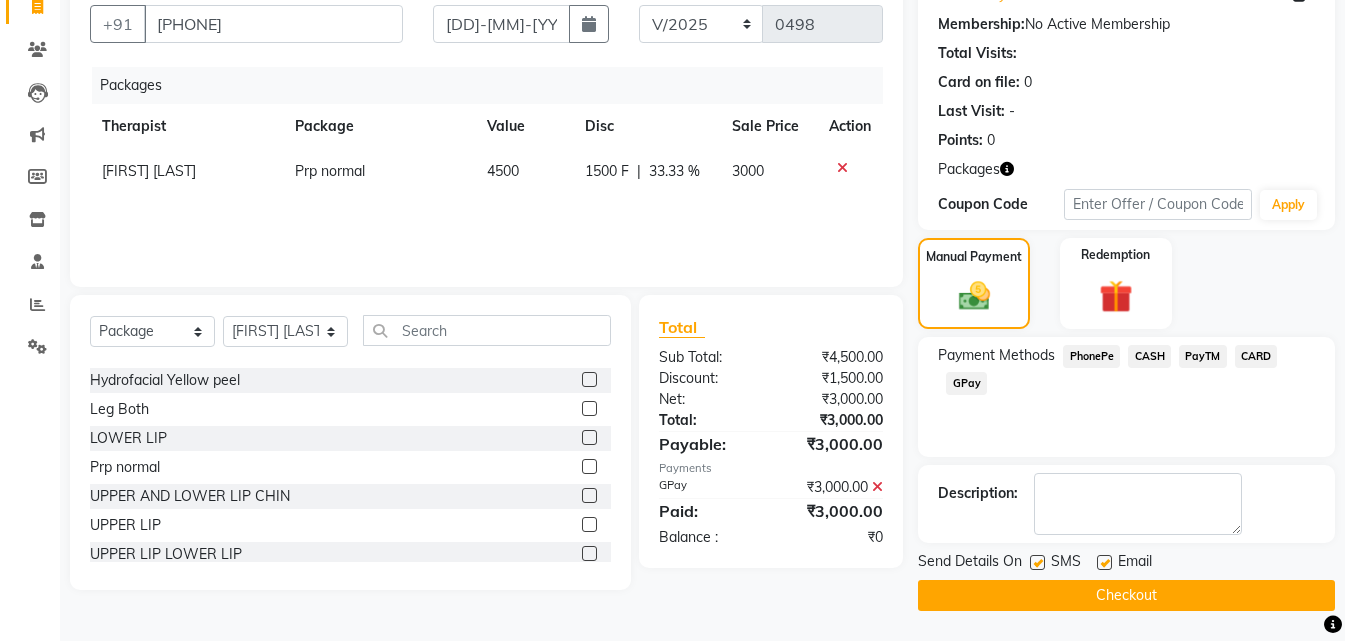 click 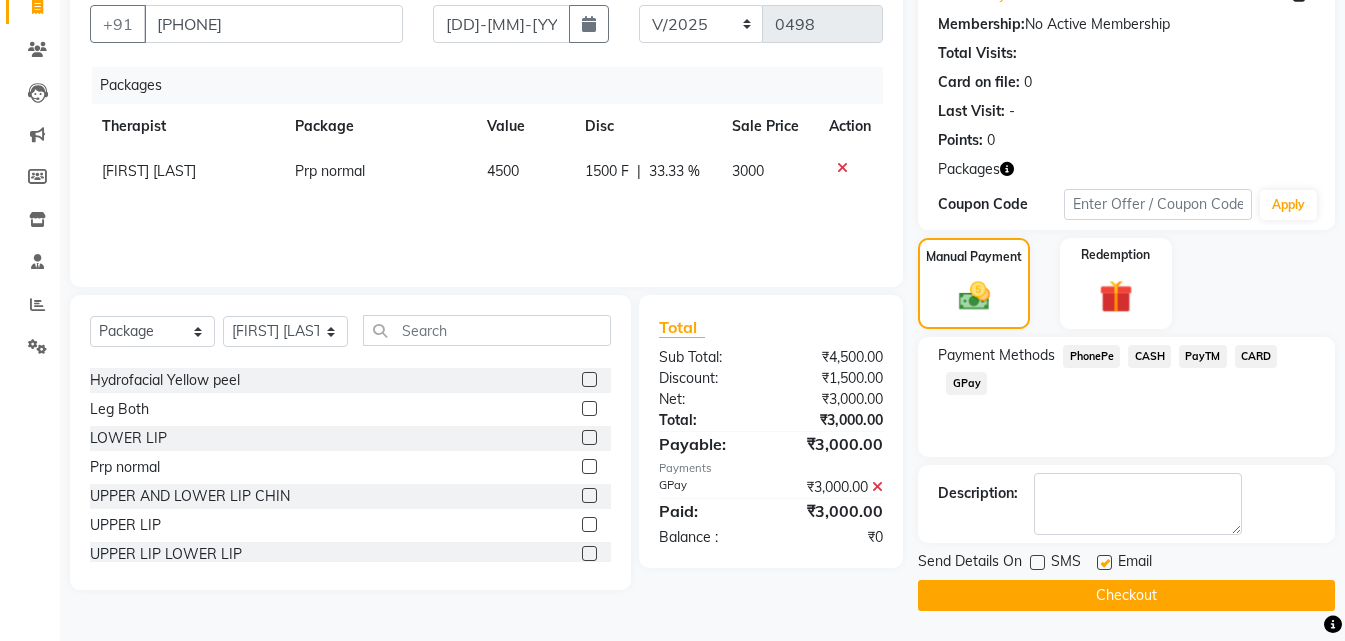 click on "Checkout" 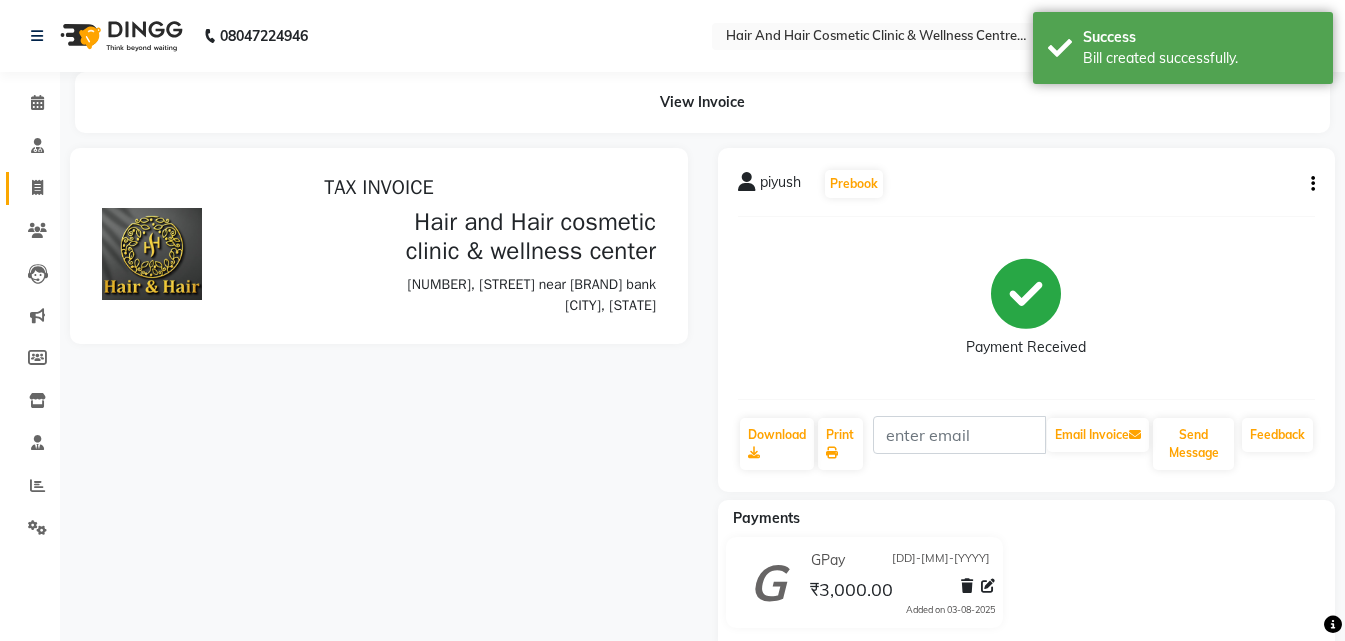 scroll, scrollTop: 0, scrollLeft: 0, axis: both 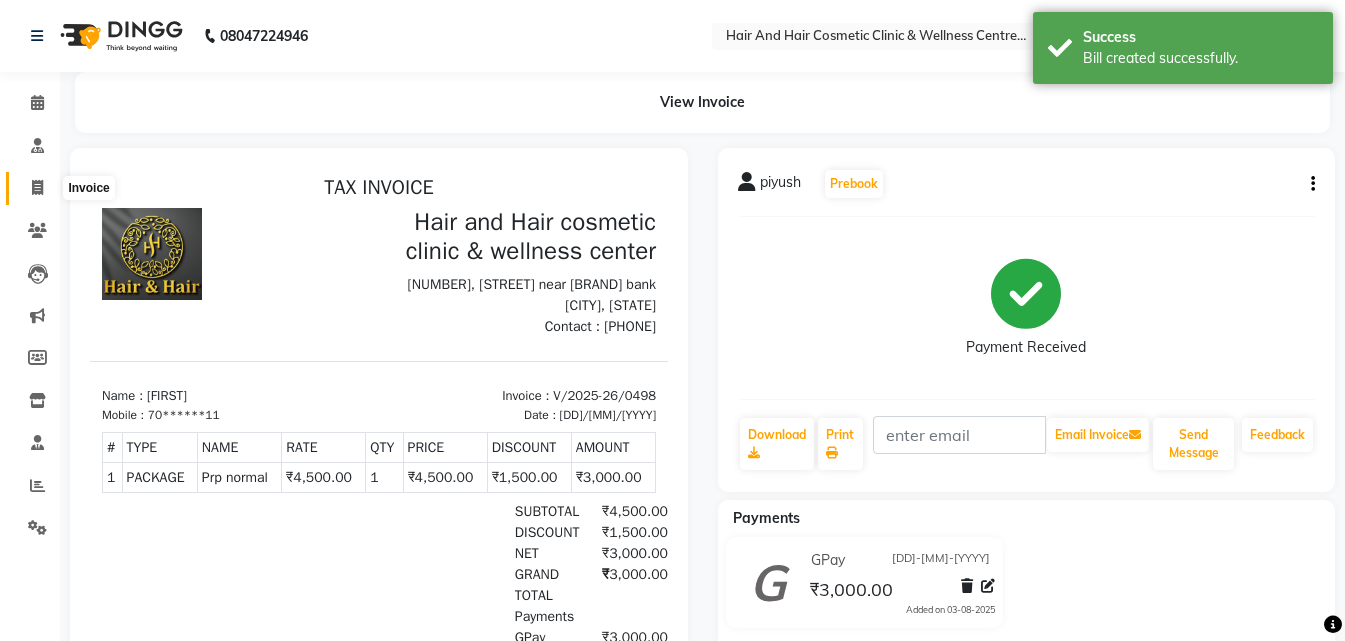 click 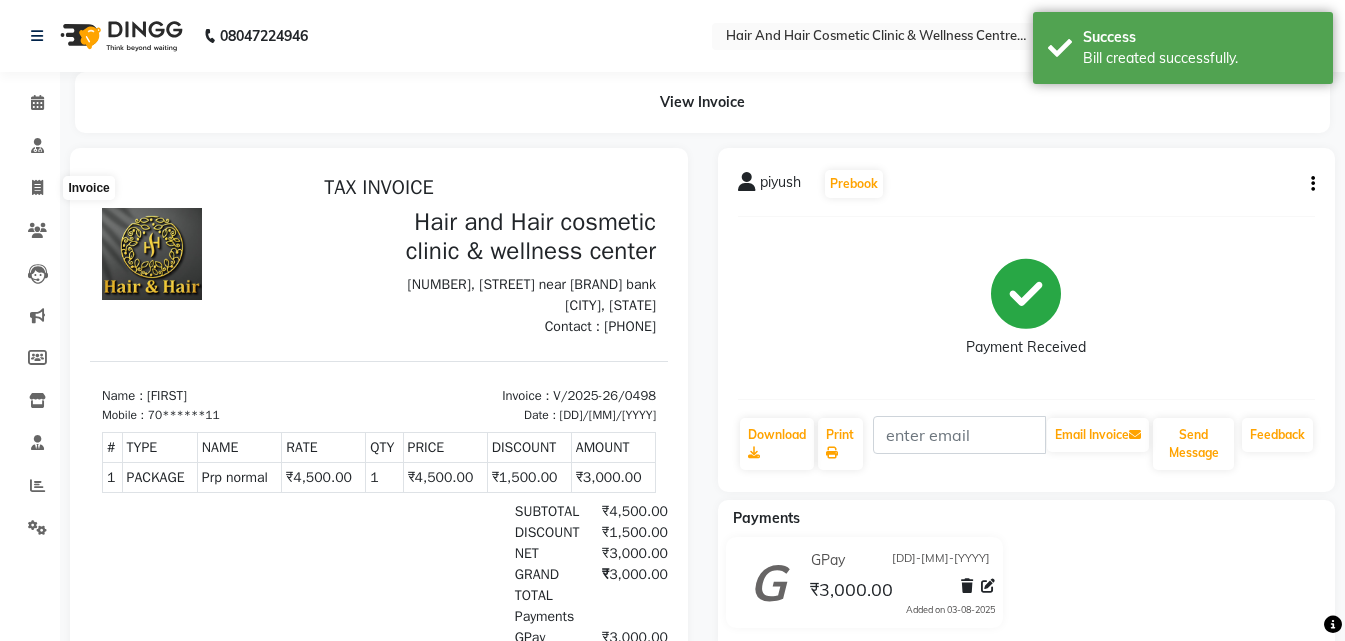 select on "5272" 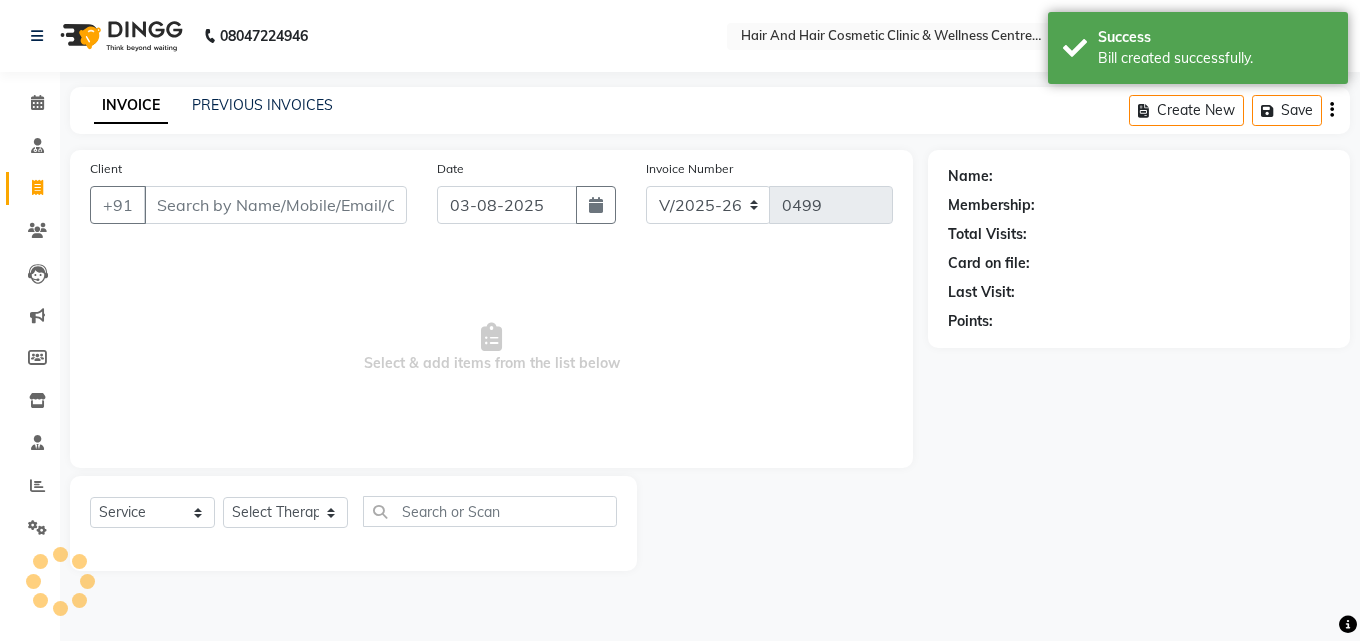 click on "Client" at bounding box center [275, 205] 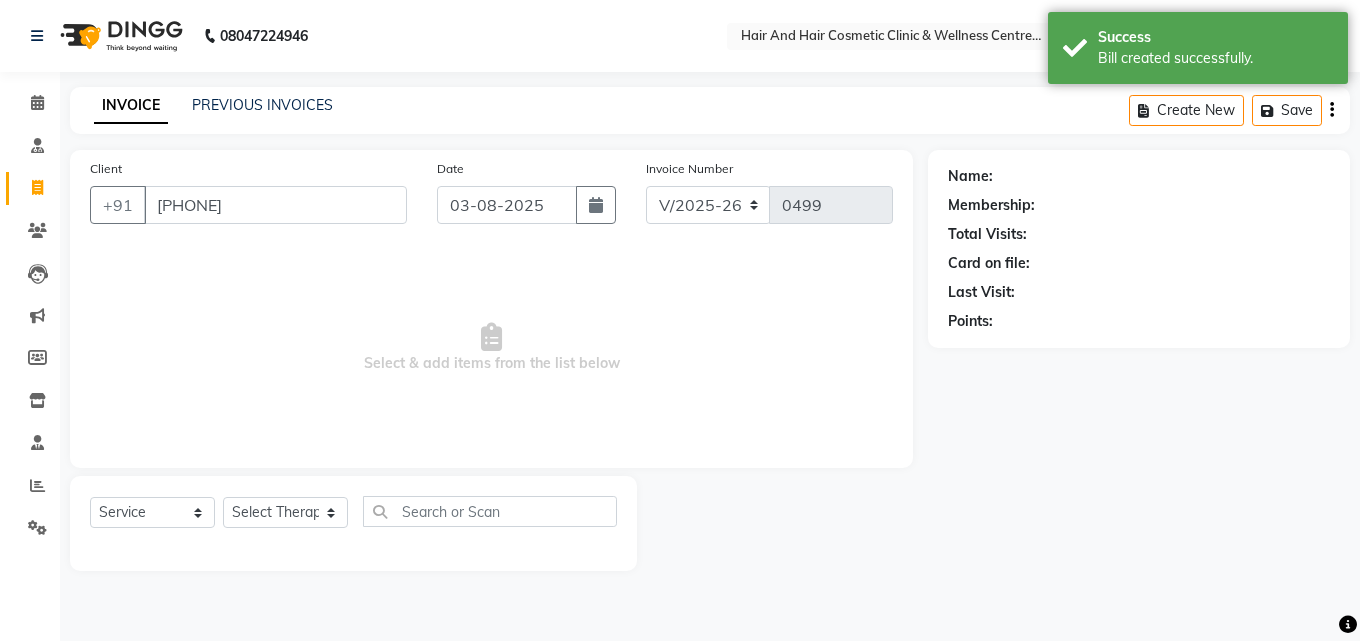 type on "[PHONE]" 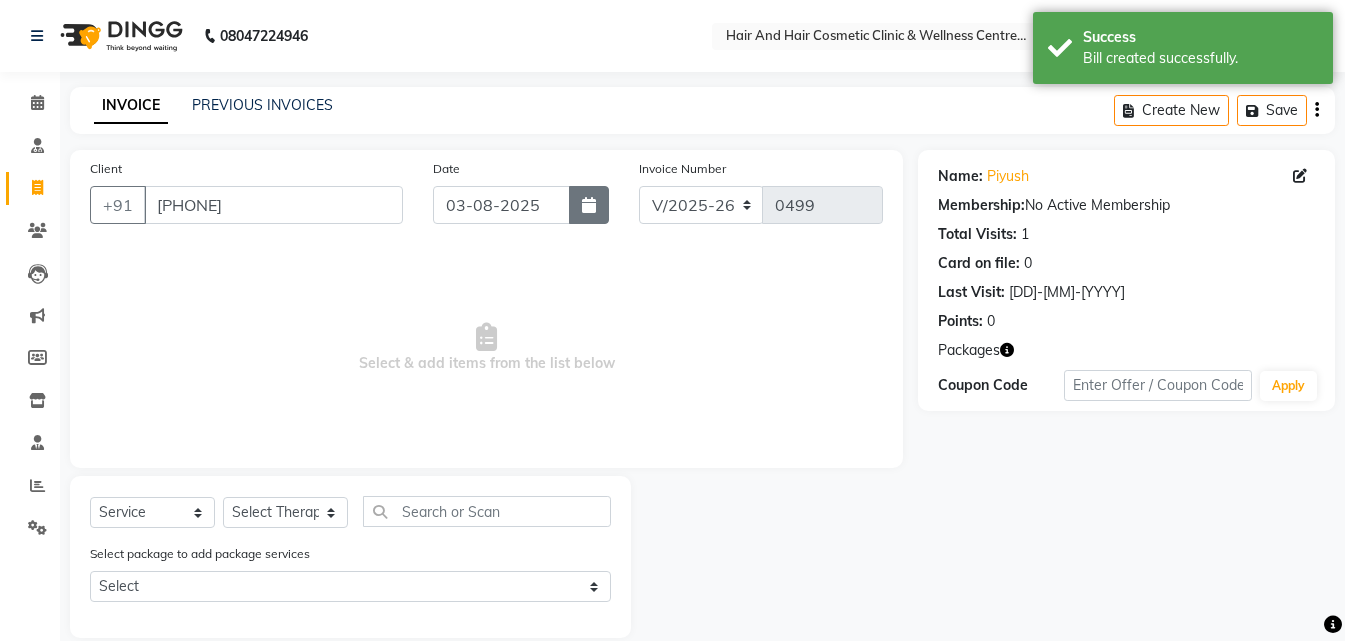 click 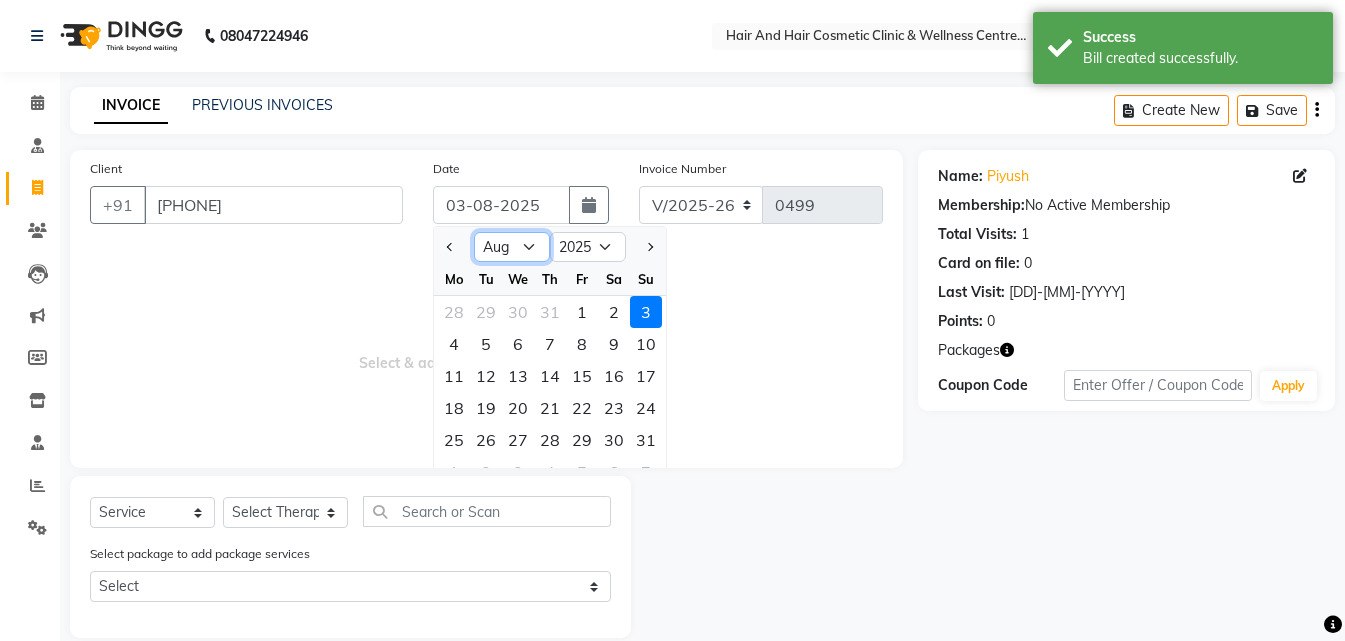 click on "Jan Feb Mar Apr May Jun Jul Aug Sep Oct Nov Dec" 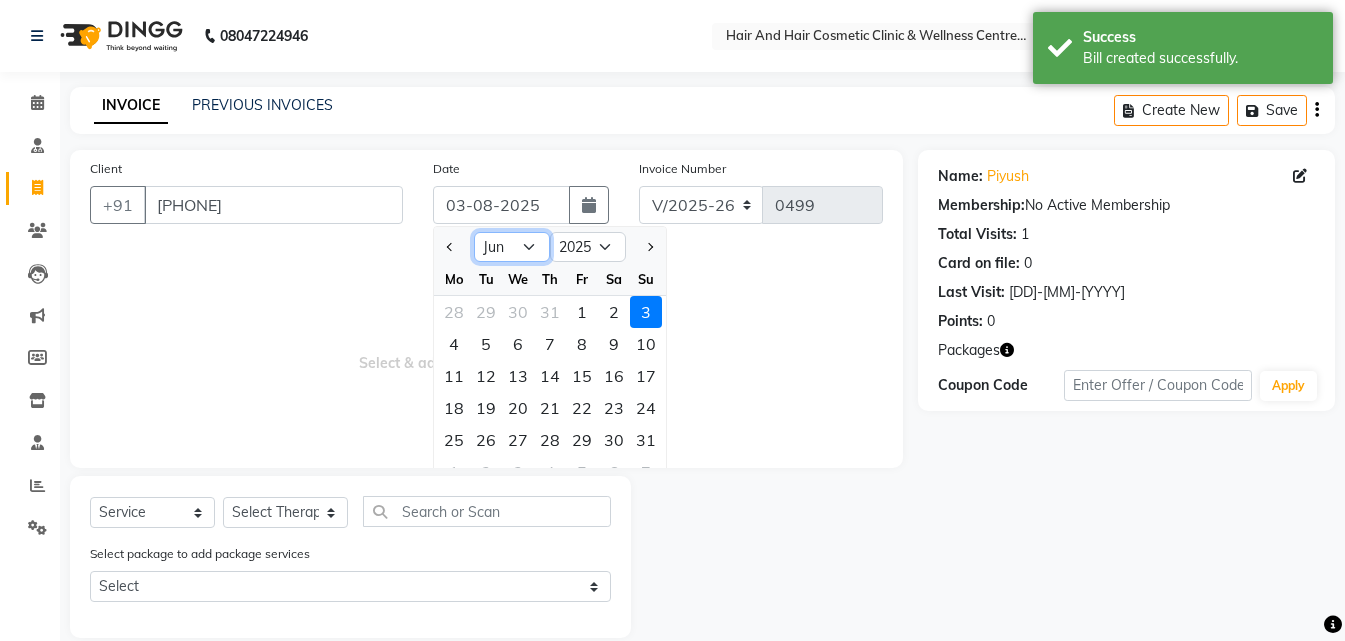 click on "Jan Feb Mar Apr May Jun Jul Aug Sep Oct Nov Dec" 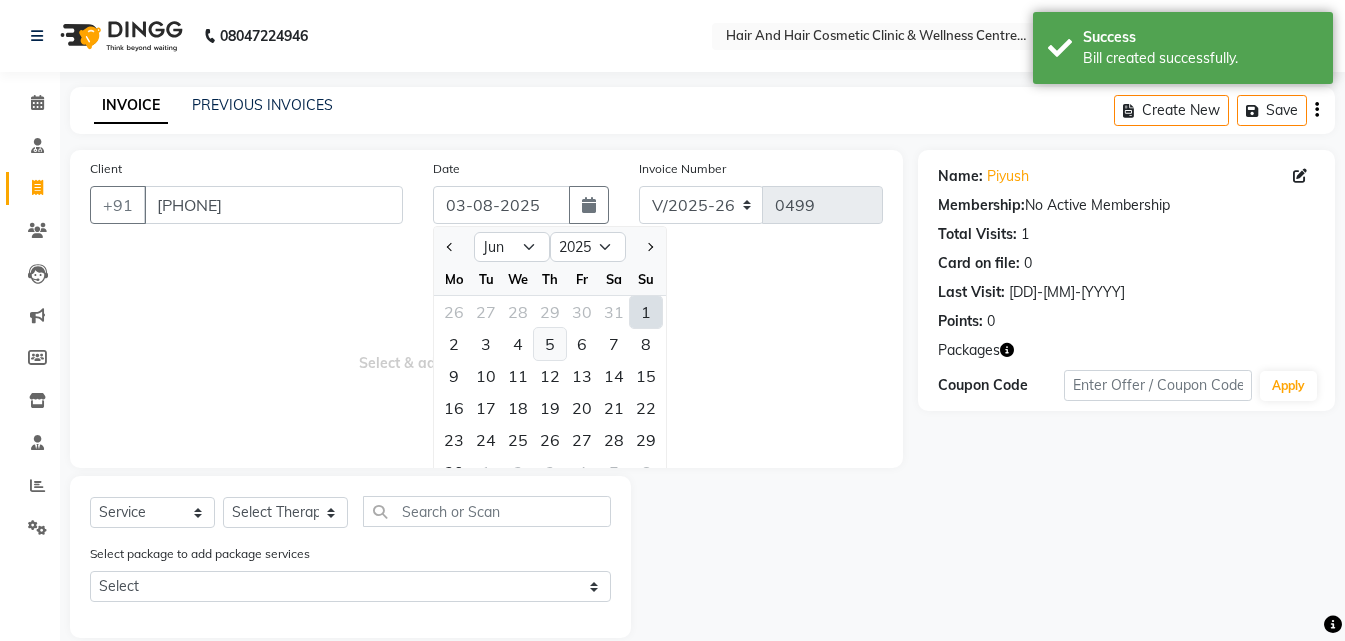 click on "5" 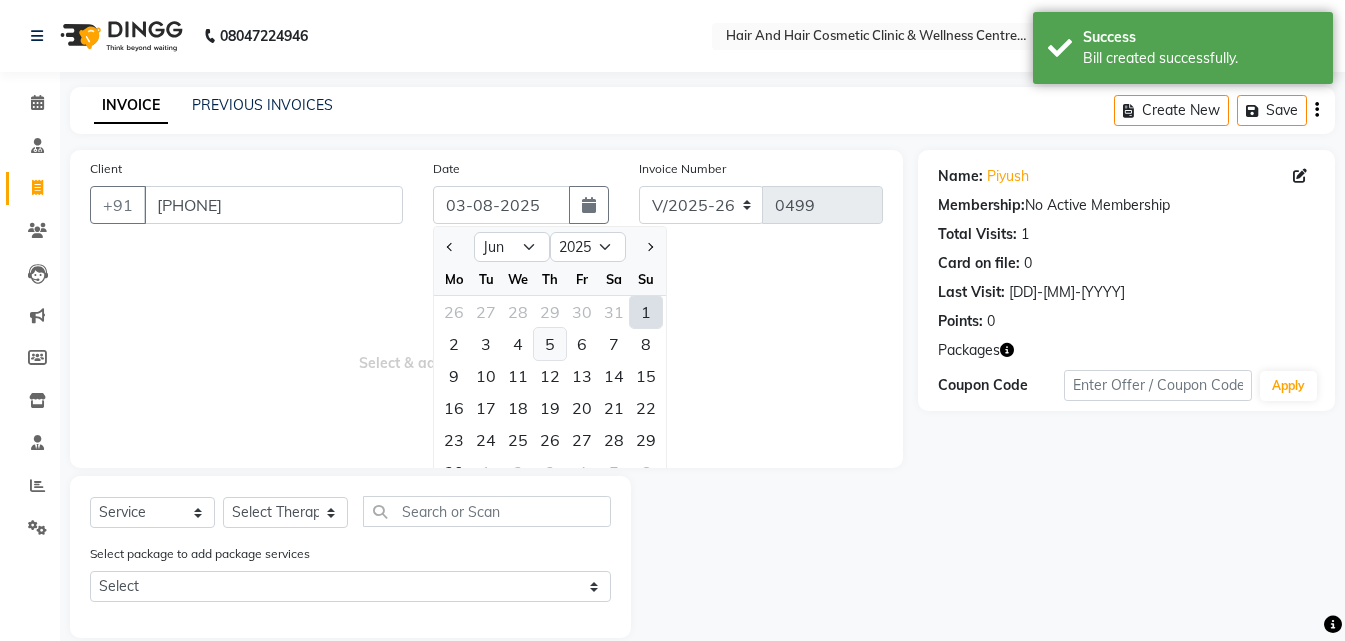 type on "[DD]-[MM]-[YYYY]" 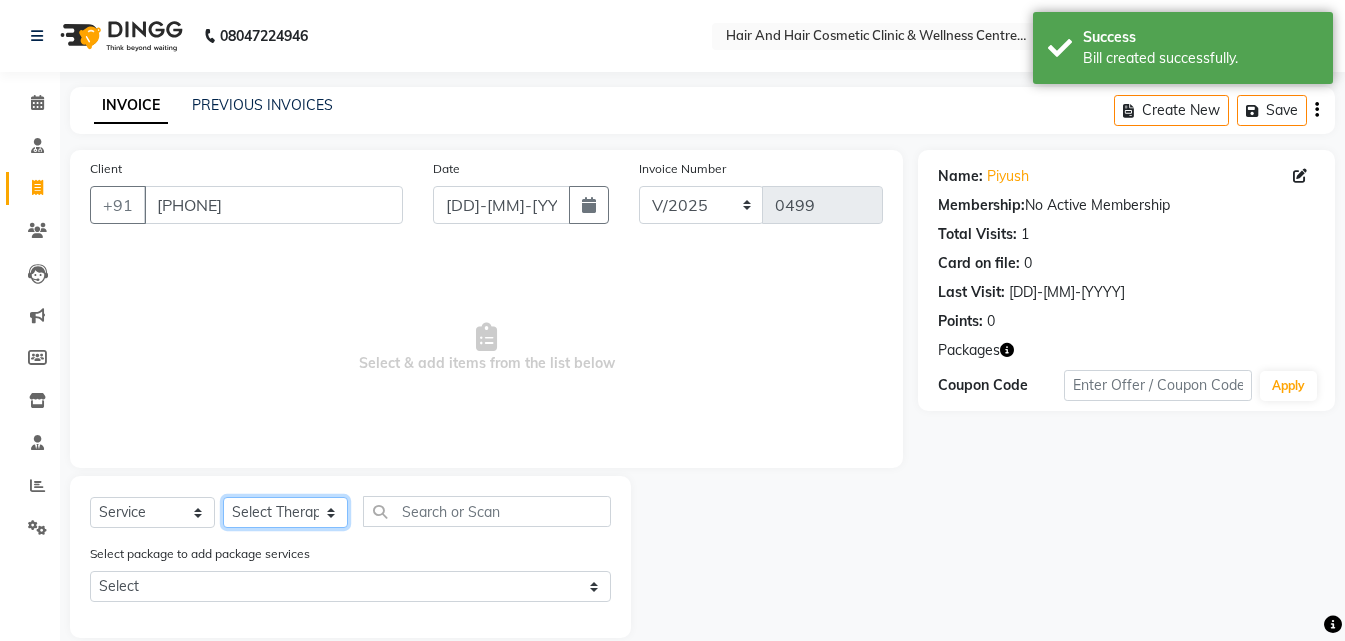 drag, startPoint x: 296, startPoint y: 520, endPoint x: 310, endPoint y: 498, distance: 26.076809 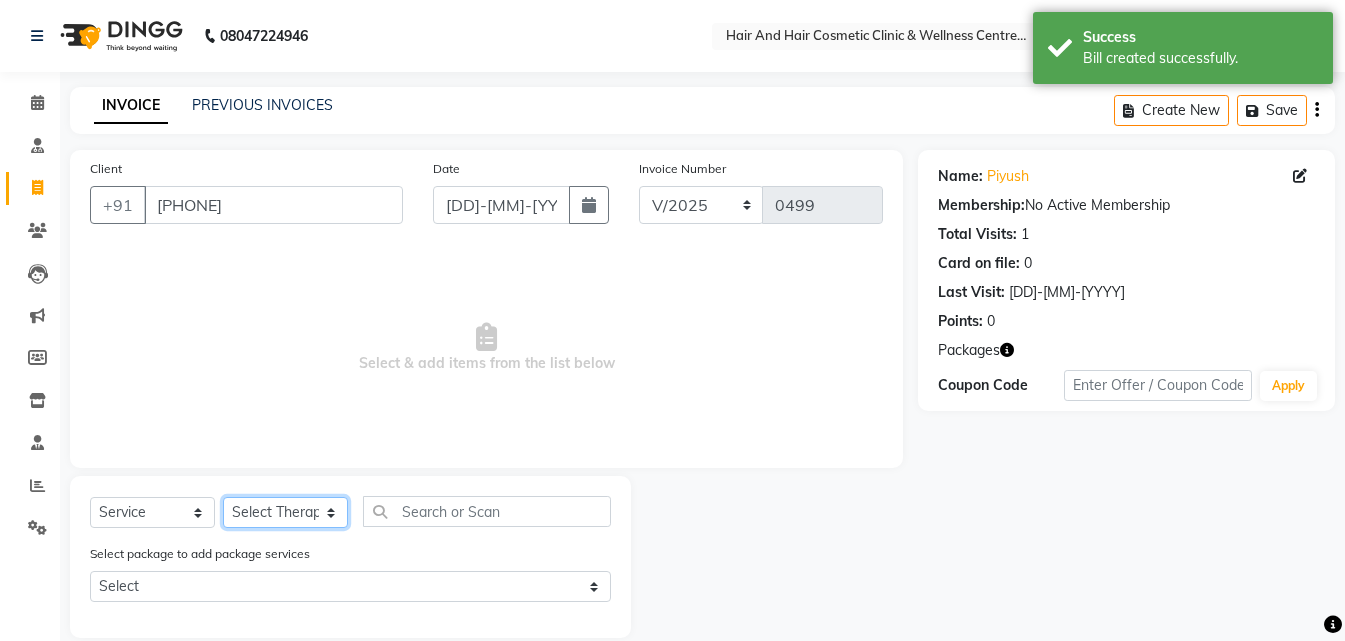 select on "34516" 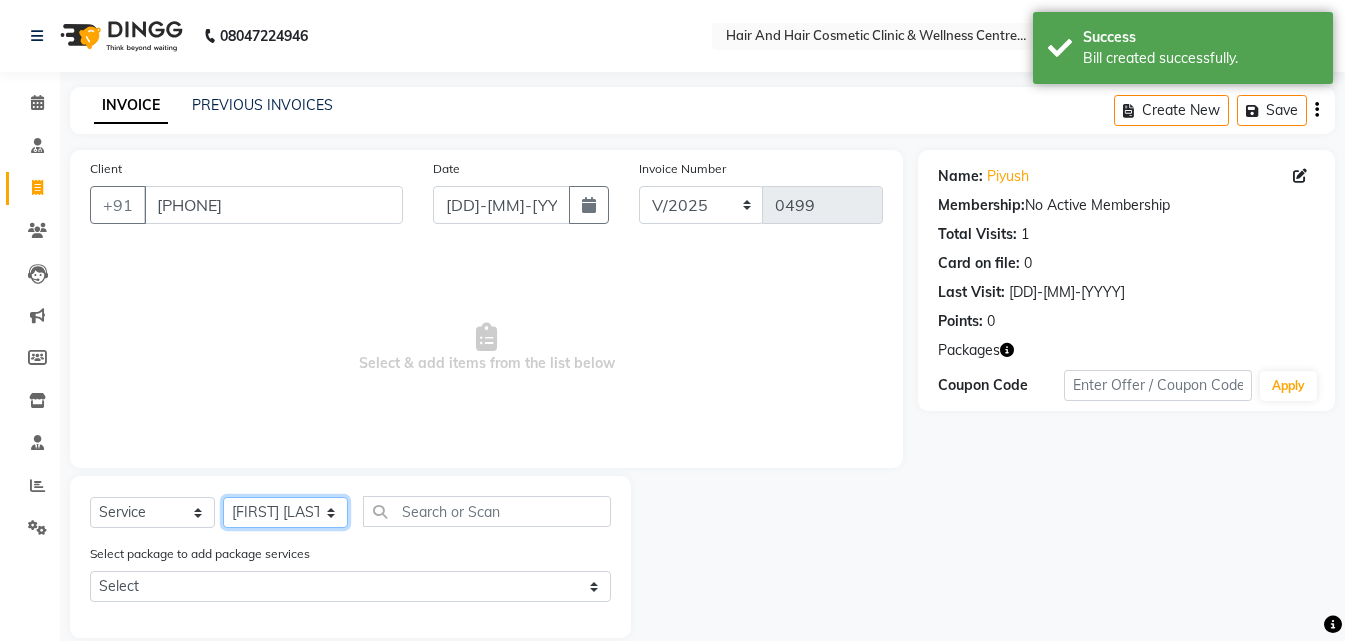 click on "Select Therapist [FIRST] [LAST]  DR [FIRST] [LAST]  DR [FIRST] [LAST] Frontdesk [FIRST] [LAST]  [FIRST] [LAST] [FIRST] [LAST] [FIRST] [LAST]" 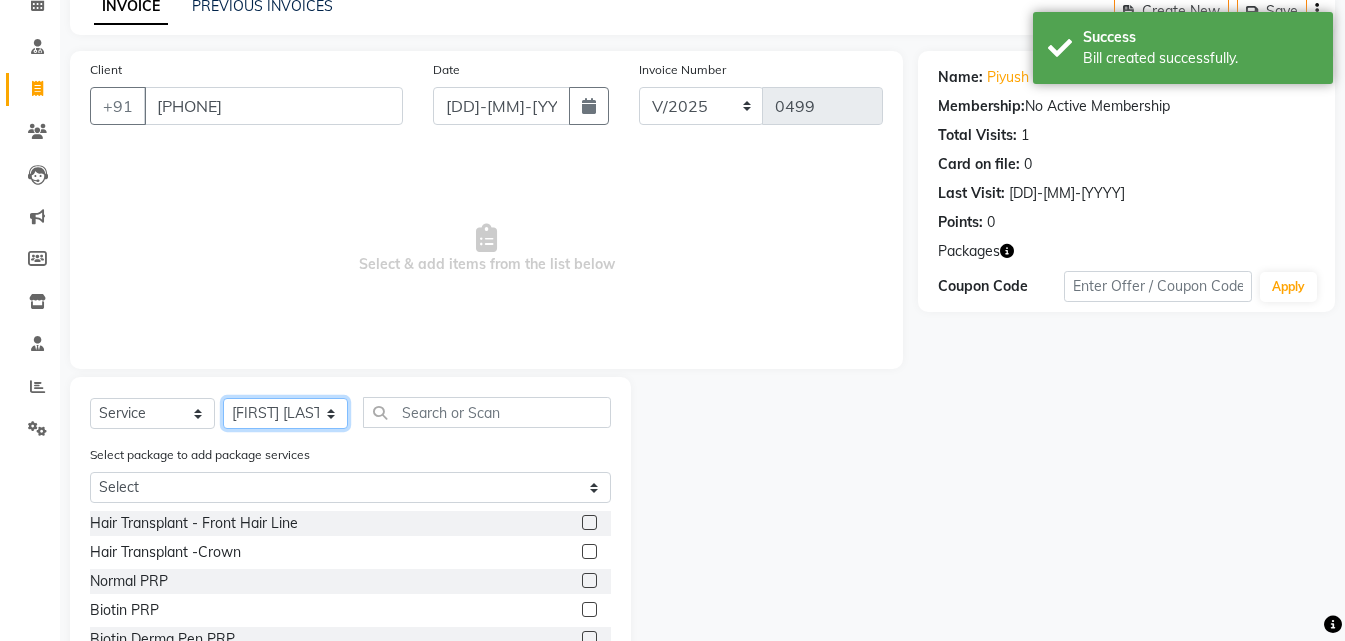 scroll, scrollTop: 227, scrollLeft: 0, axis: vertical 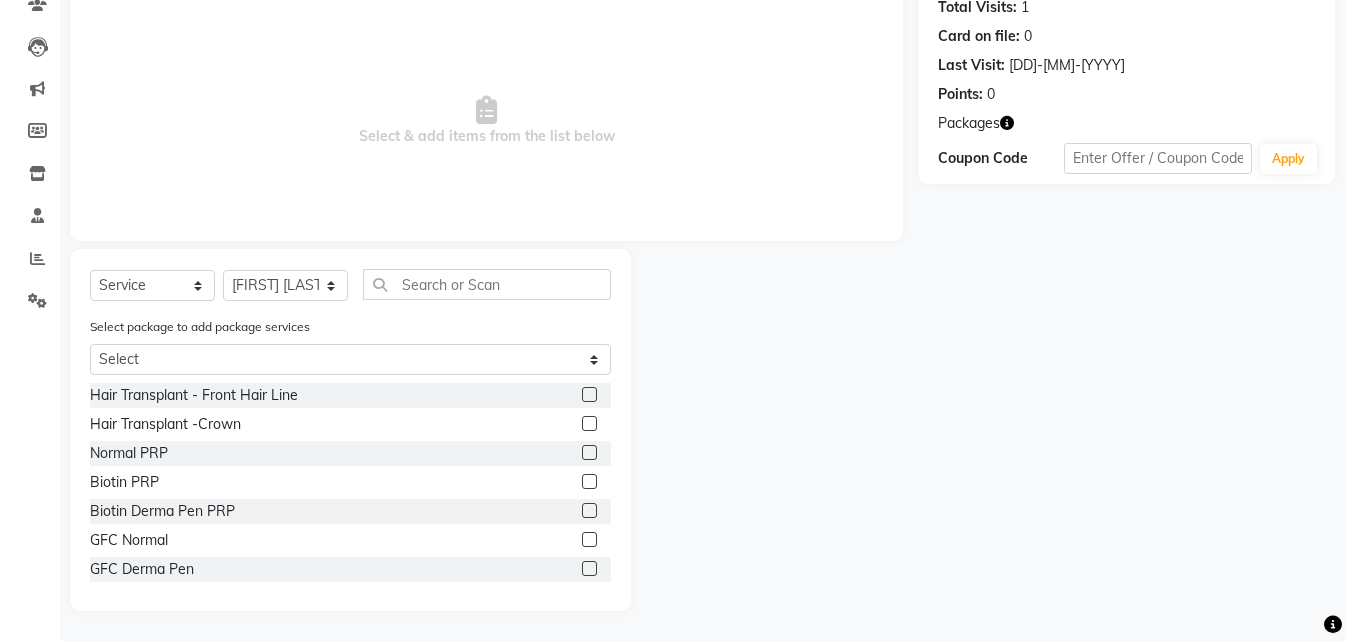 click 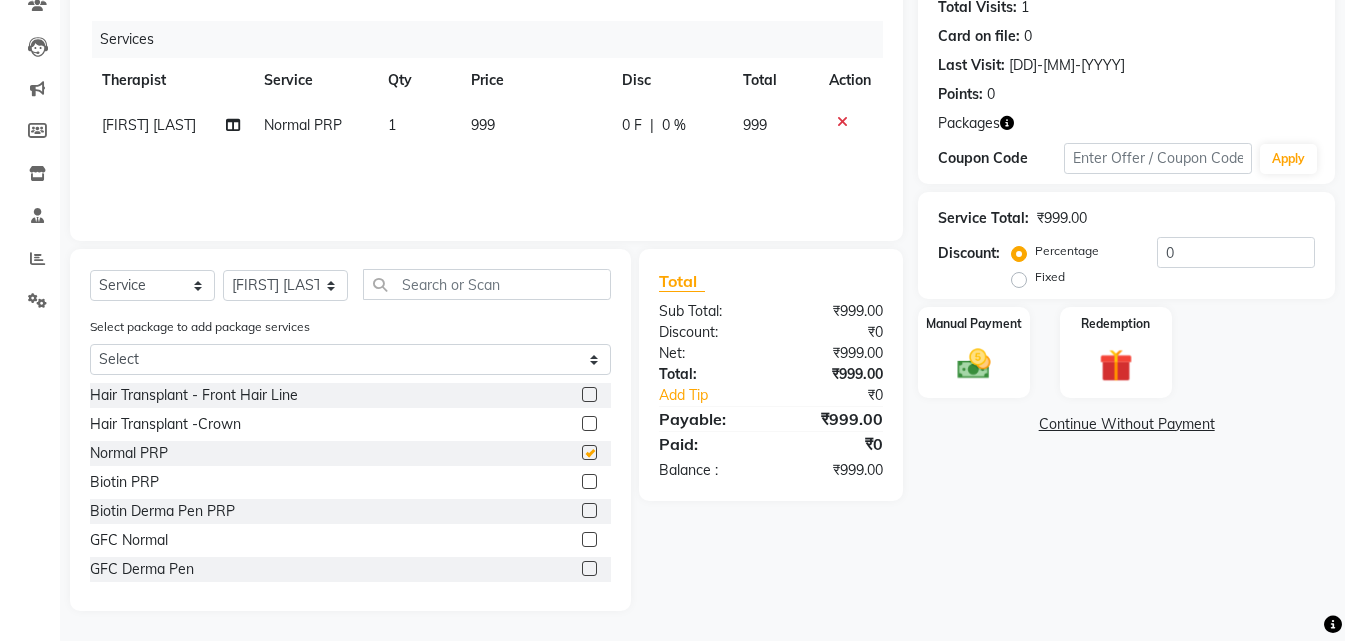 checkbox on "false" 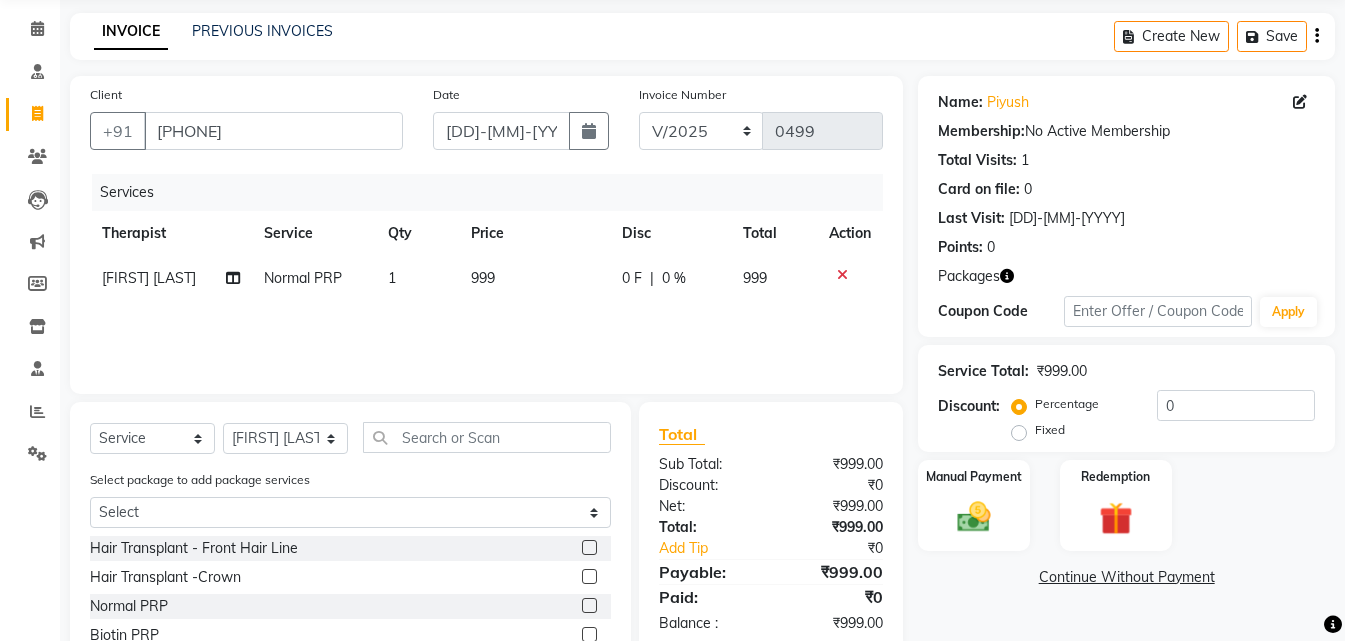 scroll, scrollTop: 227, scrollLeft: 0, axis: vertical 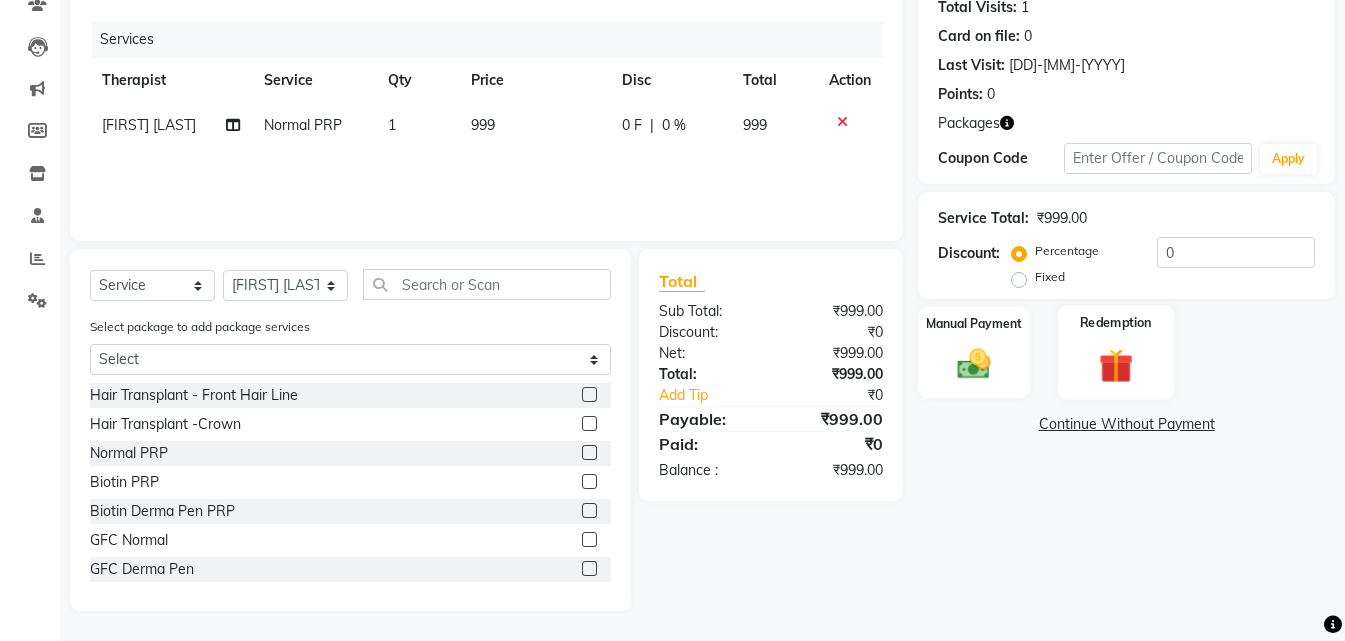 click 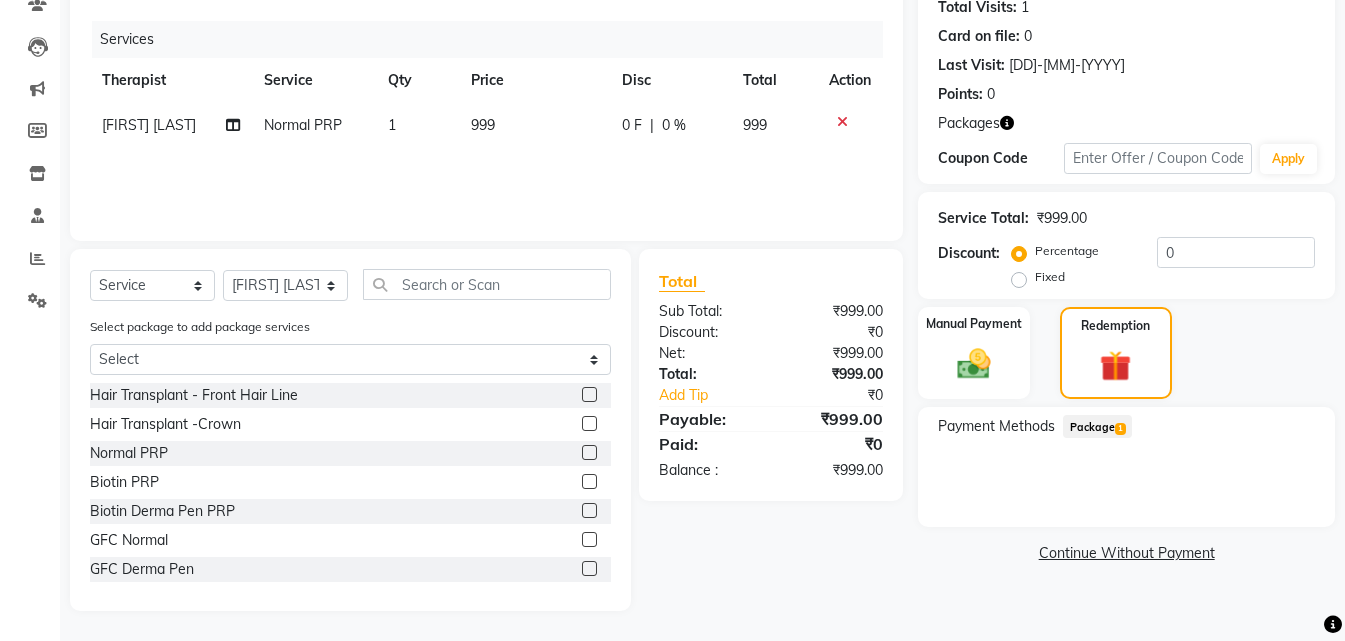 click on "Package  1" 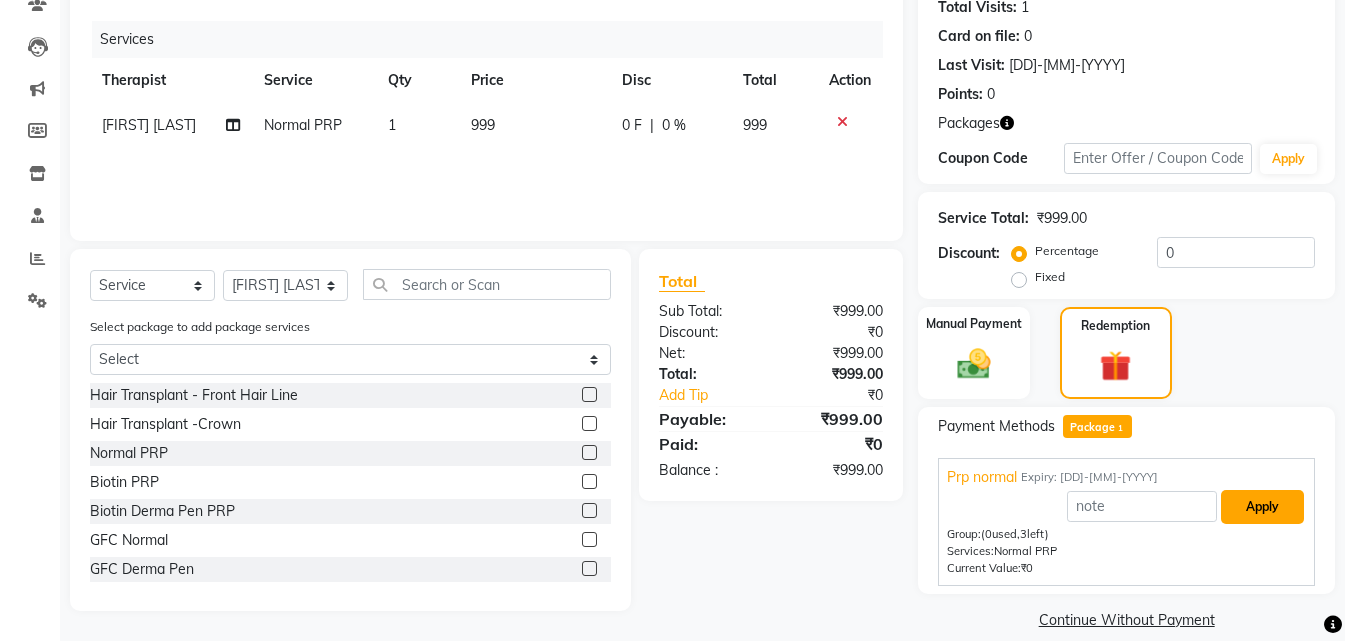 click on "Apply" at bounding box center [1262, 507] 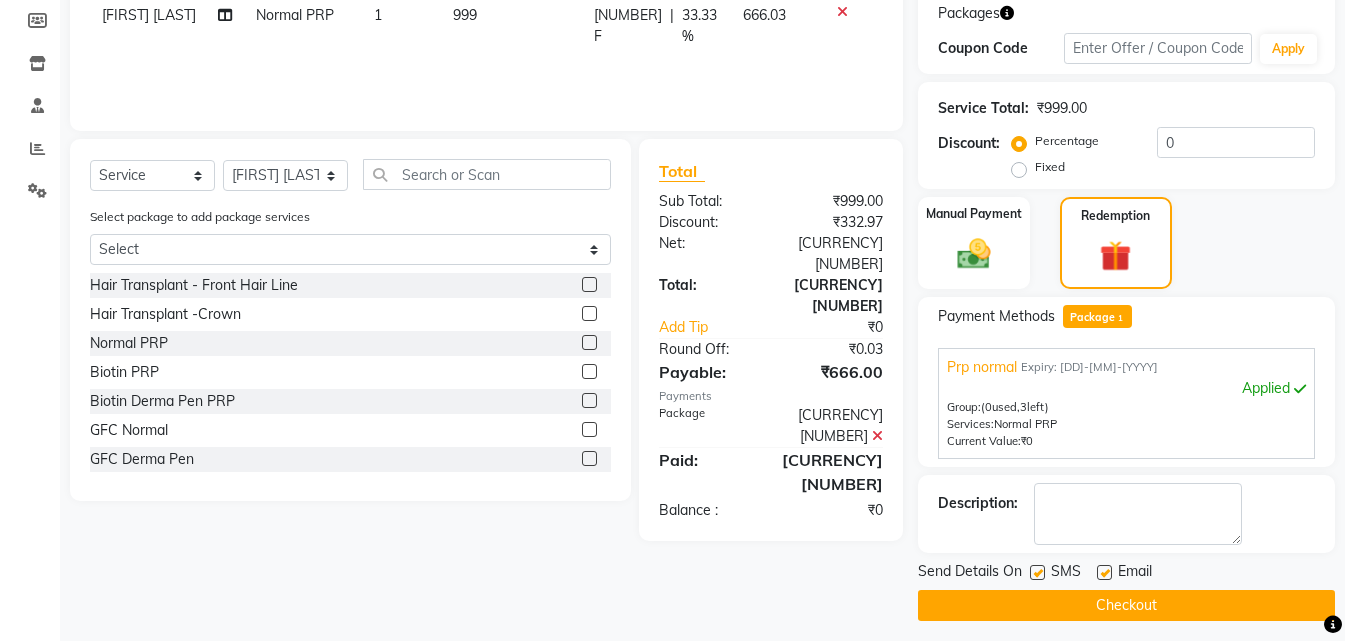 scroll, scrollTop: 347, scrollLeft: 0, axis: vertical 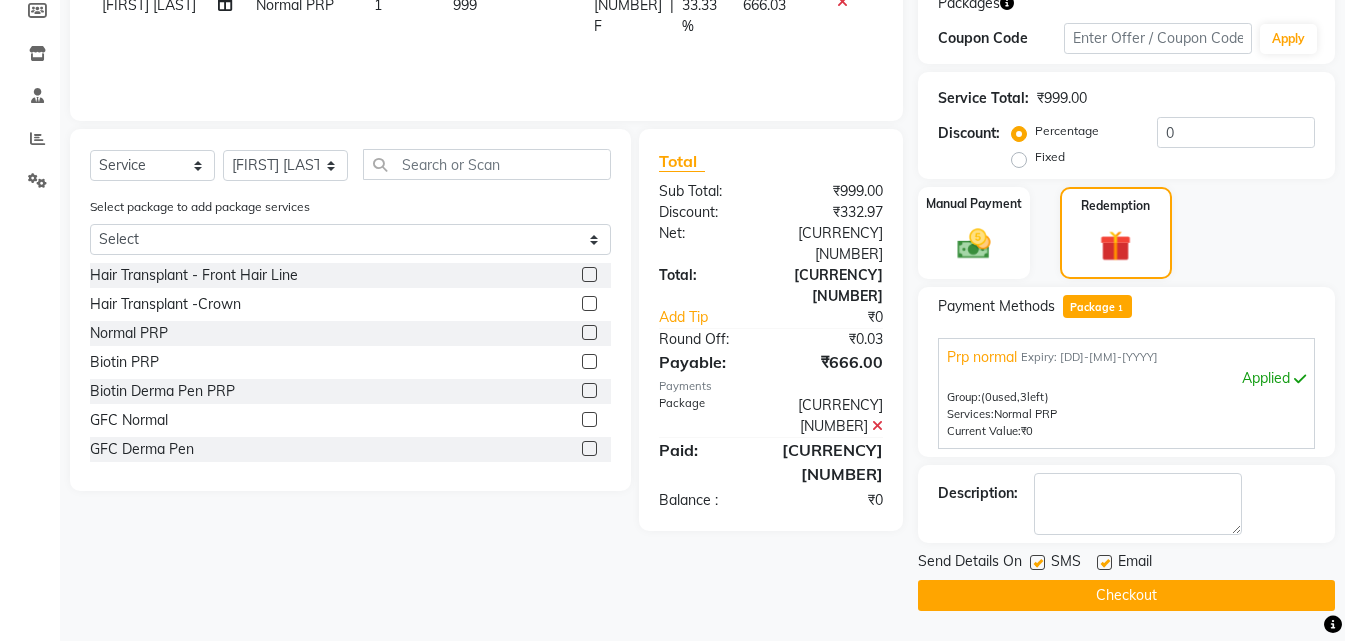 click 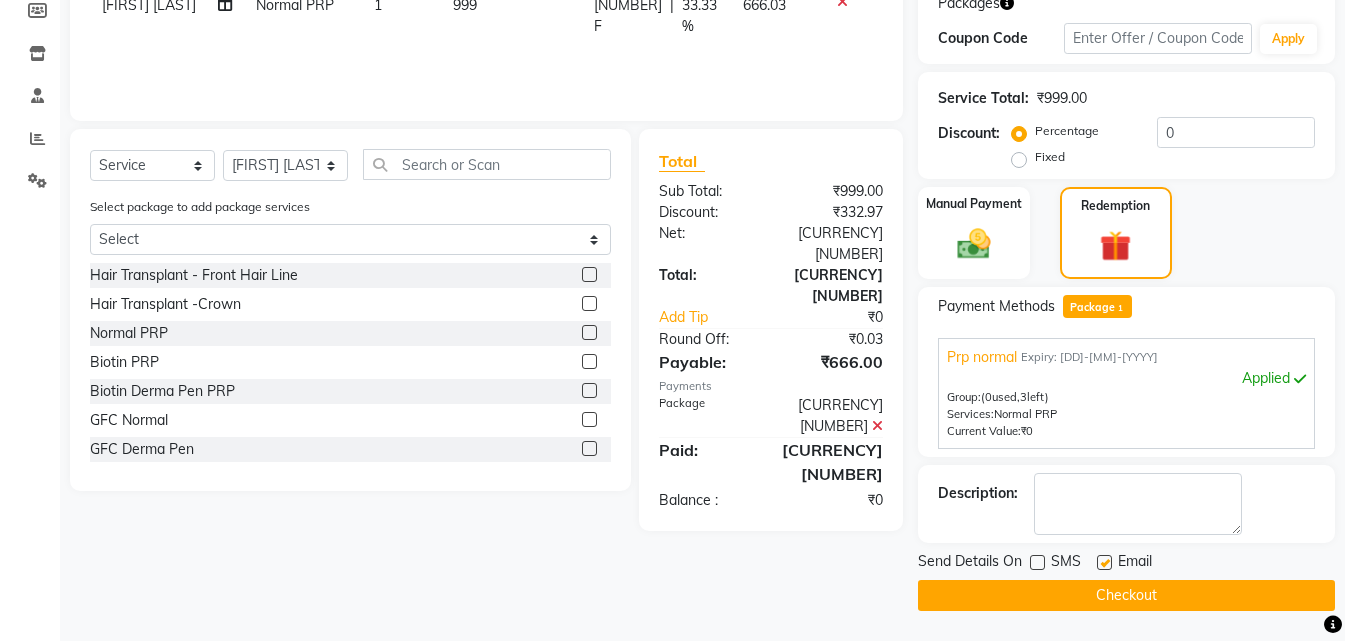 click on "Checkout" 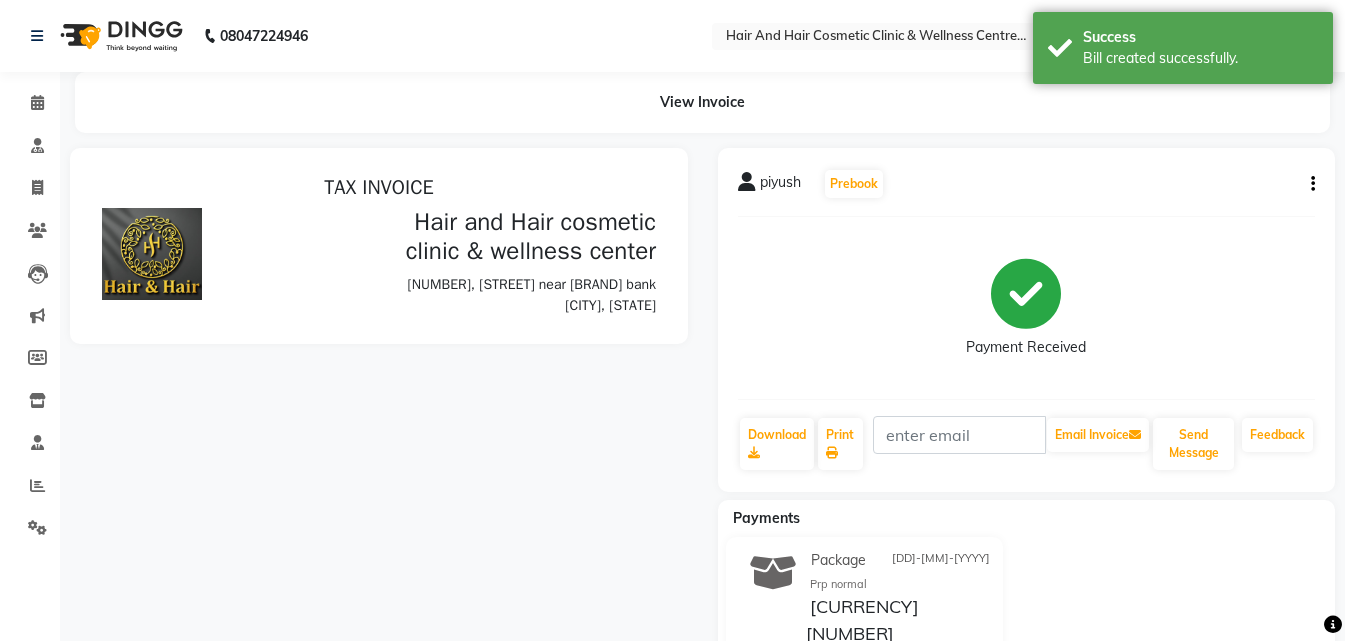 scroll, scrollTop: 0, scrollLeft: 0, axis: both 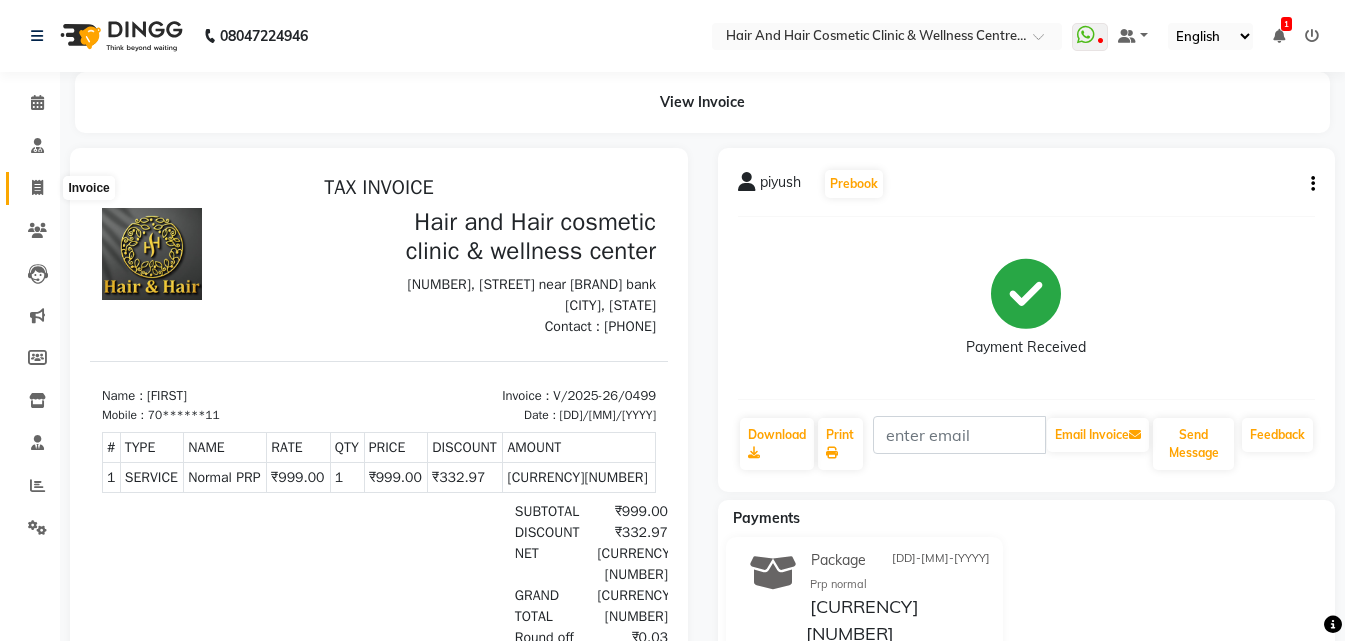 click 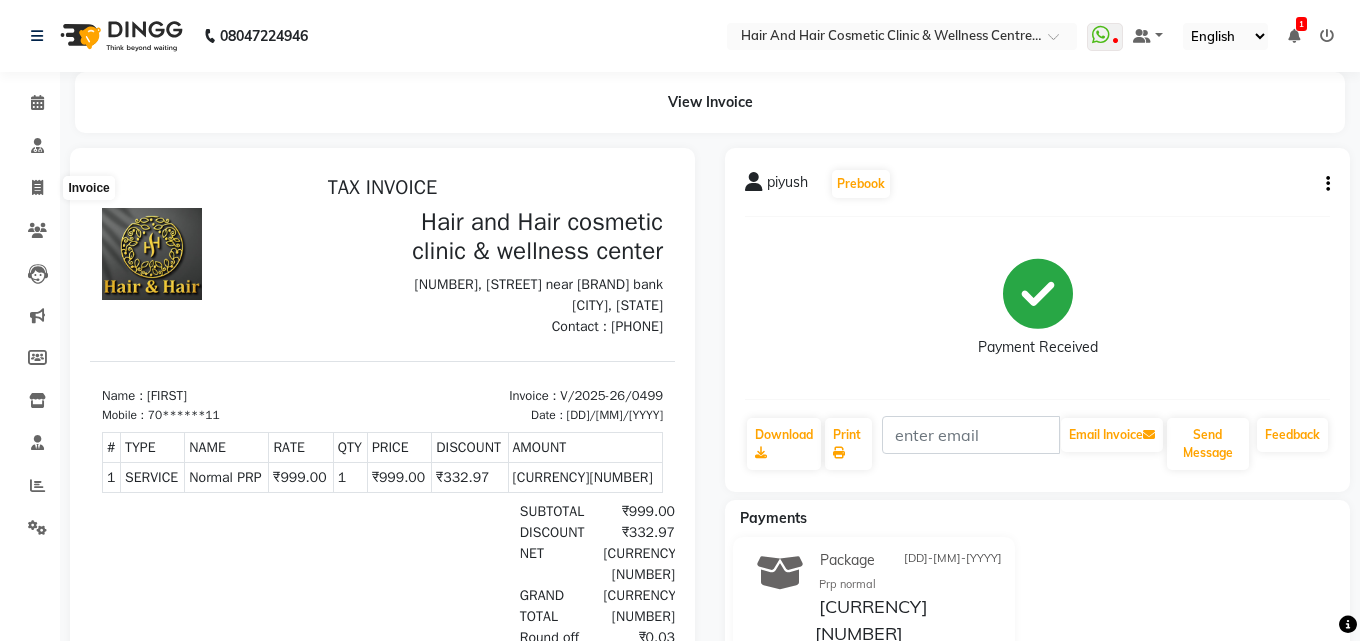 select on "service" 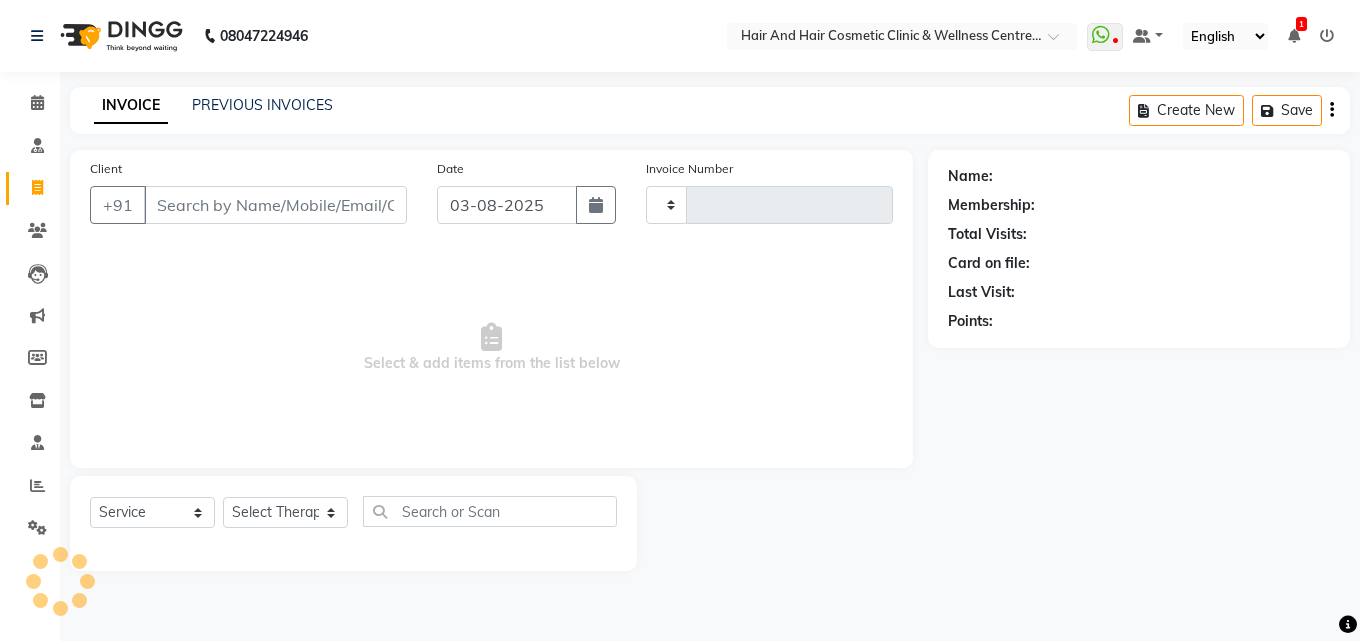type on "0500" 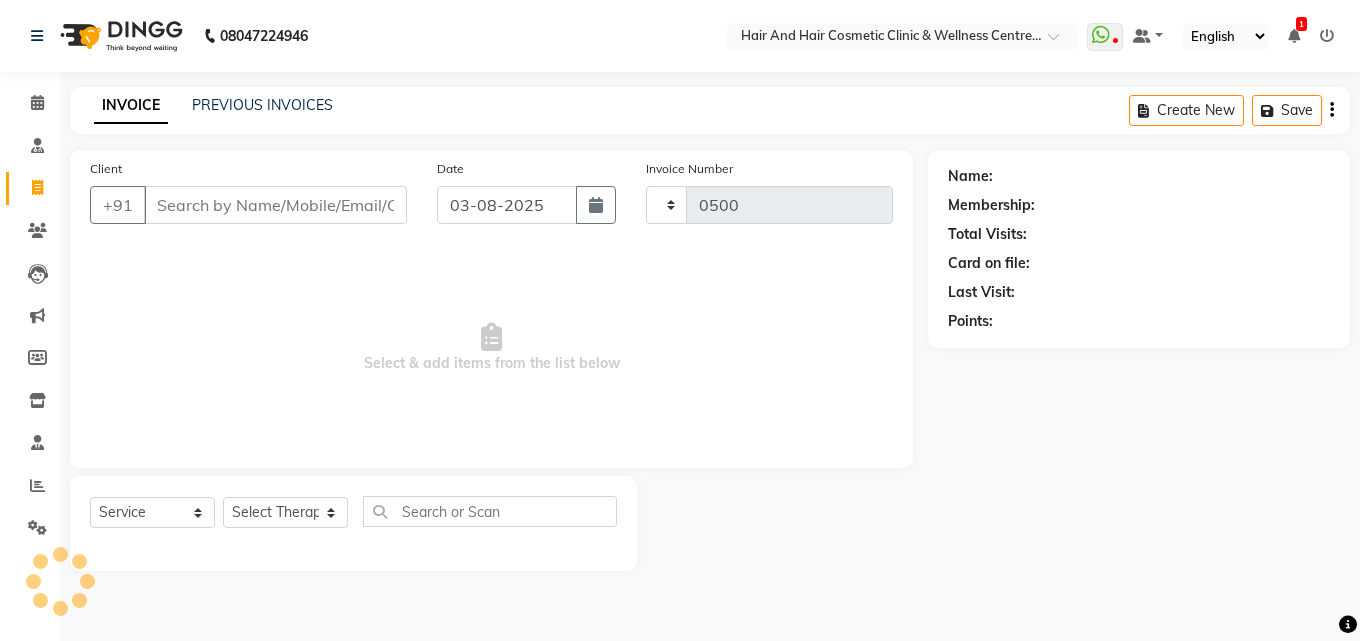 select on "5272" 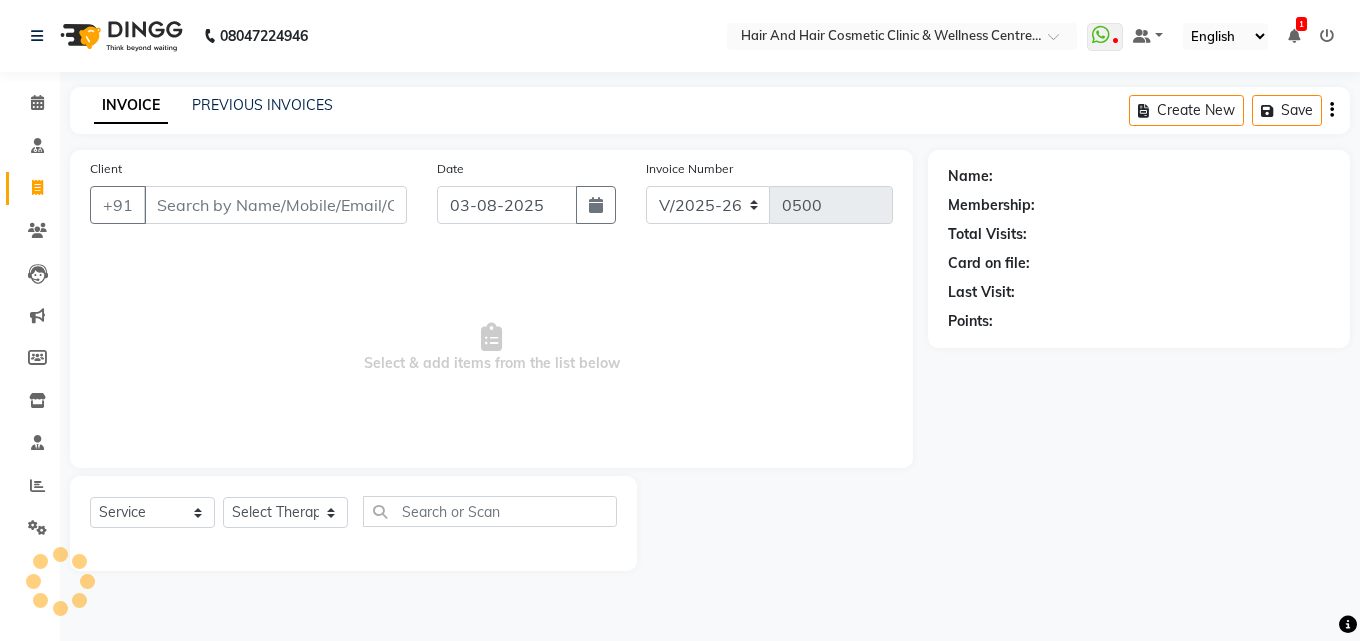 click on "Client" at bounding box center [275, 205] 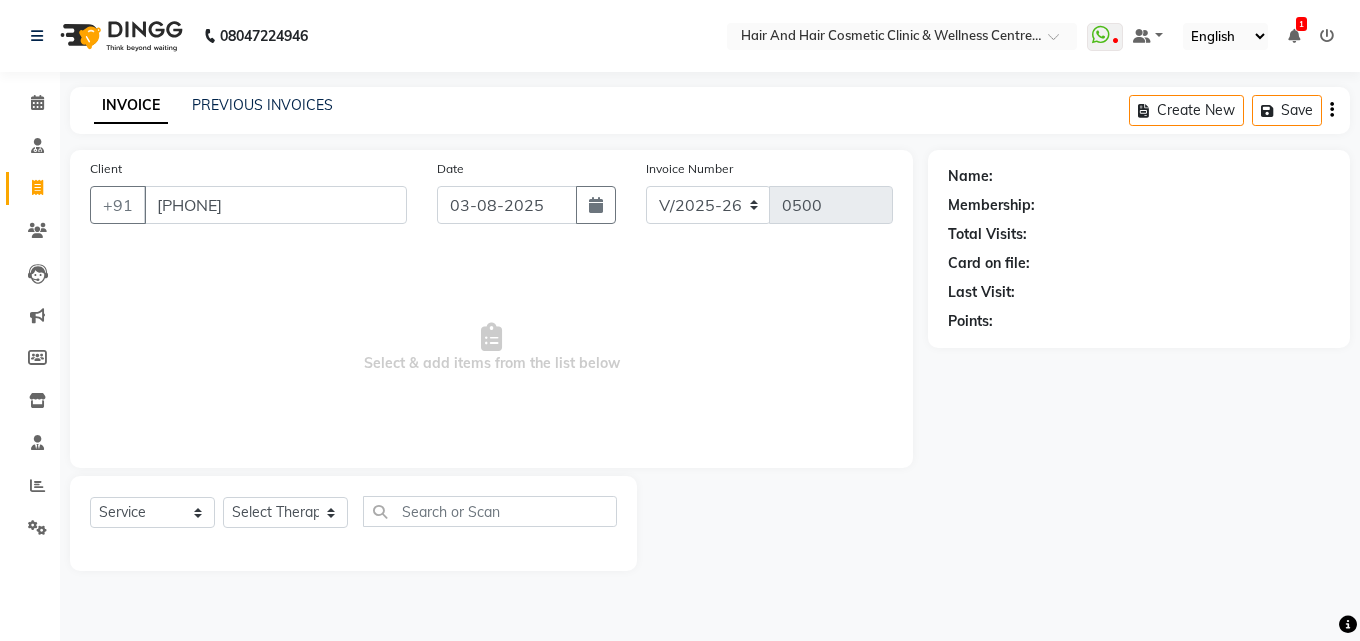 type on "[PHONE]" 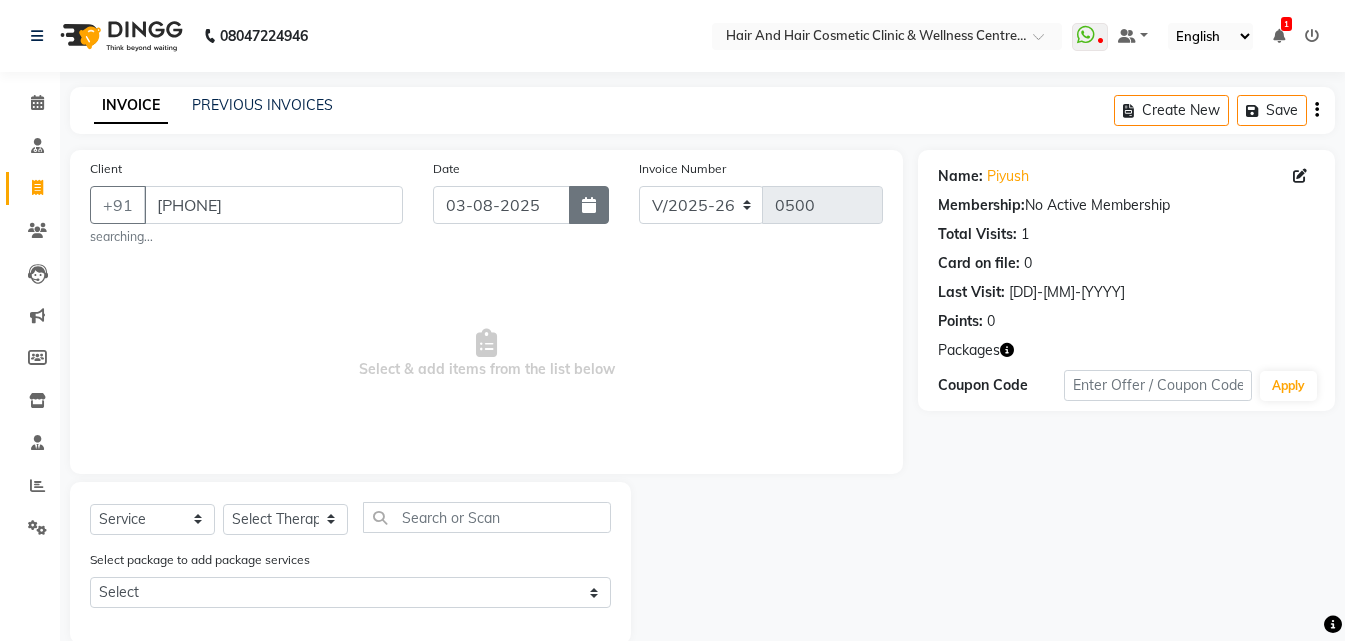 click 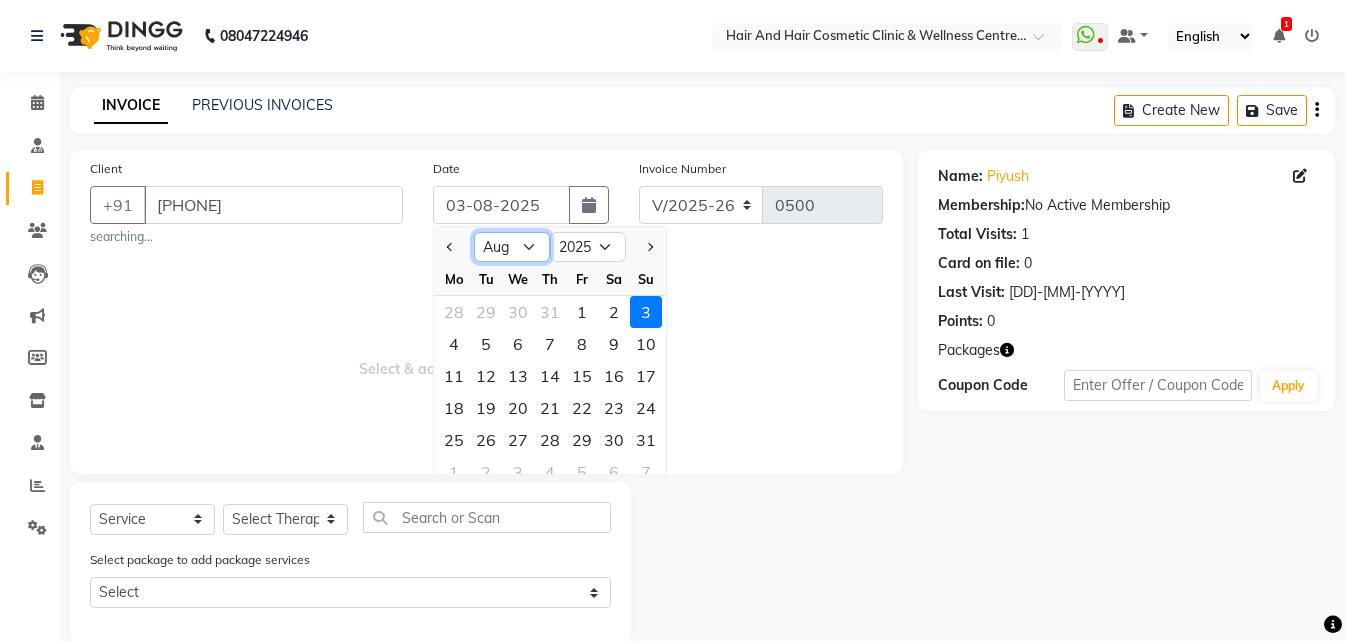 click on "Jan Feb Mar Apr May Jun Jul Aug Sep Oct Nov Dec" 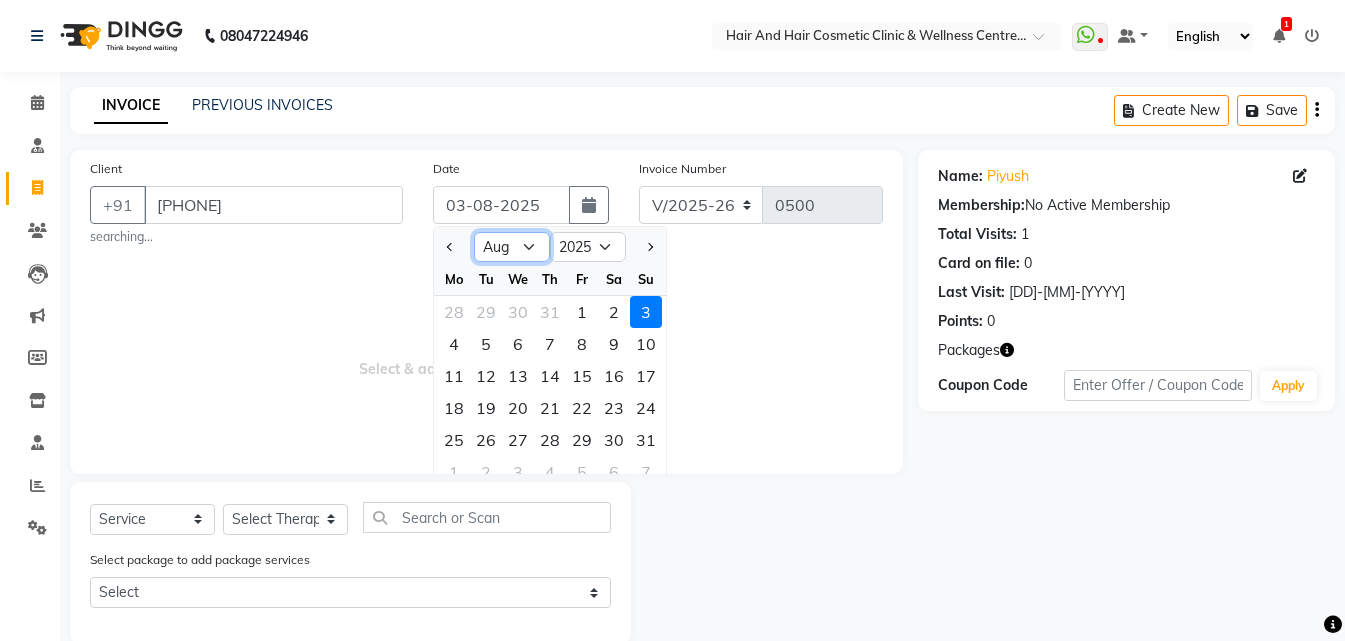 select on "7" 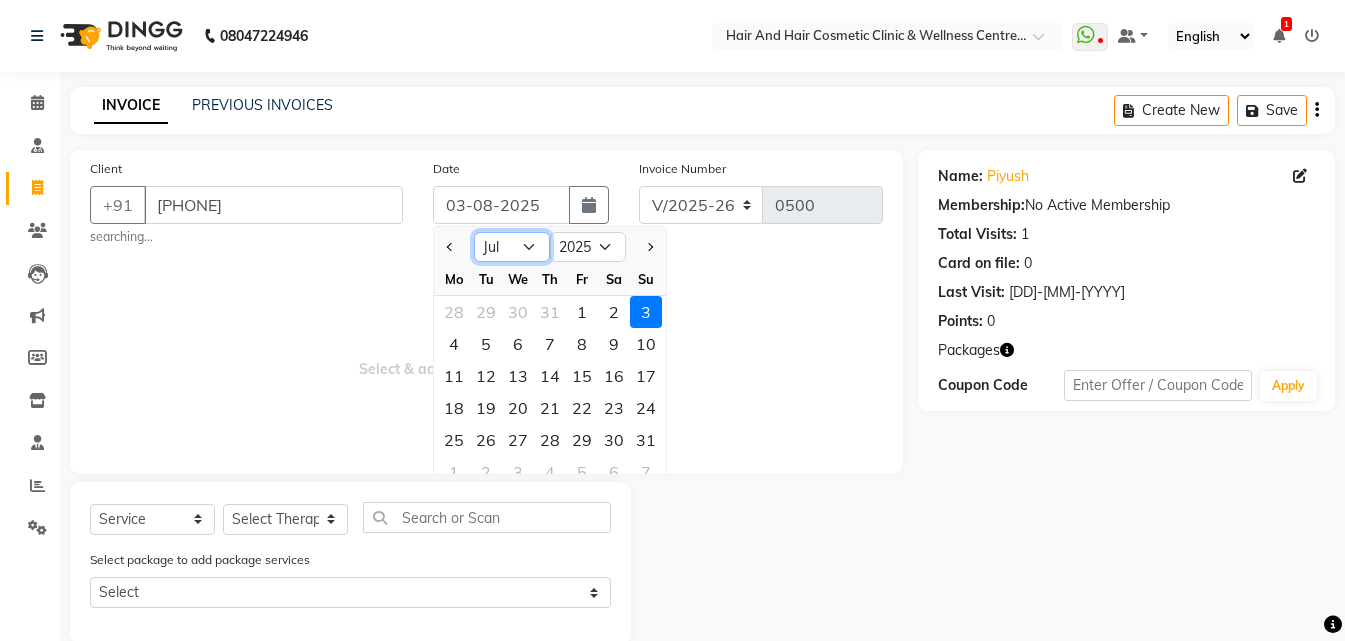 click on "Jan Feb Mar Apr May Jun Jul Aug Sep Oct Nov Dec" 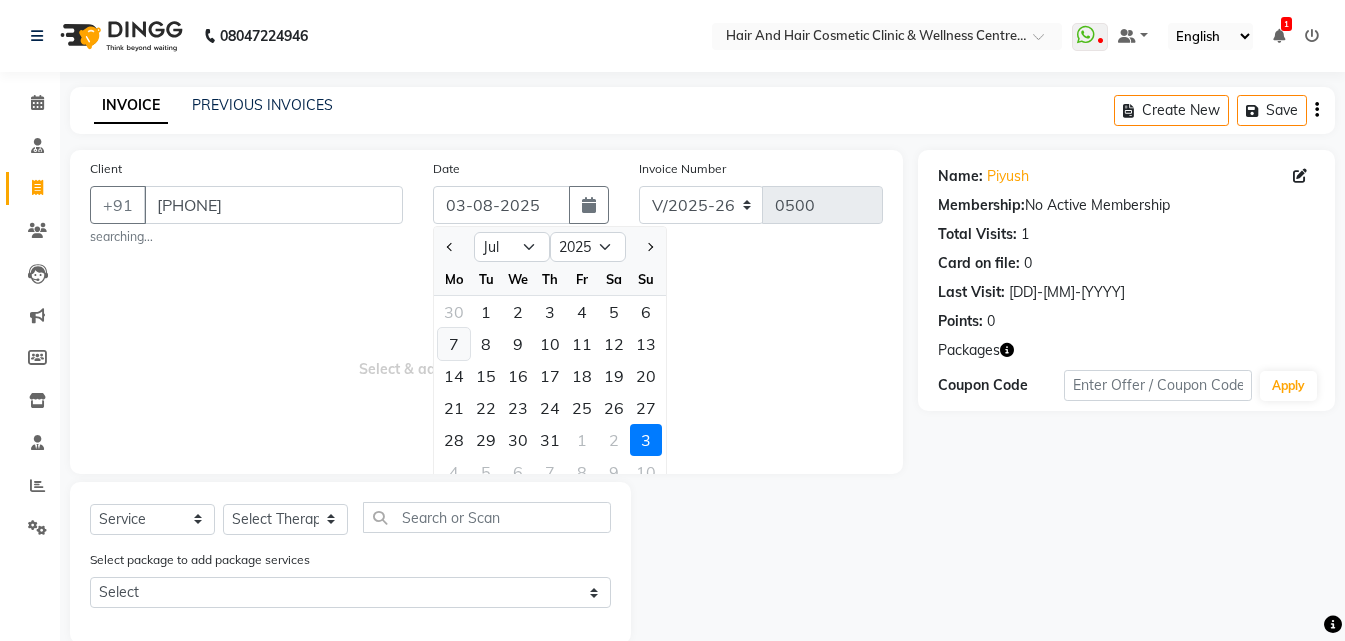 click on "7" 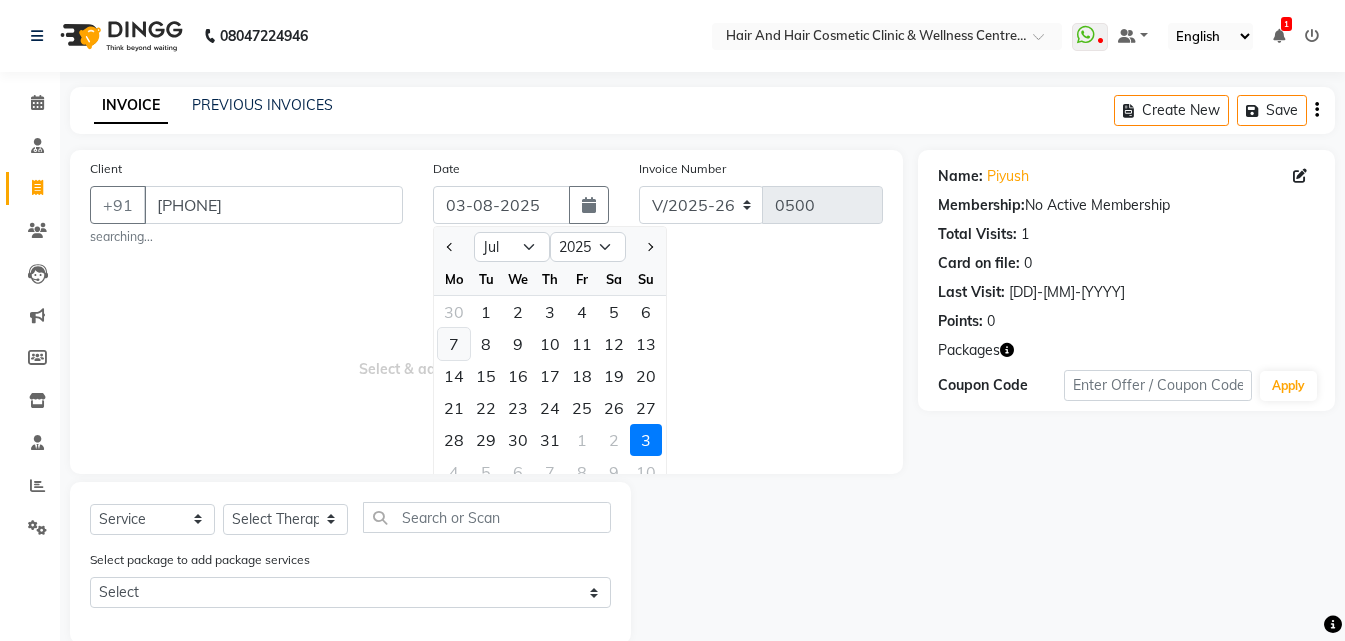 type on "07-07-2025" 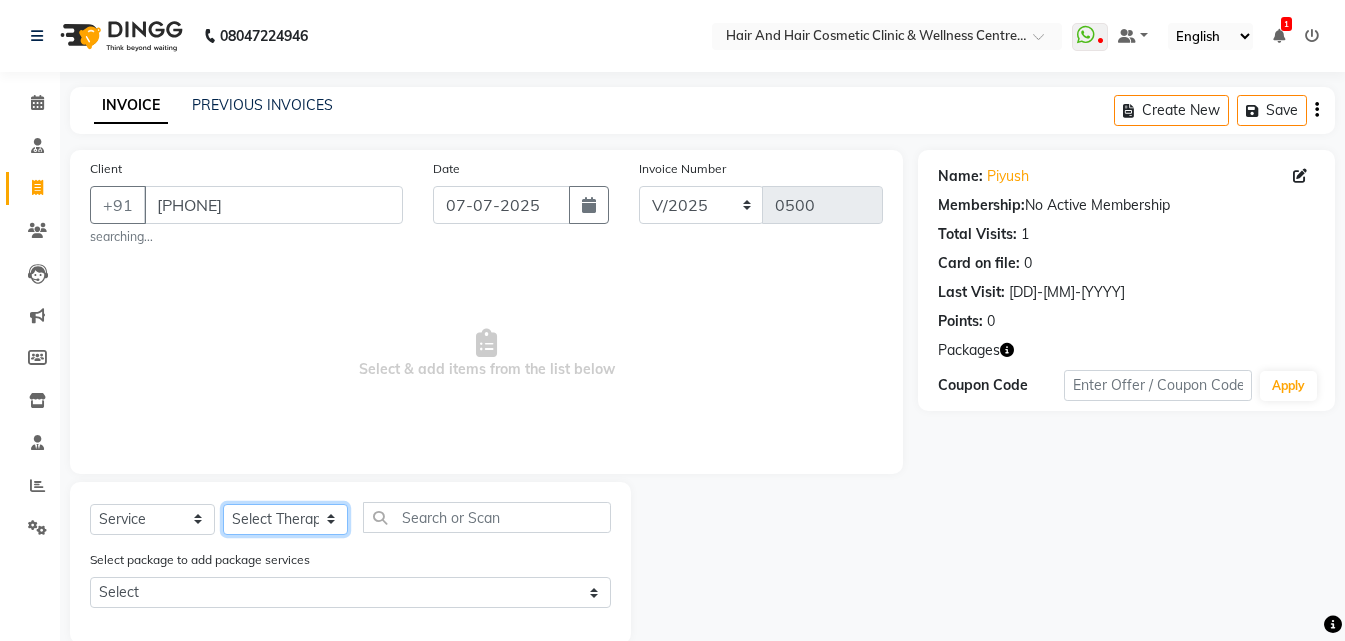 drag, startPoint x: 276, startPoint y: 521, endPoint x: 281, endPoint y: 509, distance: 13 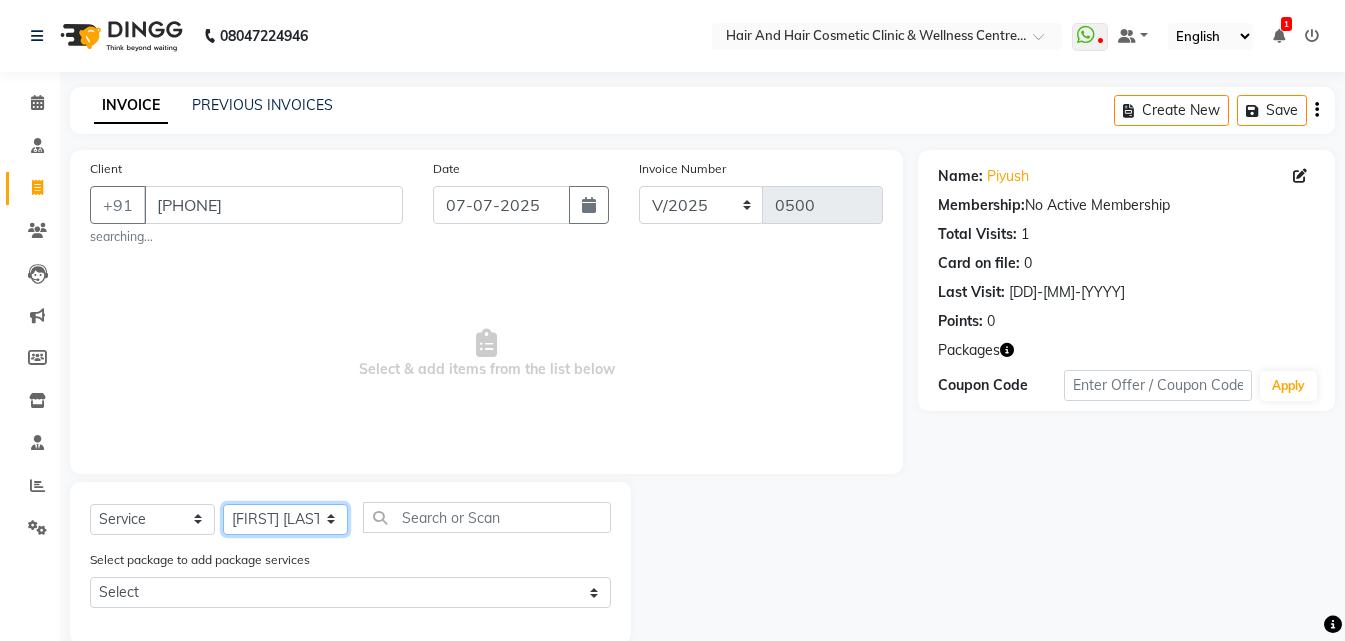 click on "Select Therapist [FIRST] [LAST]  DR [FIRST] [LAST]  DR [FIRST] [LAST] Frontdesk [FIRST] [LAST]  [FIRST] [LAST] [FIRST] [LAST] [FIRST] [LAST]" 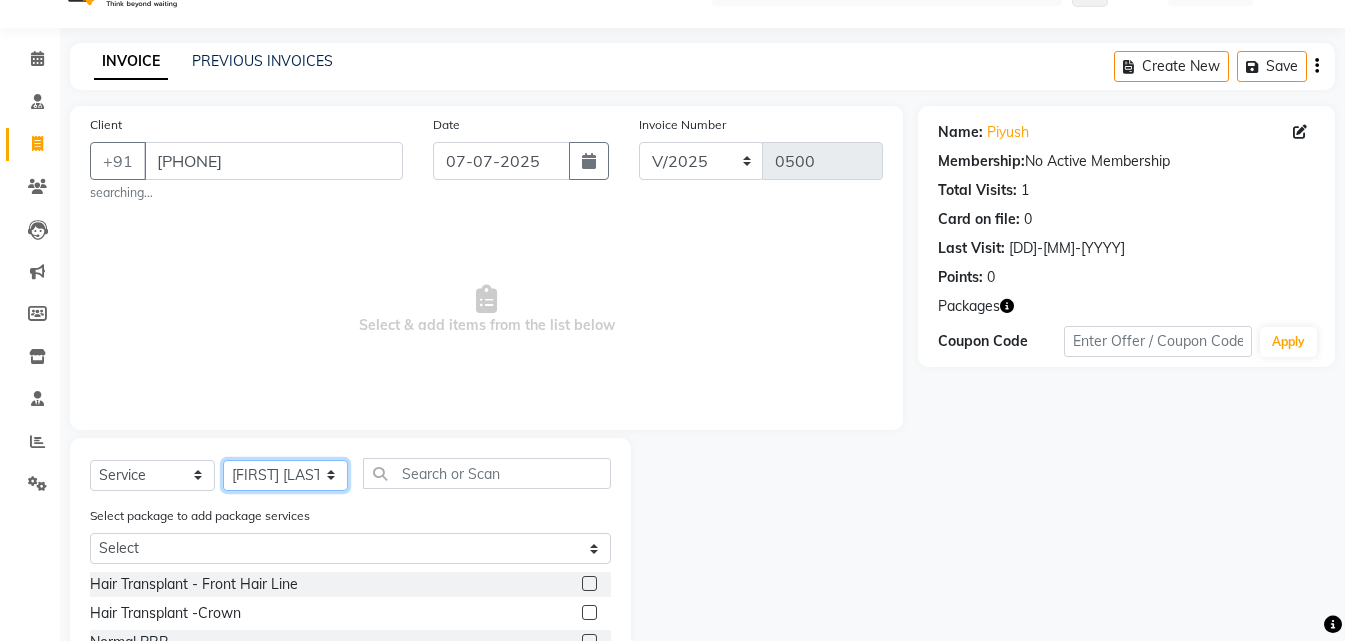 scroll, scrollTop: 233, scrollLeft: 0, axis: vertical 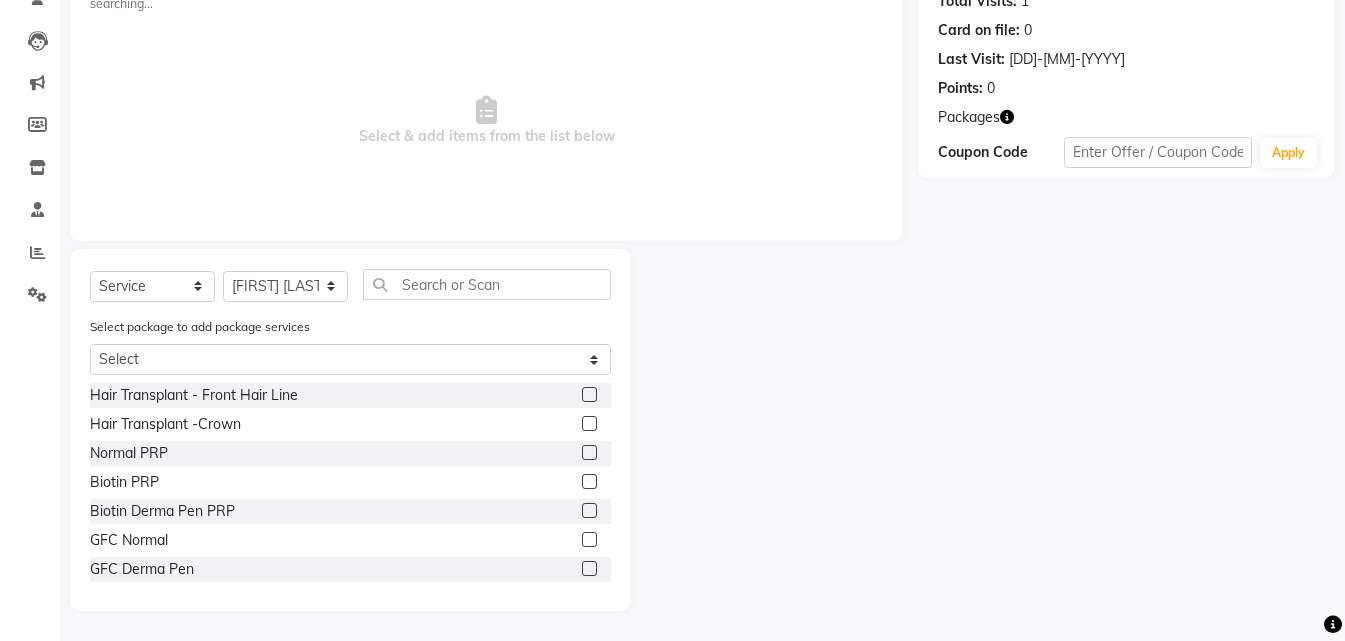 click 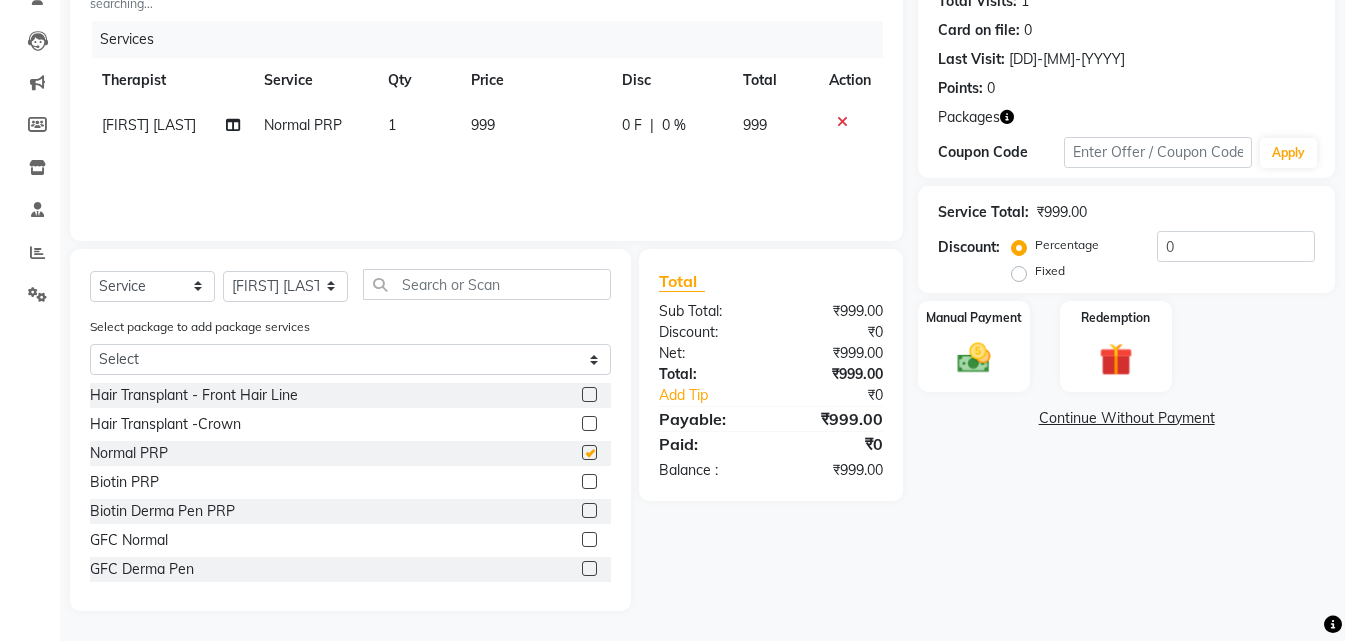 checkbox on "false" 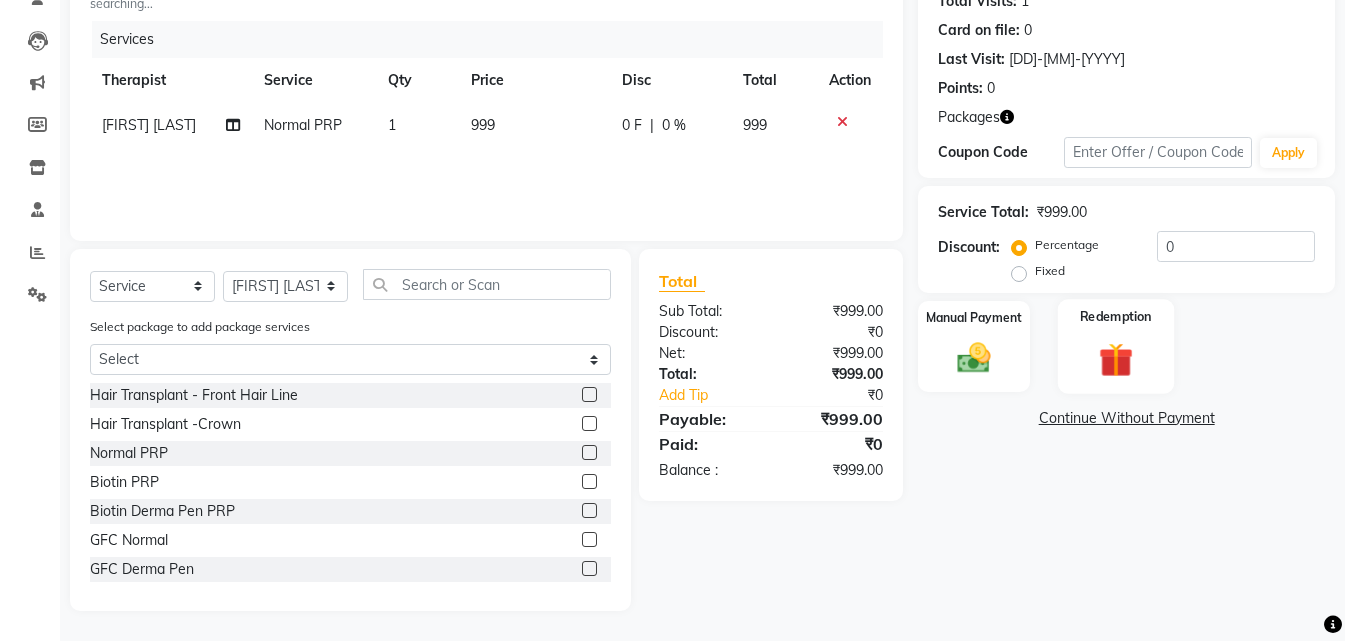 click 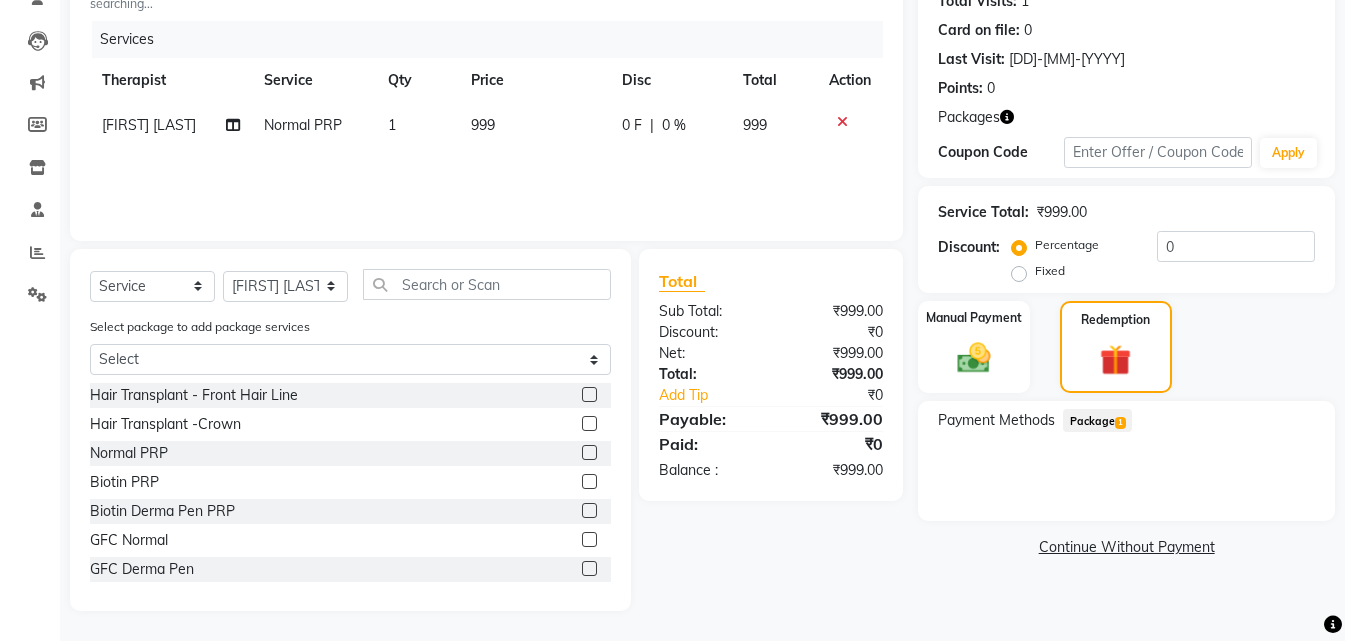 click on "Package  1" 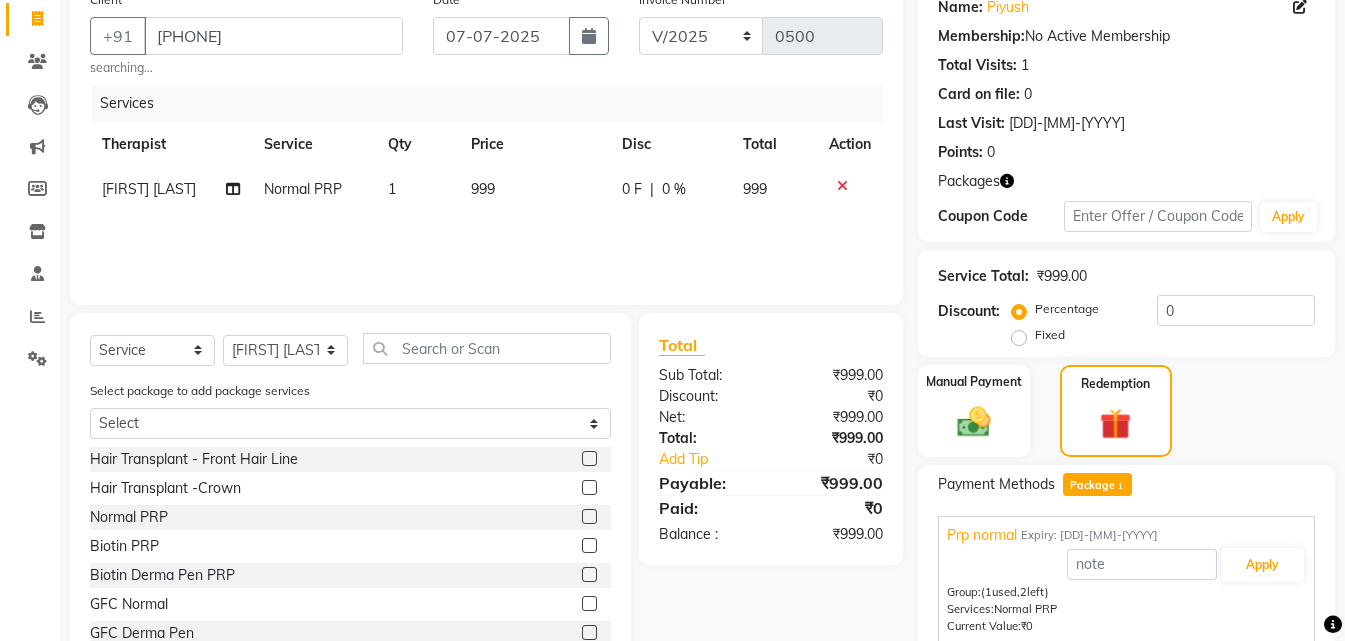 scroll, scrollTop: 0, scrollLeft: 0, axis: both 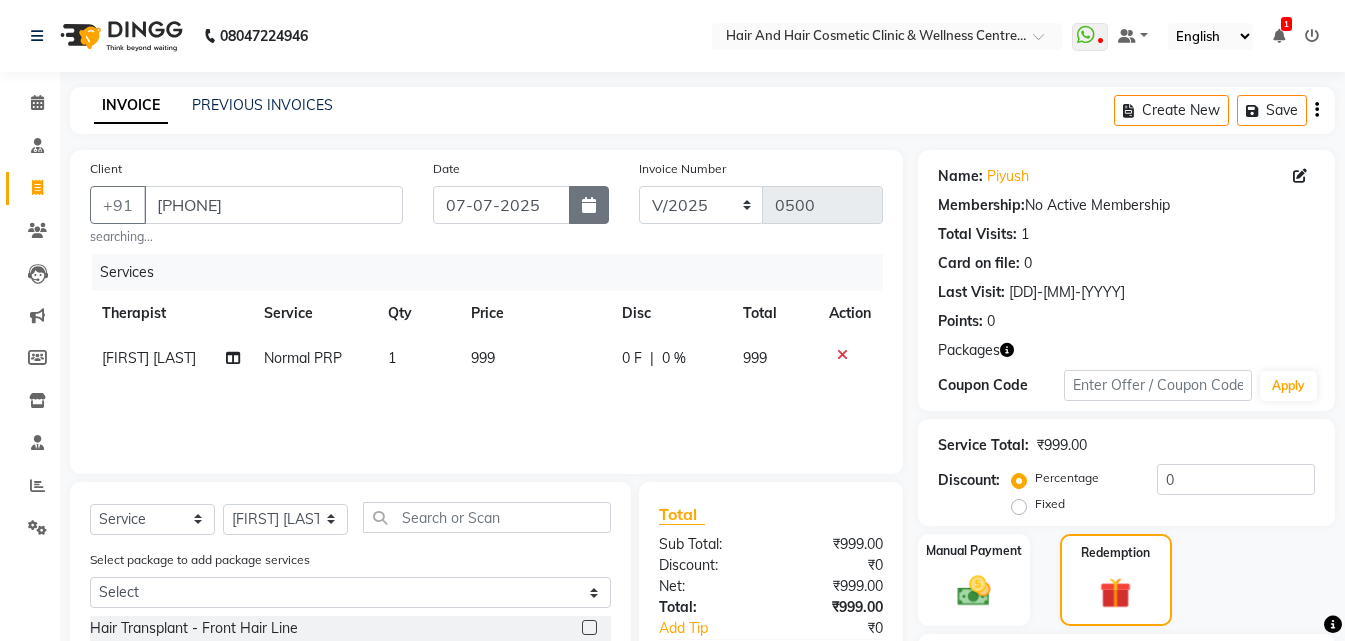 click 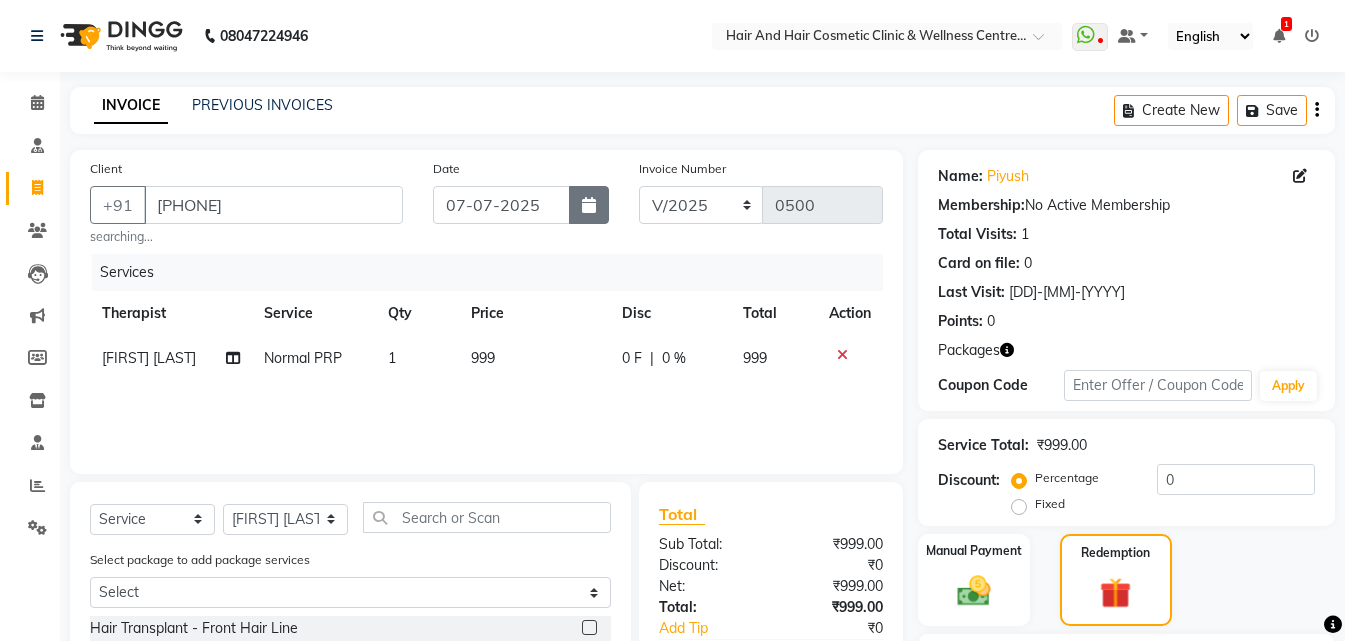 select on "2025" 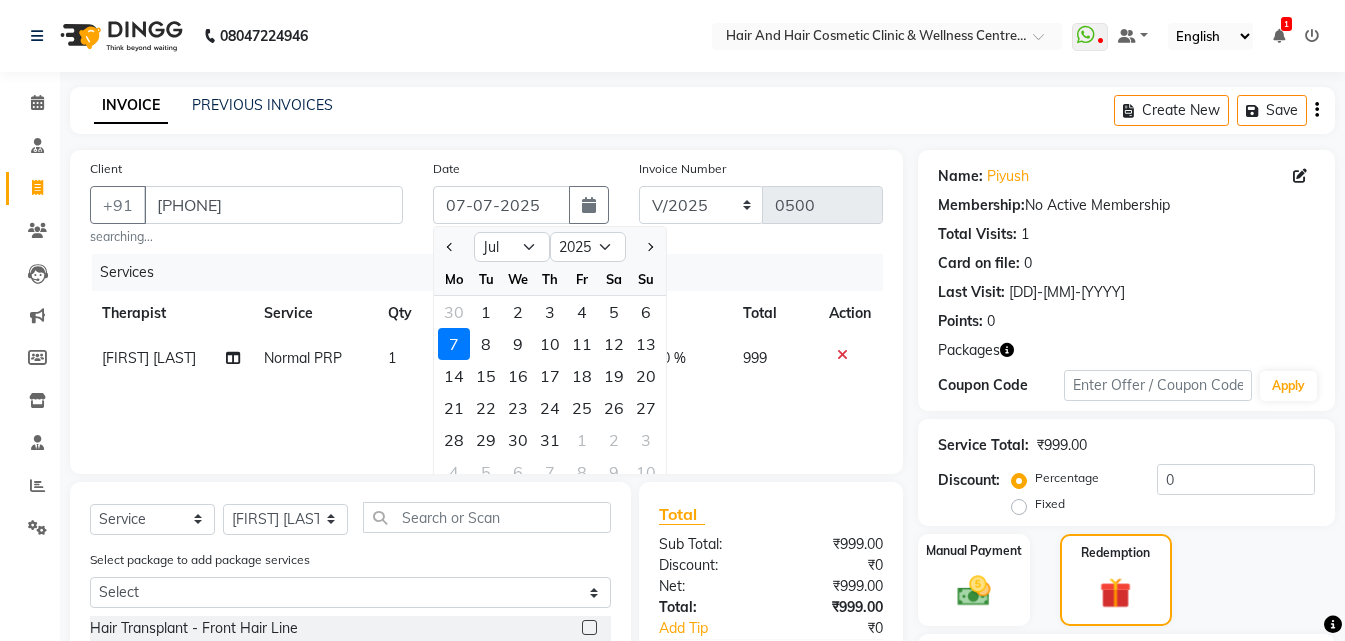 click on "6" 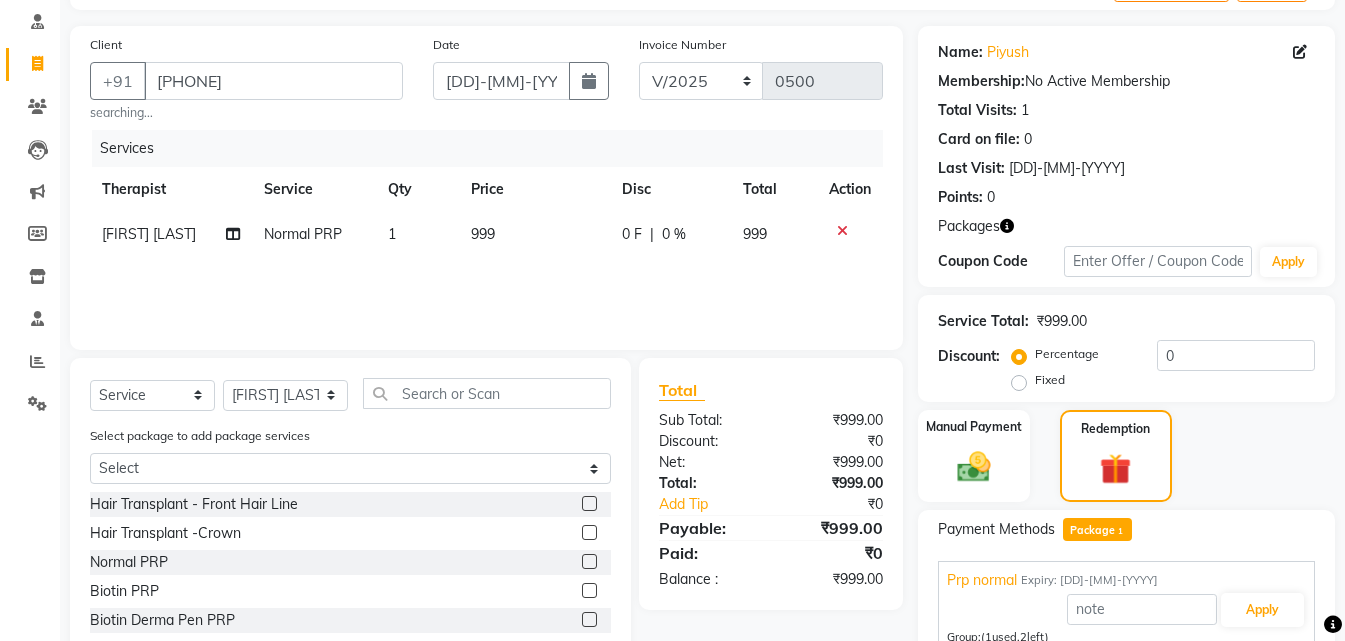 scroll, scrollTop: 251, scrollLeft: 0, axis: vertical 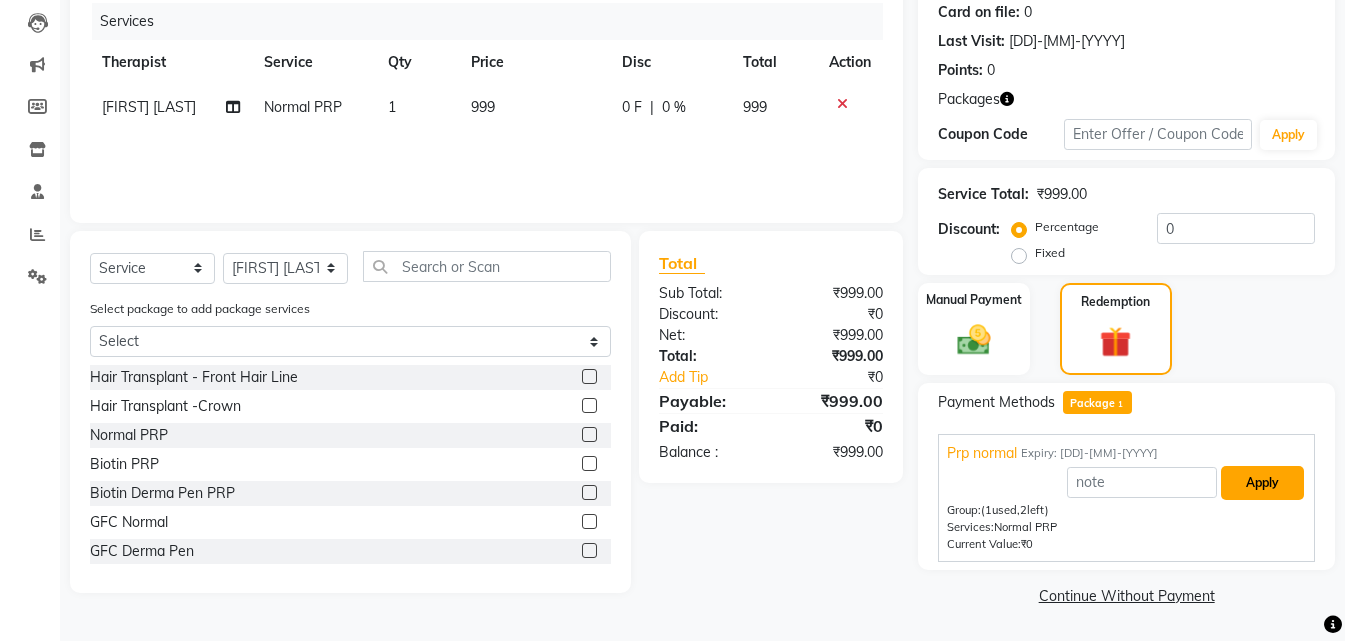 click on "Apply" at bounding box center [1262, 483] 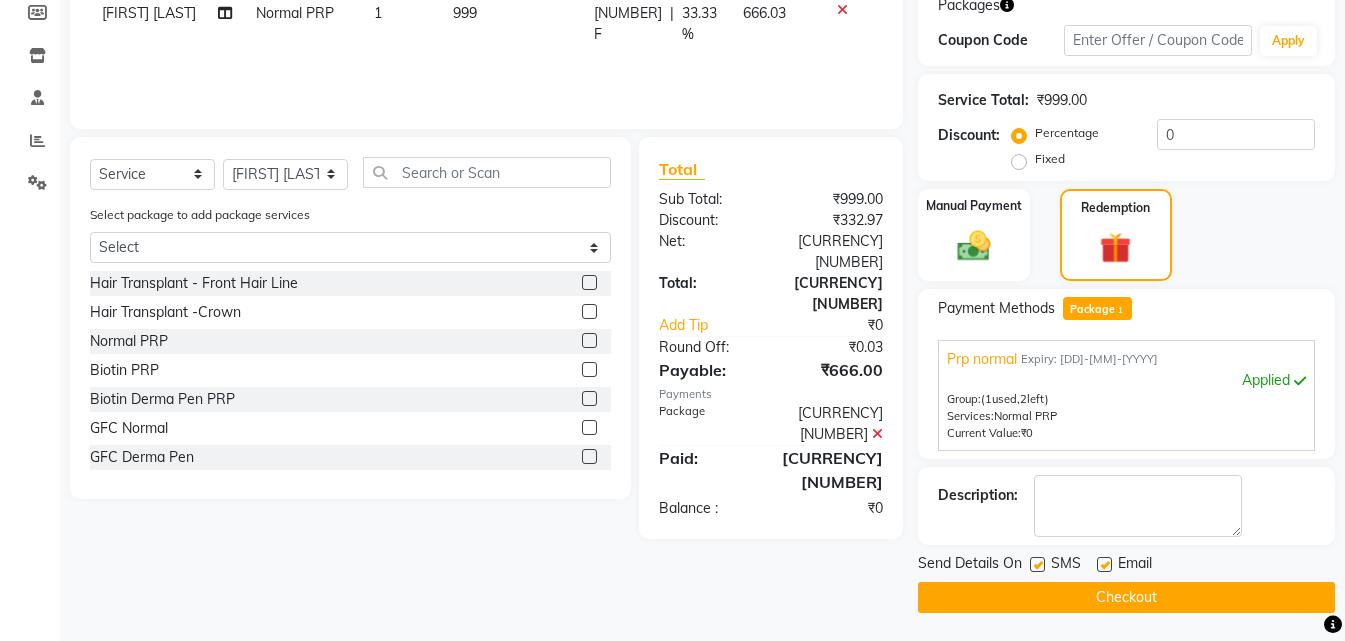 scroll, scrollTop: 347, scrollLeft: 0, axis: vertical 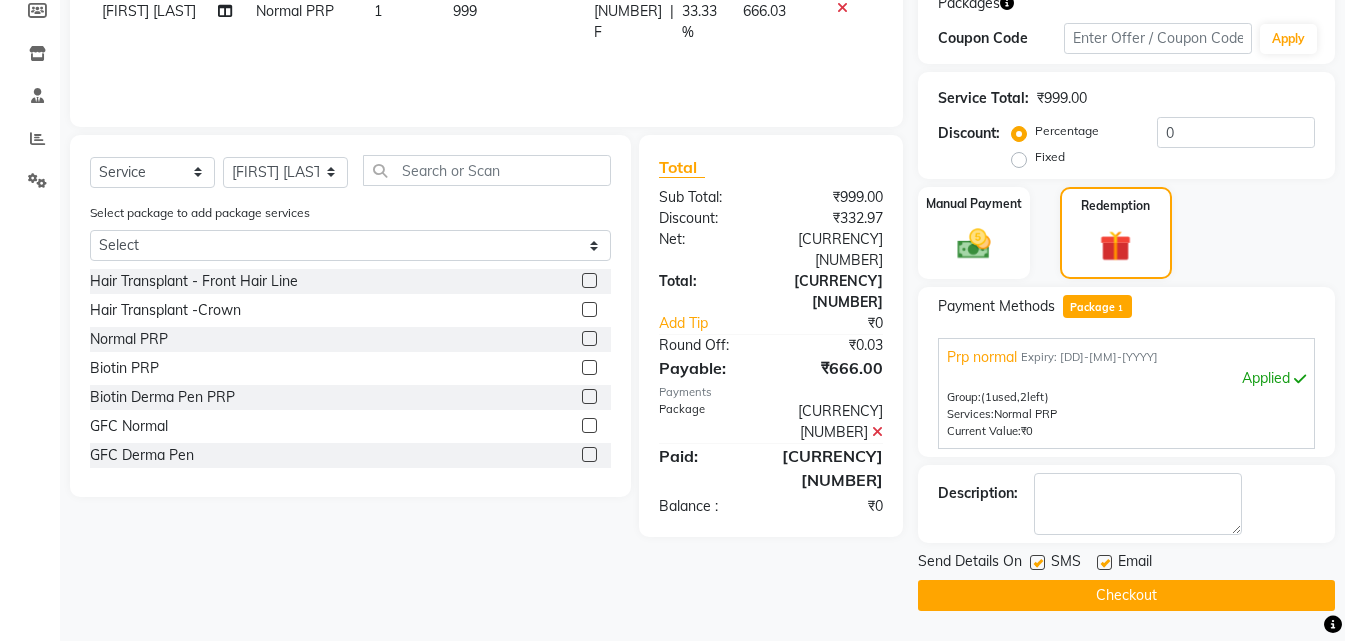 click on "SMS" 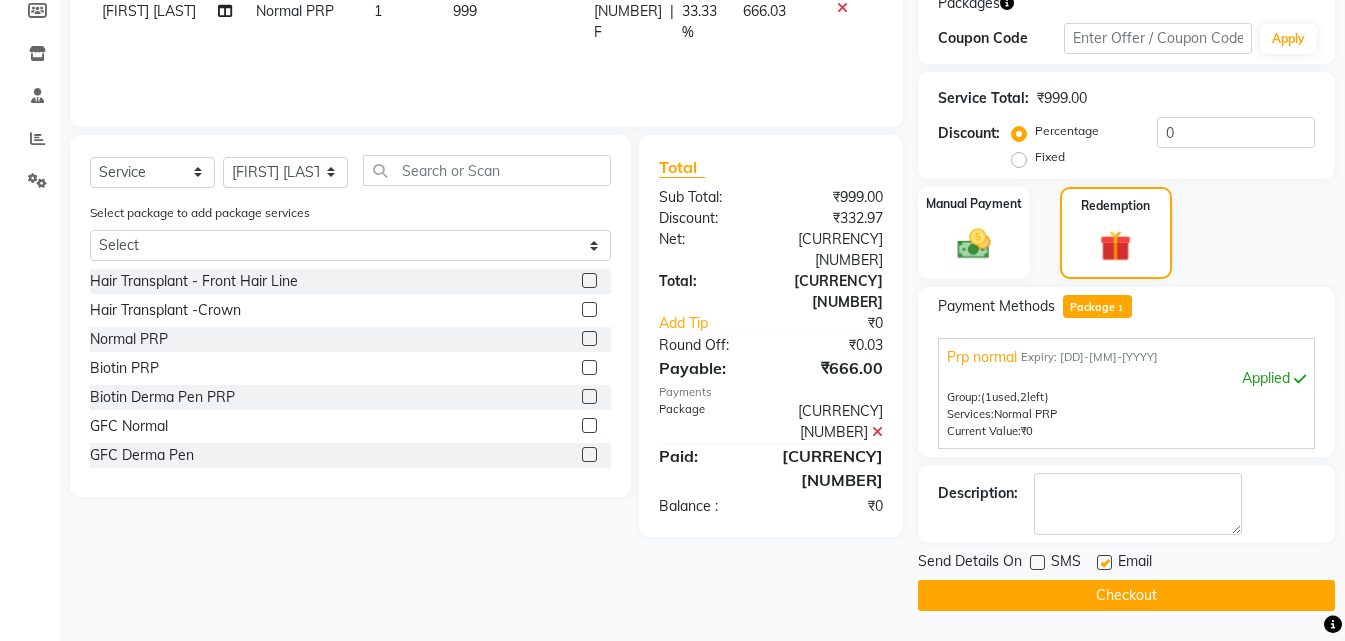 click on "Checkout" 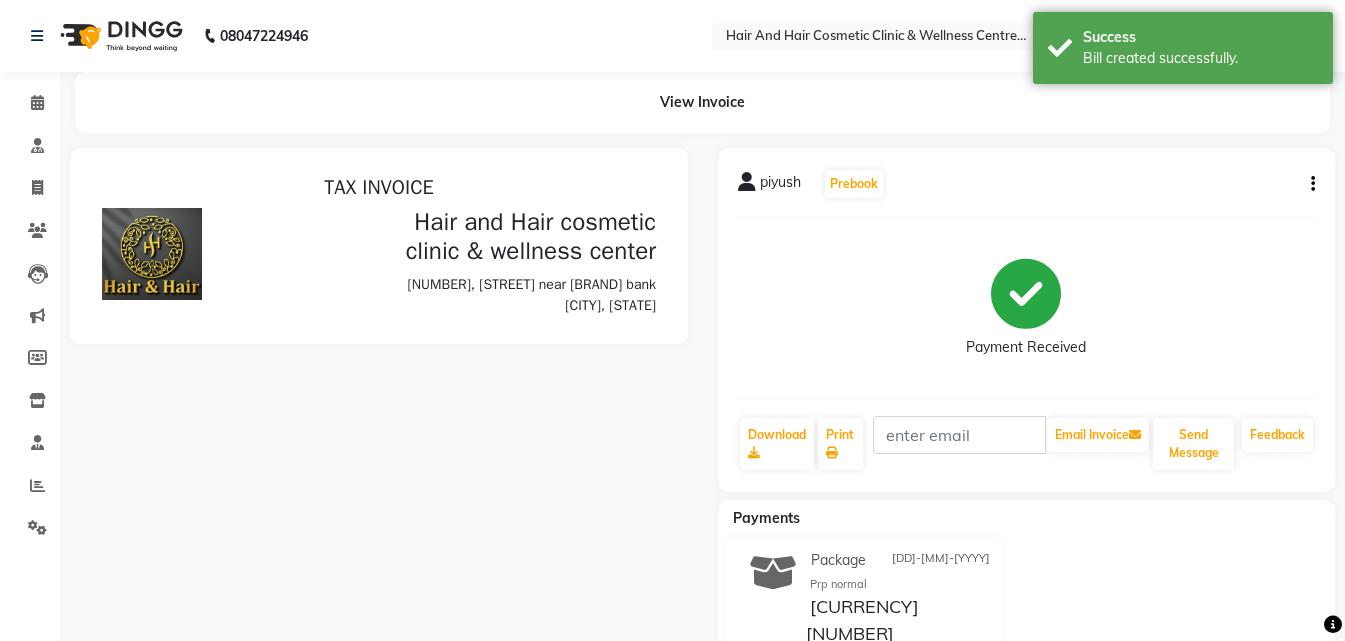 scroll, scrollTop: 0, scrollLeft: 0, axis: both 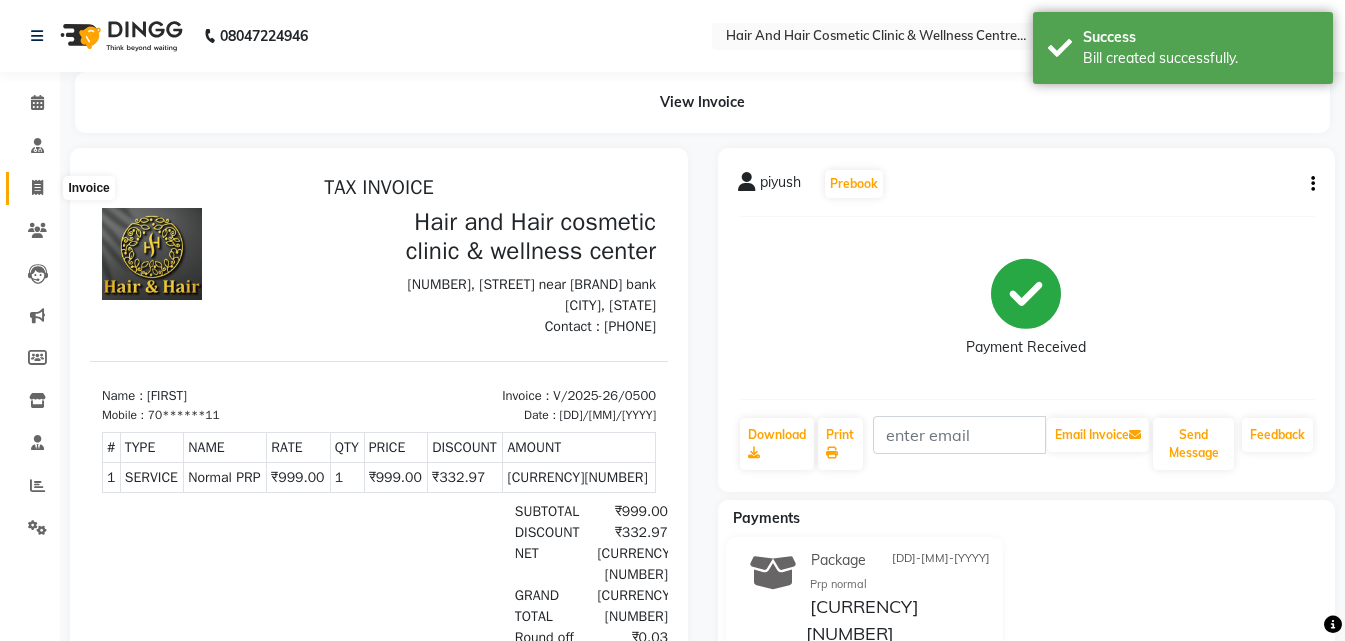 click 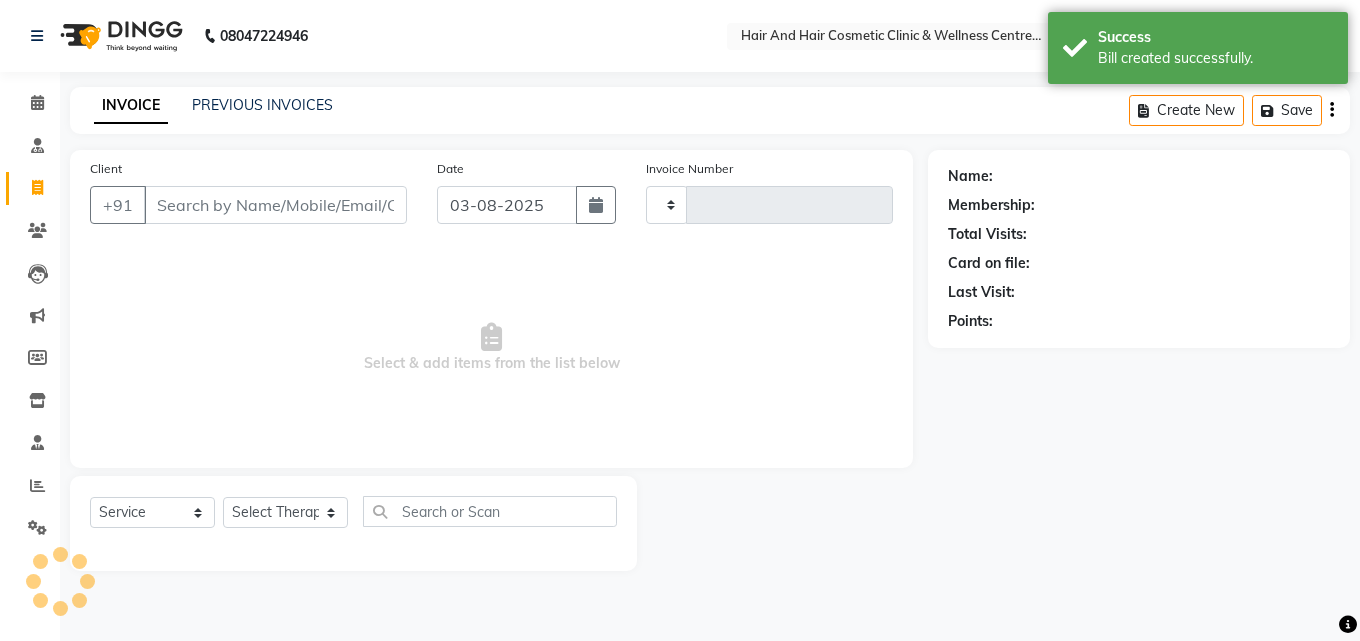 type on "0501" 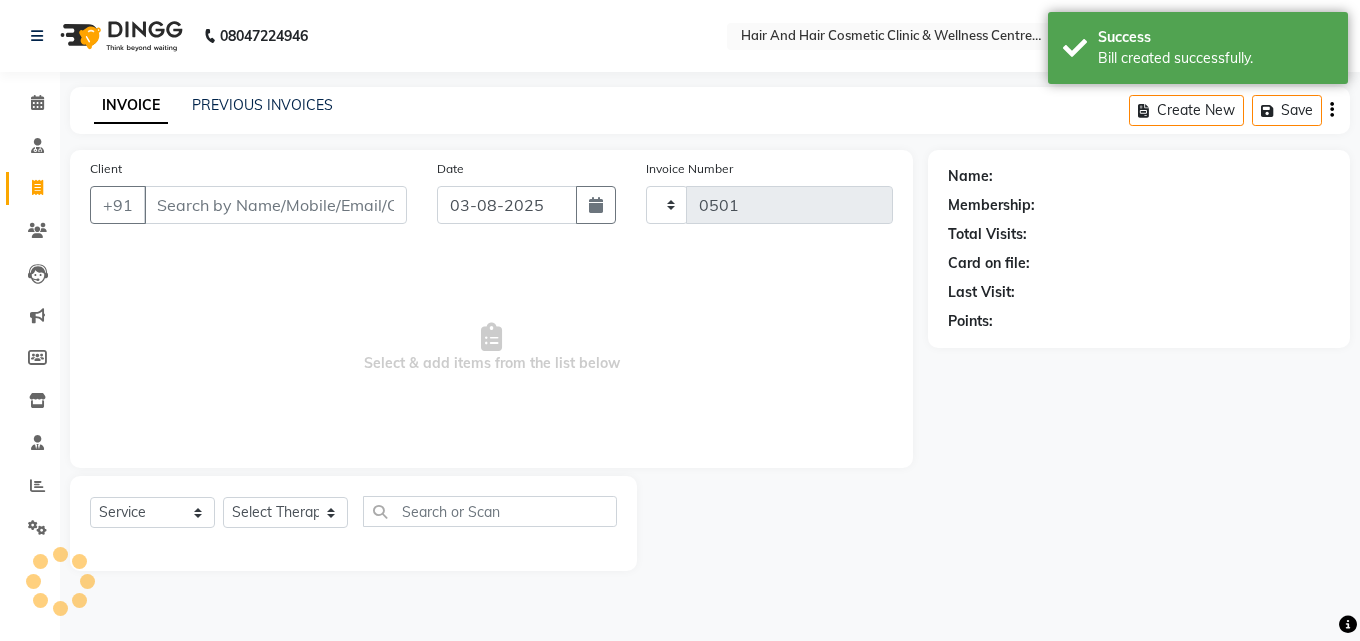 select on "5272" 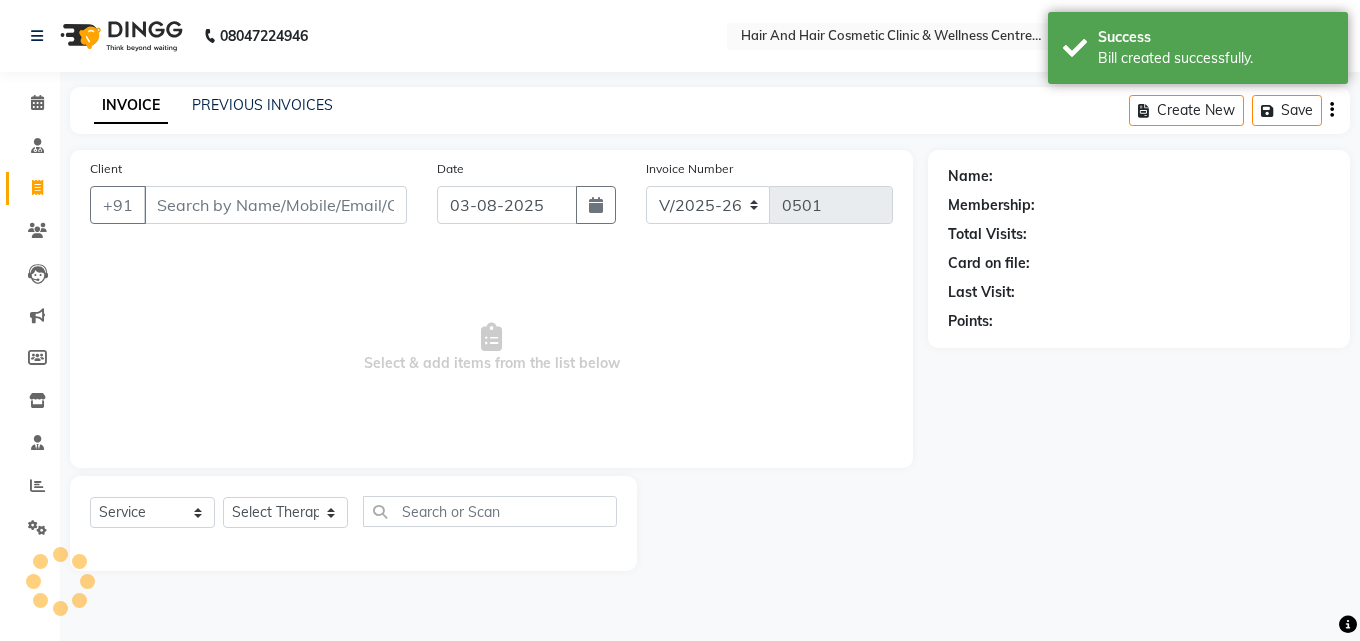 click on "Client" at bounding box center [275, 205] 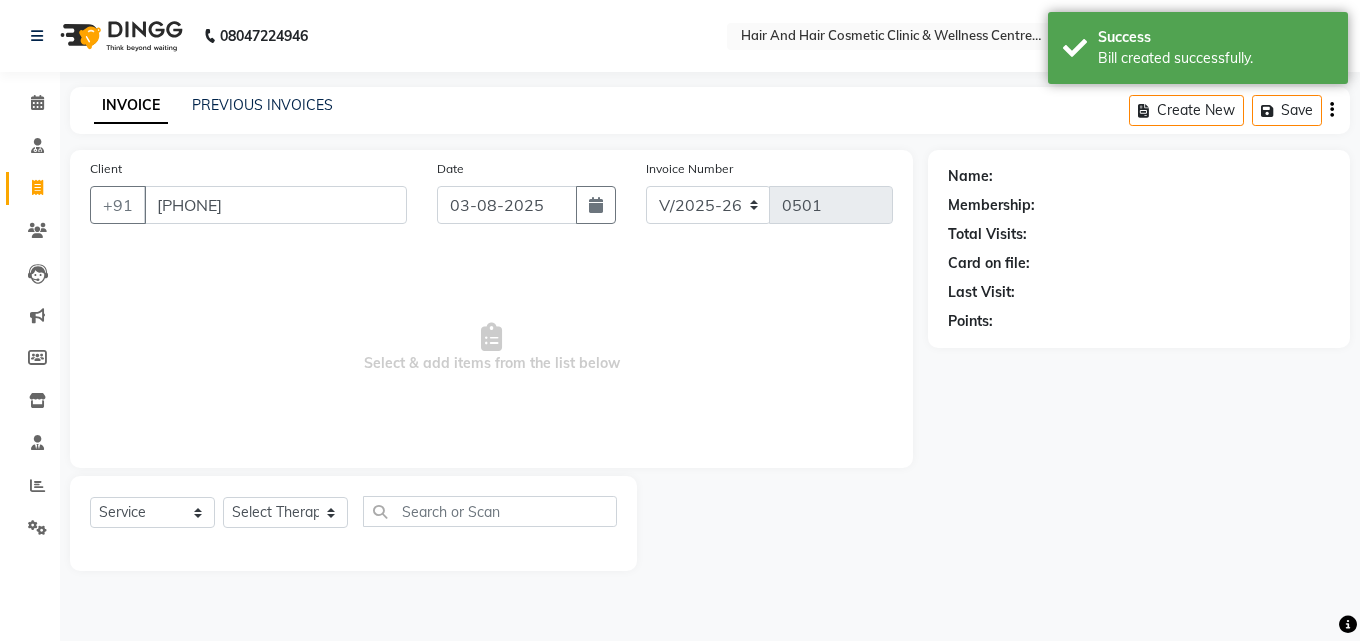 type on "[PHONE]" 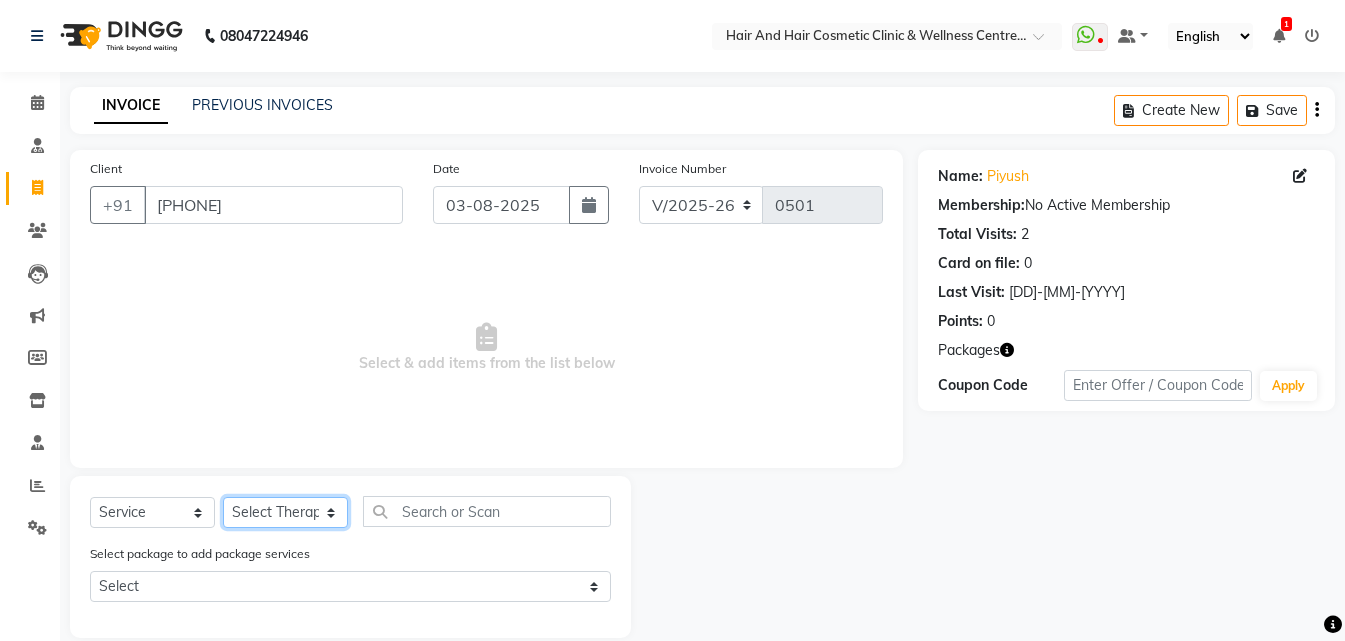 click on "Select Therapist [FIRST] [LAST]  DR [FIRST] [LAST]  DR [FIRST] [LAST] Frontdesk [FIRST] [LAST]  [FIRST] [LAST] [FIRST] [LAST] [FIRST] [LAST]" 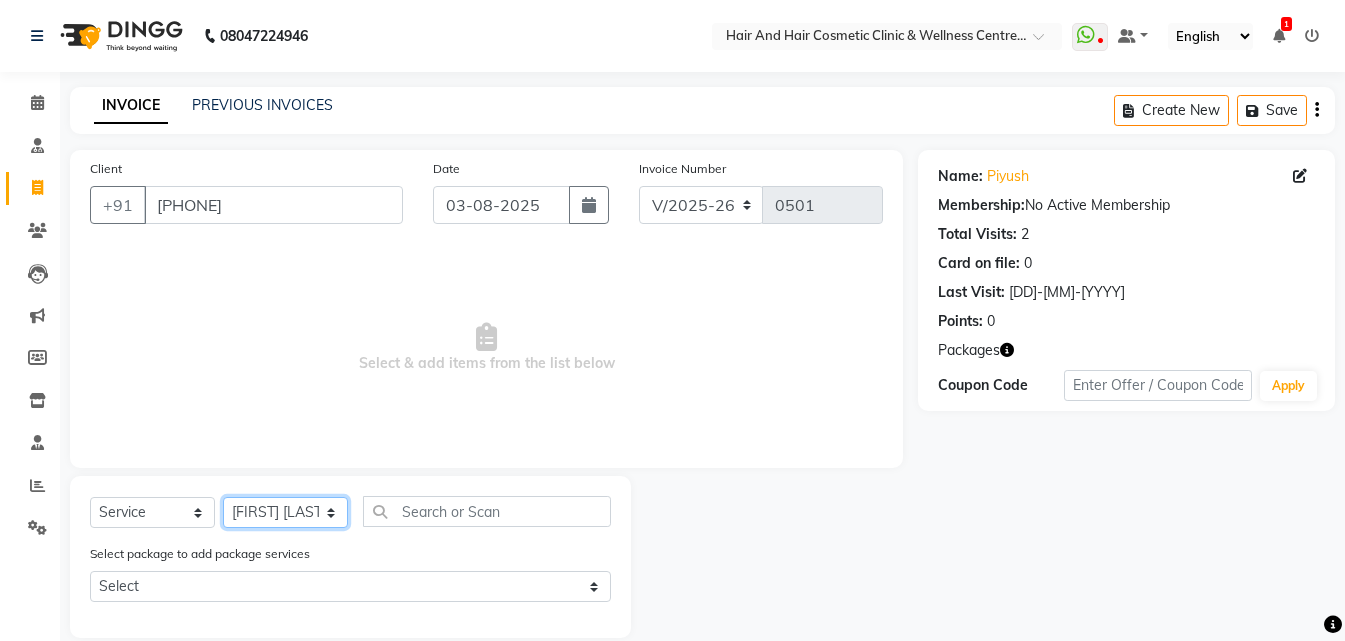 click on "Select Therapist [FIRST] [LAST]  DR [FIRST] [LAST]  DR [FIRST] [LAST] Frontdesk [FIRST] [LAST]  [FIRST] [LAST] [FIRST] [LAST] [FIRST] [LAST]" 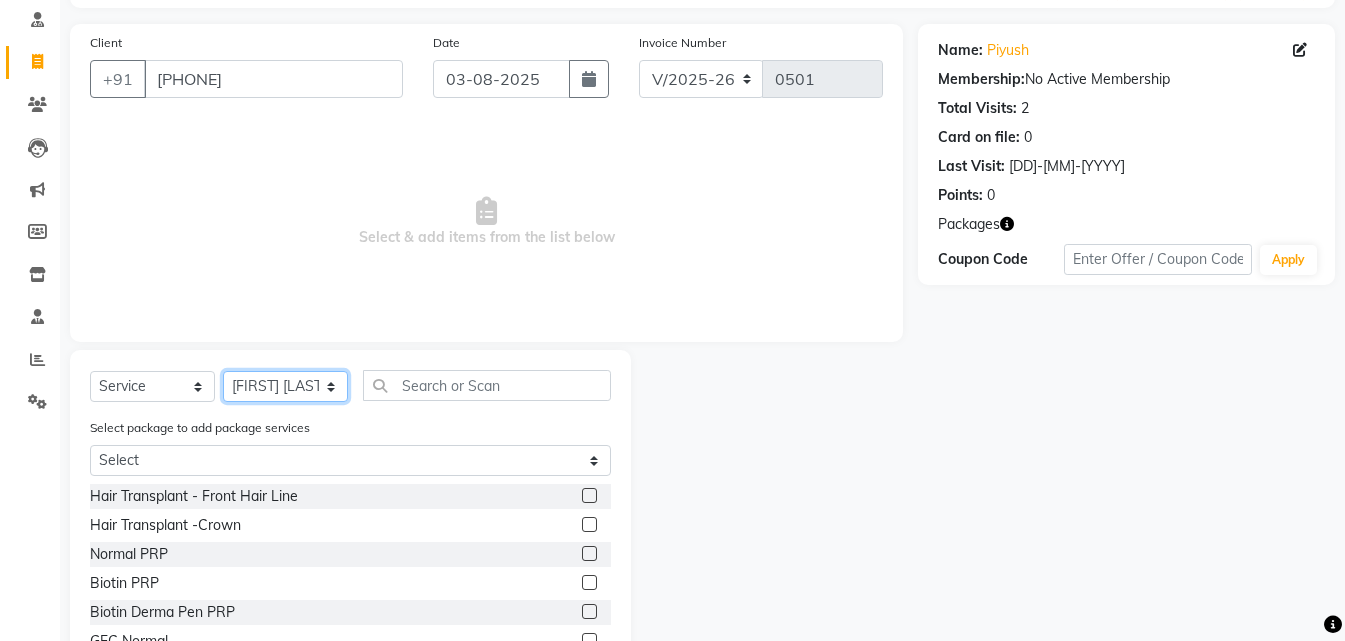 scroll, scrollTop: 227, scrollLeft: 0, axis: vertical 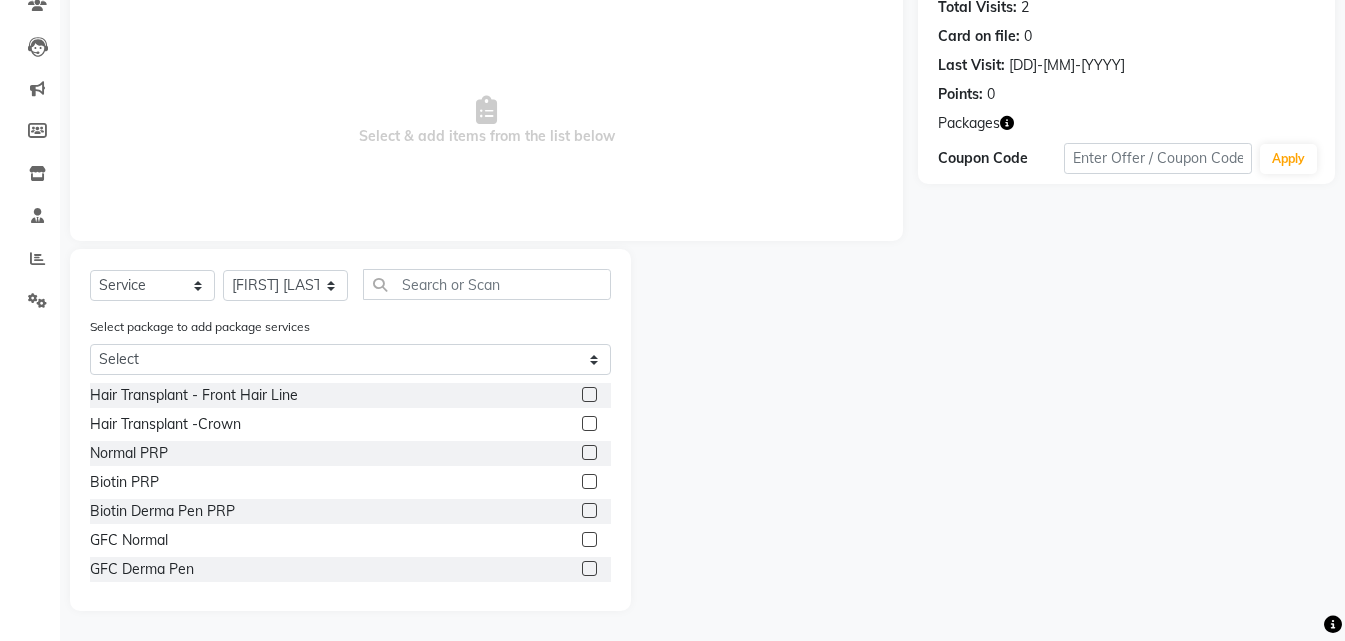 click 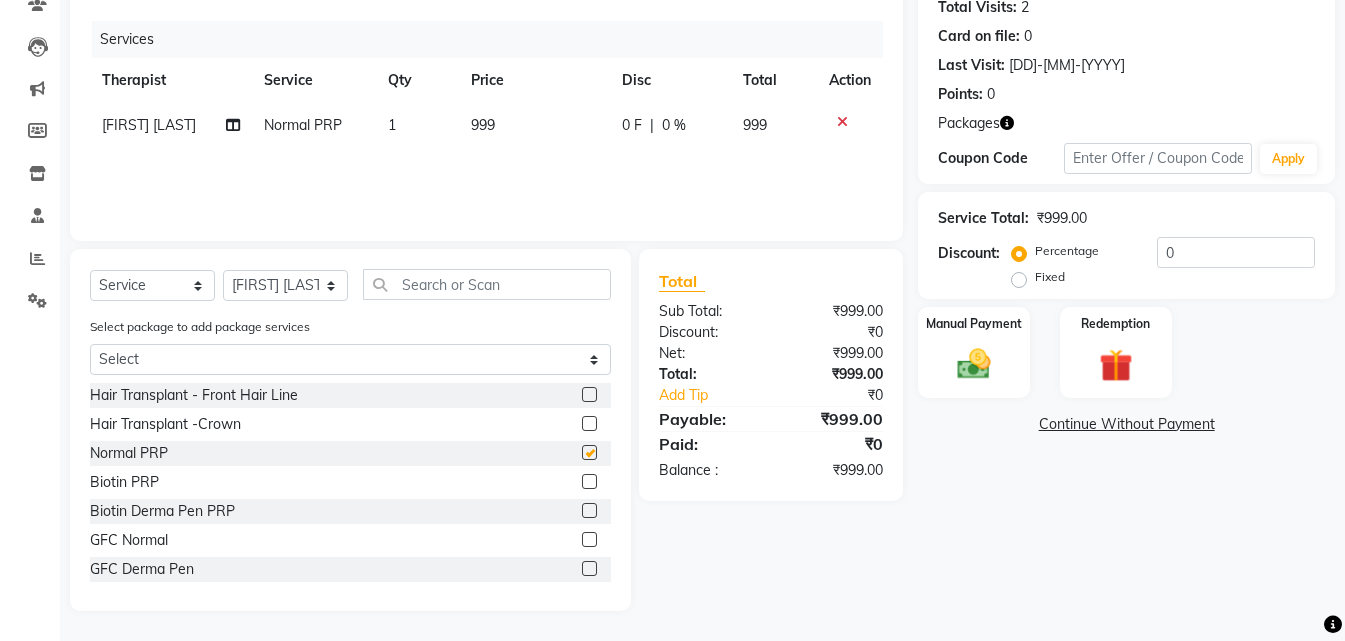 checkbox on "false" 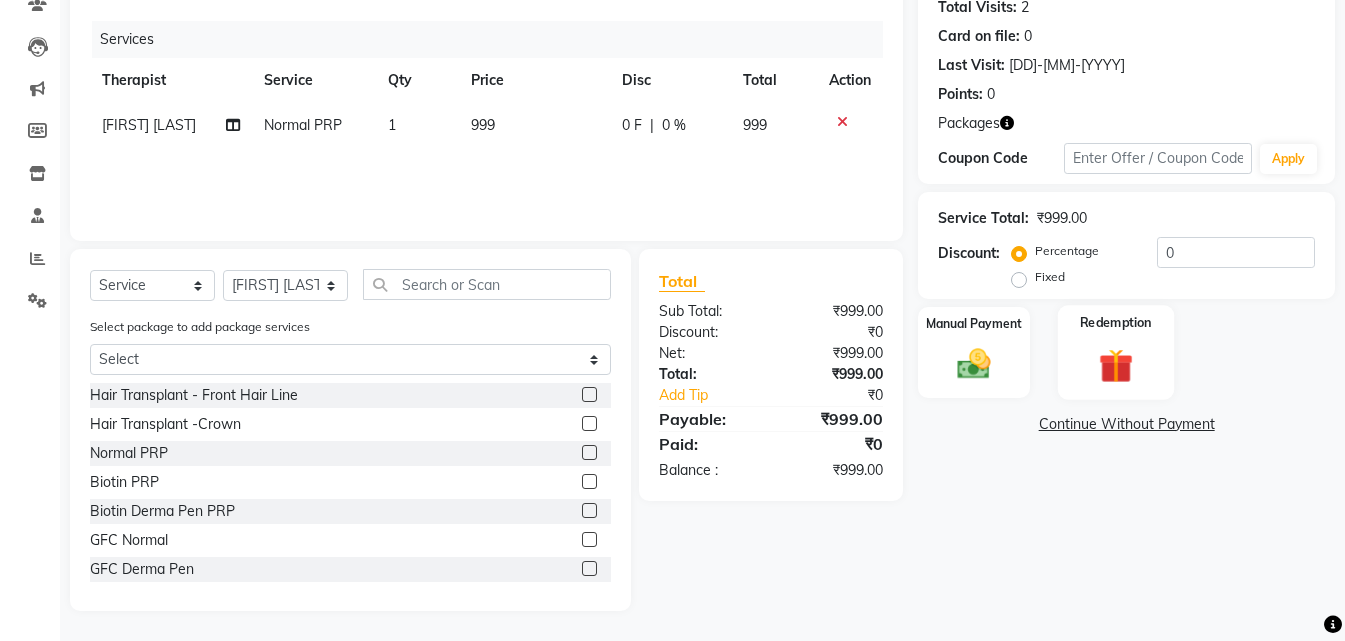 click 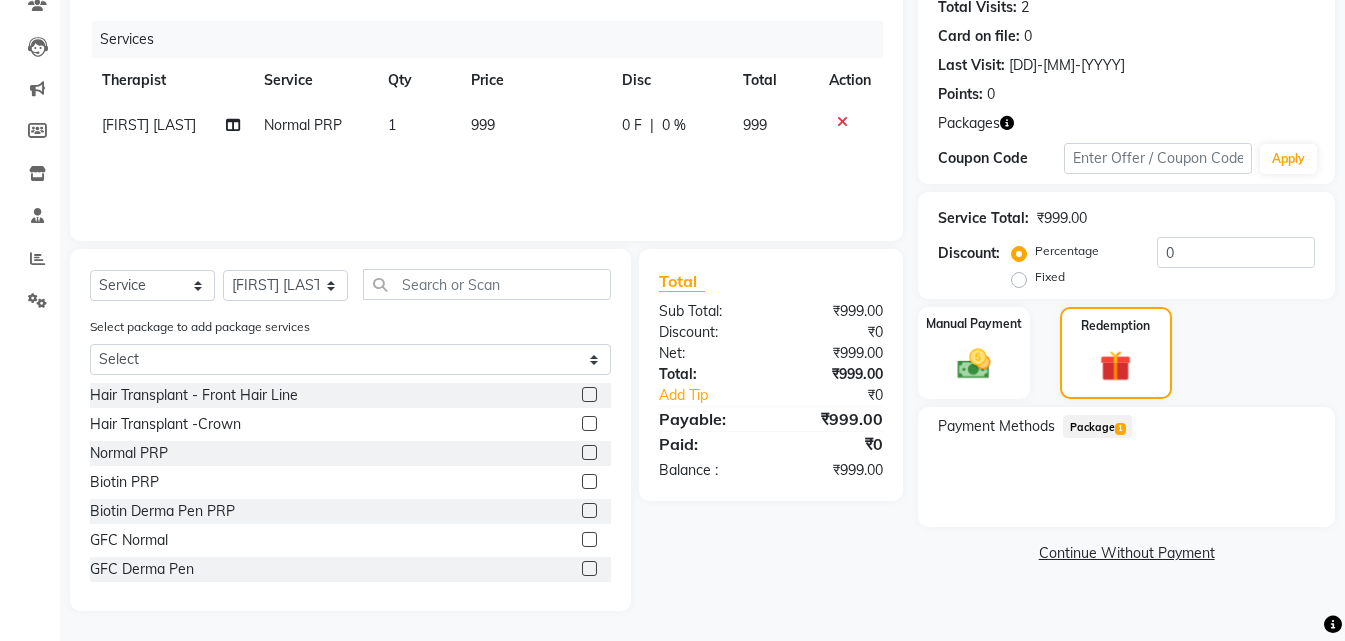 click on "Package  1" 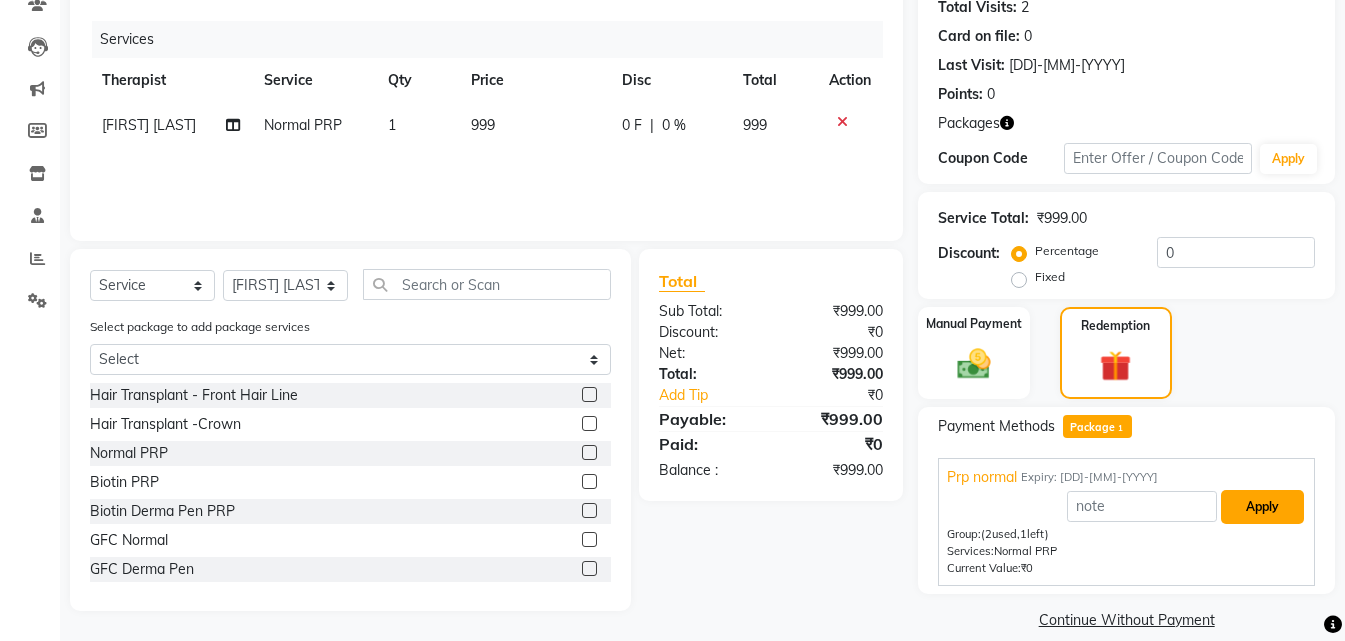 click on "Apply" at bounding box center (1262, 507) 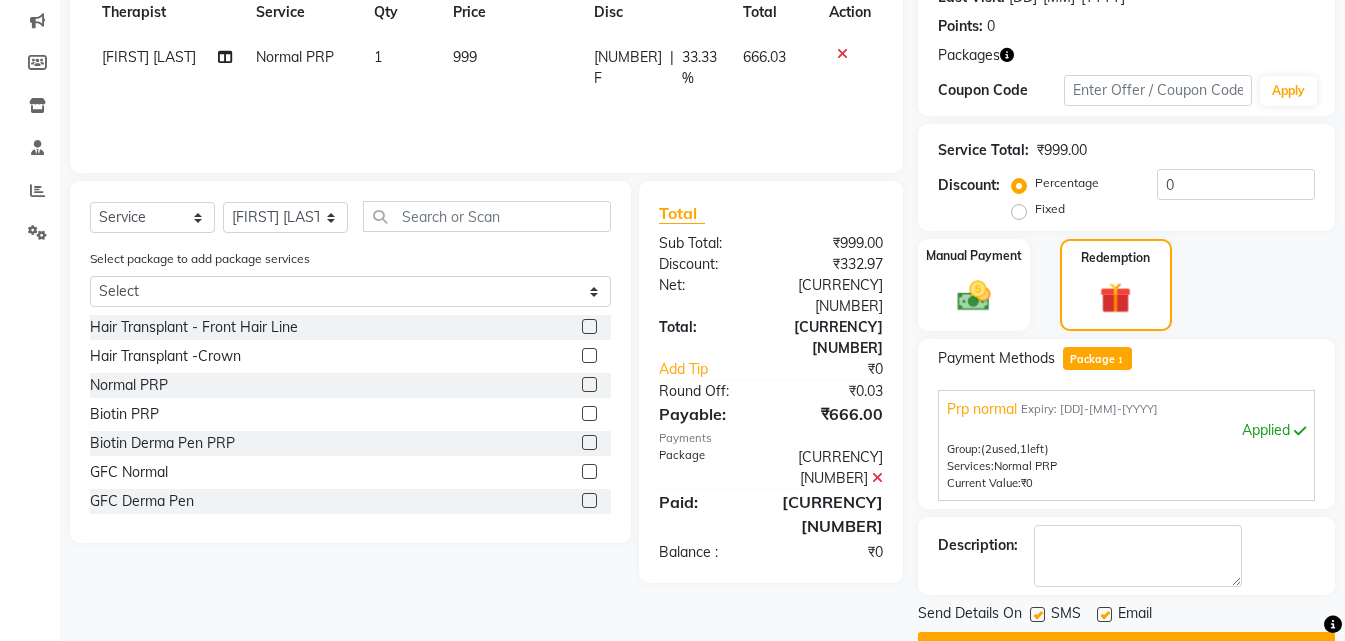 scroll, scrollTop: 347, scrollLeft: 0, axis: vertical 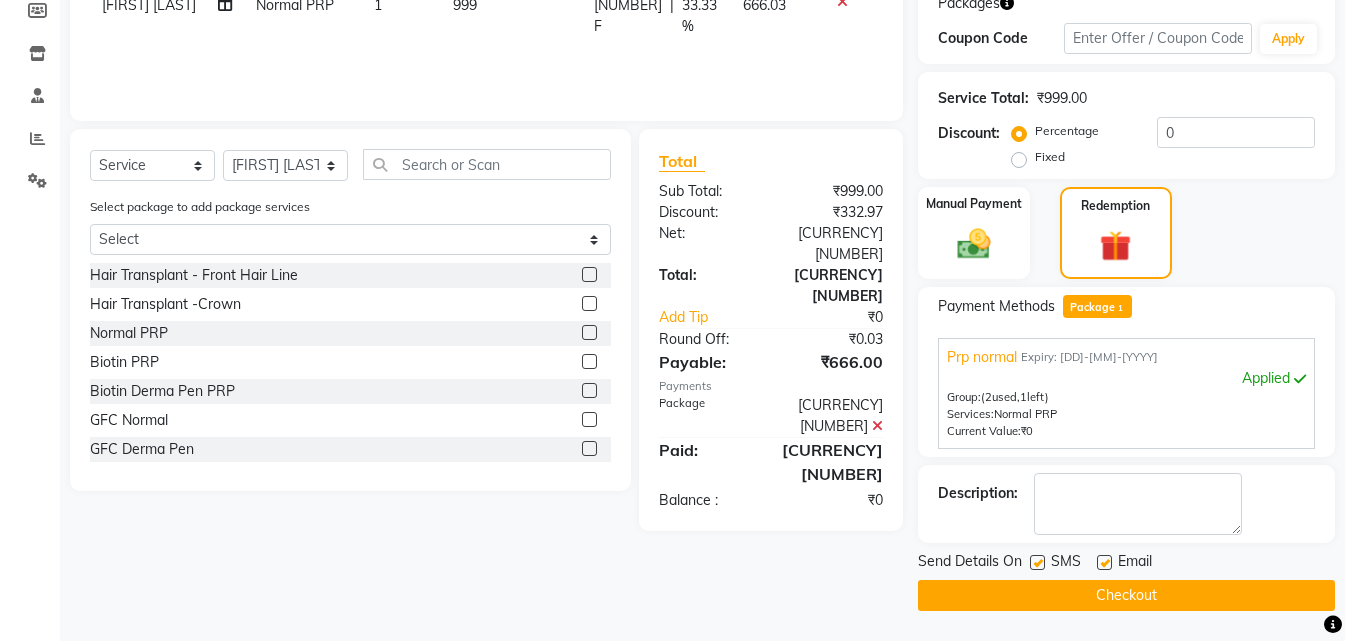 click 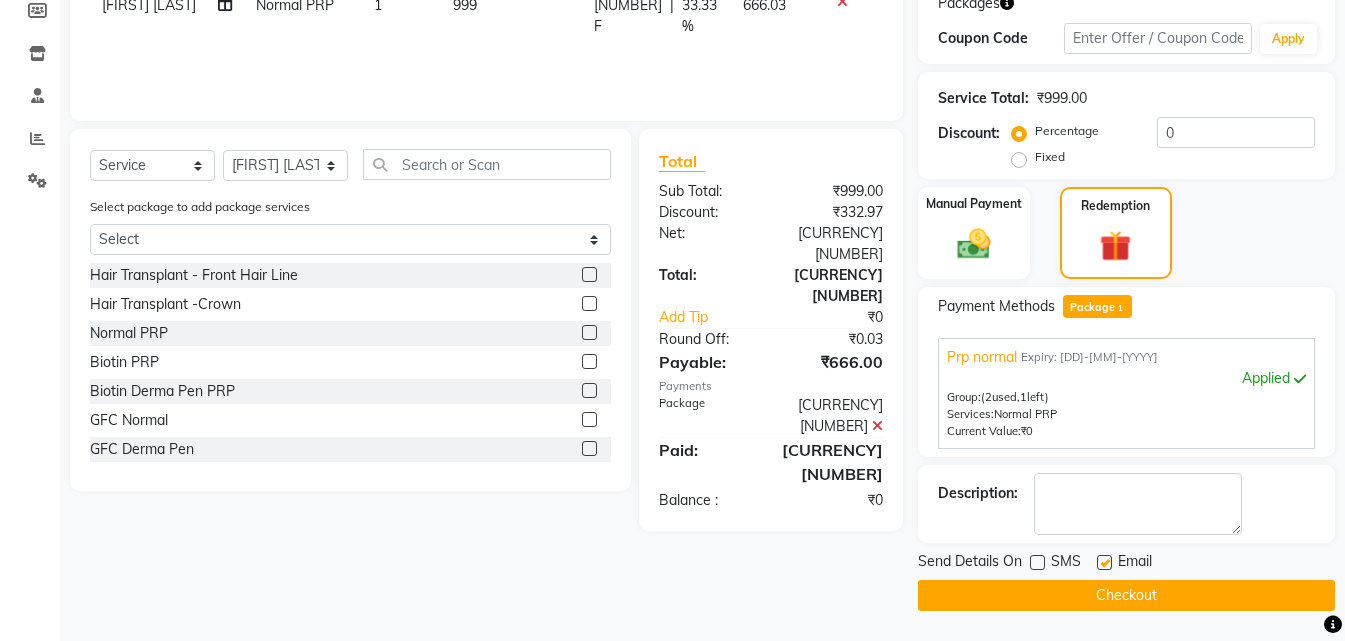 click on "Checkout" 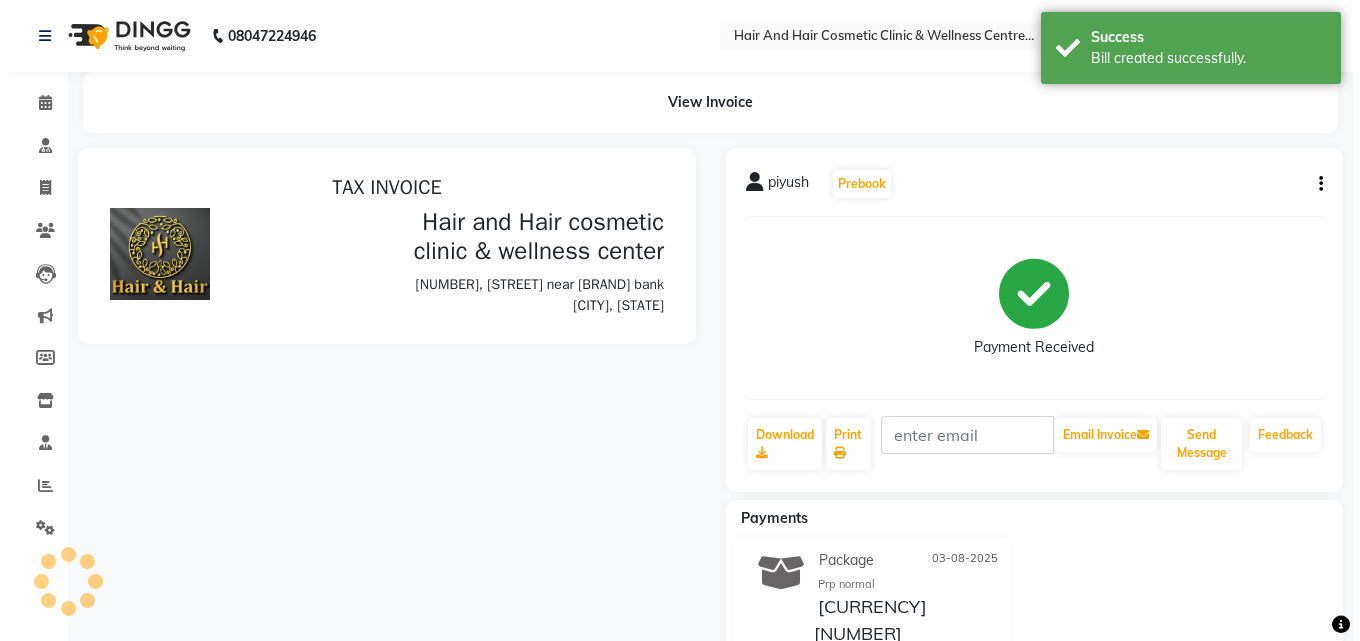 scroll, scrollTop: 0, scrollLeft: 0, axis: both 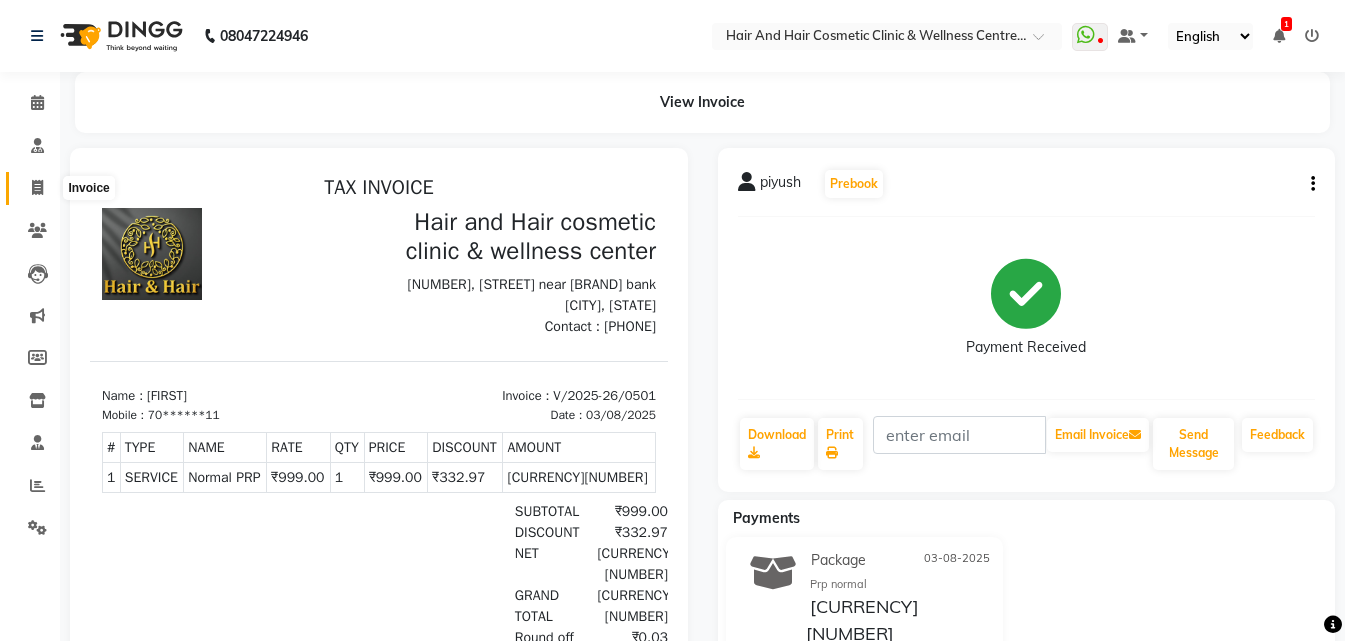 drag, startPoint x: 40, startPoint y: 196, endPoint x: 121, endPoint y: 199, distance: 81.055534 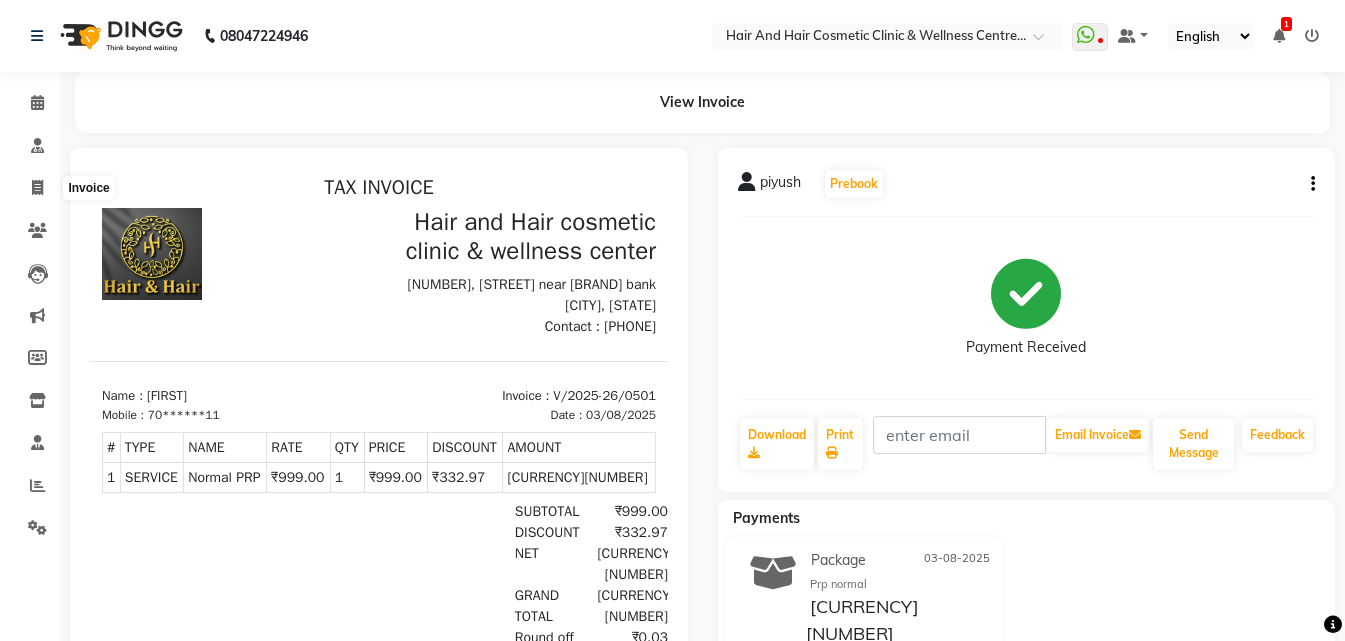 select on "service" 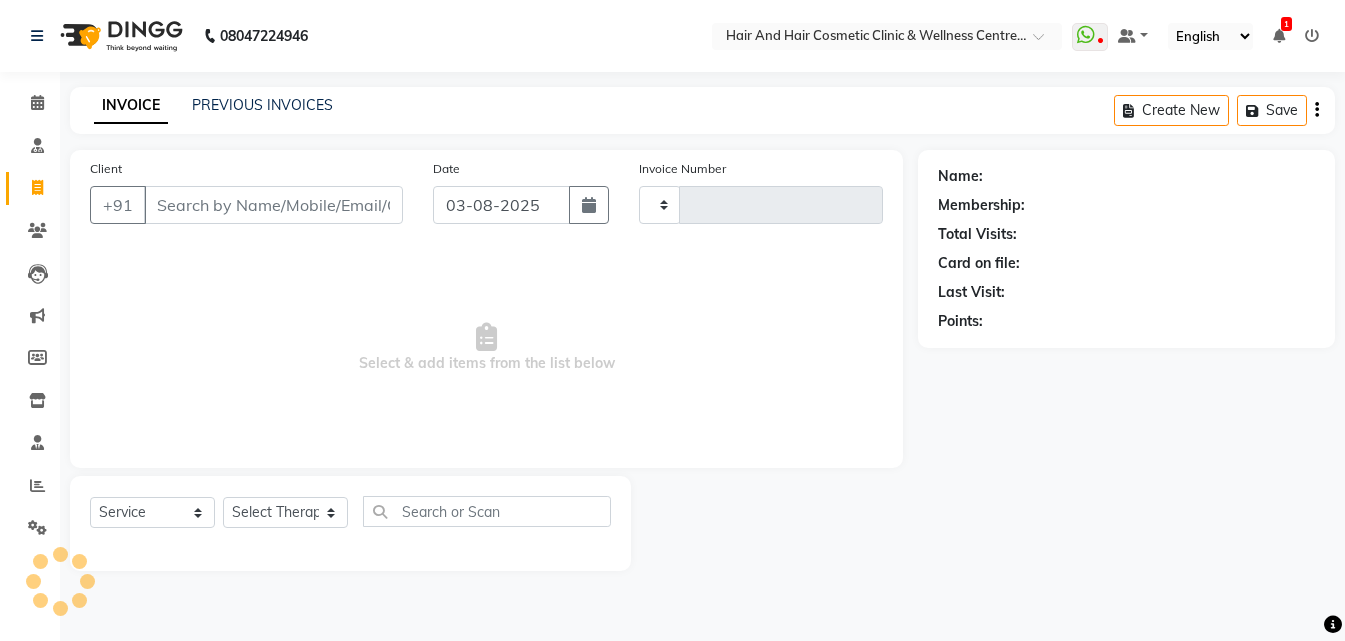 type on "0502" 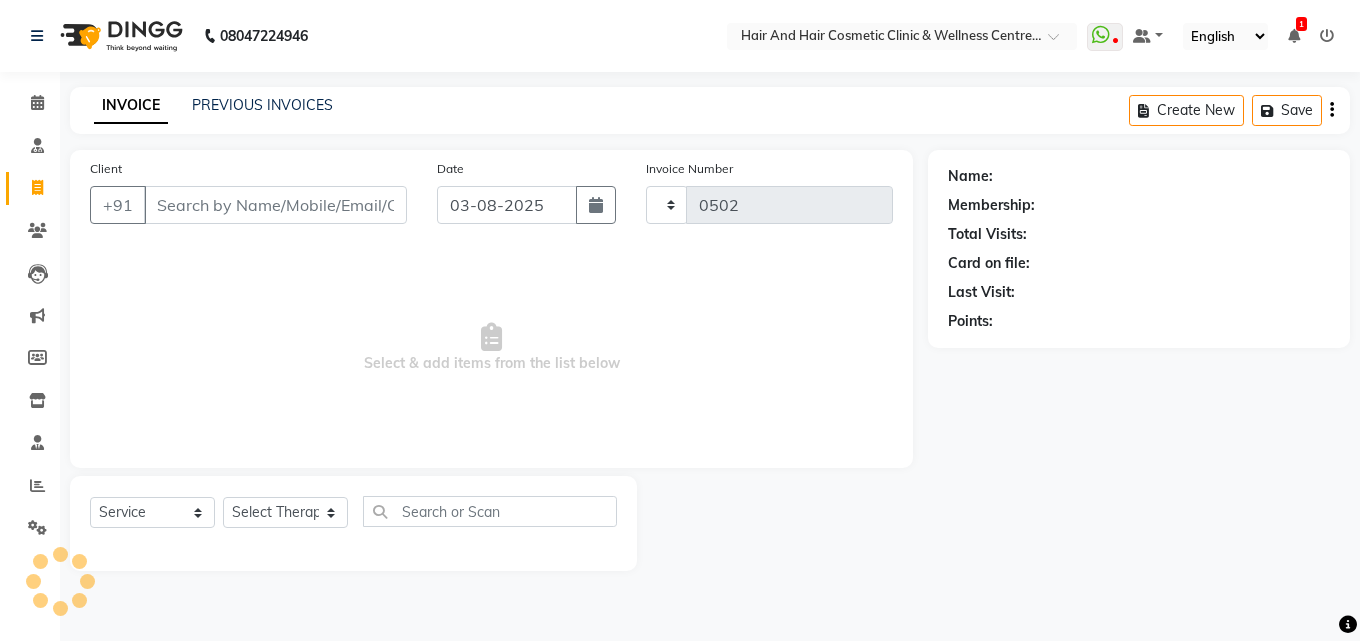 select on "5272" 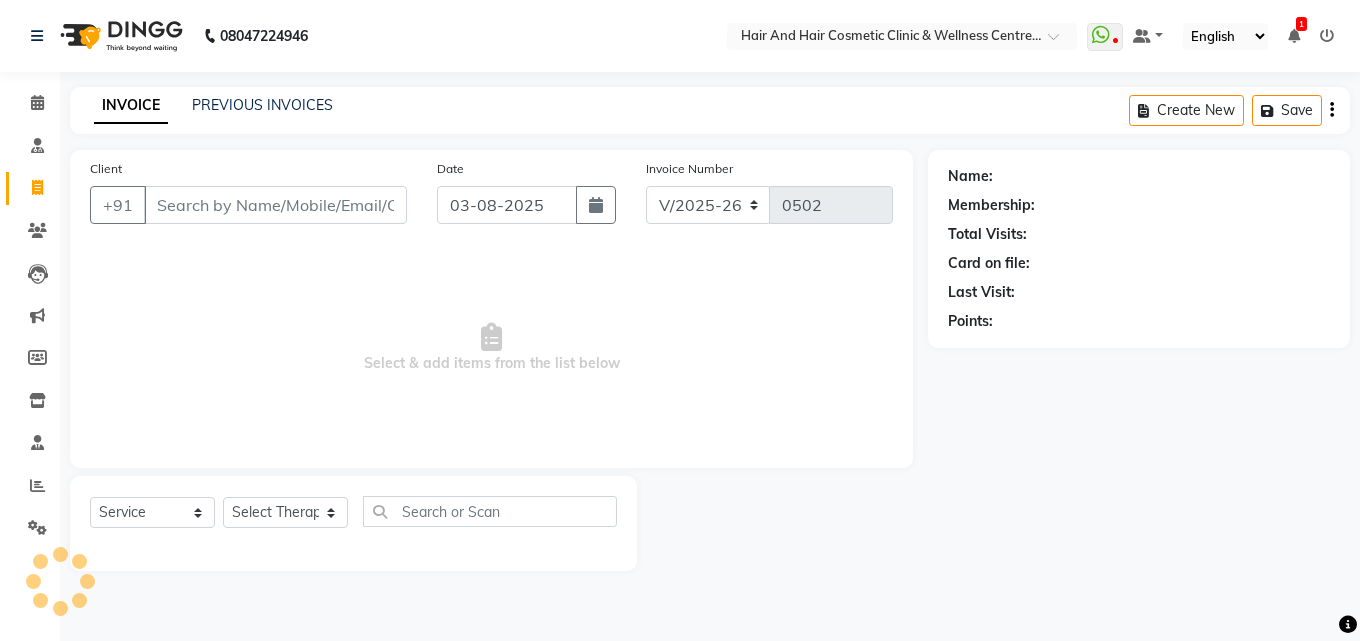 click on "Client" at bounding box center [275, 205] 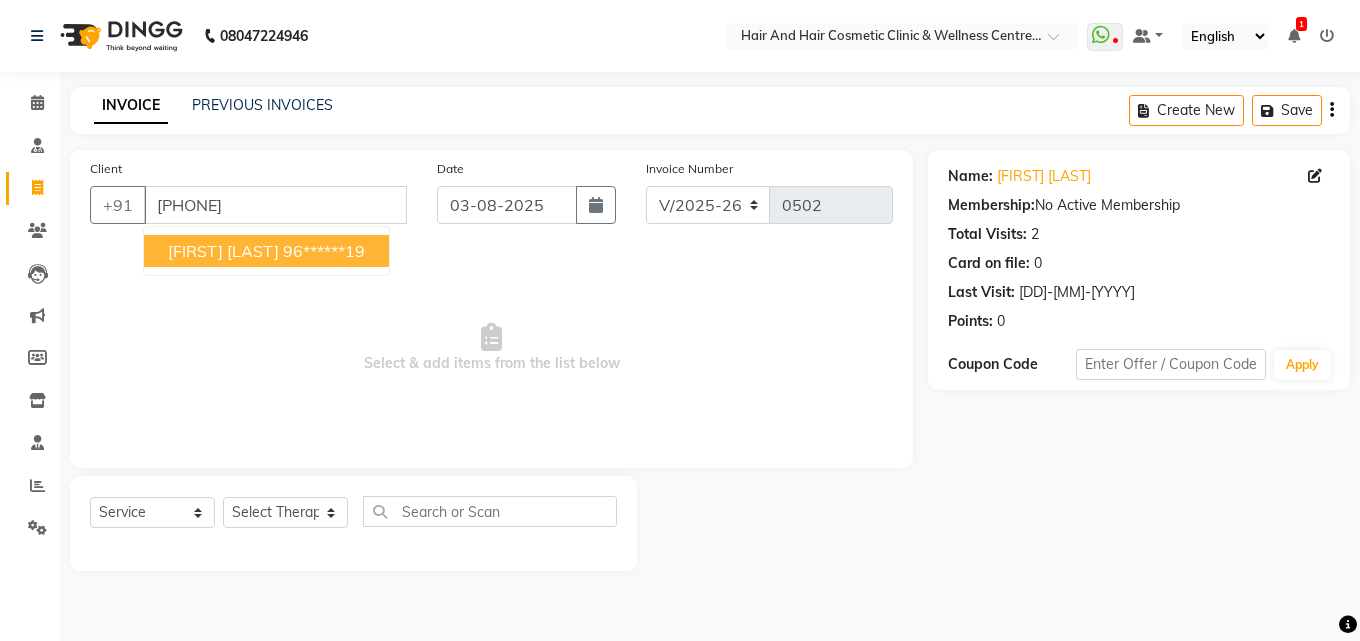 click on "[FIRST] [LAST]" at bounding box center [223, 251] 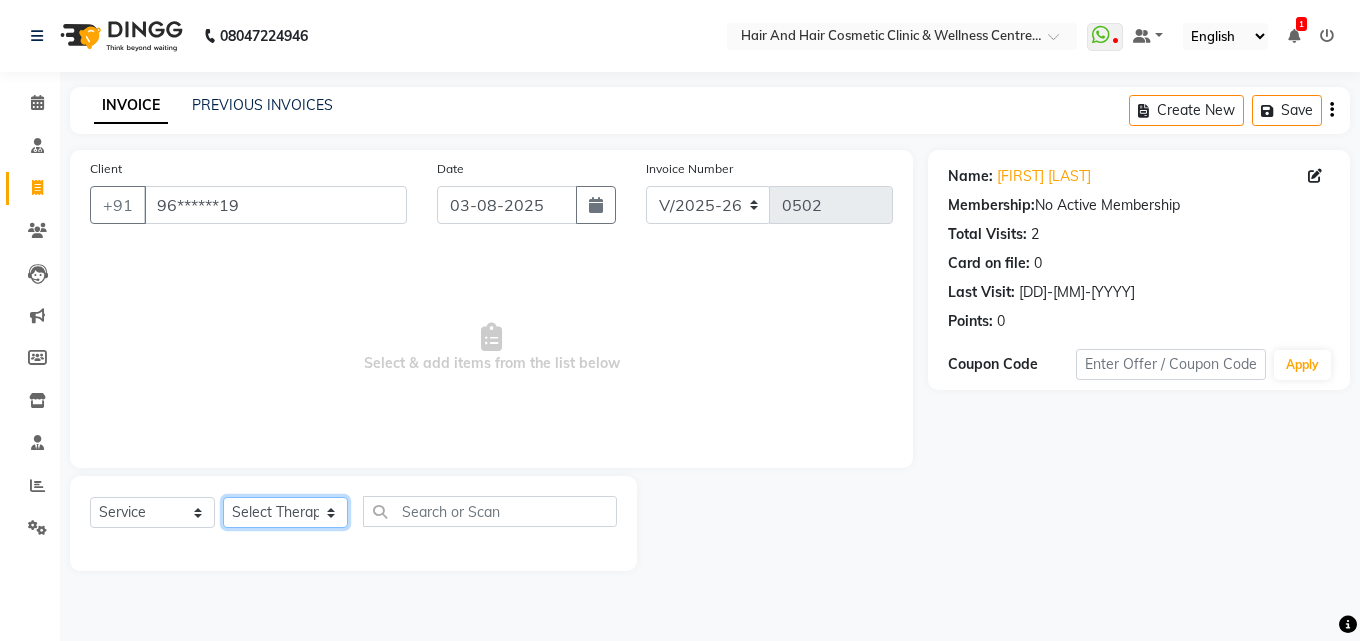 click on "Select Therapist [FIRST] [LAST]  DR [FIRST] [LAST]  DR [FIRST] [LAST] Frontdesk [FIRST] [LAST]  [FIRST] [LAST] [FIRST] [LAST] [FIRST] [LAST]" 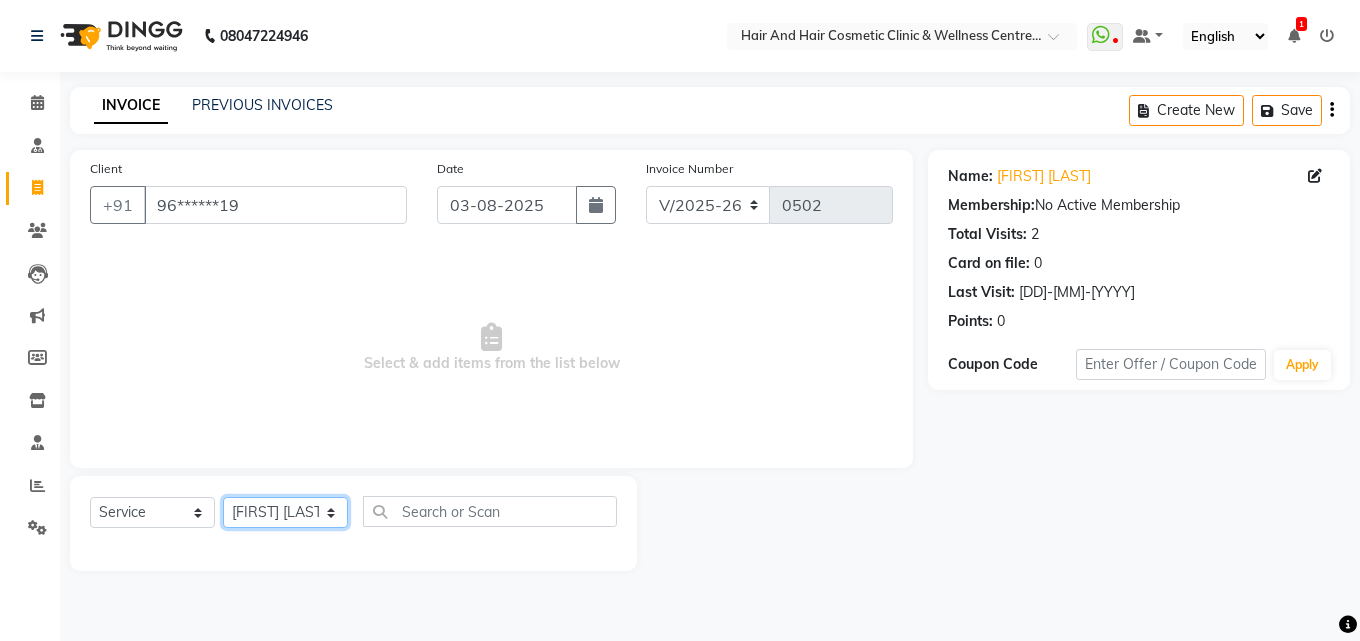 click on "Select Therapist [FIRST] [LAST]  DR [FIRST] [LAST]  DR [FIRST] [LAST] Frontdesk [FIRST] [LAST]  [FIRST] [LAST] [FIRST] [LAST] [FIRST] [LAST]" 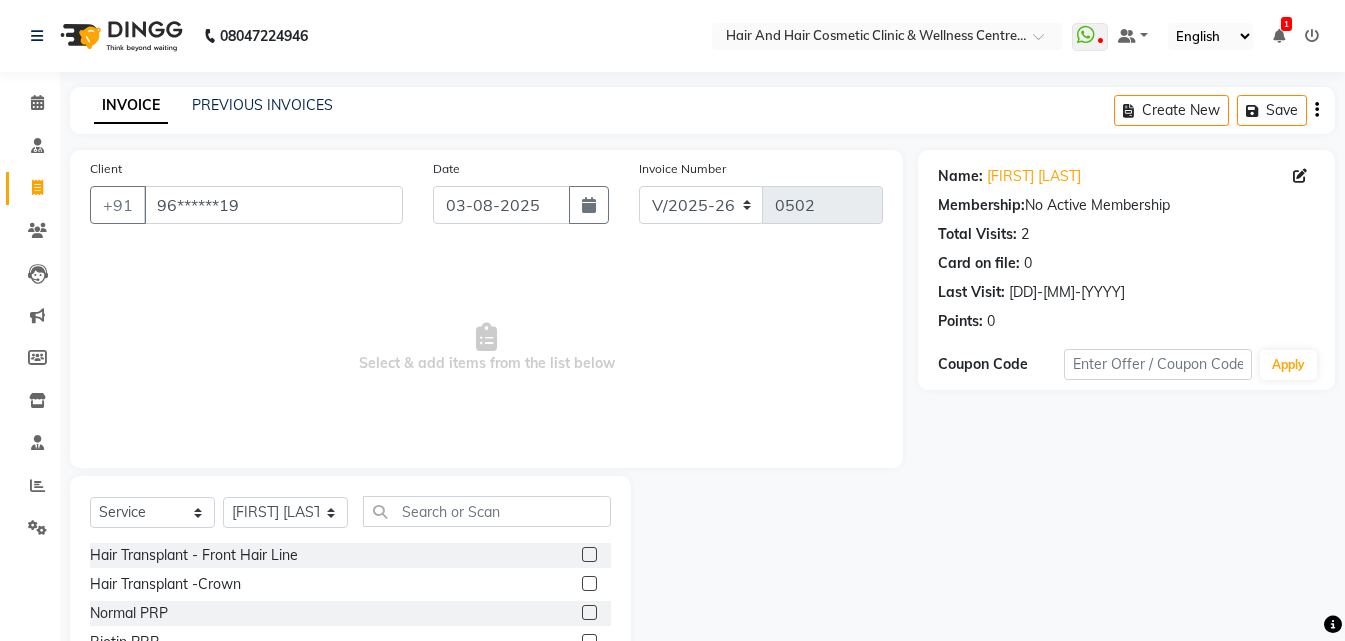 click on "INVOICE PREVIOUS INVOICES Create New   Save" 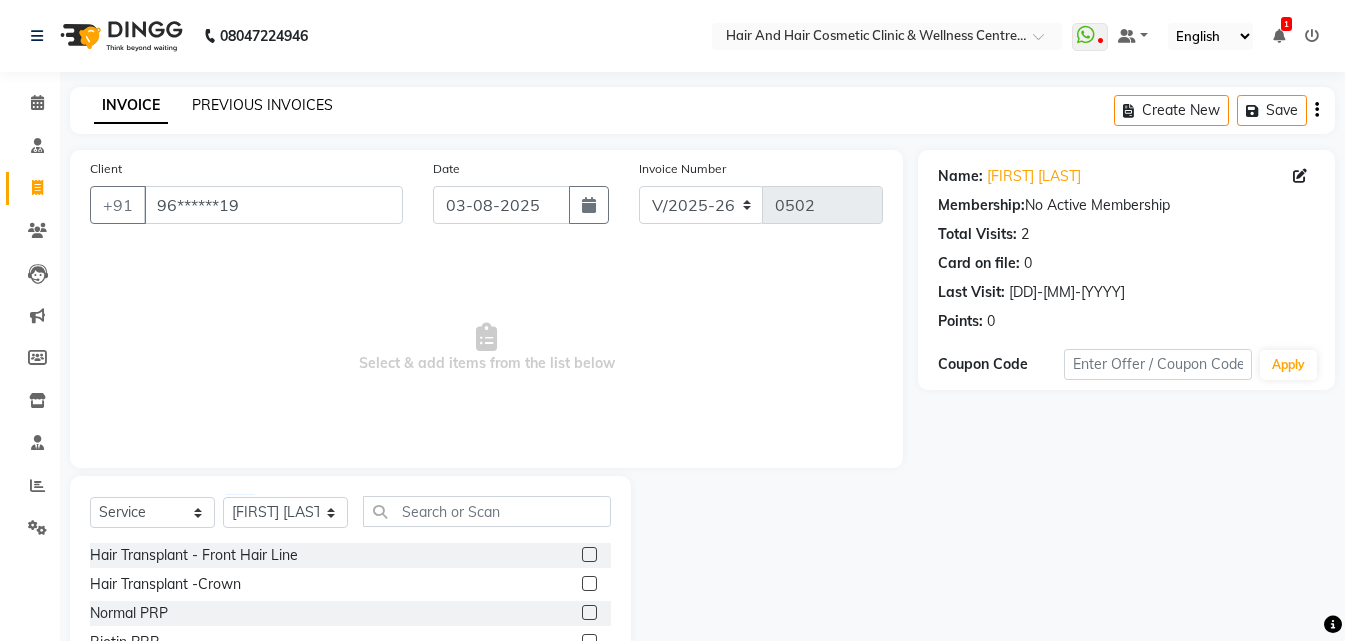 click on "PREVIOUS INVOICES" 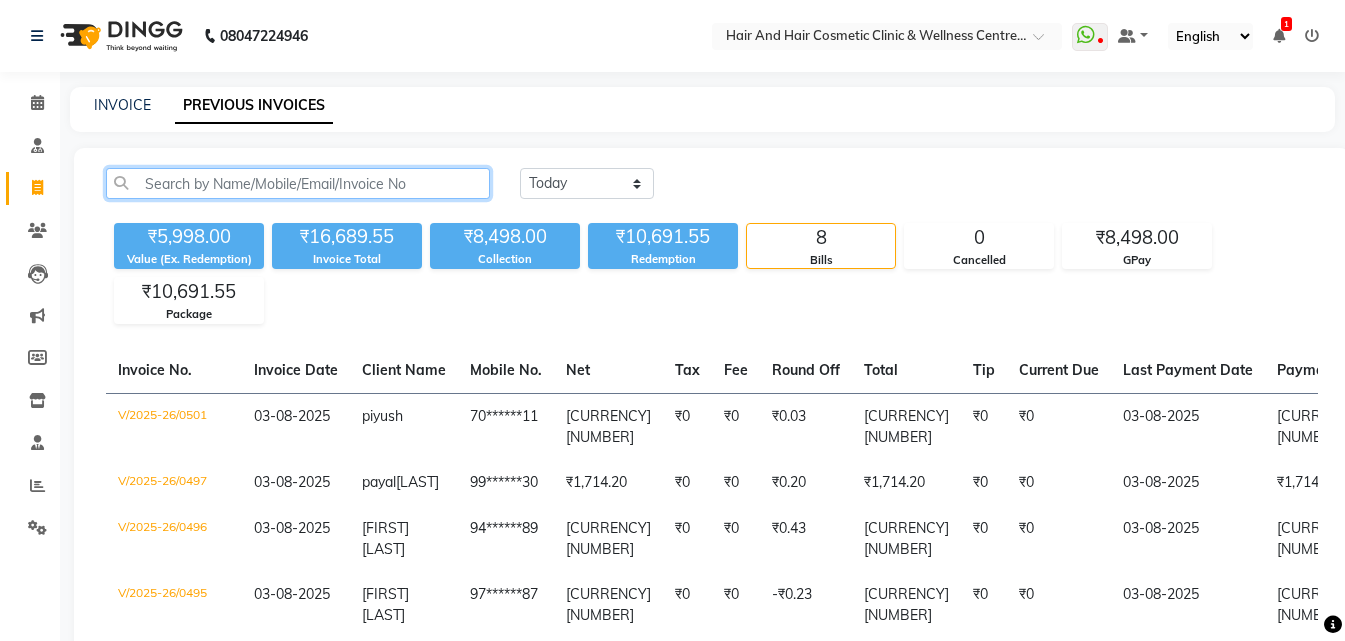 click 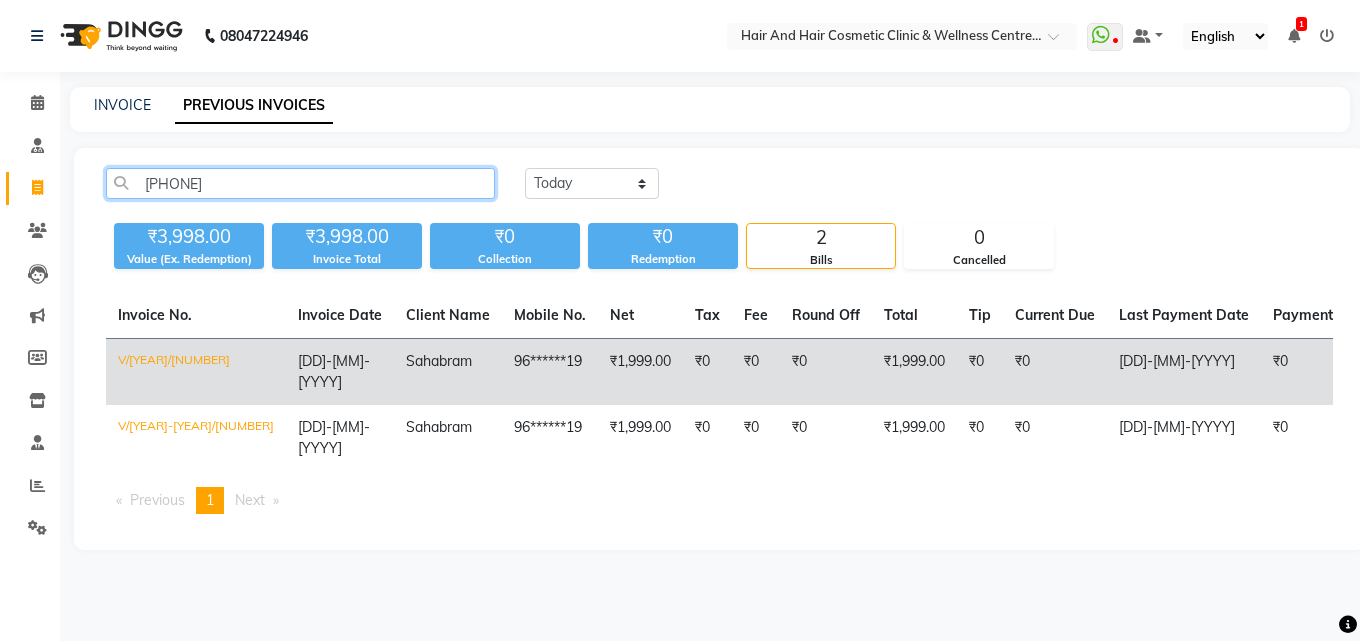 type on "[PHONE]" 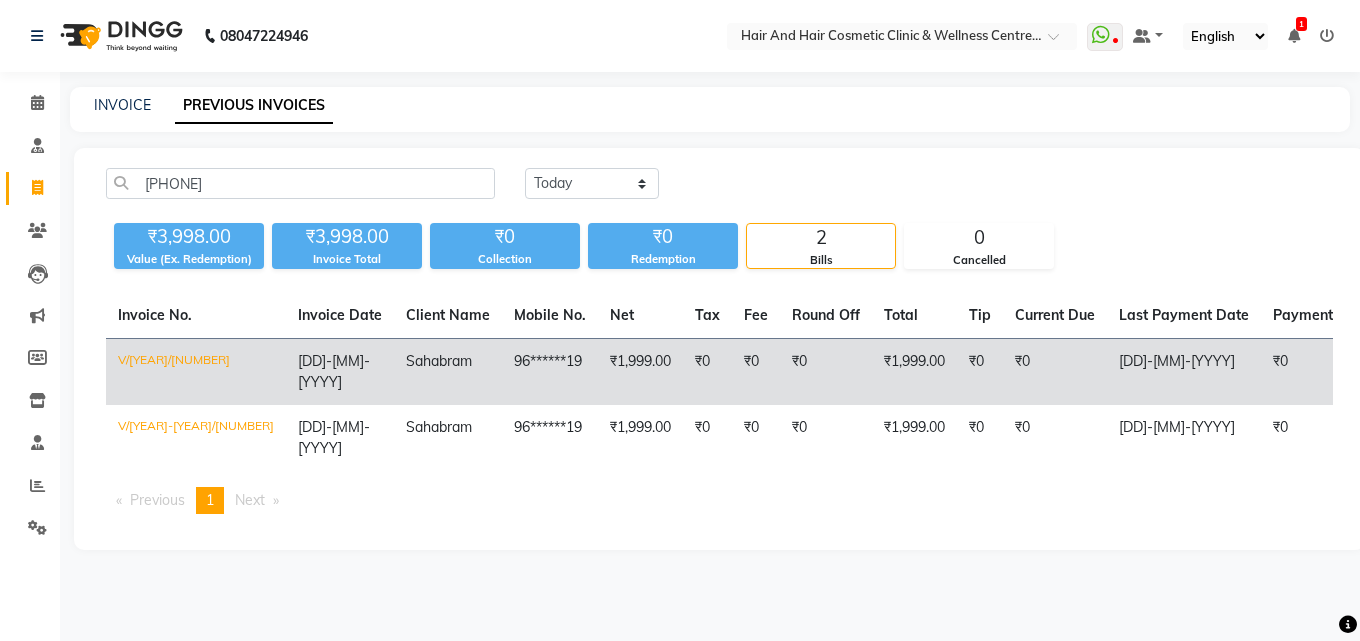 click on "[DD]-[MM]-[YYYY]" 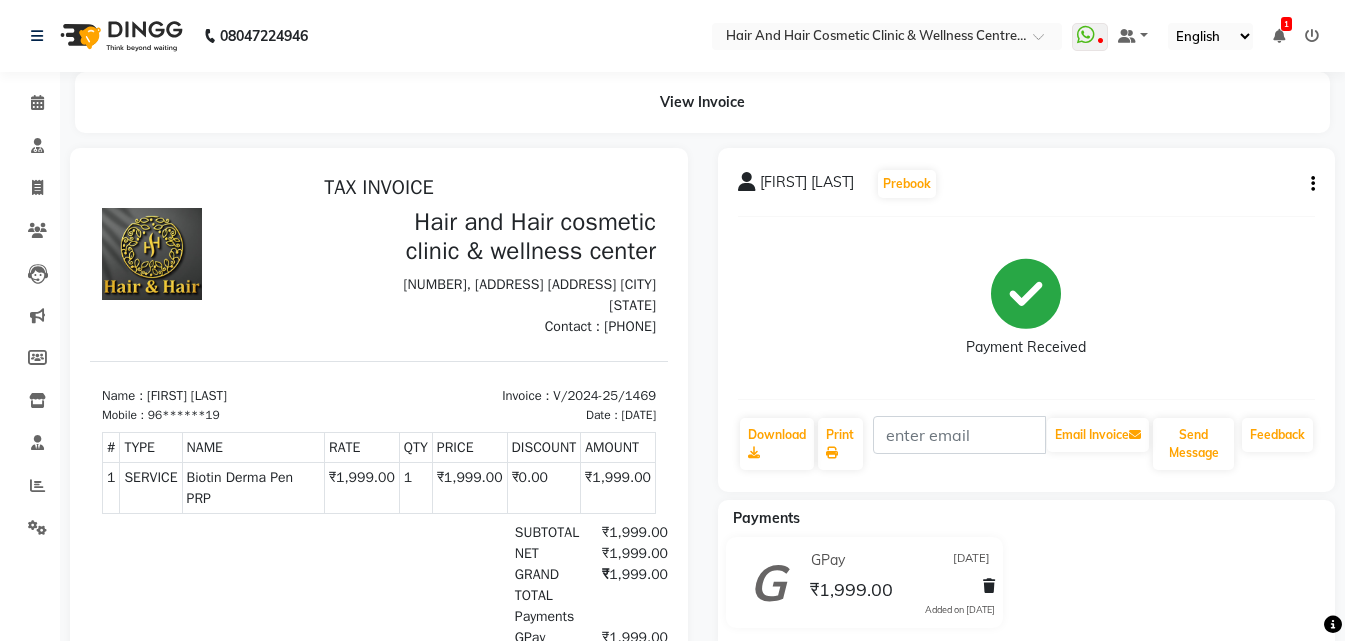 scroll, scrollTop: 320, scrollLeft: 0, axis: vertical 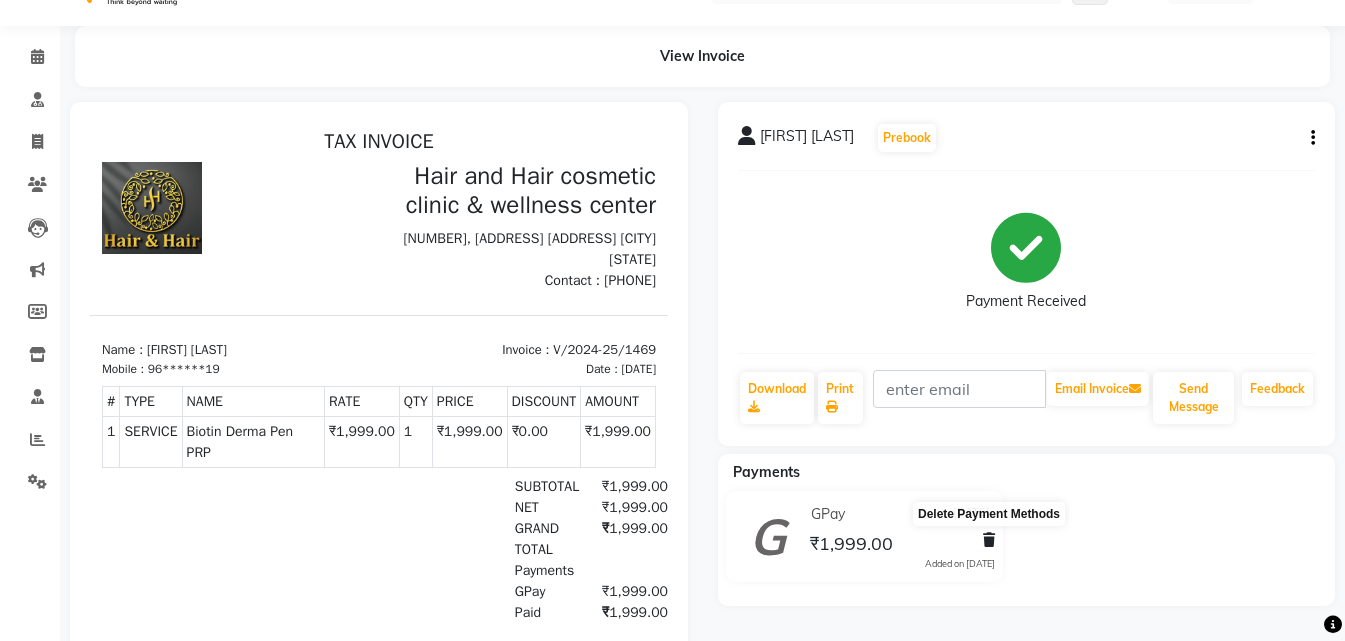 click 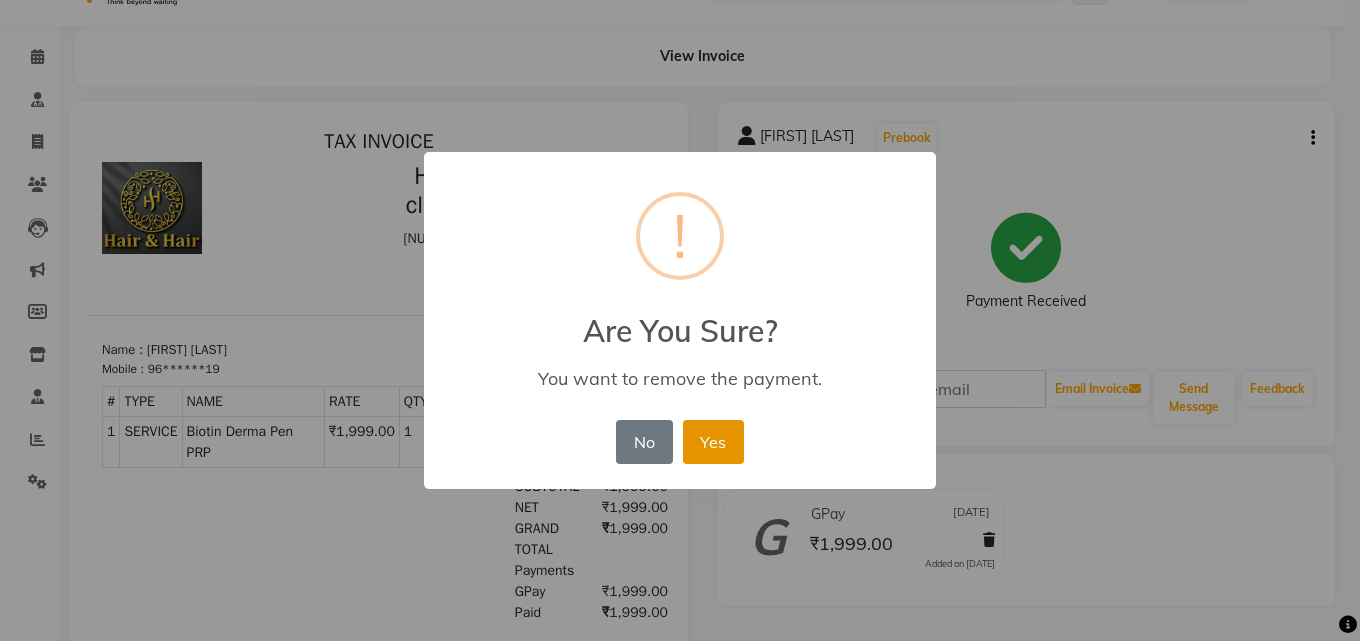 click on "Yes" at bounding box center (713, 442) 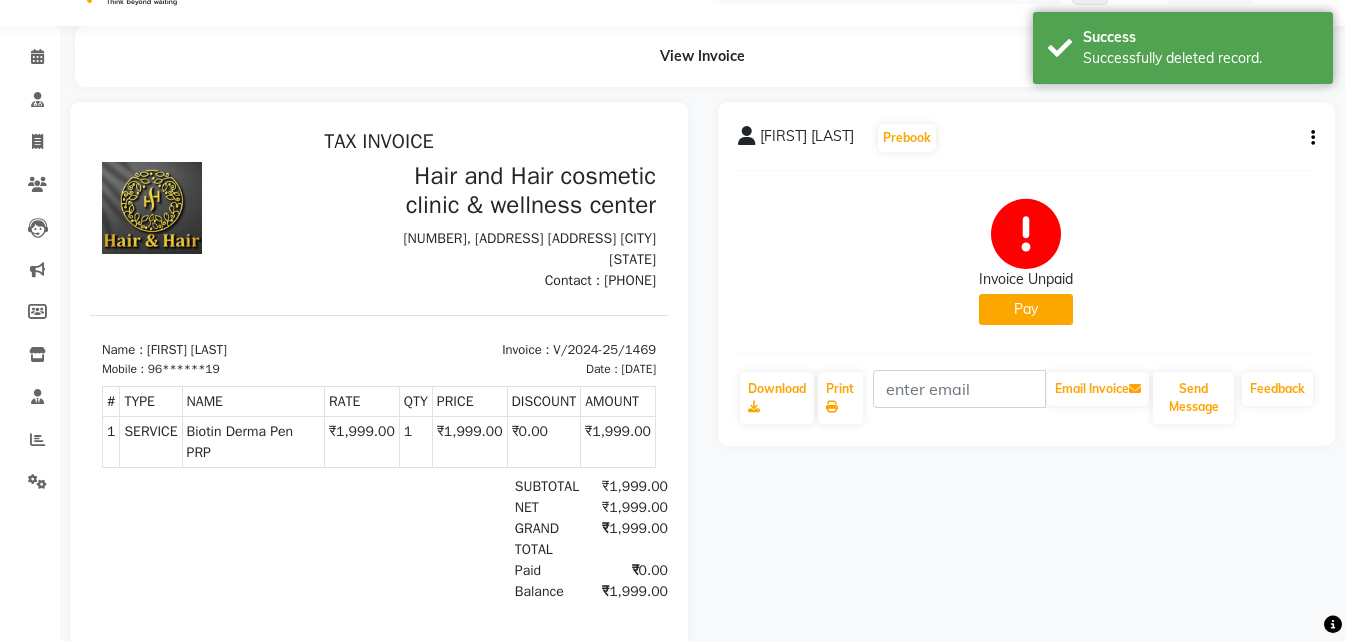 click on "Sahab ram  Prebook   Invoice Unpaid   Pay  Download  Print   Email Invoice   Send Message Feedback" 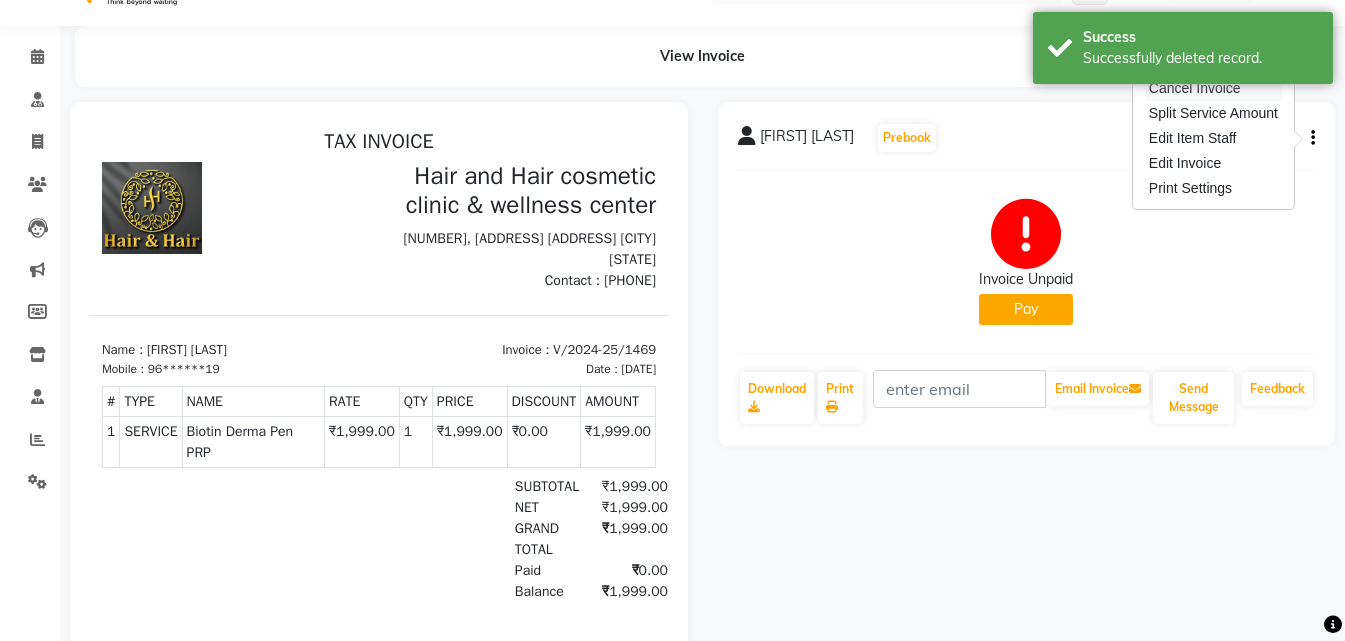 click on "Cancel Invoice" at bounding box center [1213, 88] 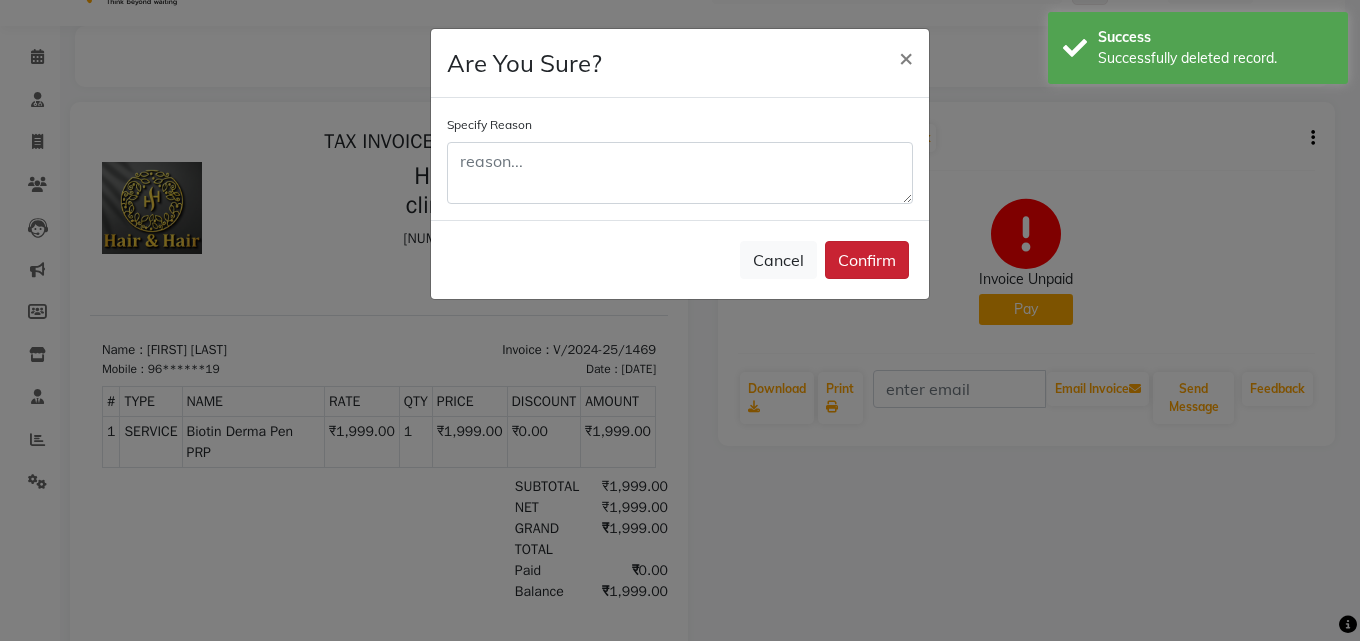 click on "Confirm" 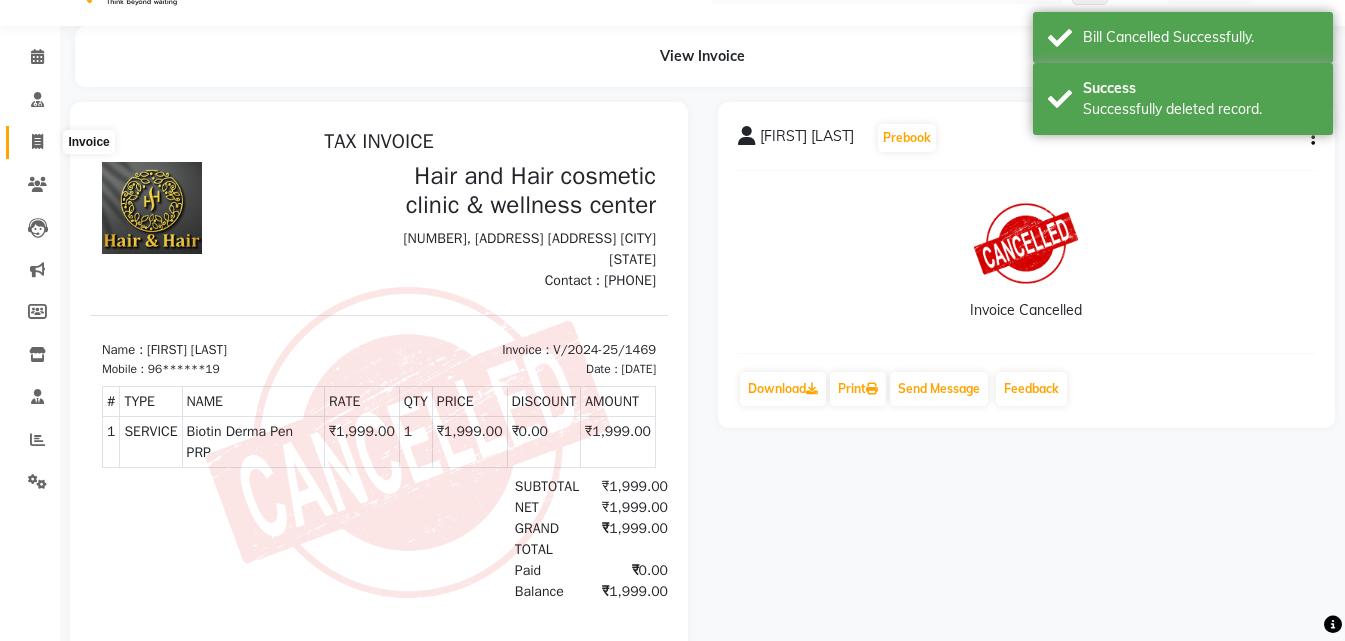 click 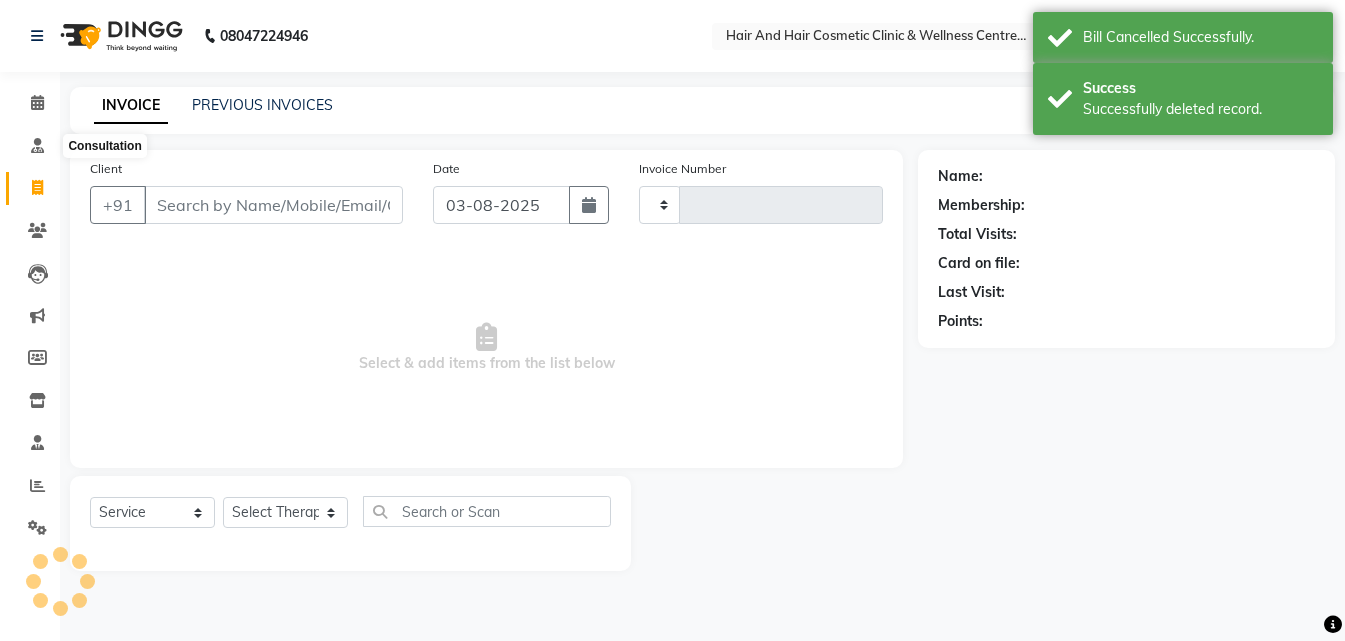 scroll, scrollTop: 0, scrollLeft: 0, axis: both 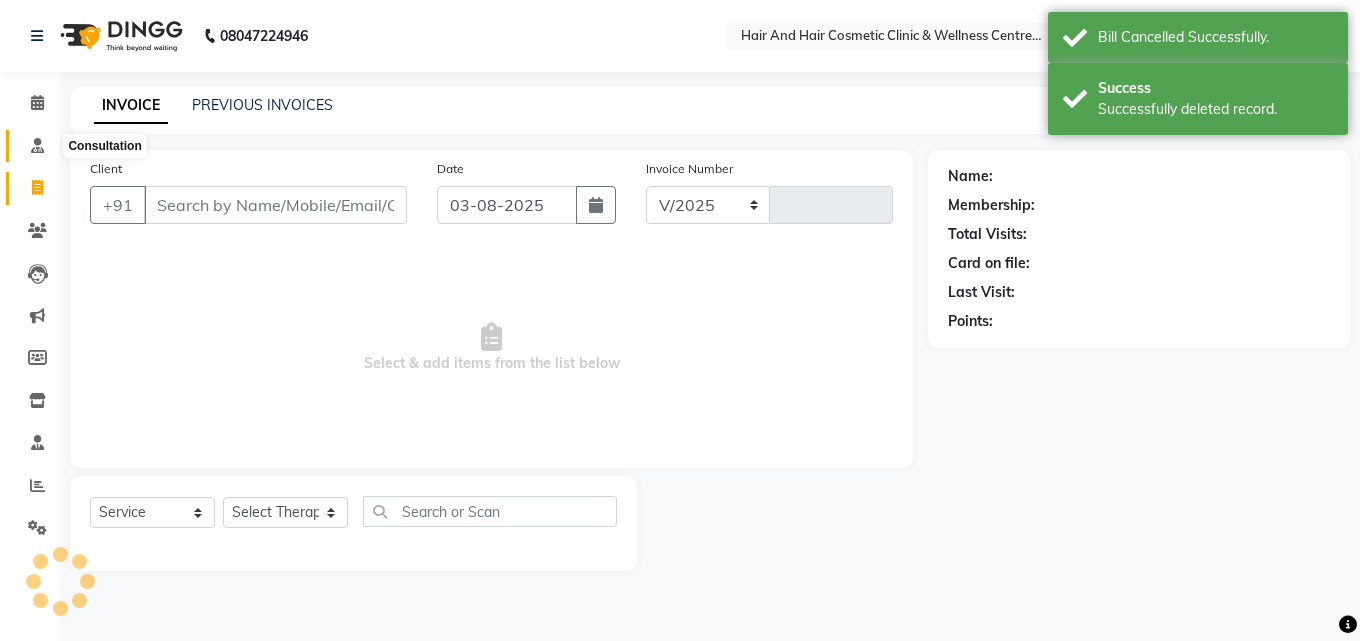 select on "5272" 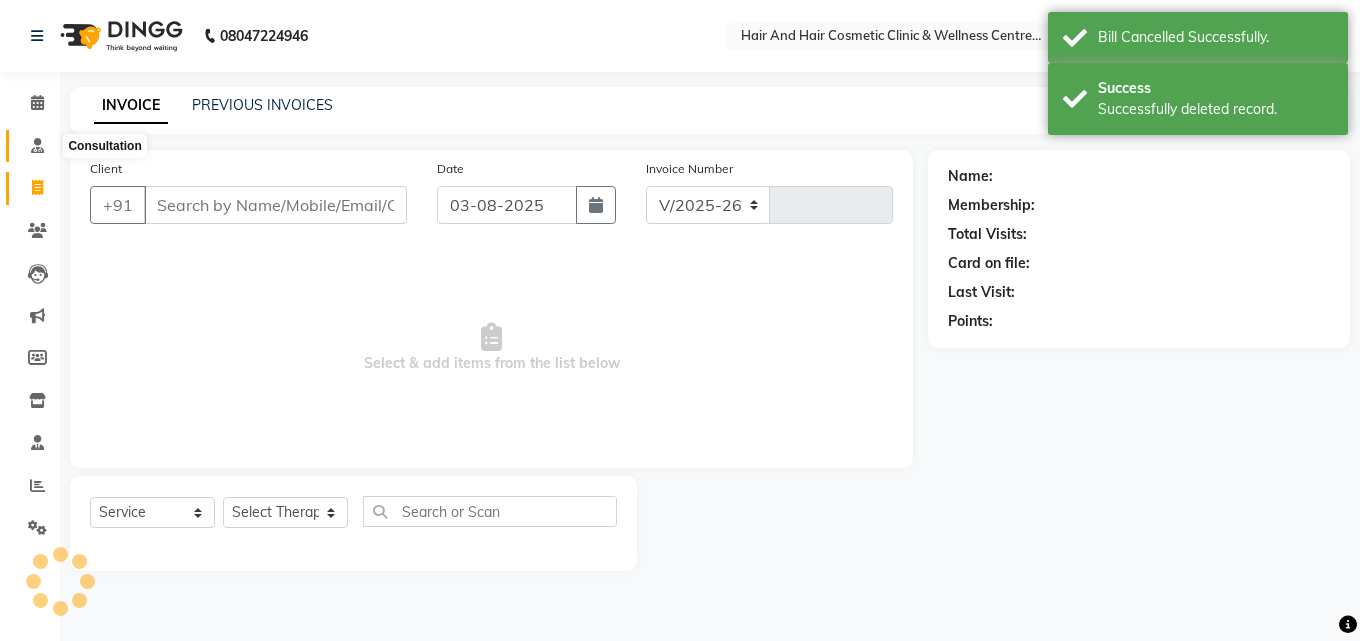 type on "0502" 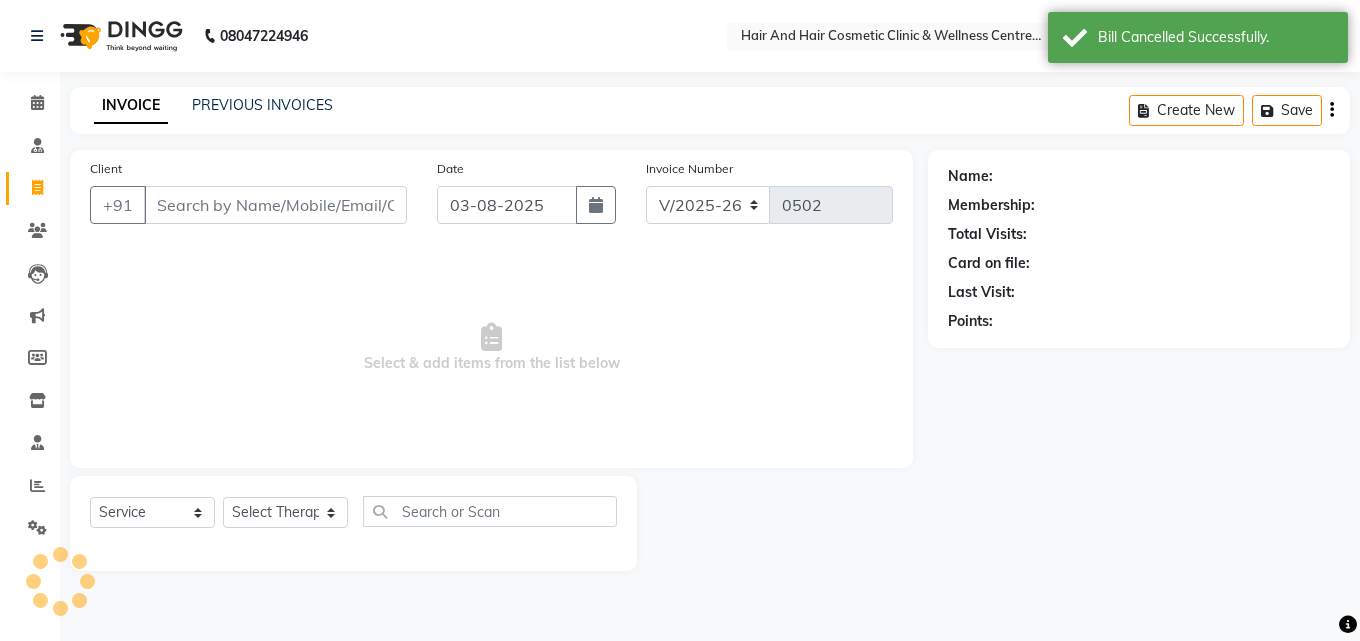 click on "Client" at bounding box center [275, 205] 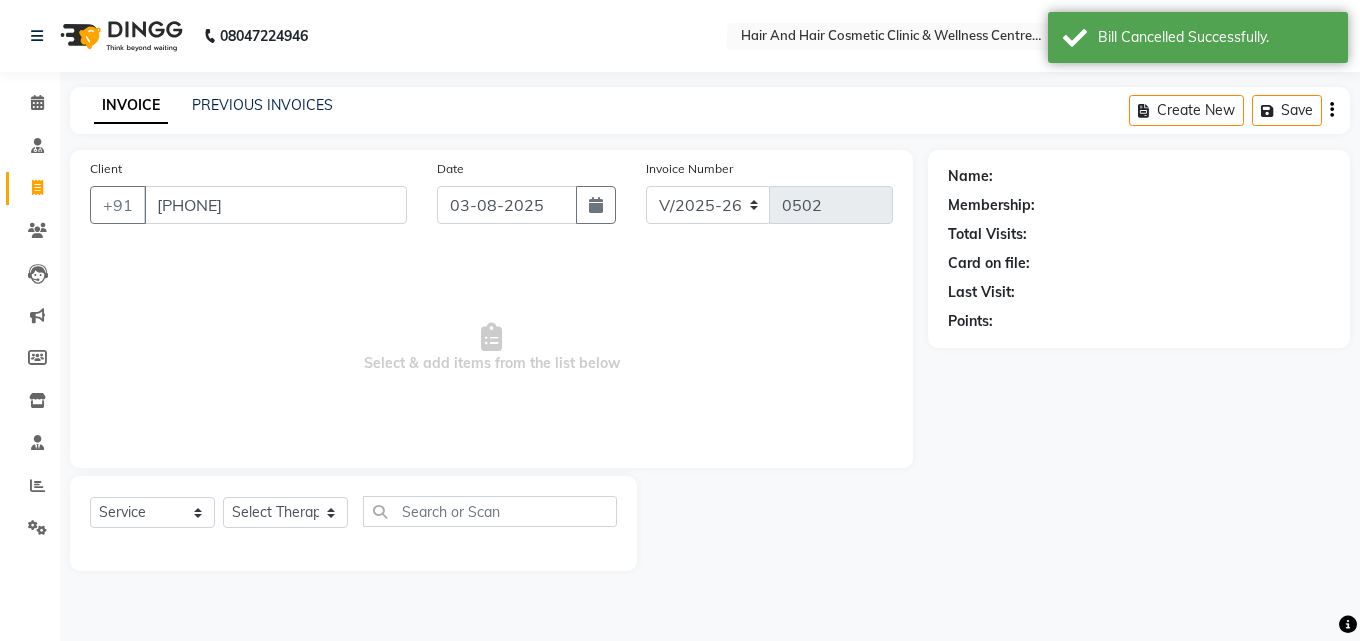 type on "[PHONE]" 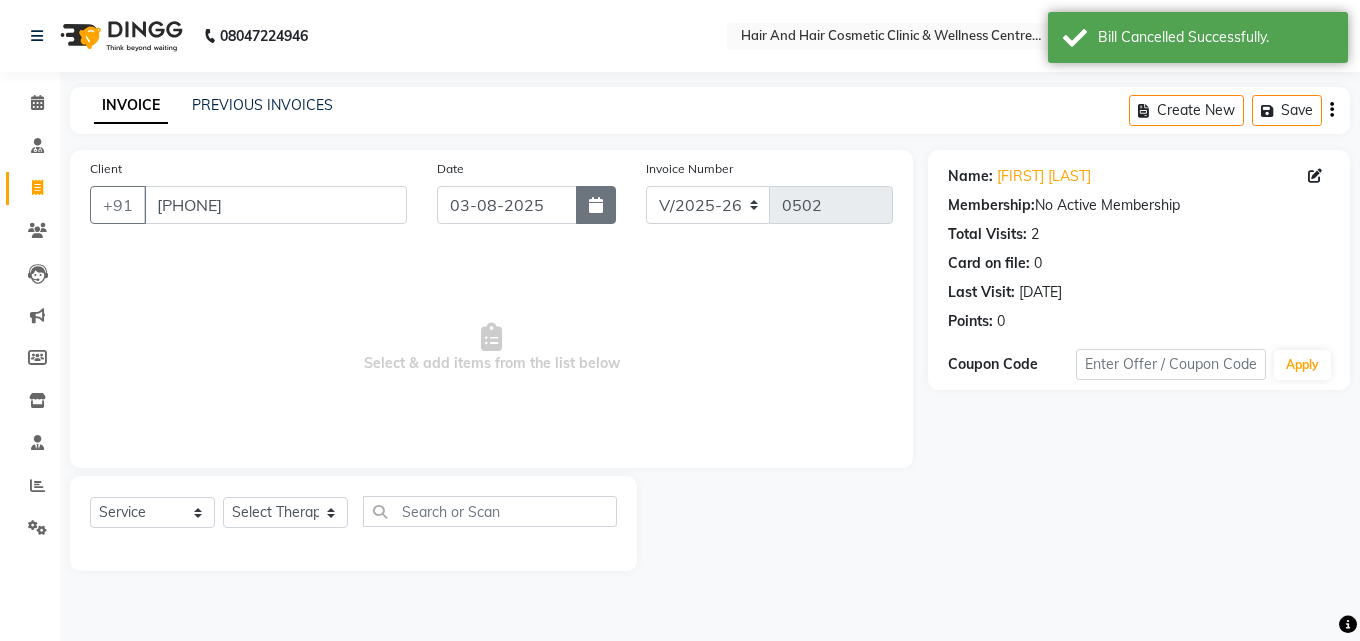click 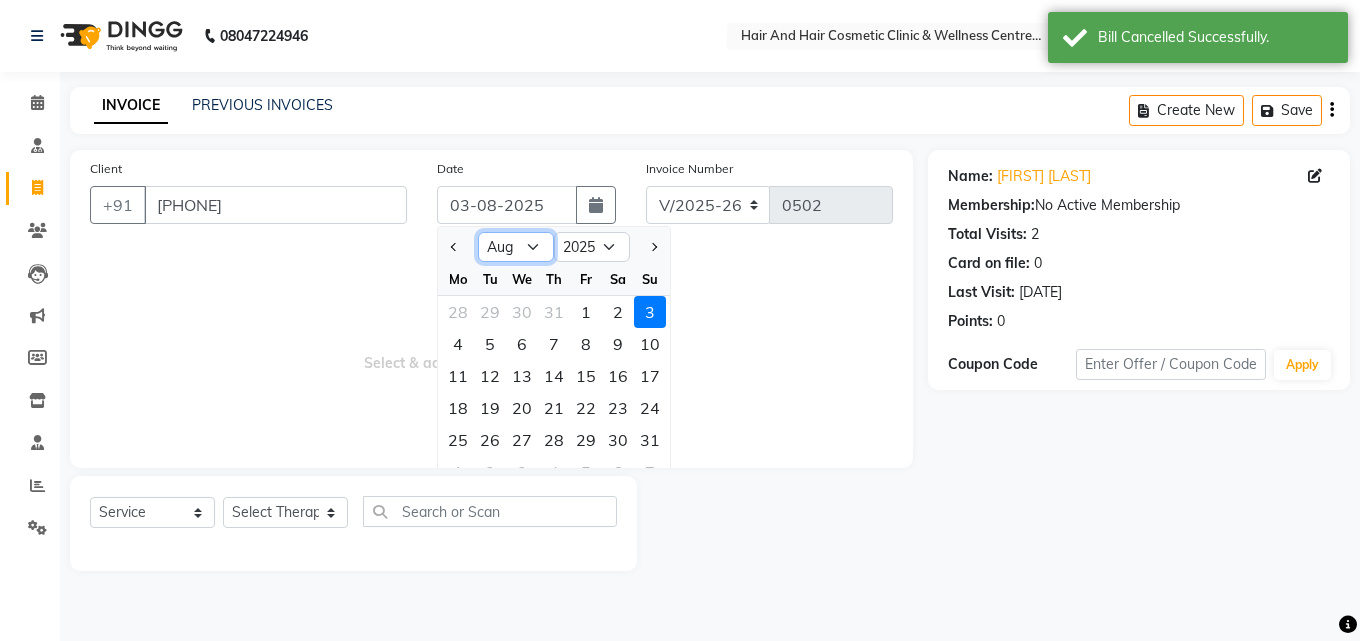 click on "Jan Feb Mar Apr May Jun Jul Aug Sep Oct Nov Dec" 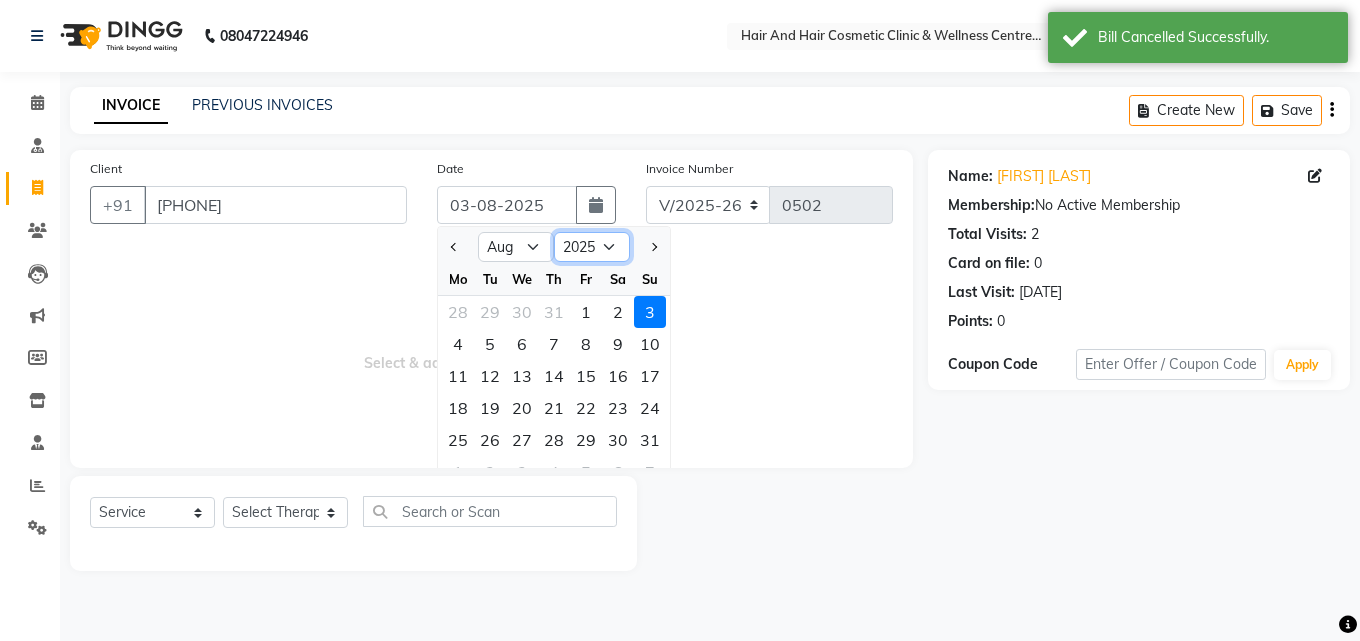 click on "2015 2016 2017 2018 2019 2020 2021 2022 2023 2024 2025 2026 2027 2028 2029 2030 2031 2032 2033 2034 2035" 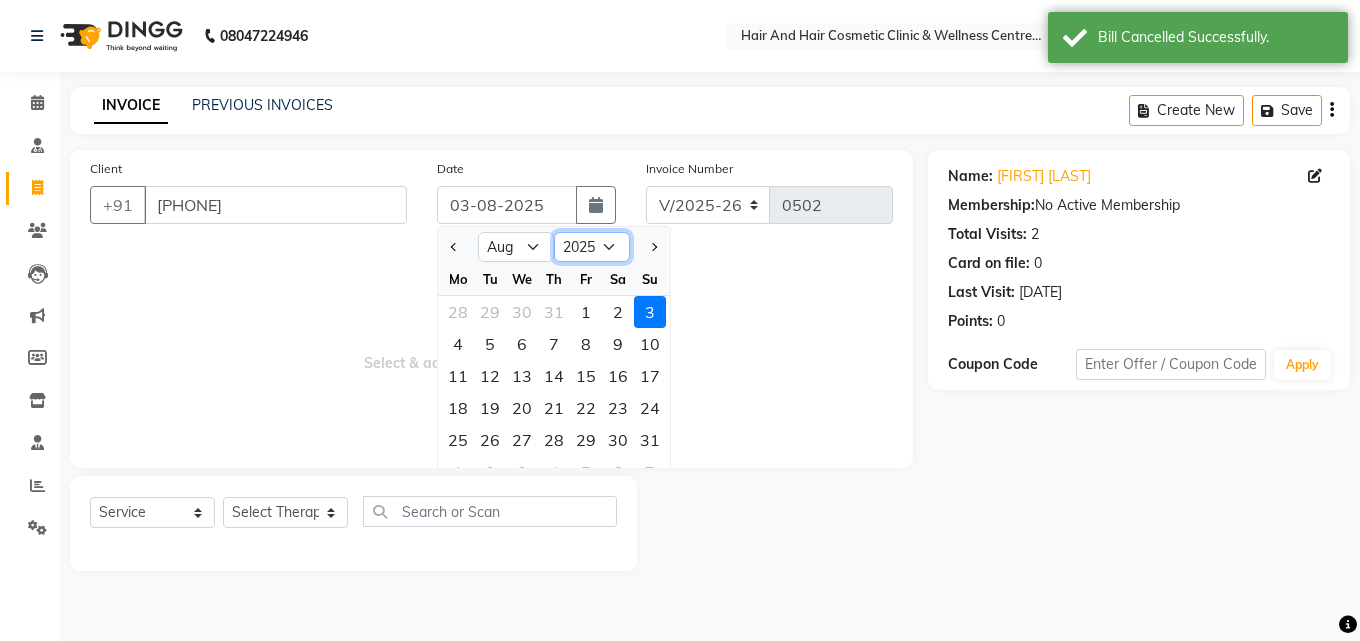 select on "2024" 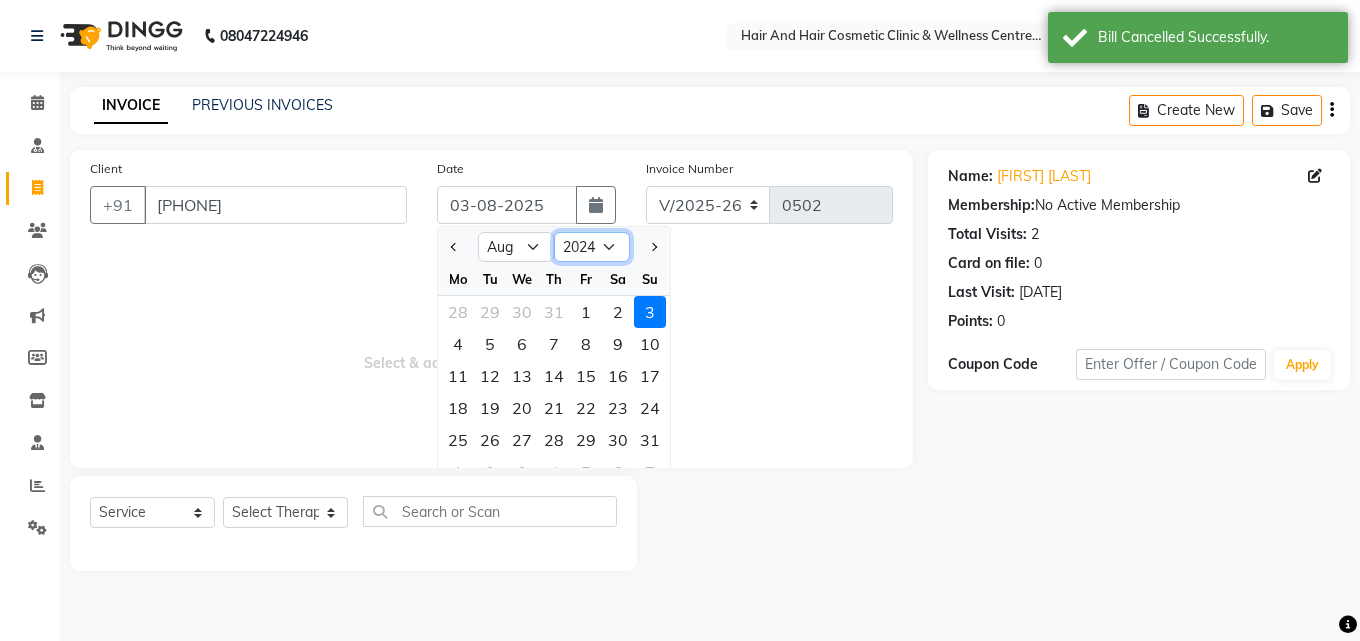 click on "2015 2016 2017 2018 2019 2020 2021 2022 2023 2024 2025 2026 2027 2028 2029 2030 2031 2032 2033 2034 2035" 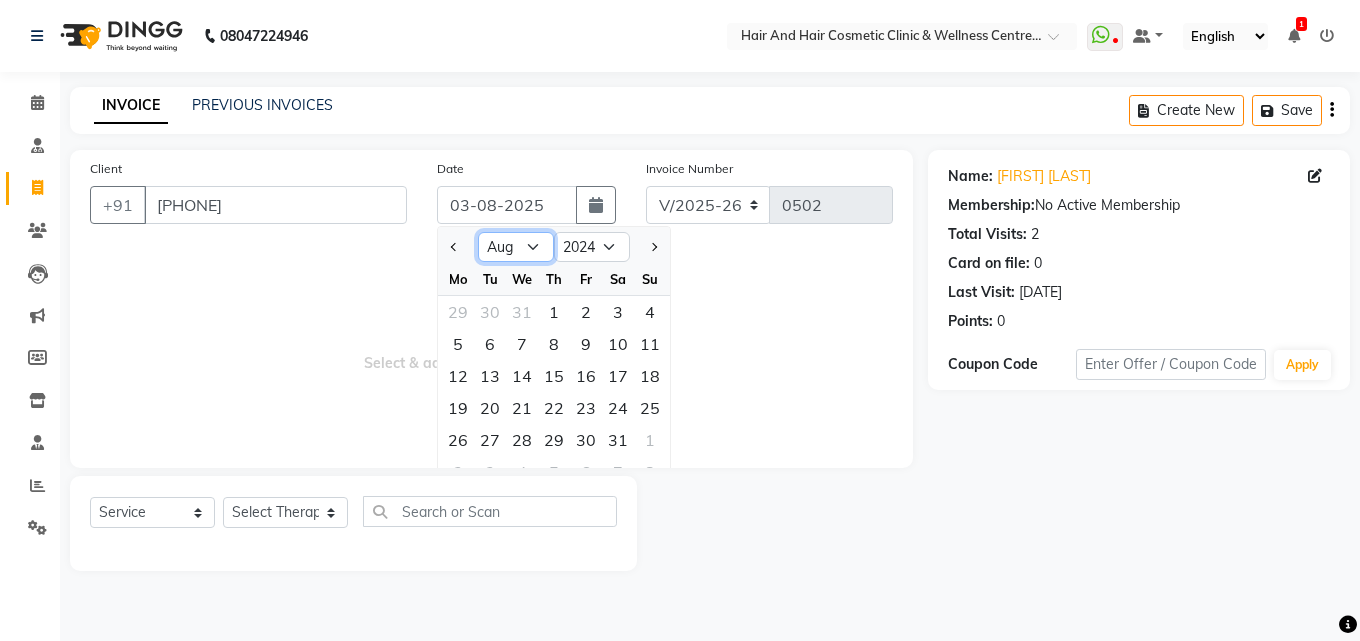 click on "Jan Feb Mar Apr May Jun Jul Aug Sep Oct Nov Dec" 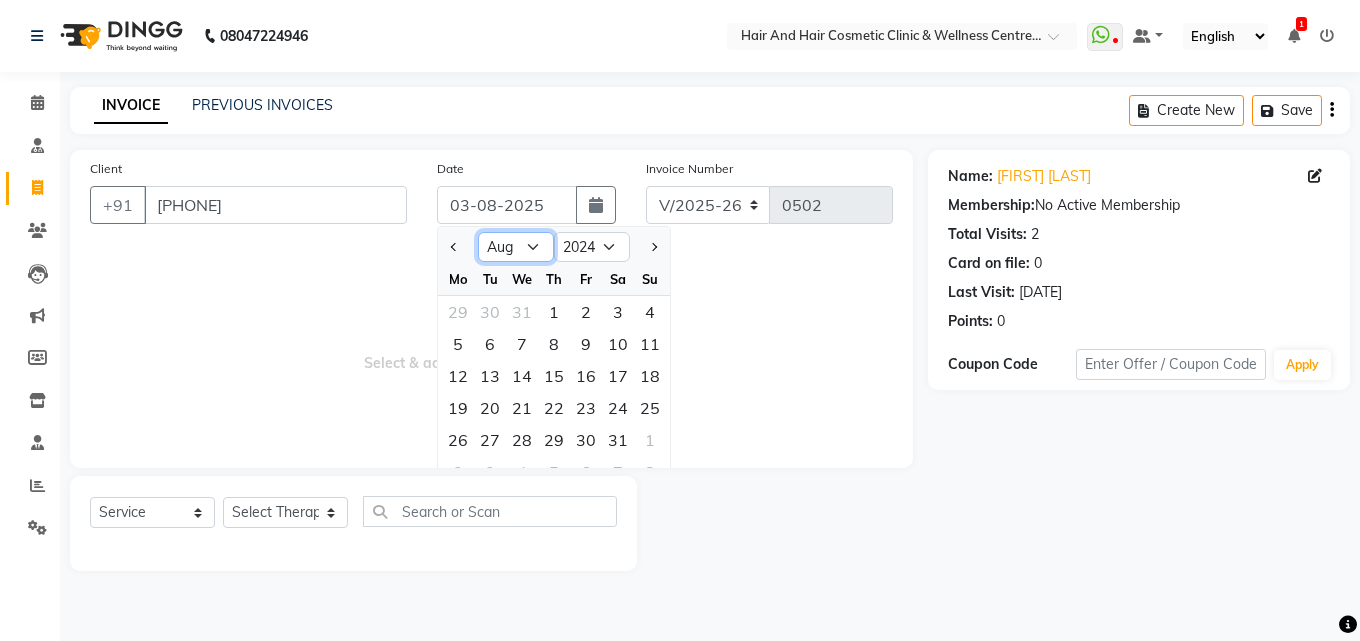 select on "12" 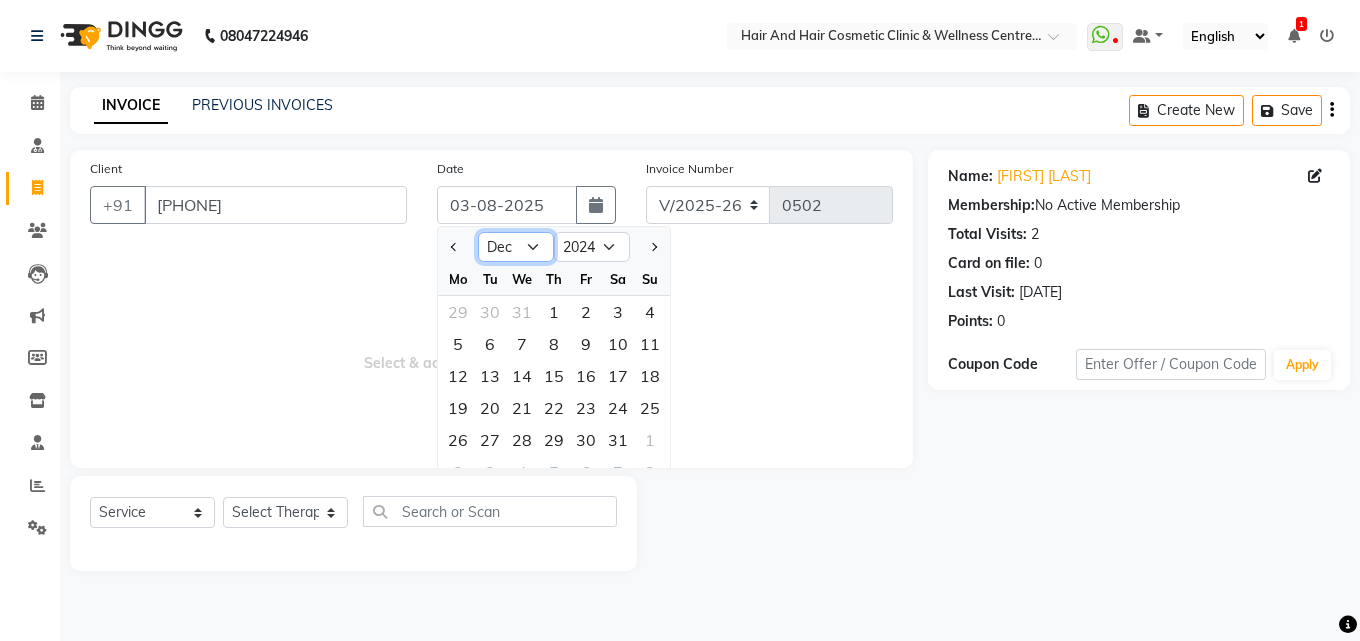 click on "Jan Feb Mar Apr May Jun Jul Aug Sep Oct Nov Dec" 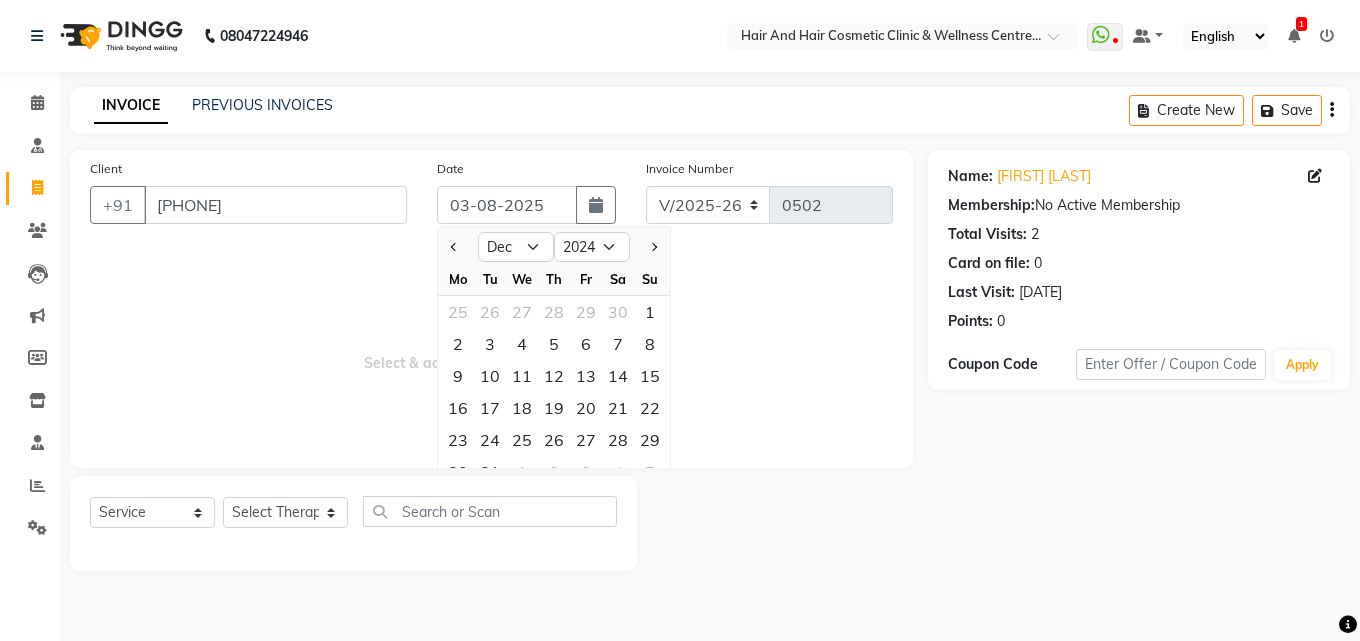 click on "15" 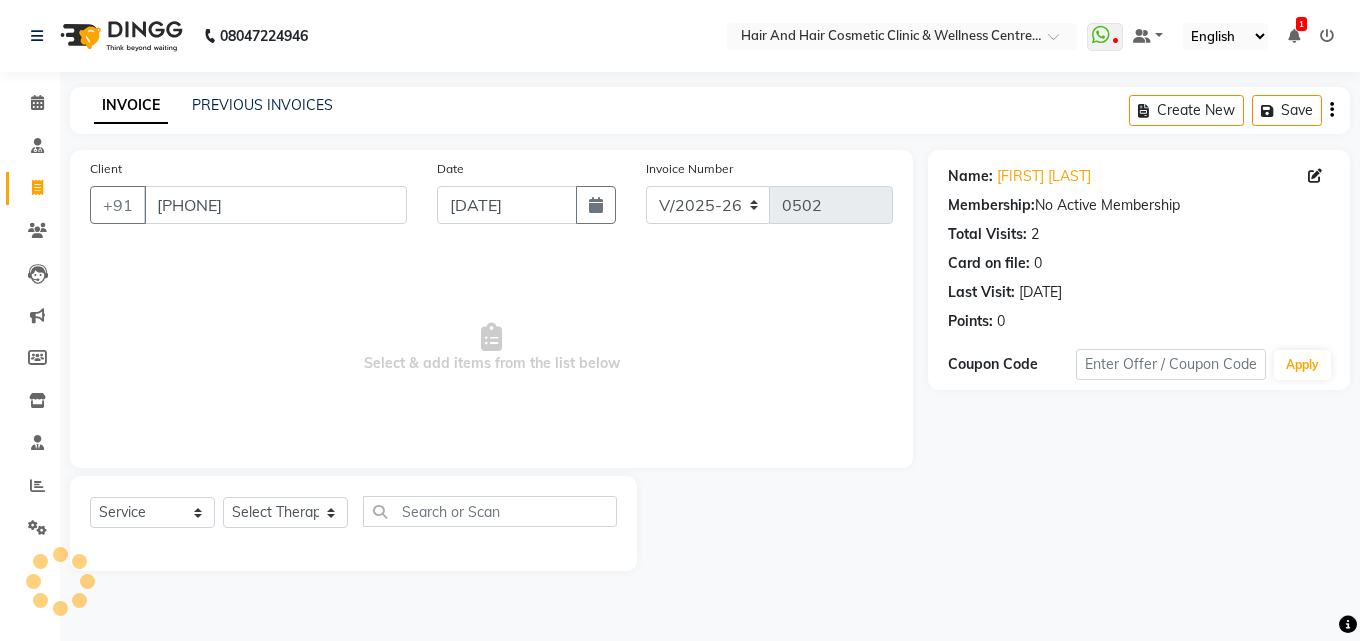 type on "2130" 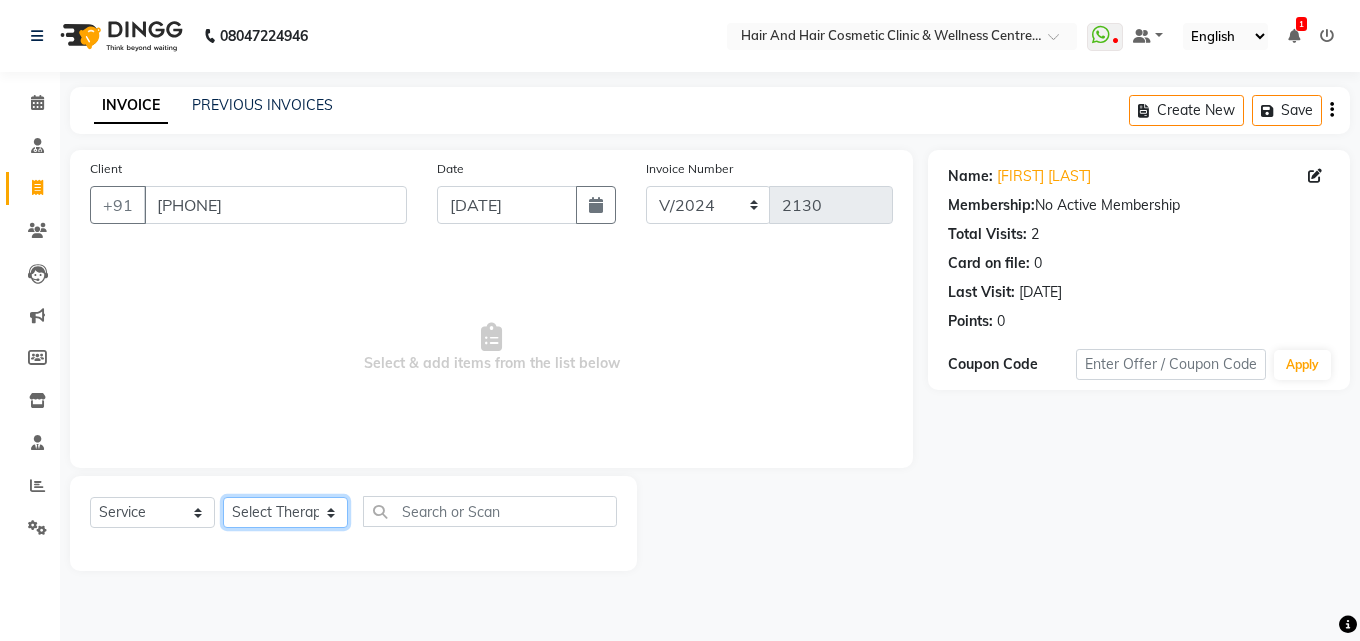 click on "Select Therapist [FIRST] [LAST]  DR [FIRST] [LAST]  DR [FIRST] [LAST] Frontdesk [FIRST] [LAST]  [FIRST] [LAST] [FIRST] [LAST] [FIRST] [LAST]" 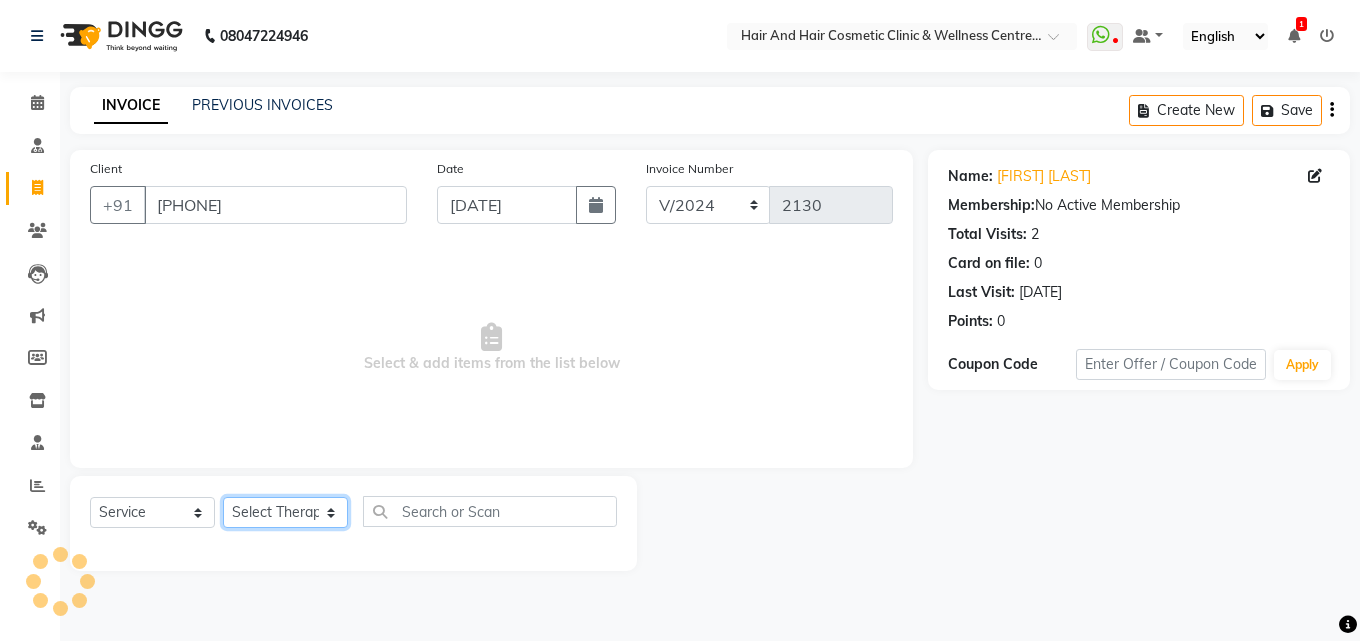 select on "34516" 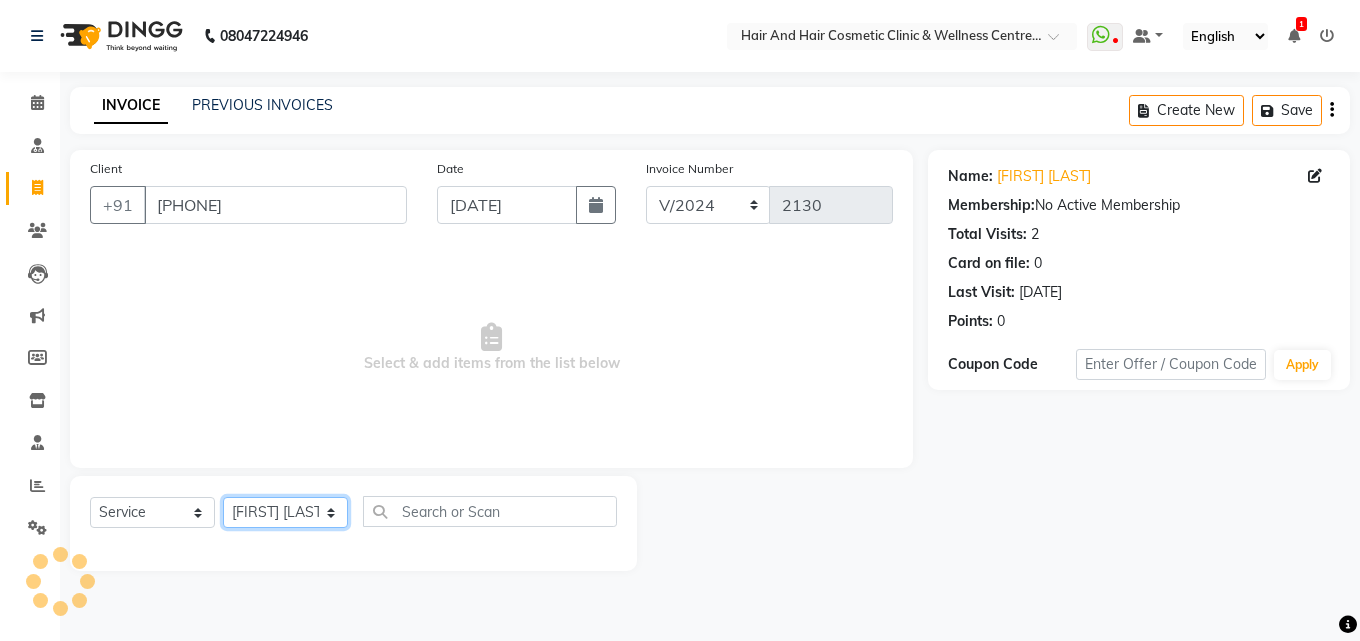 click on "Select Therapist [FIRST] [LAST]  DR [FIRST] [LAST]  DR [FIRST] [LAST] Frontdesk [FIRST] [LAST]  [FIRST] [LAST] [FIRST] [LAST] [FIRST] [LAST]" 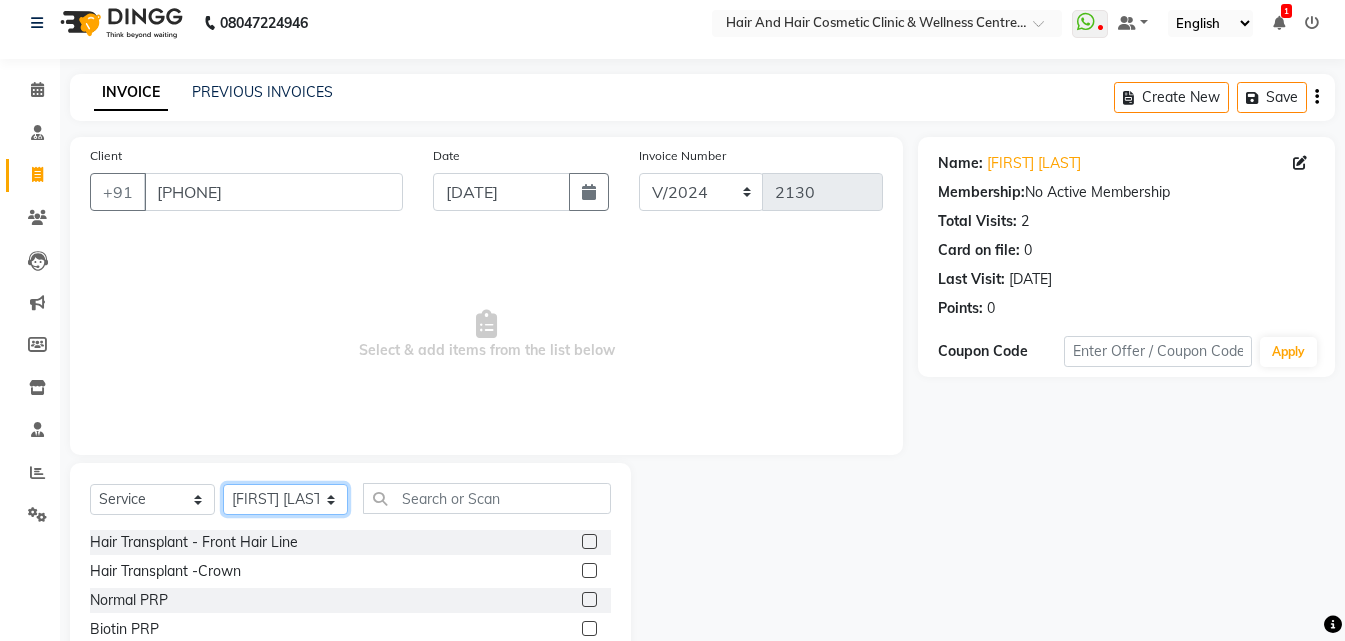 scroll, scrollTop: 160, scrollLeft: 0, axis: vertical 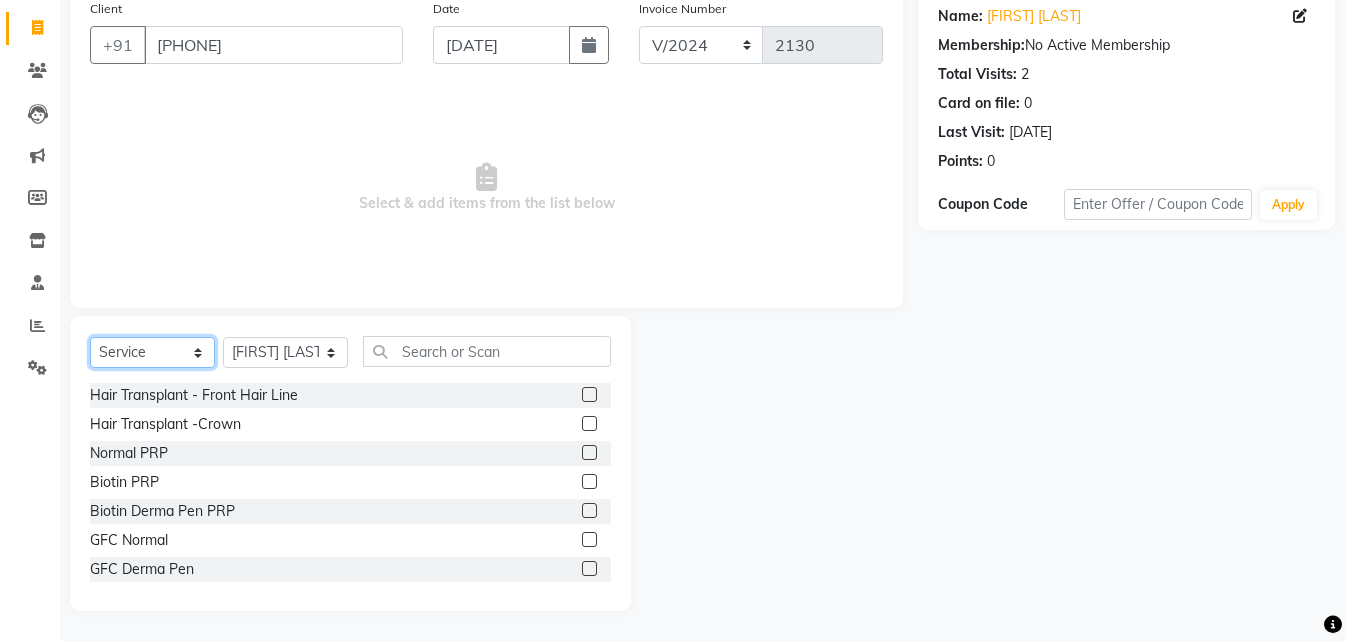 click on "Select  Service  Product  Membership  Package Voucher Prepaid Gift Card" 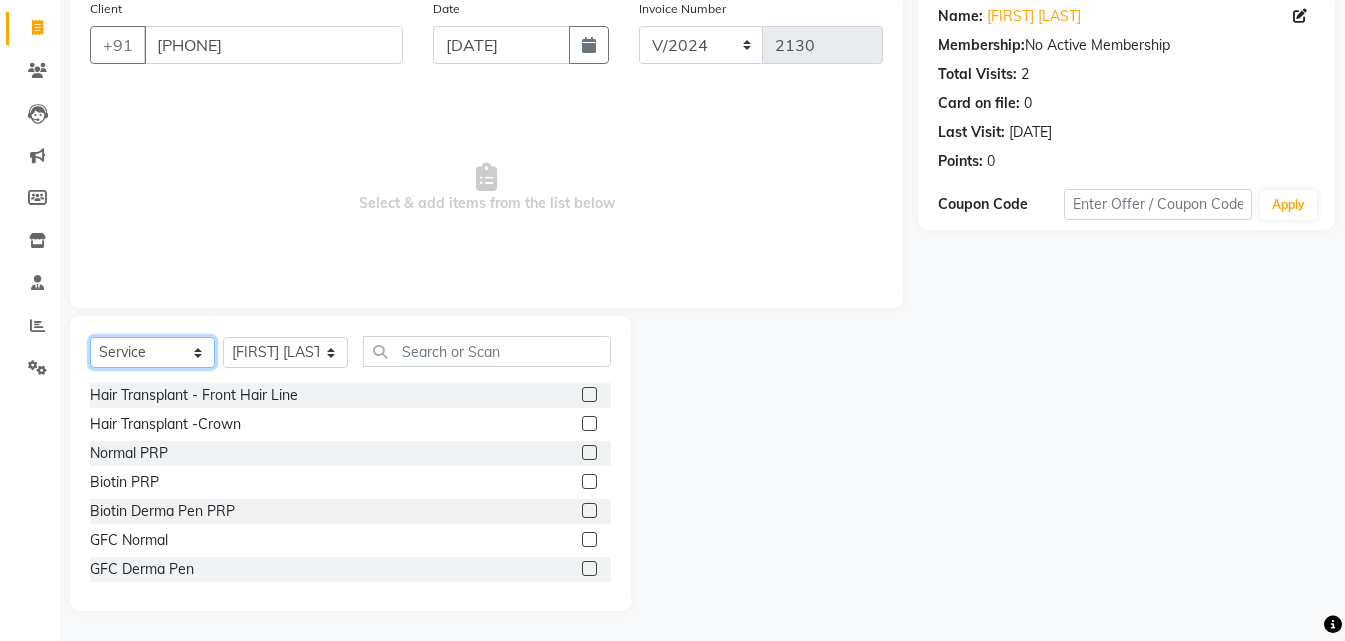 select on "package" 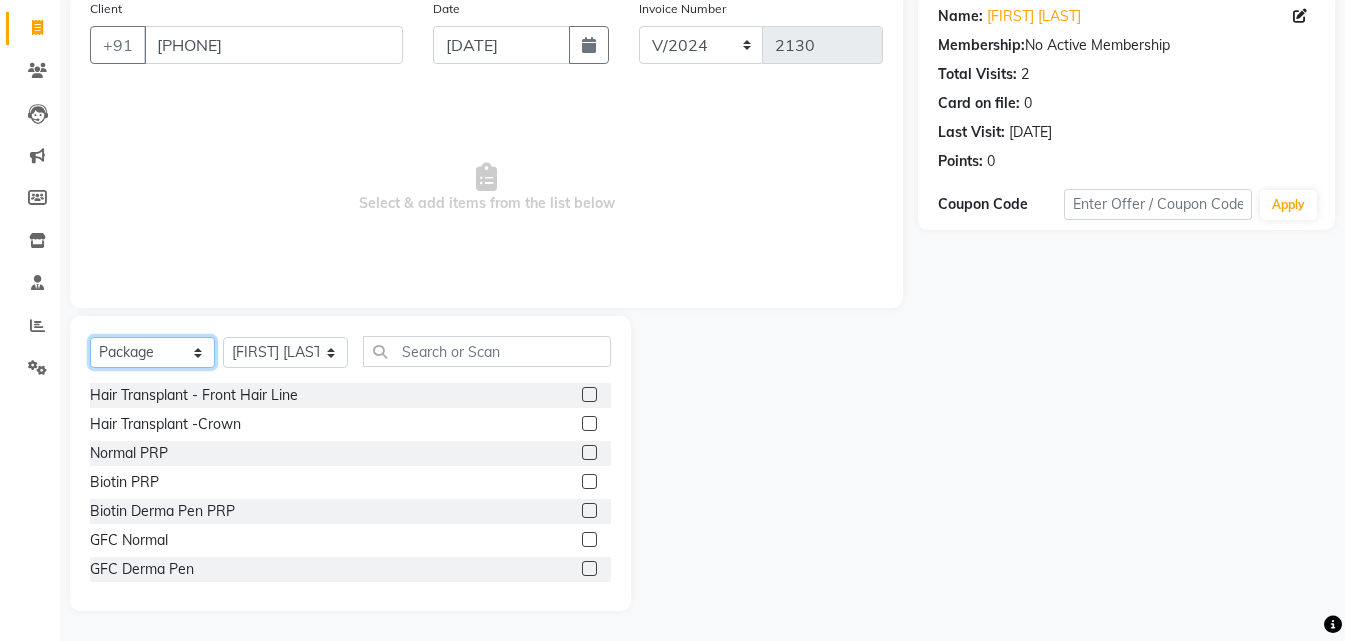 click on "Select  Service  Product  Membership  Package Voucher Prepaid Gift Card" 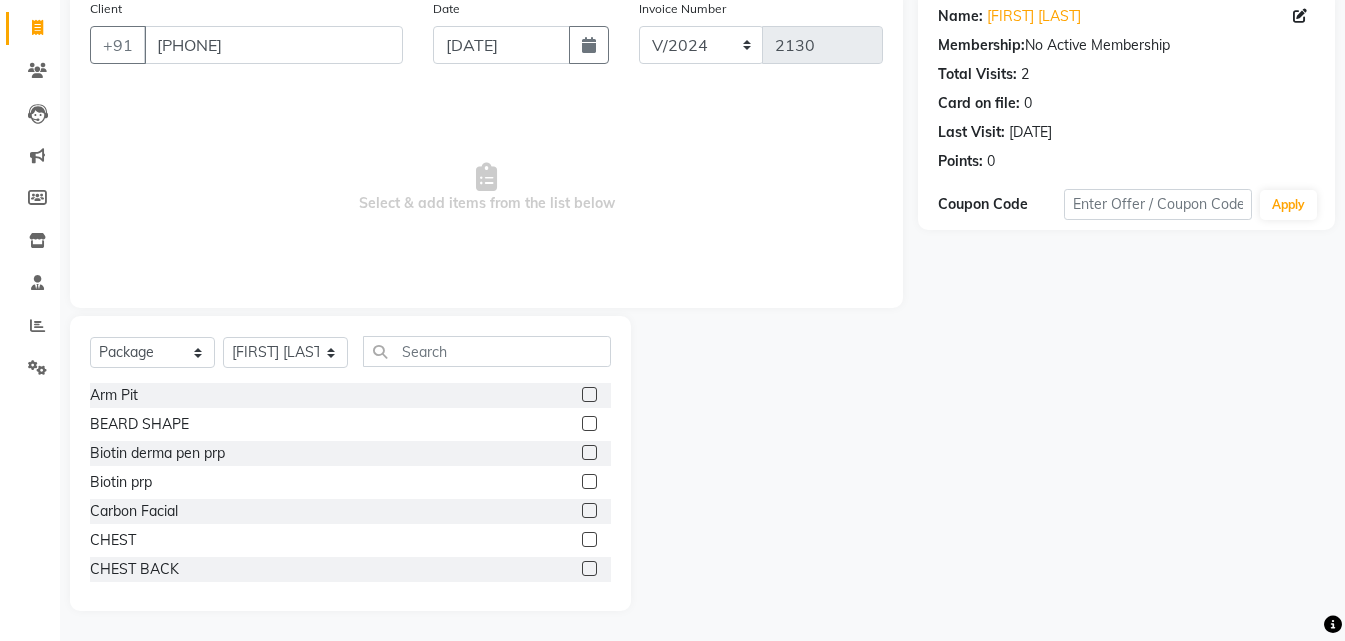 click 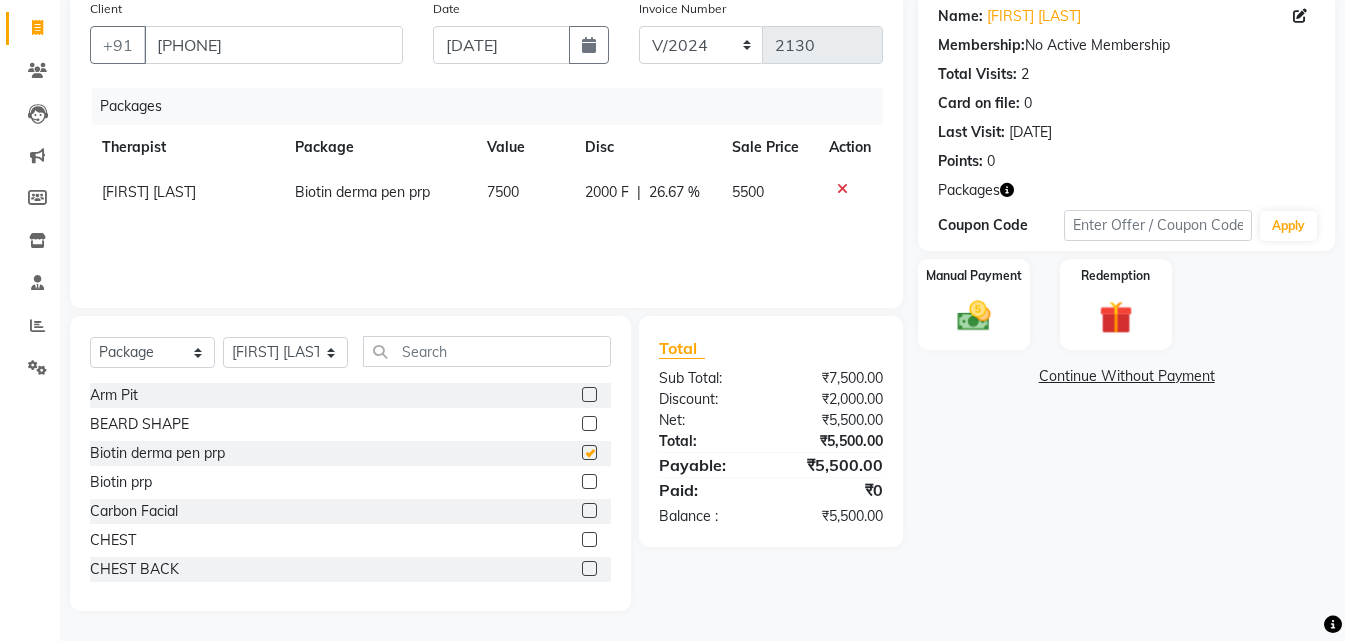 checkbox on "false" 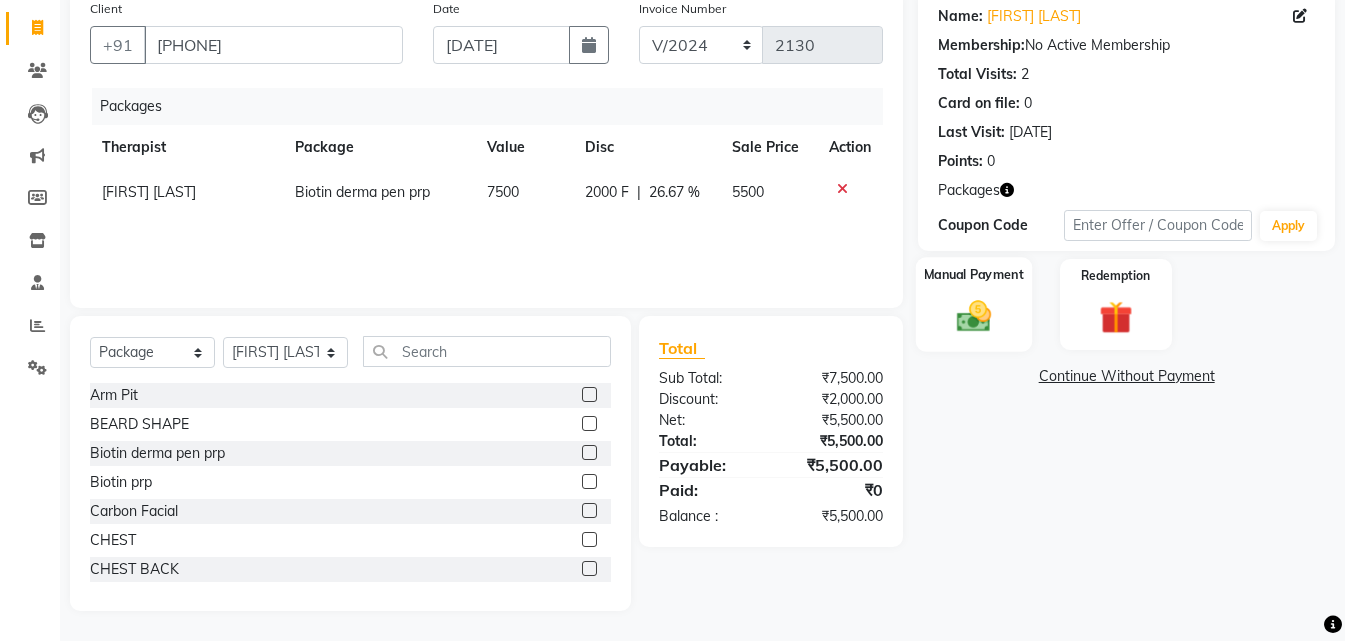 click 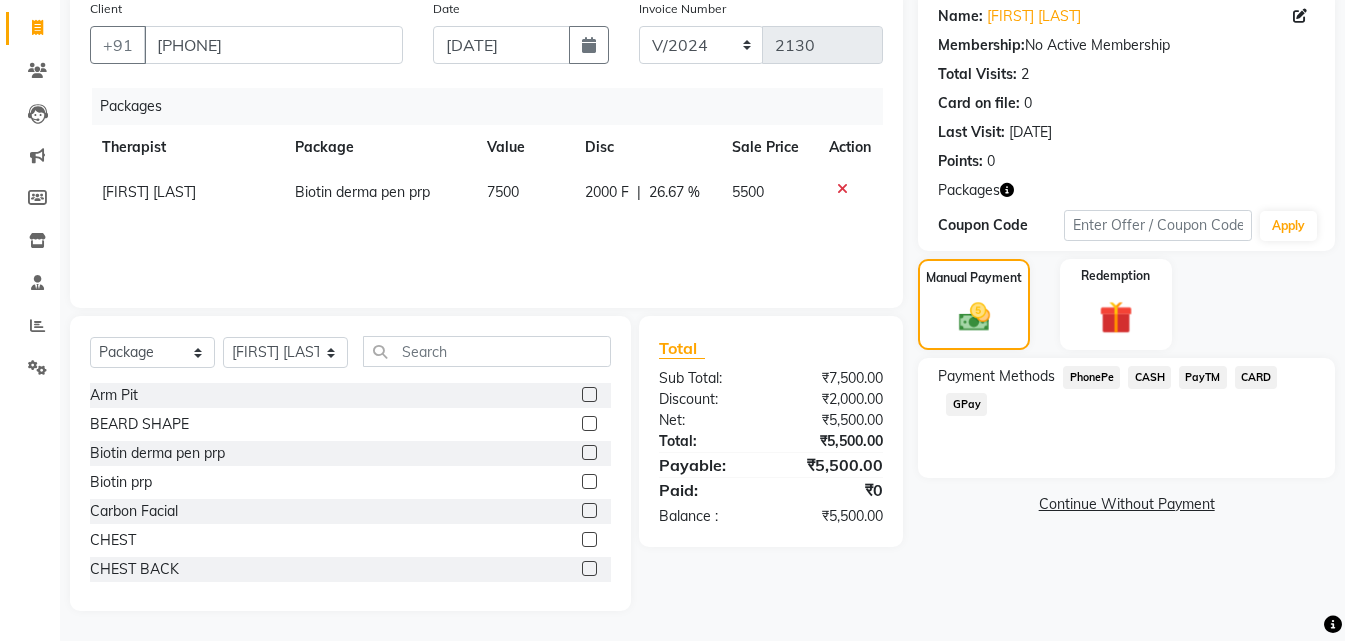 click on "GPay" 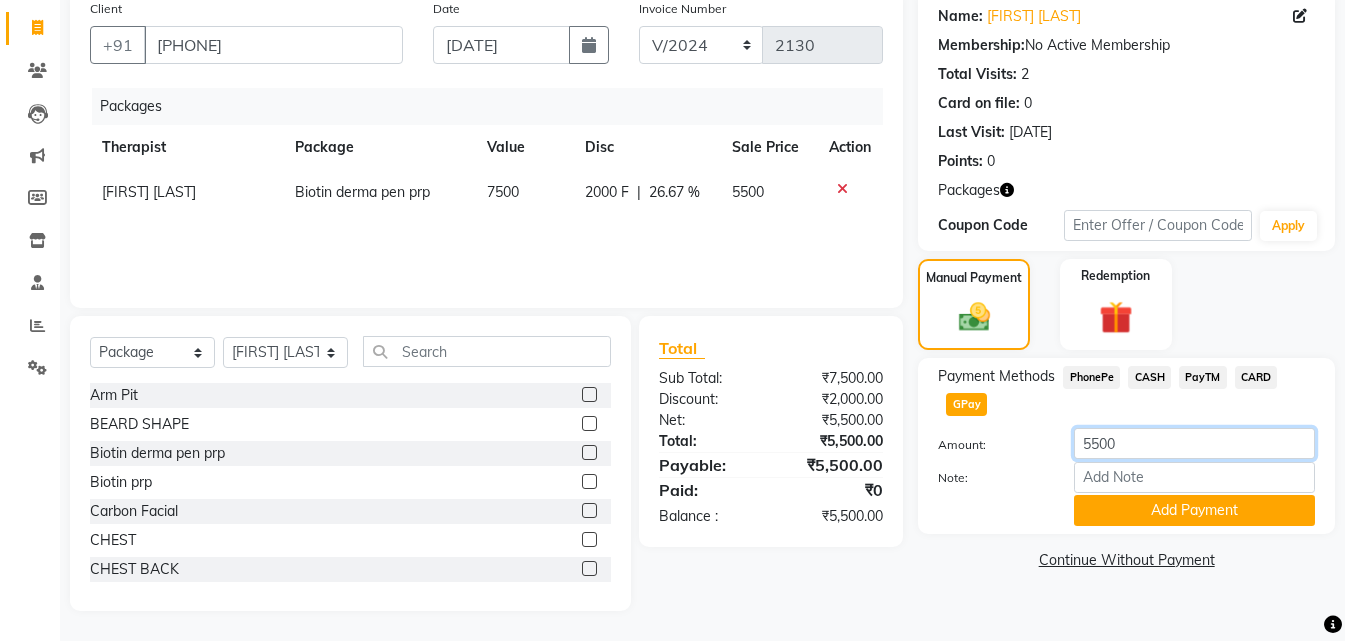 click on "5500" 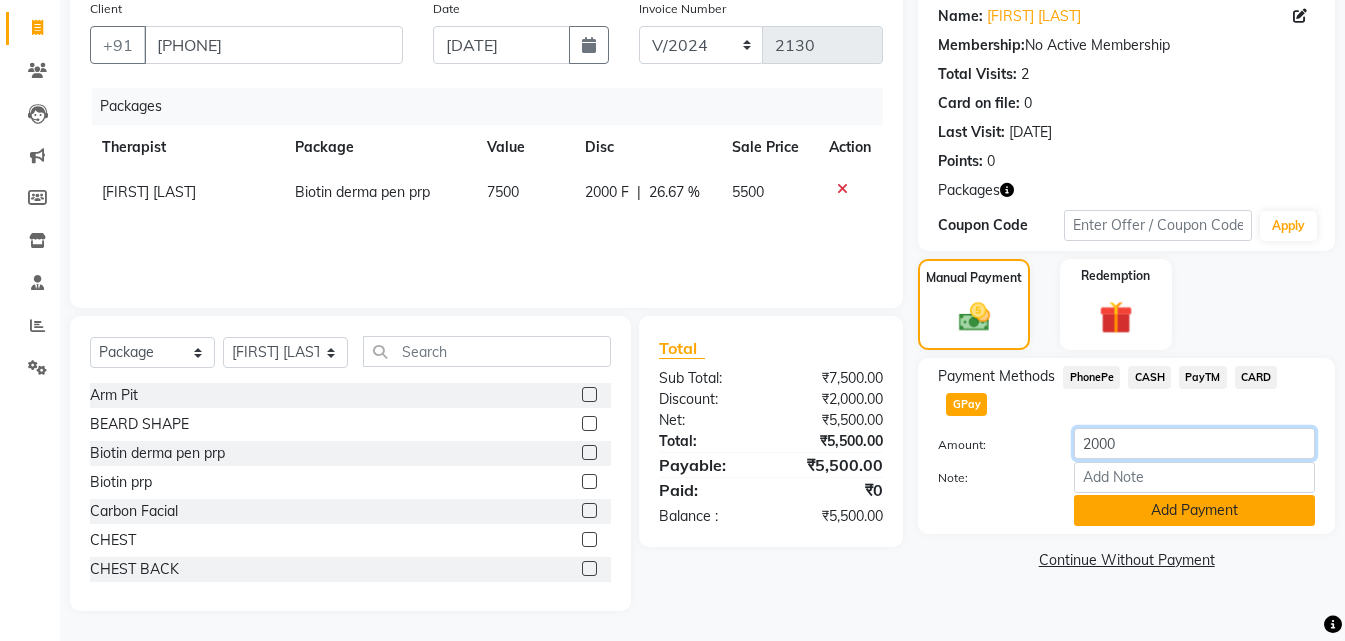 type on "2000" 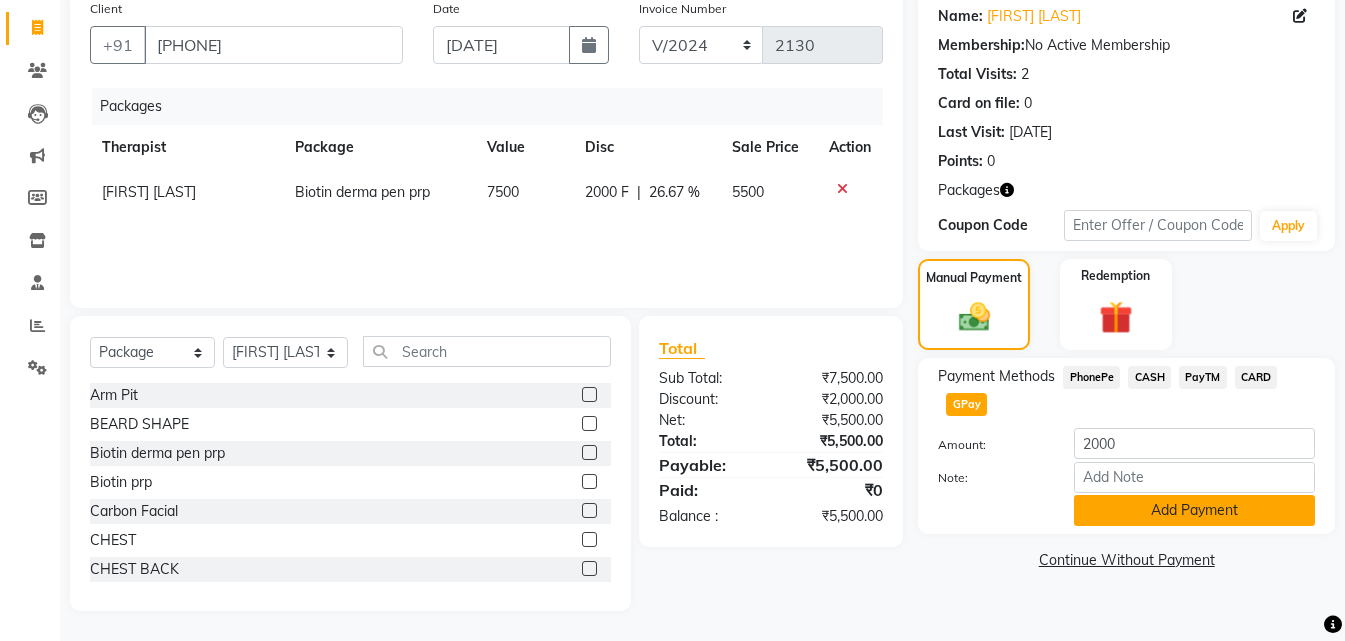 click on "Add Payment" 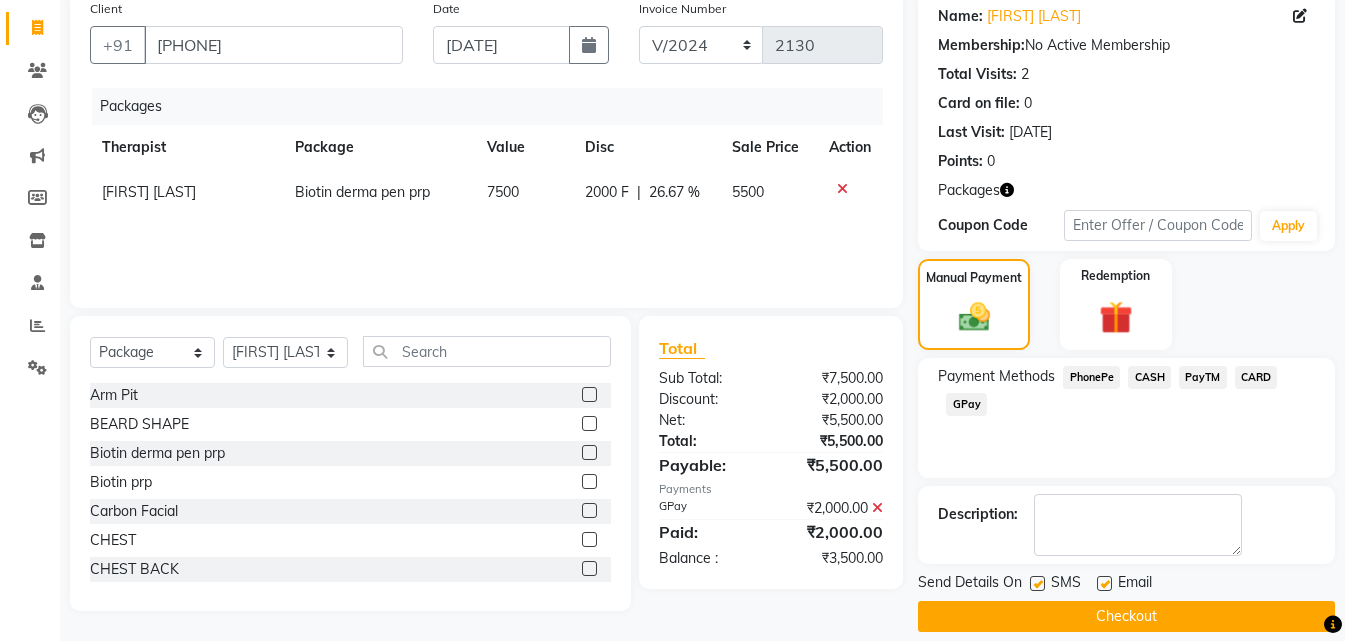 click 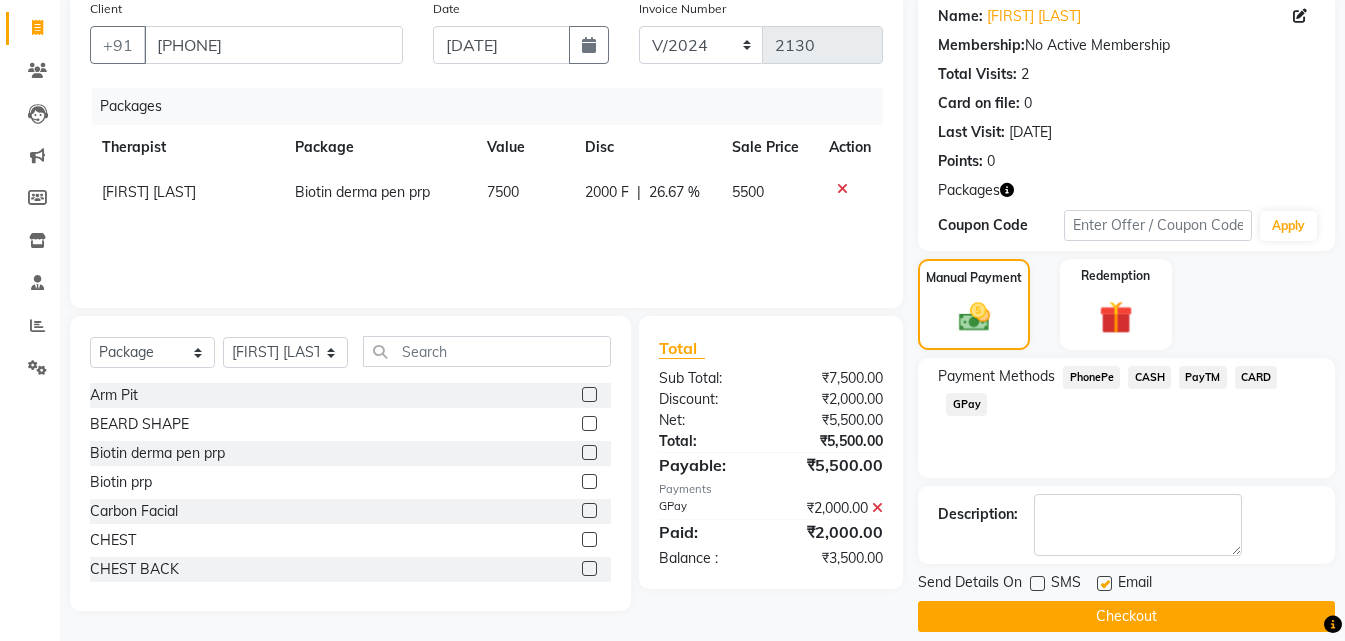 click on "Checkout" 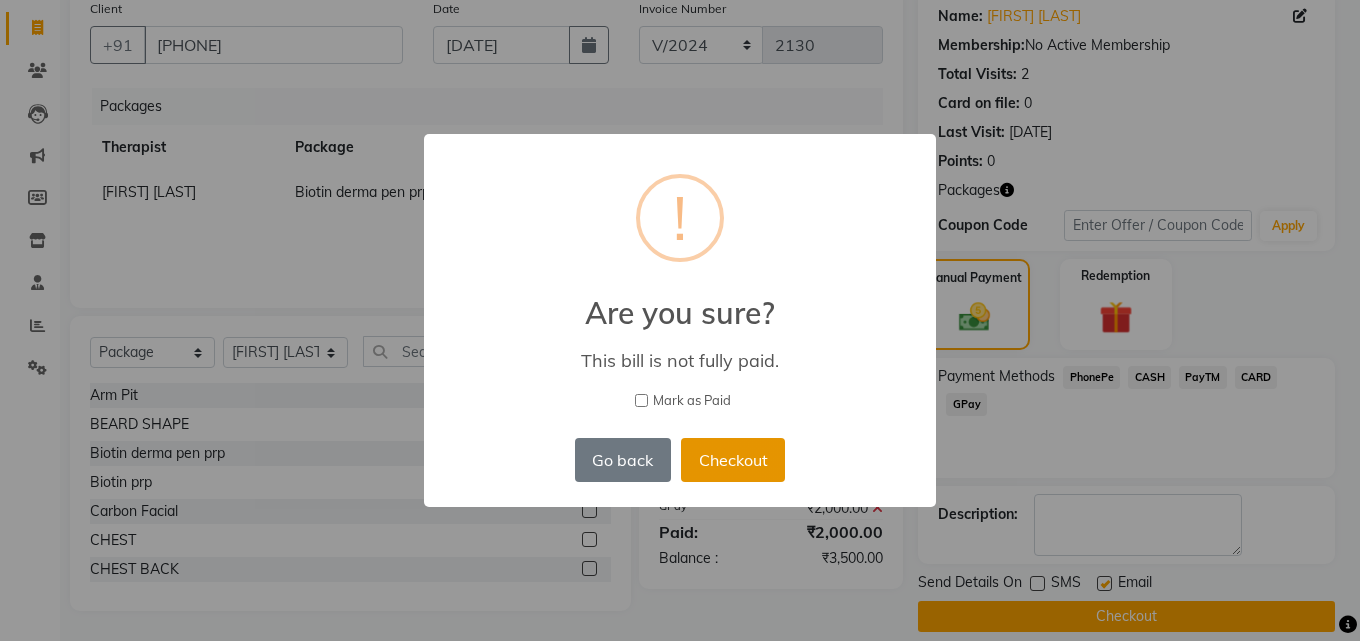 click on "Checkout" at bounding box center [733, 460] 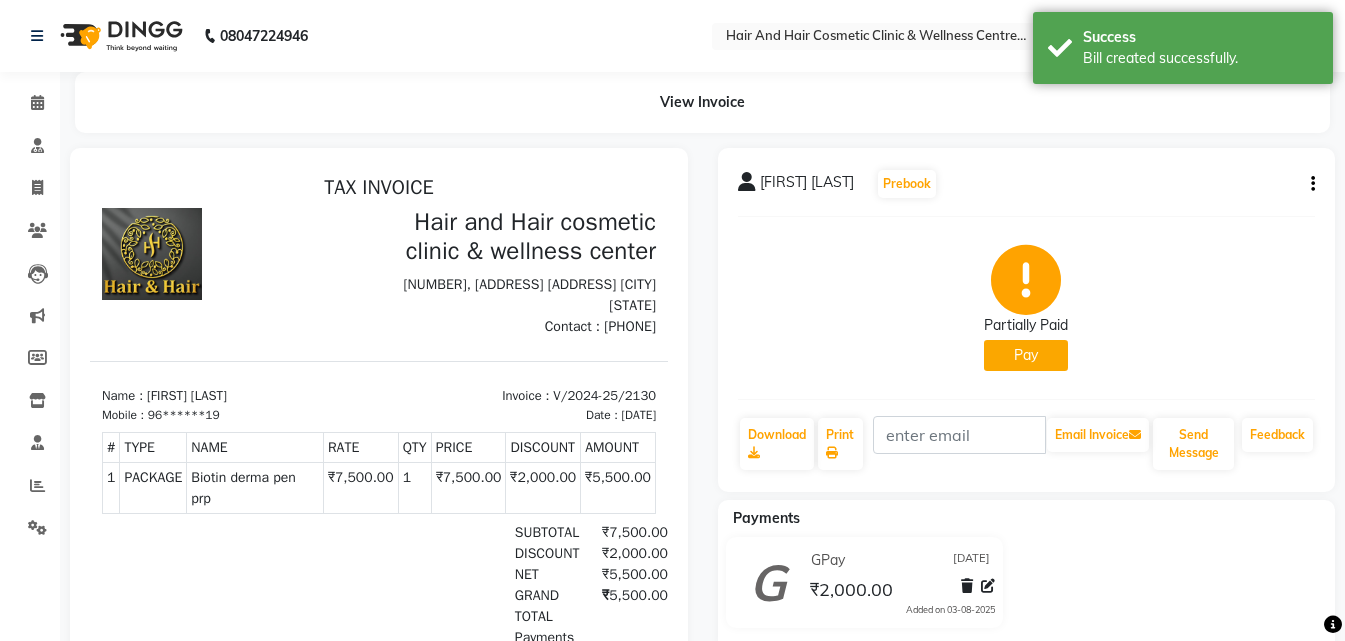 scroll, scrollTop: 16, scrollLeft: 0, axis: vertical 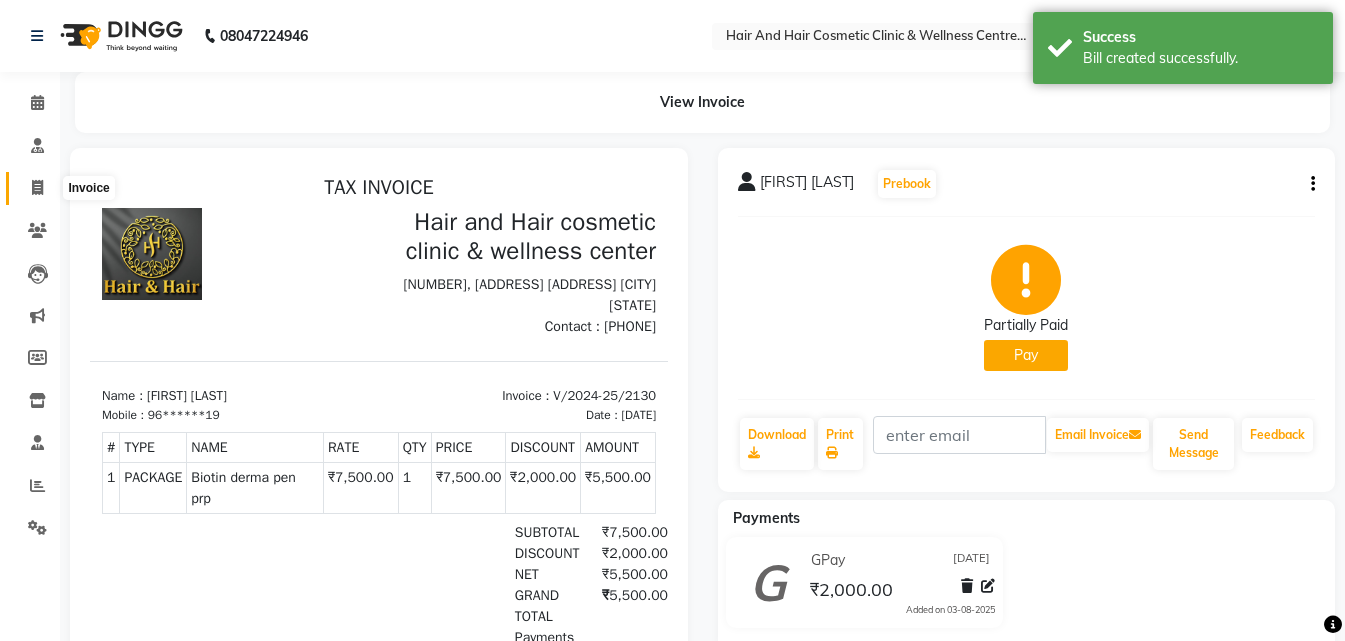 click 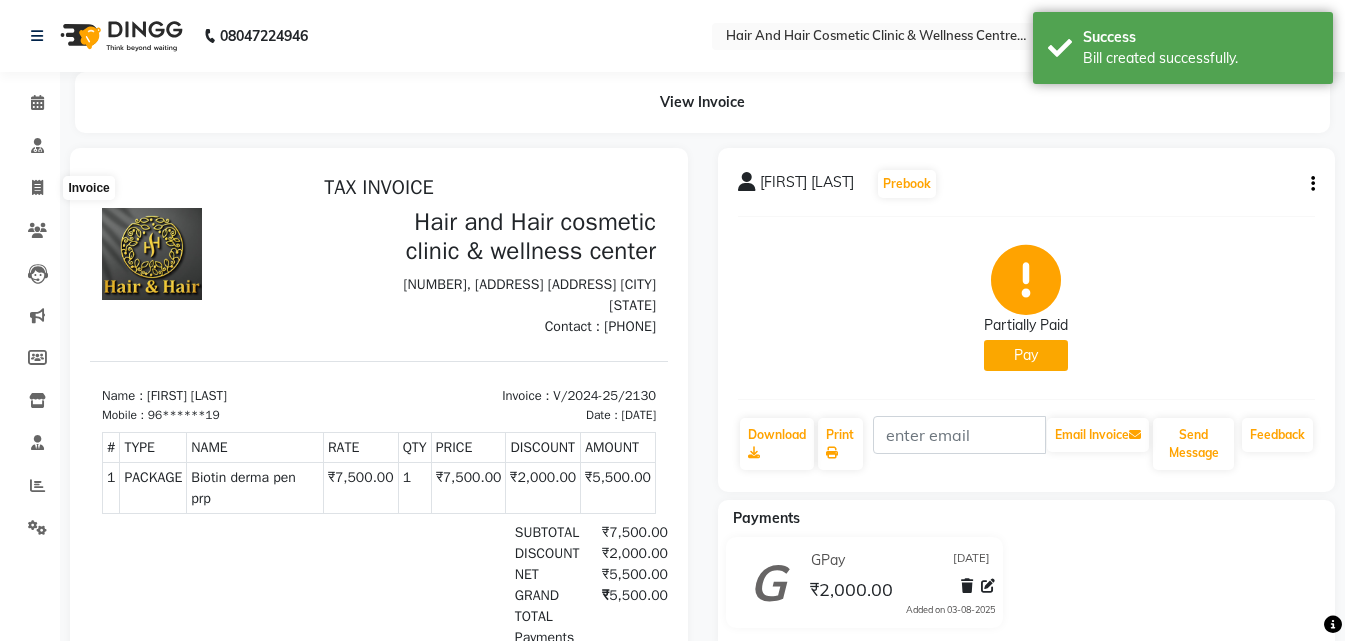 select on "5272" 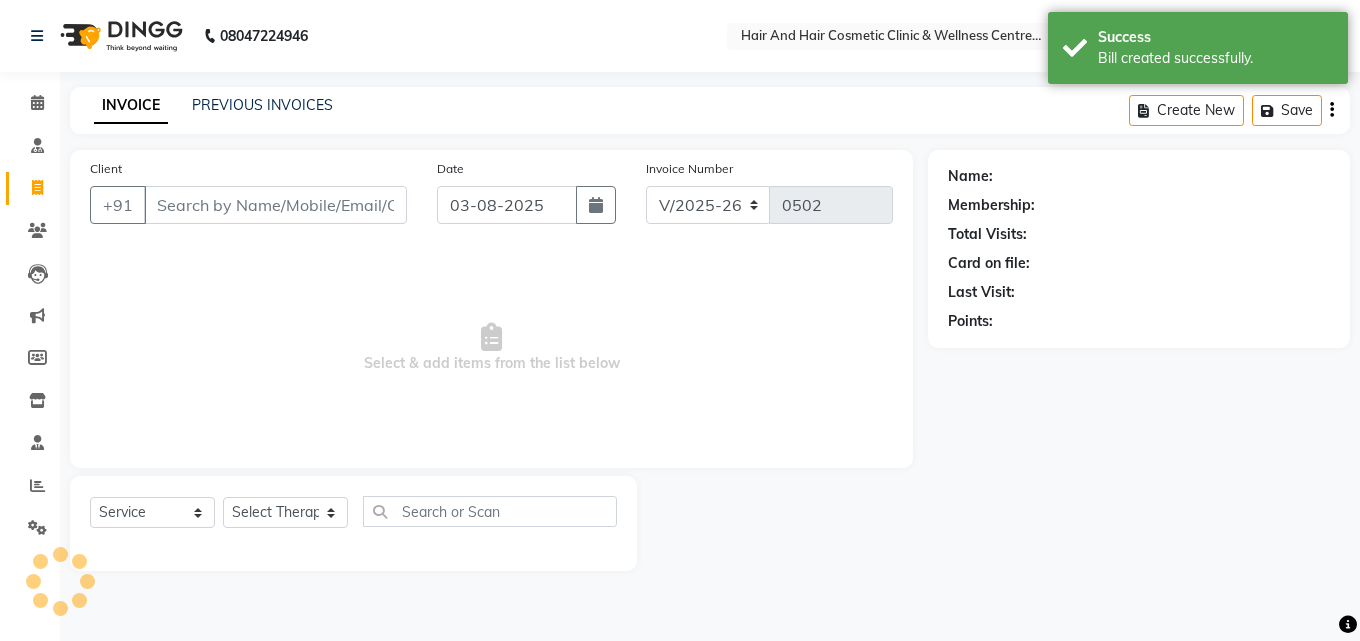 click on "Client" at bounding box center (275, 205) 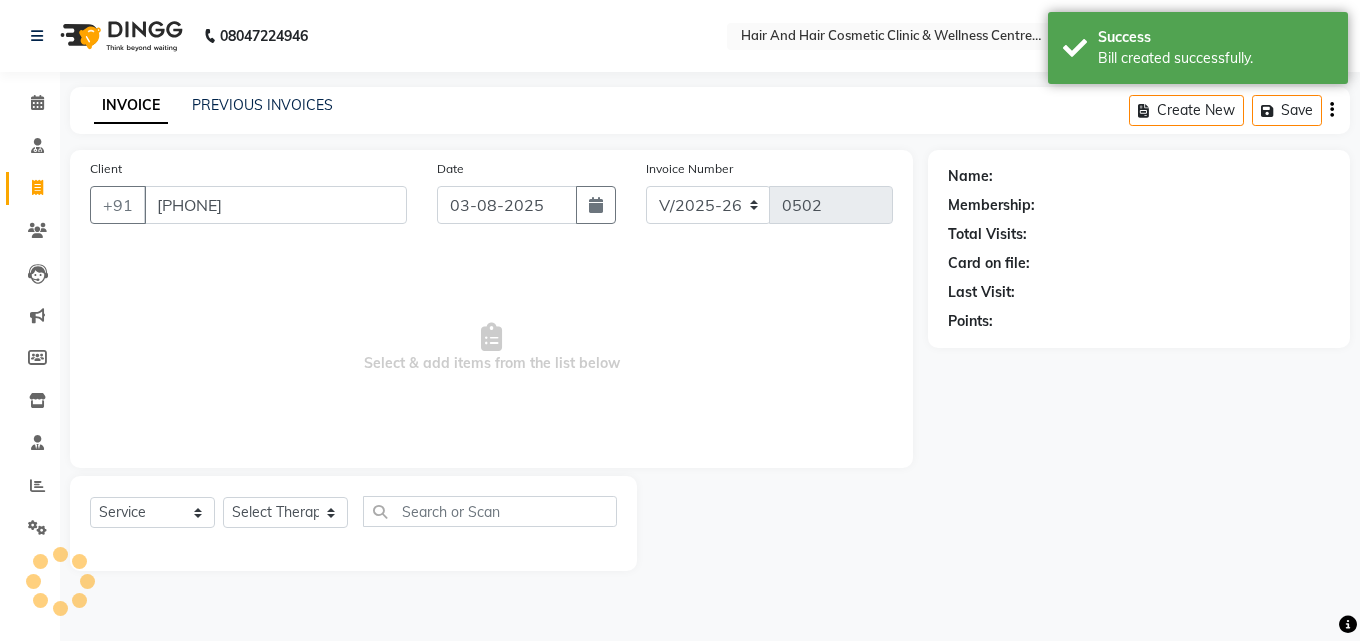 type on "[PHONE]" 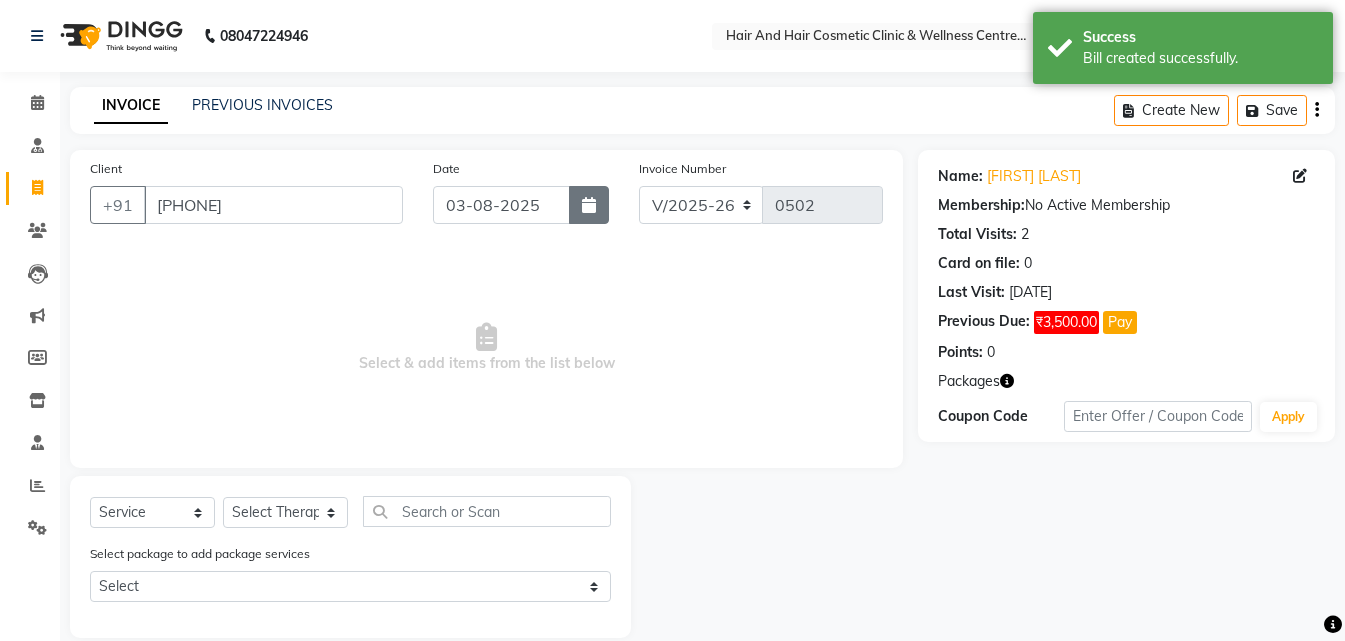 click 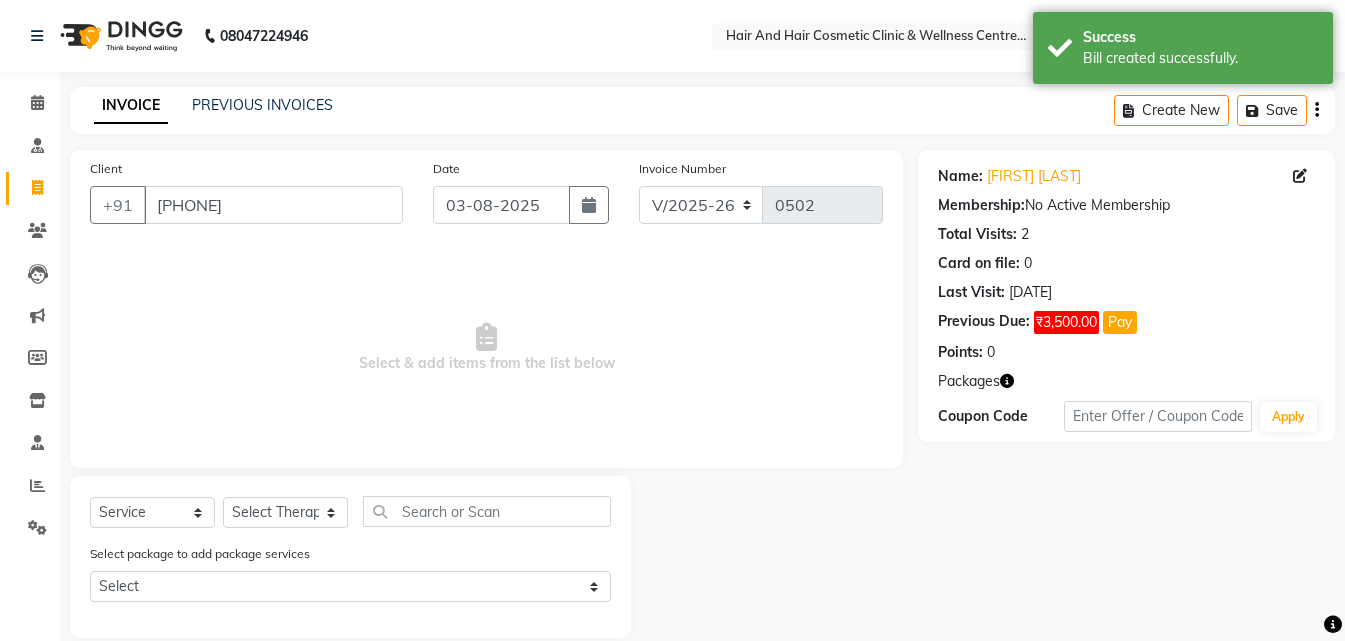 select on "8" 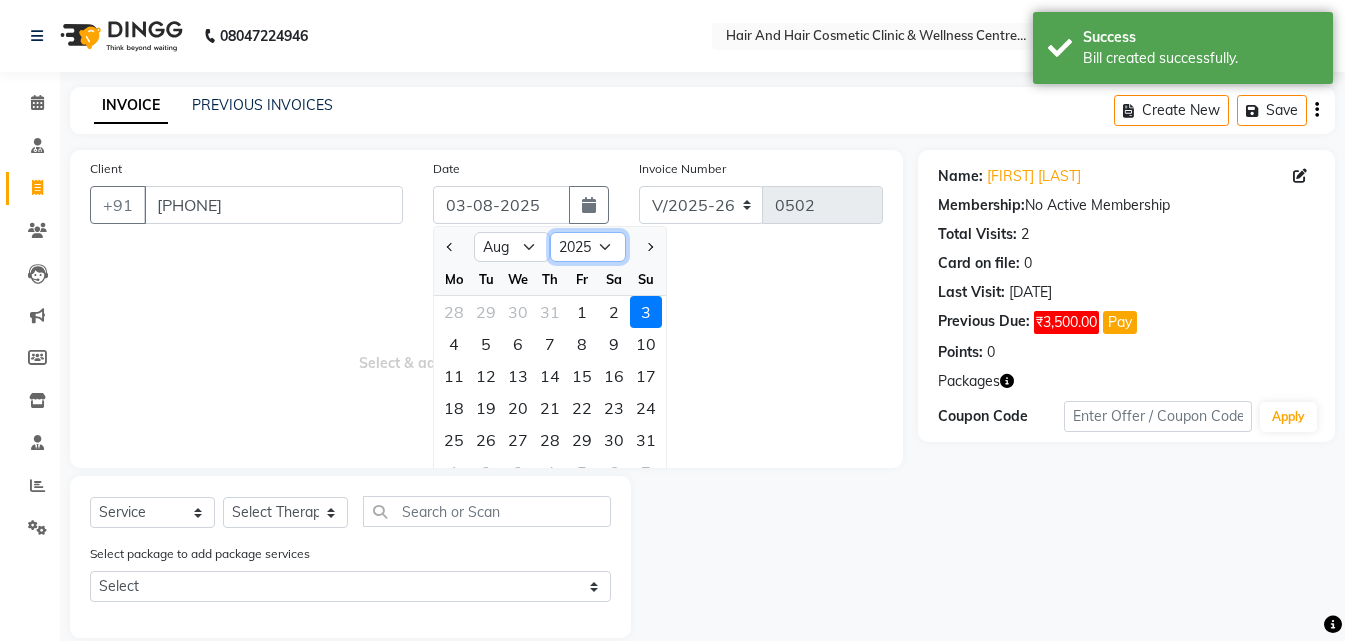 click on "2015 2016 2017 2018 2019 2020 2021 2022 2023 2024 2025 2026 2027 2028 2029 2030 2031 2032 2033 2034 2035" 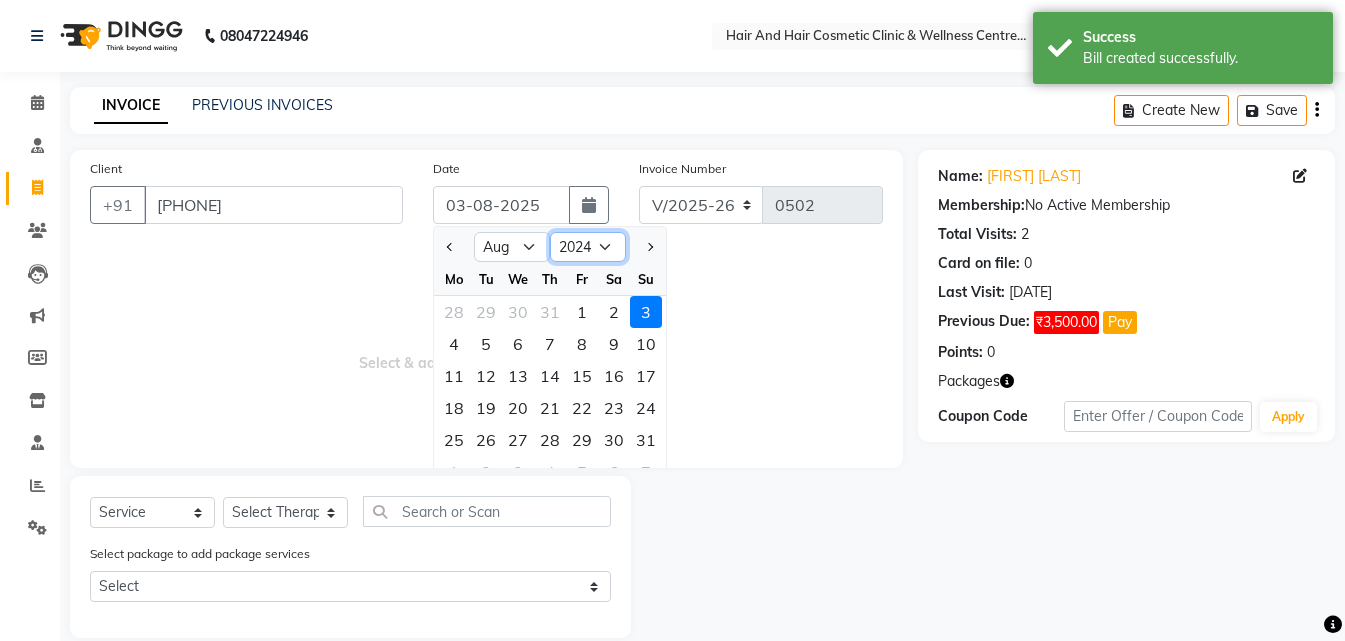 click on "2015 2016 2017 2018 2019 2020 2021 2022 2023 2024 2025 2026 2027 2028 2029 2030 2031 2032 2033 2034 2035" 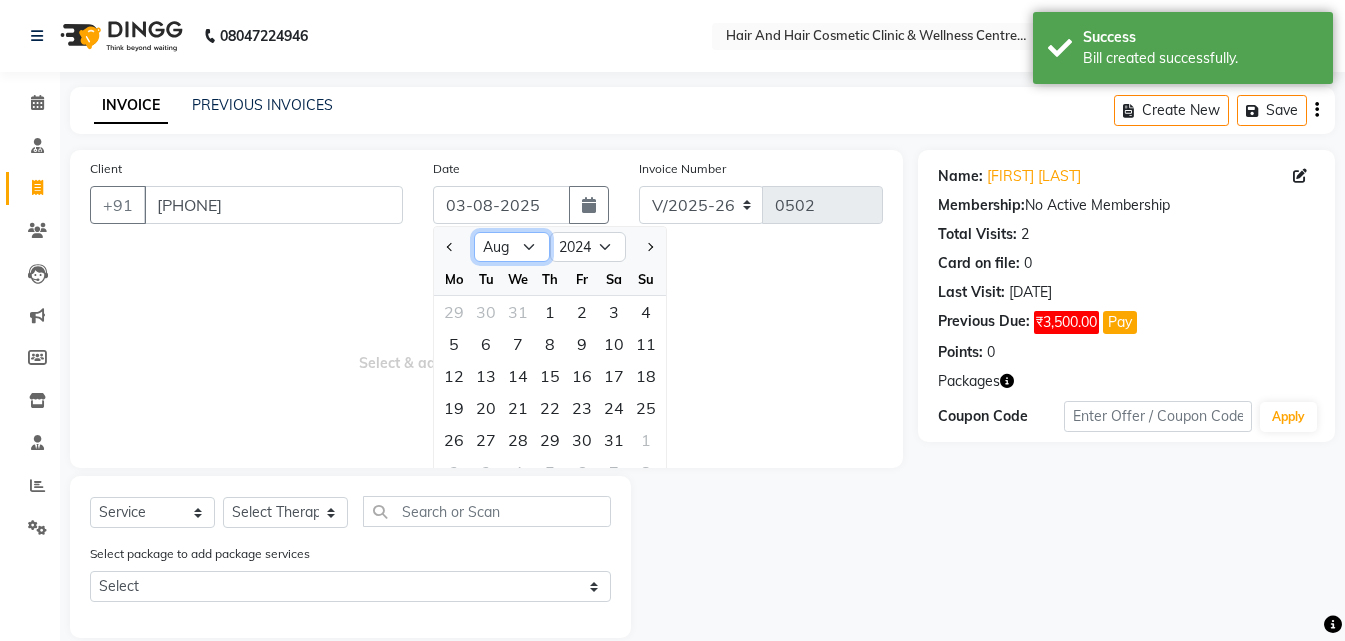 click on "Jan Feb Mar Apr May Jun Jul Aug Sep Oct Nov Dec" 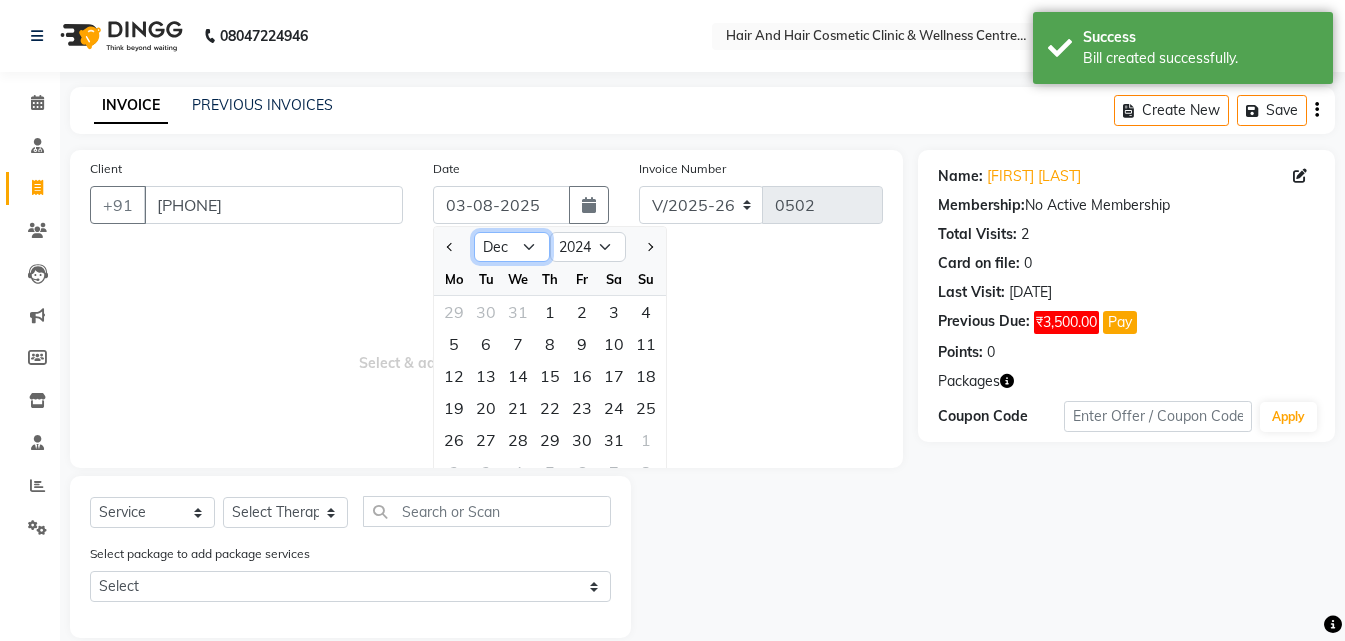 click on "Jan Feb Mar Apr May Jun Jul Aug Sep Oct Nov Dec" 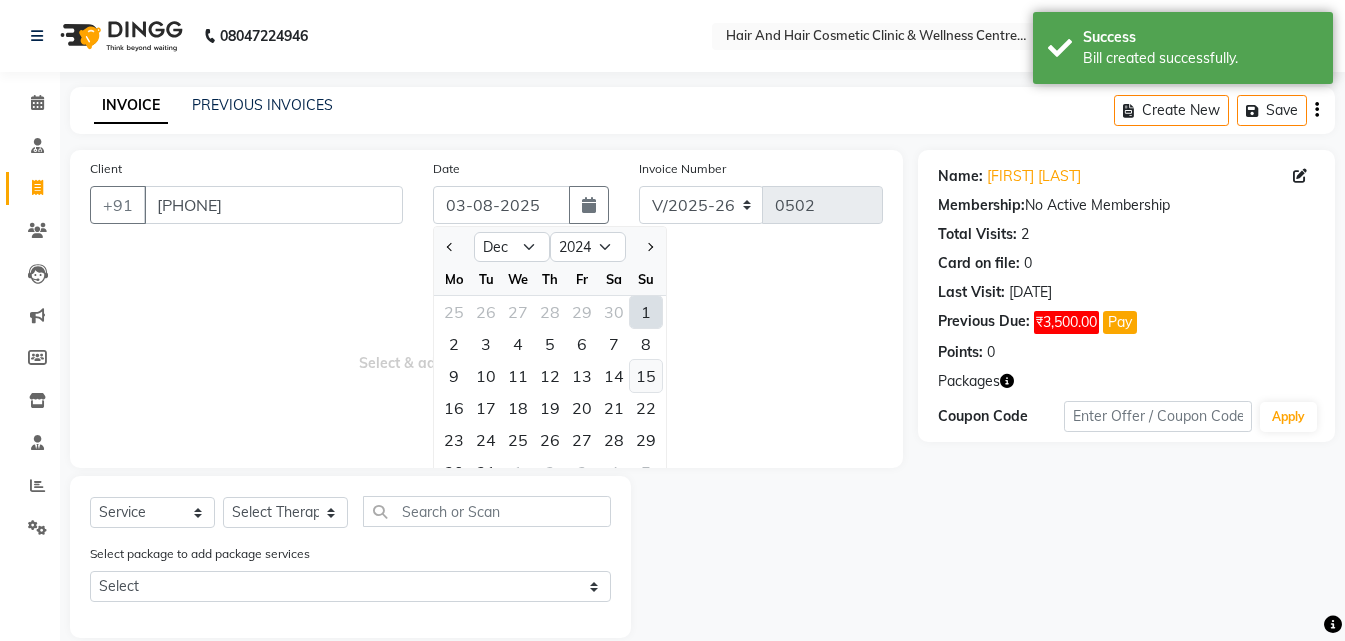 click on "15" 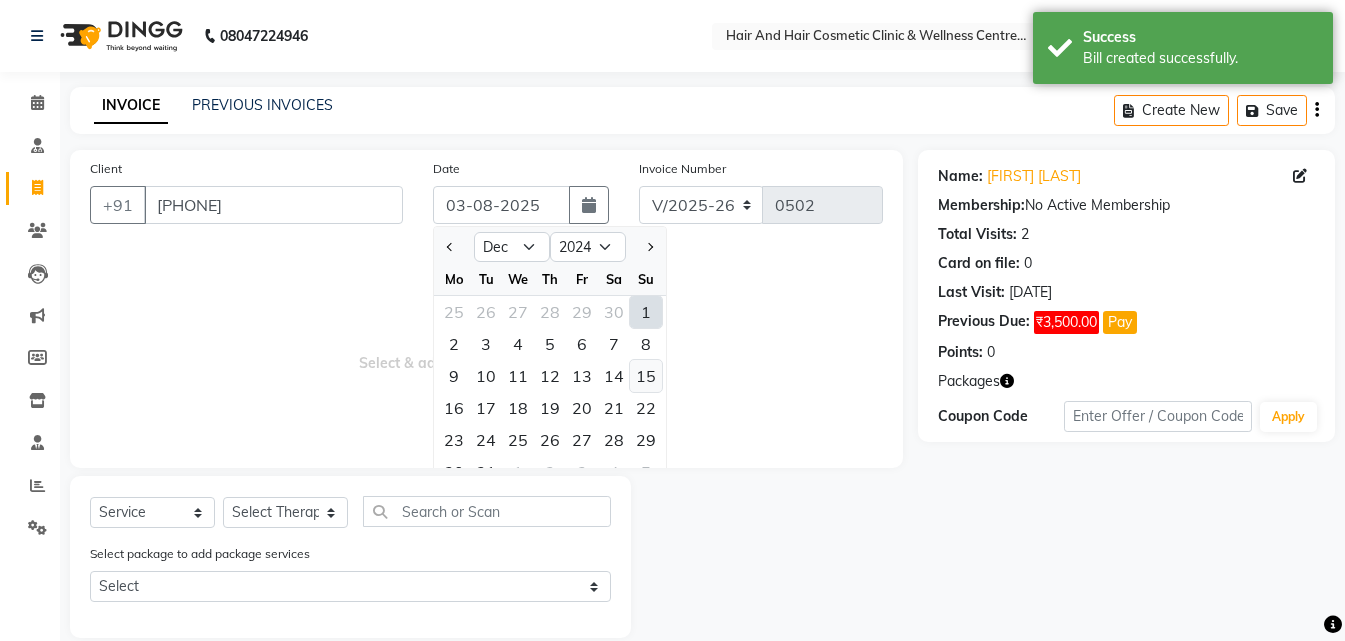 type on "[DD]-[MM]-[YYYY]" 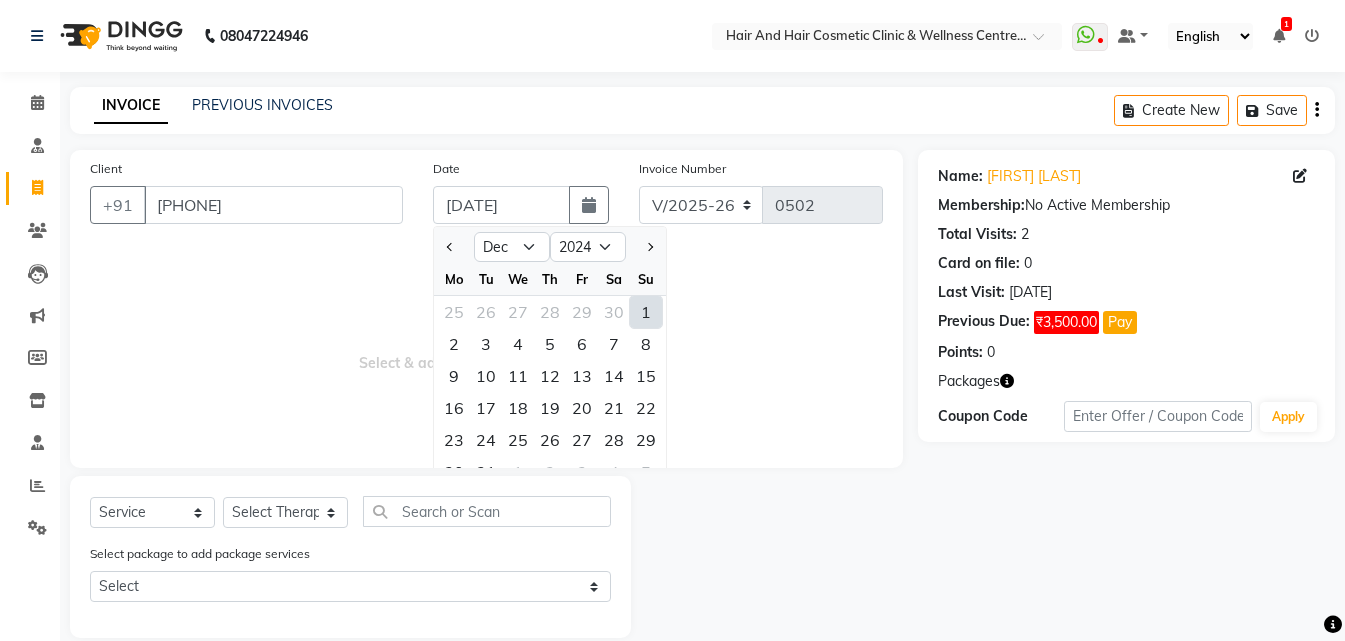 type on "2131" 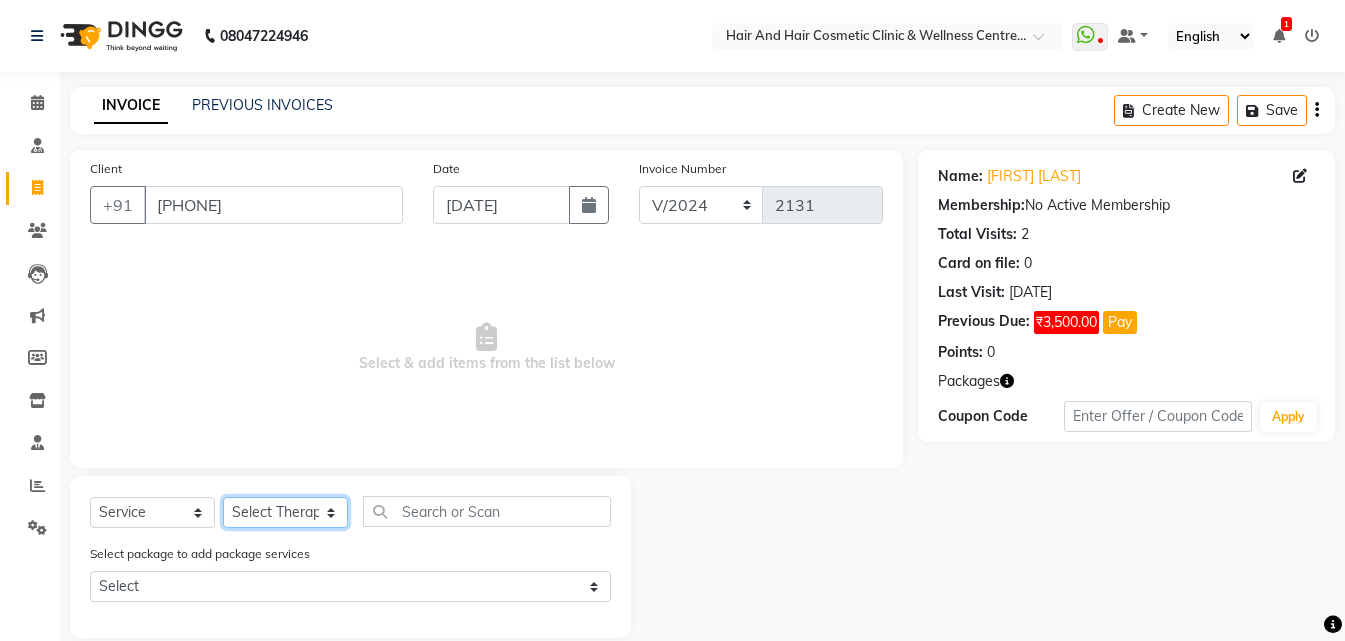 click on "Select Therapist [FIRST] [LAST]  DR [FIRST] [LAST]  DR [FIRST] [LAST] Frontdesk [FIRST] [LAST]  [FIRST] [LAST] [FIRST] [LAST] [FIRST] [LAST]" 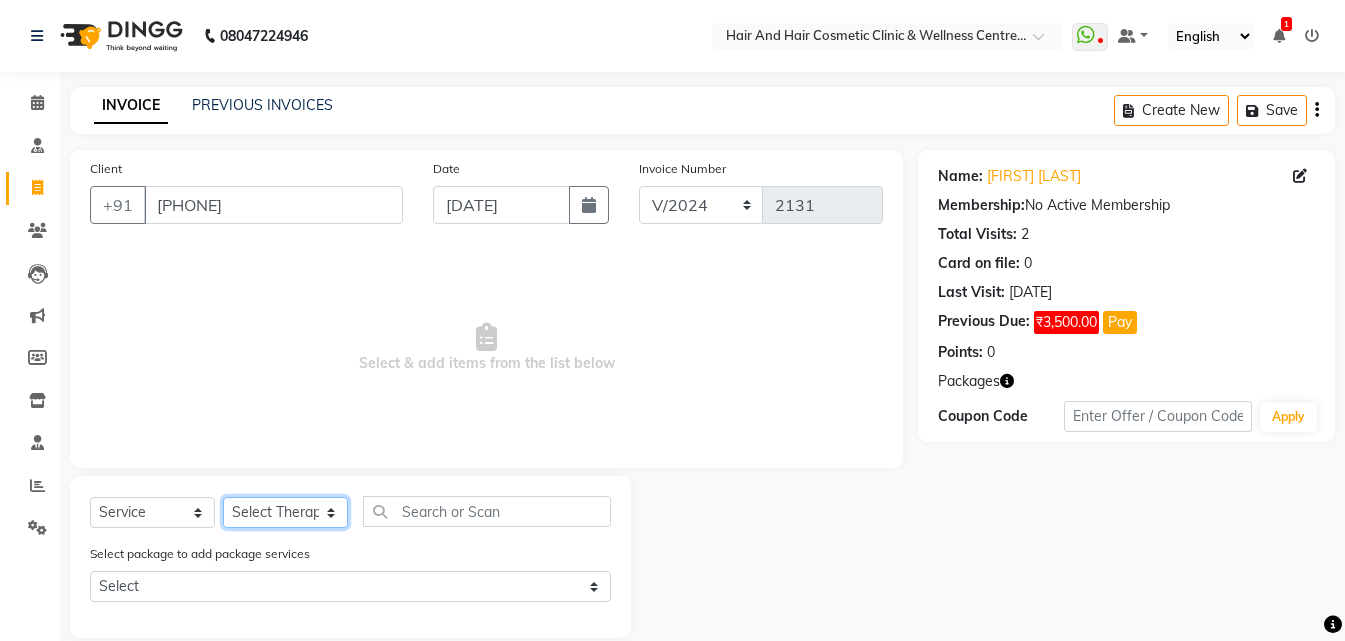 select on "34516" 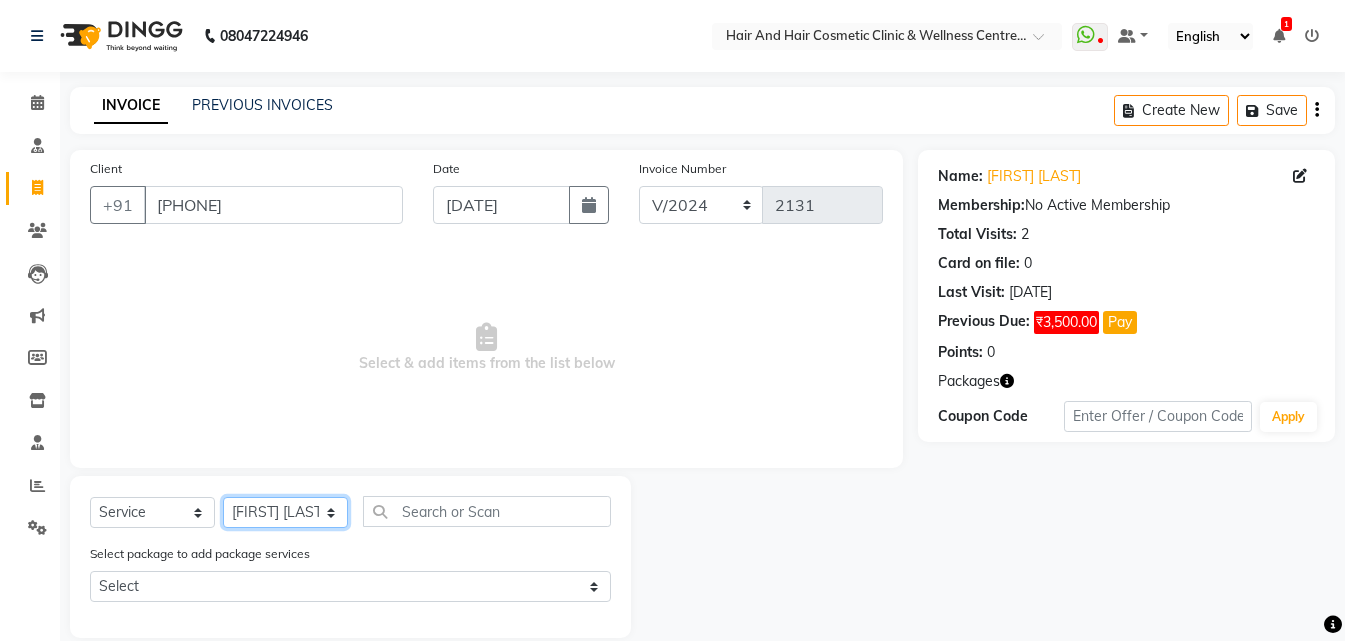 click on "Select Therapist [FIRST] [LAST]  DR [FIRST] [LAST]  DR [FIRST] [LAST] Frontdesk [FIRST] [LAST]  [FIRST] [LAST] [FIRST] [LAST] [FIRST] [LAST]" 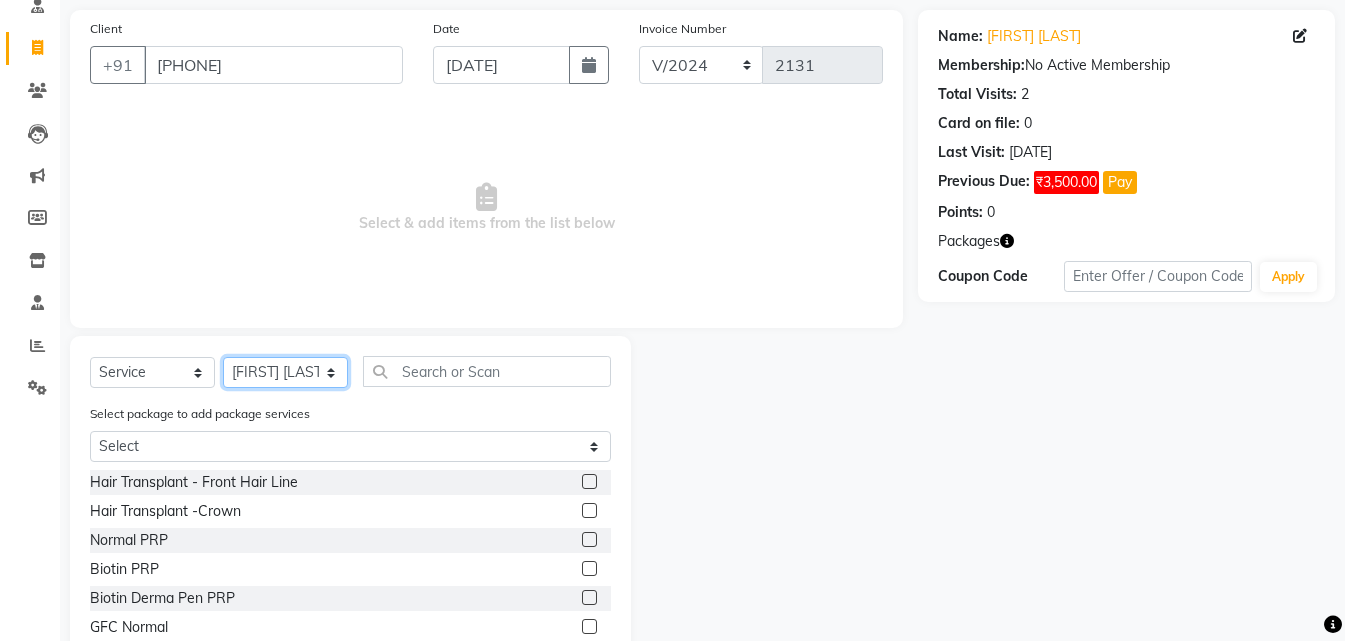 scroll, scrollTop: 227, scrollLeft: 0, axis: vertical 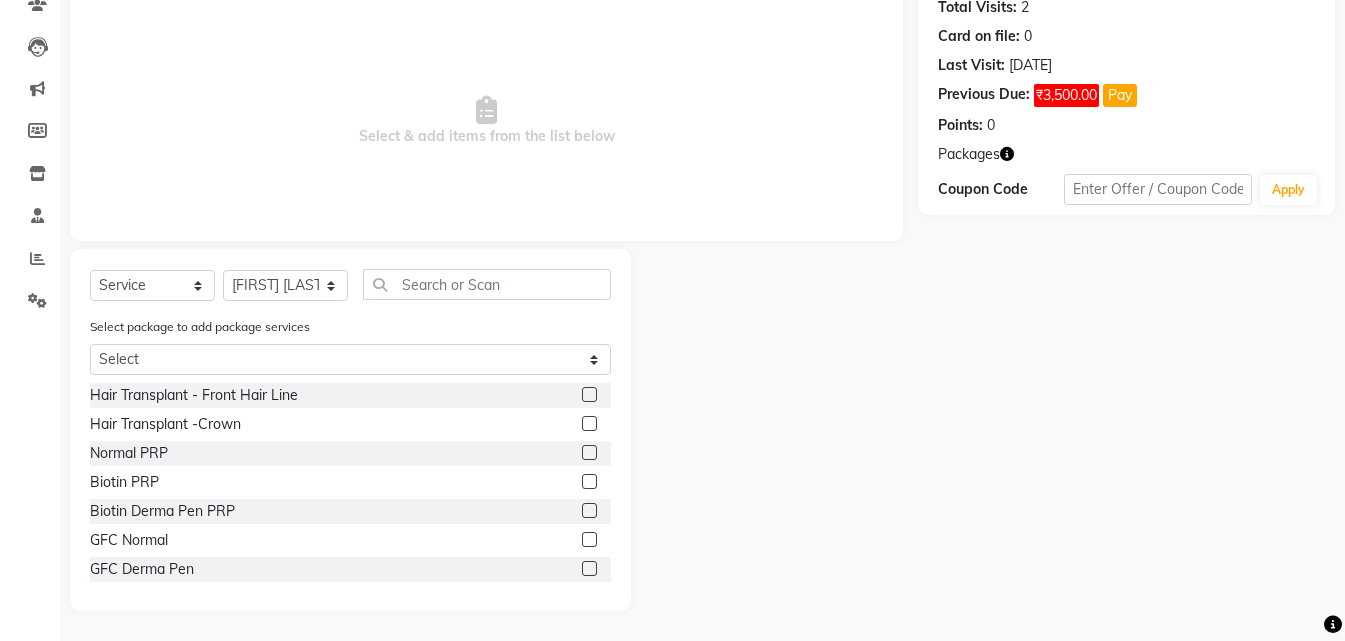 click 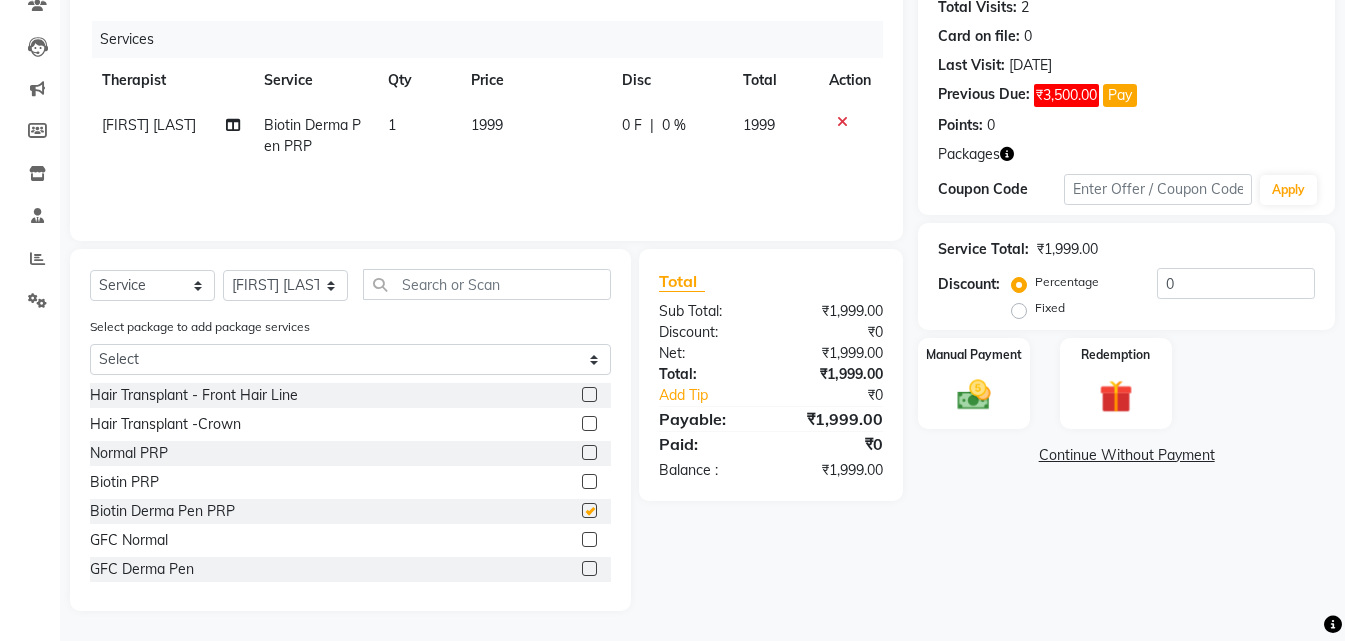 checkbox on "false" 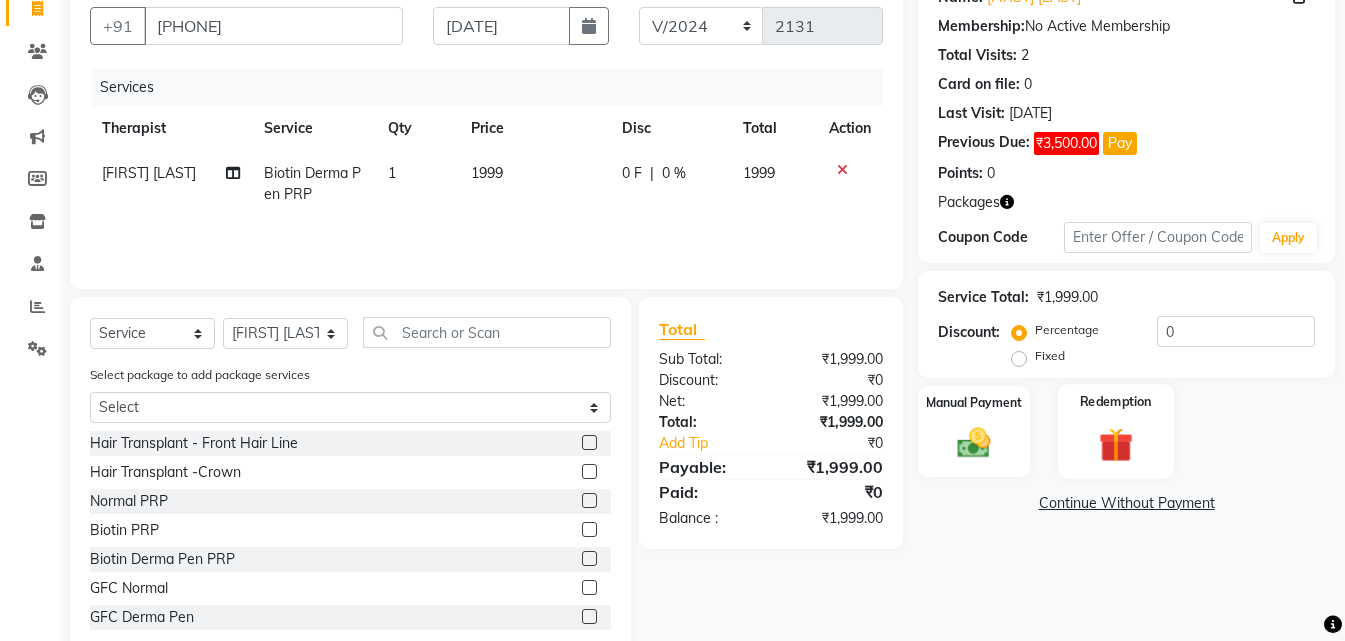 scroll, scrollTop: 200, scrollLeft: 0, axis: vertical 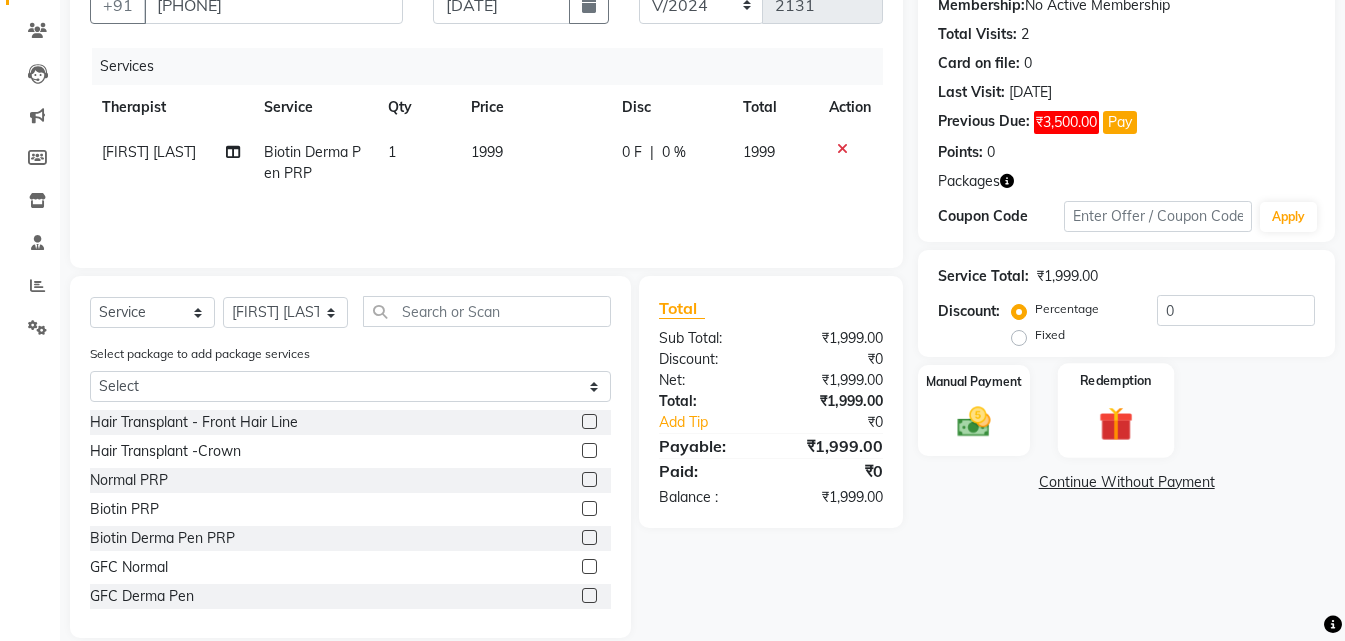 click 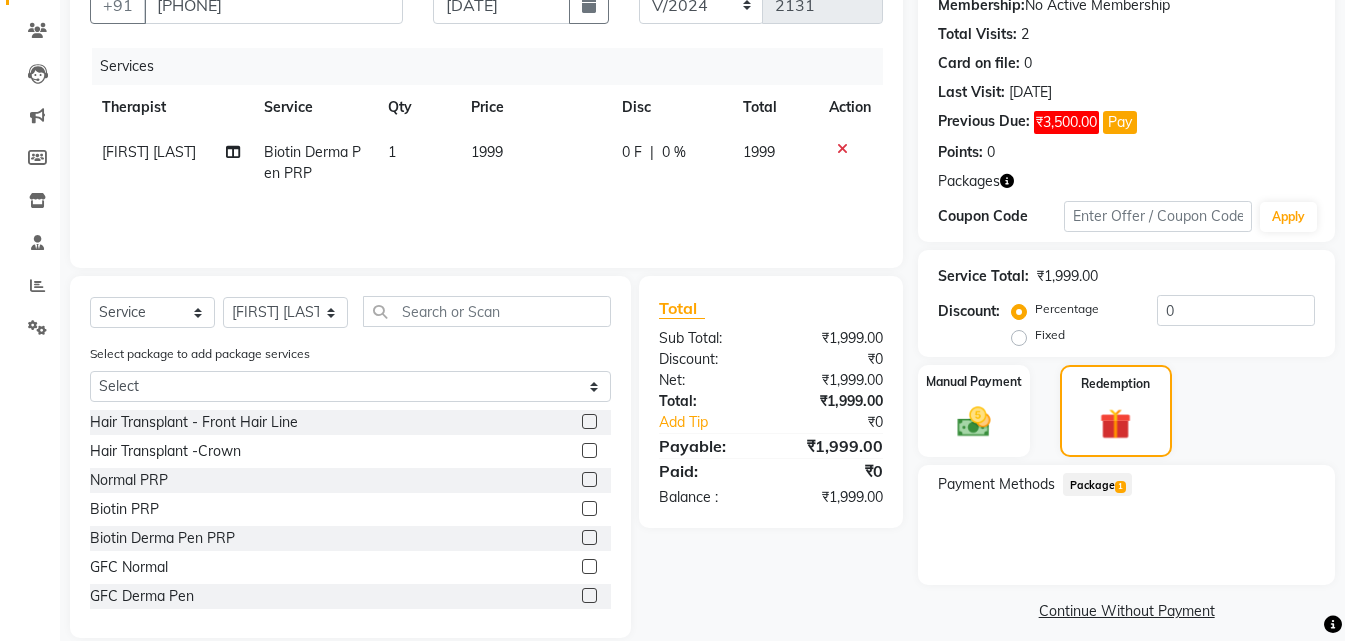 click on "Package  1" 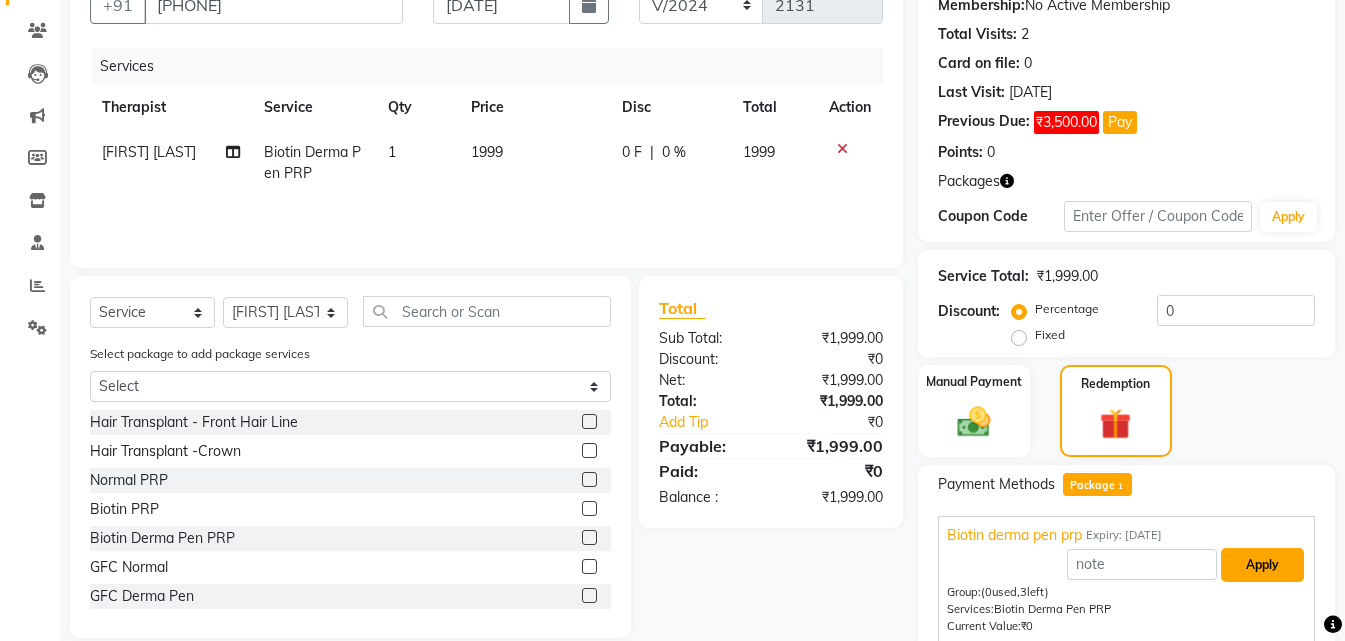 click on "Apply" at bounding box center [1262, 565] 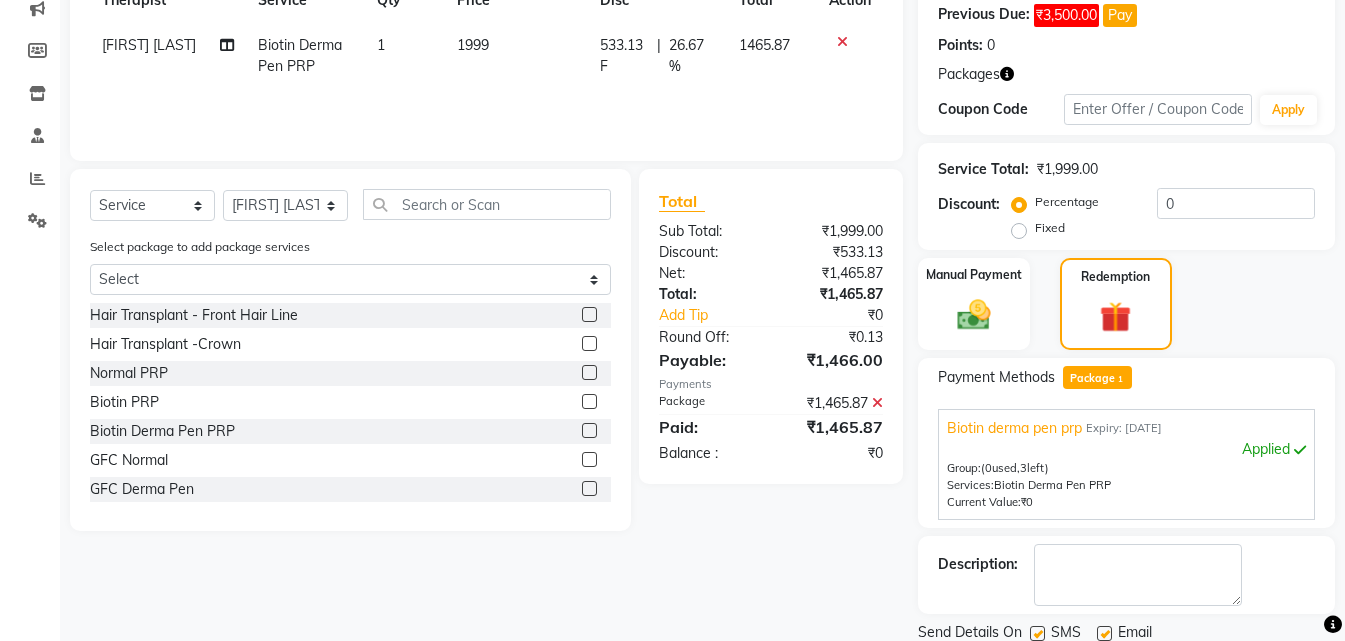 scroll, scrollTop: 378, scrollLeft: 0, axis: vertical 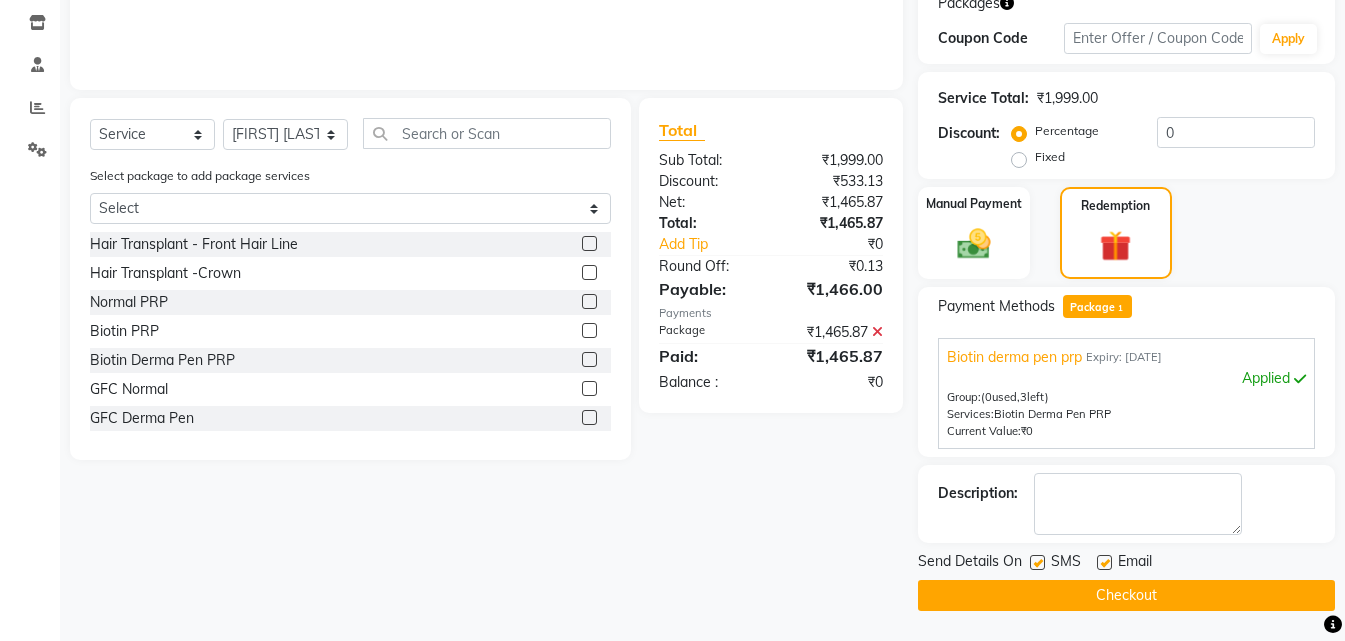 click 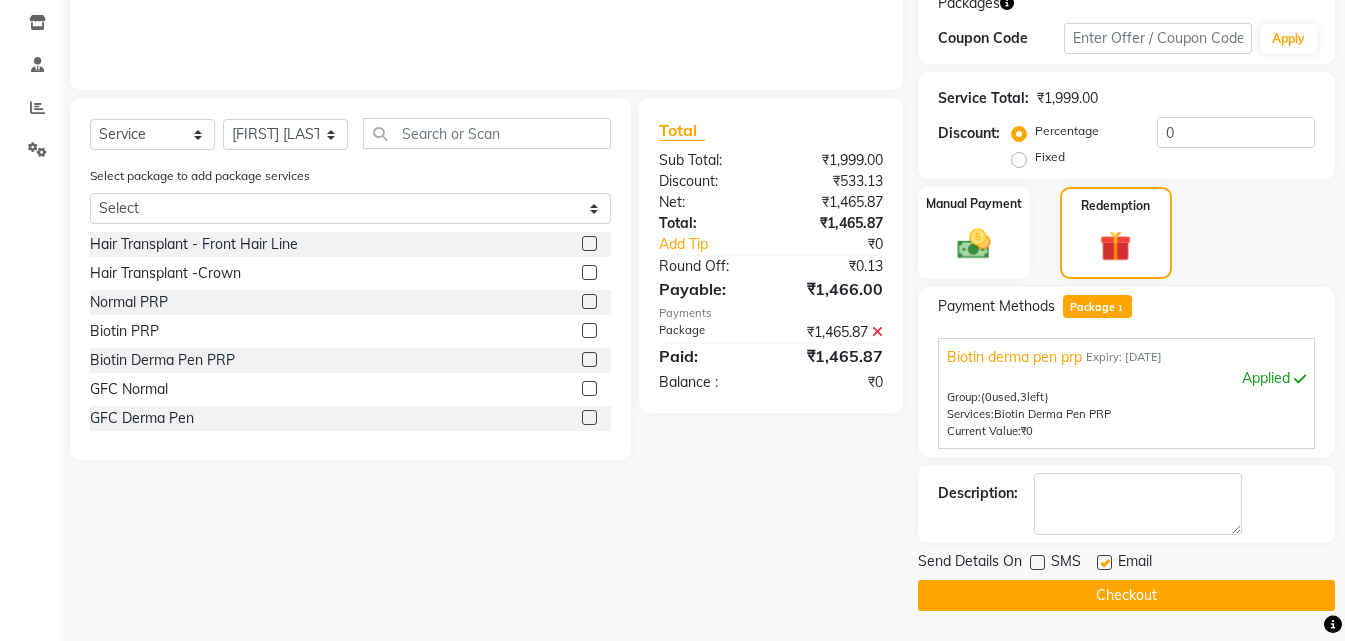 click on "Checkout" 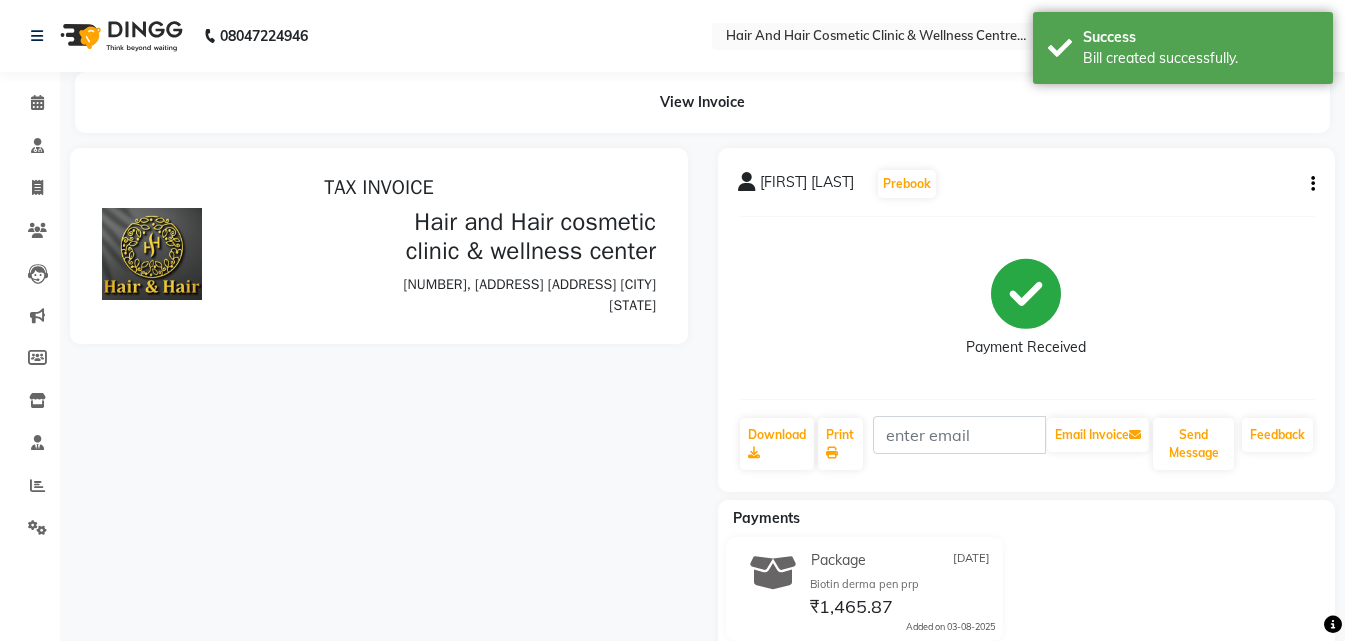 scroll, scrollTop: 0, scrollLeft: 0, axis: both 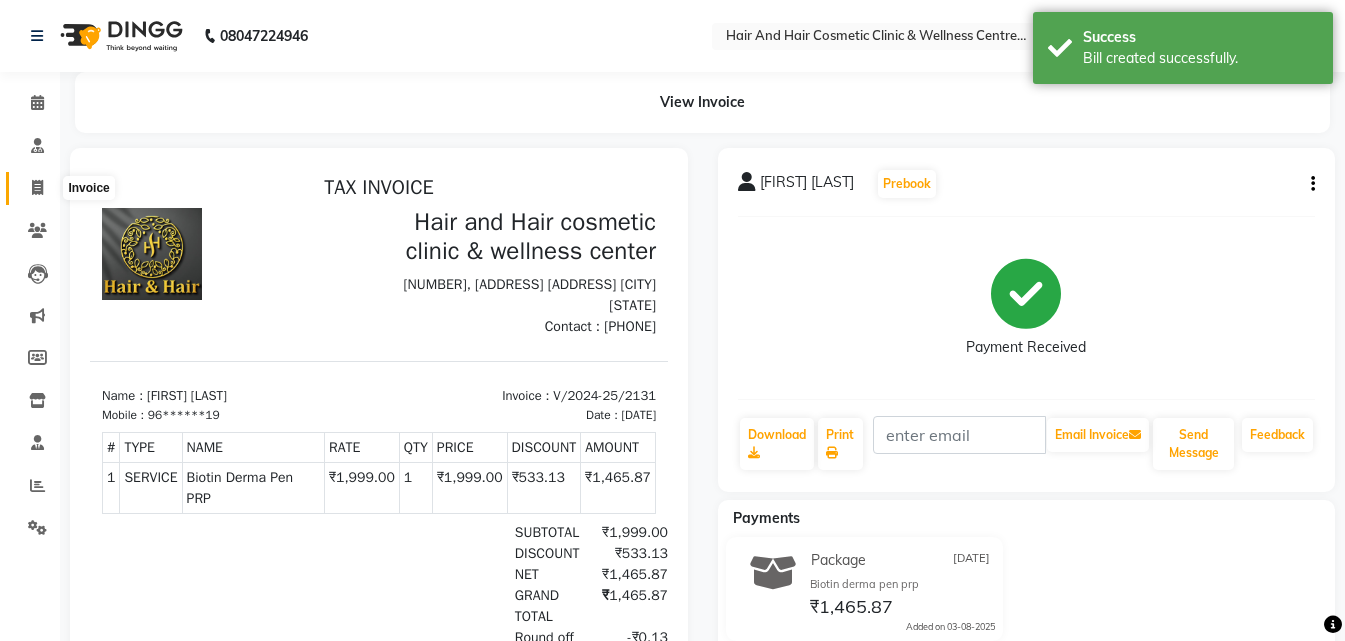 click 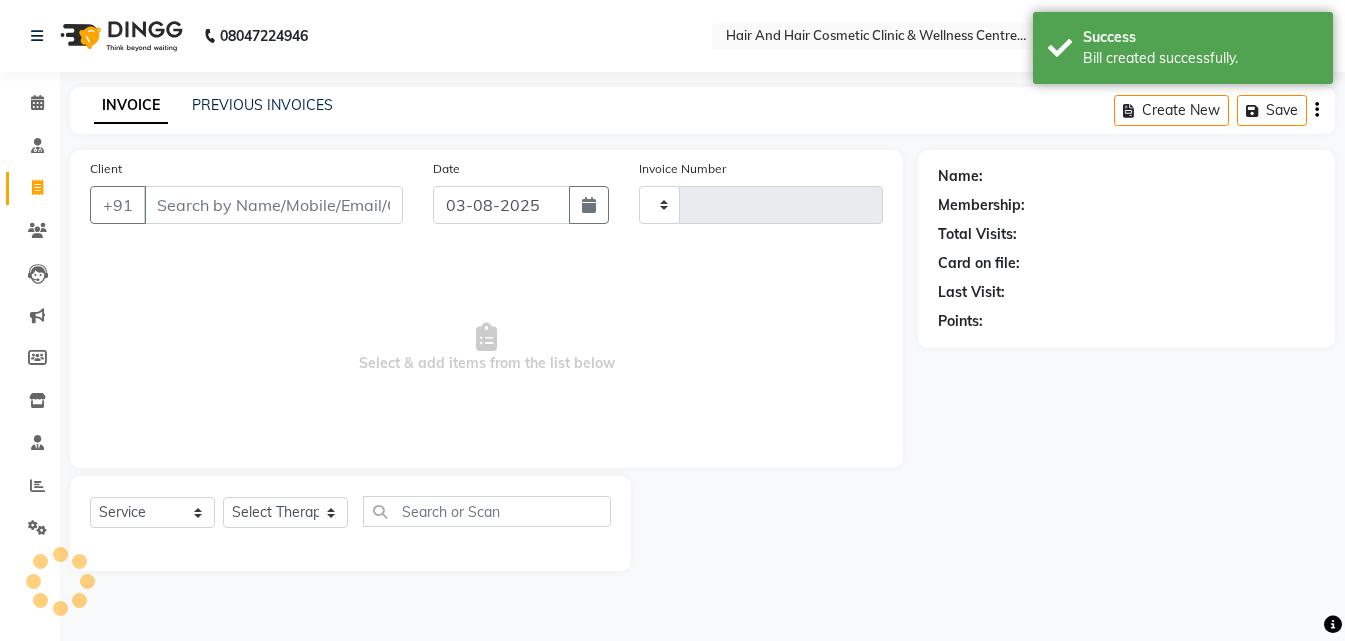 type on "0502" 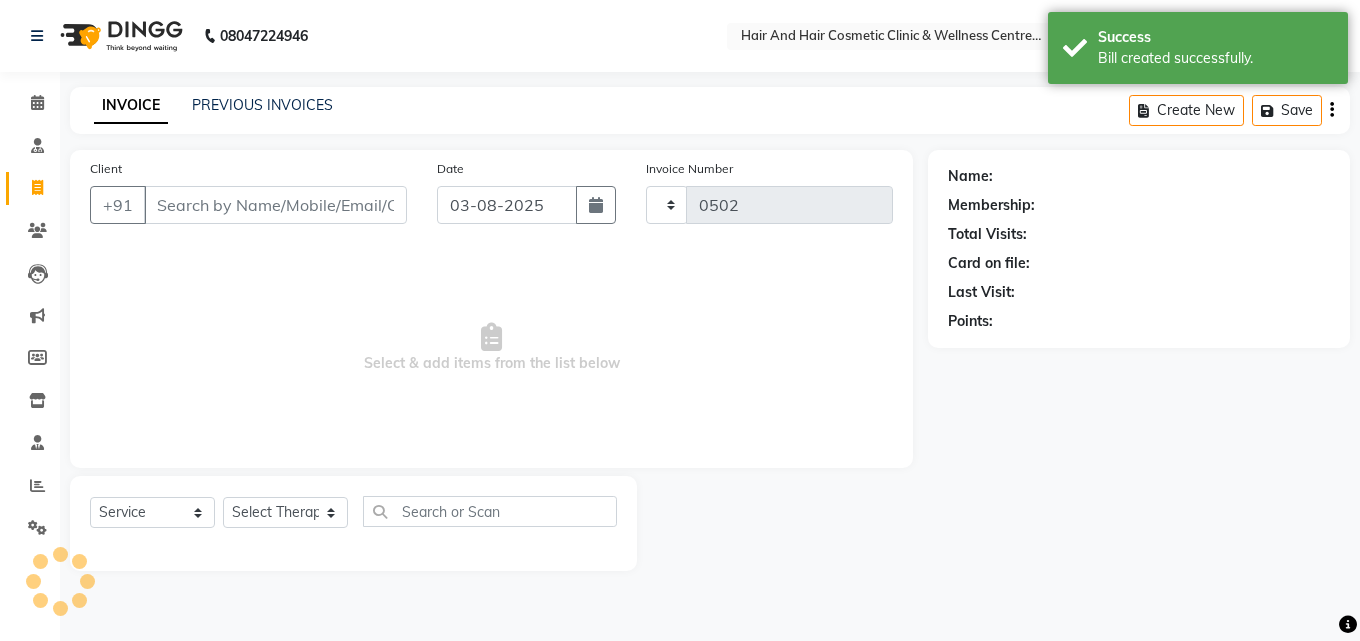 select on "5272" 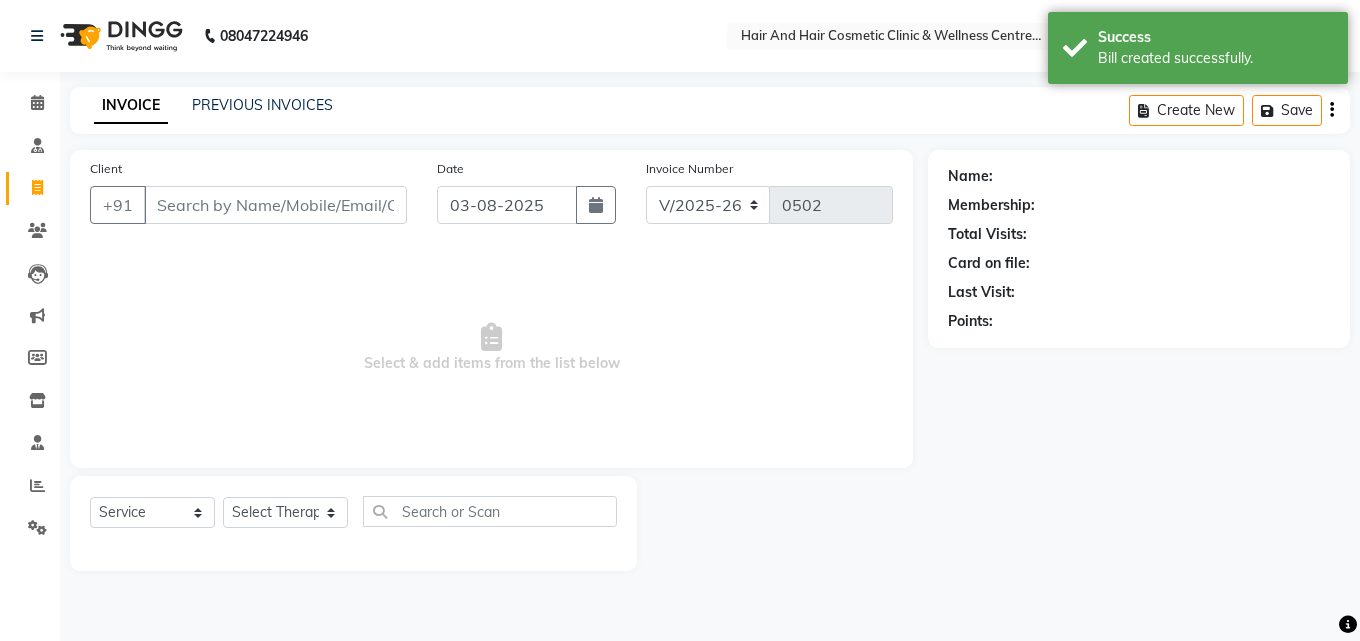 click on "Client" at bounding box center [275, 205] 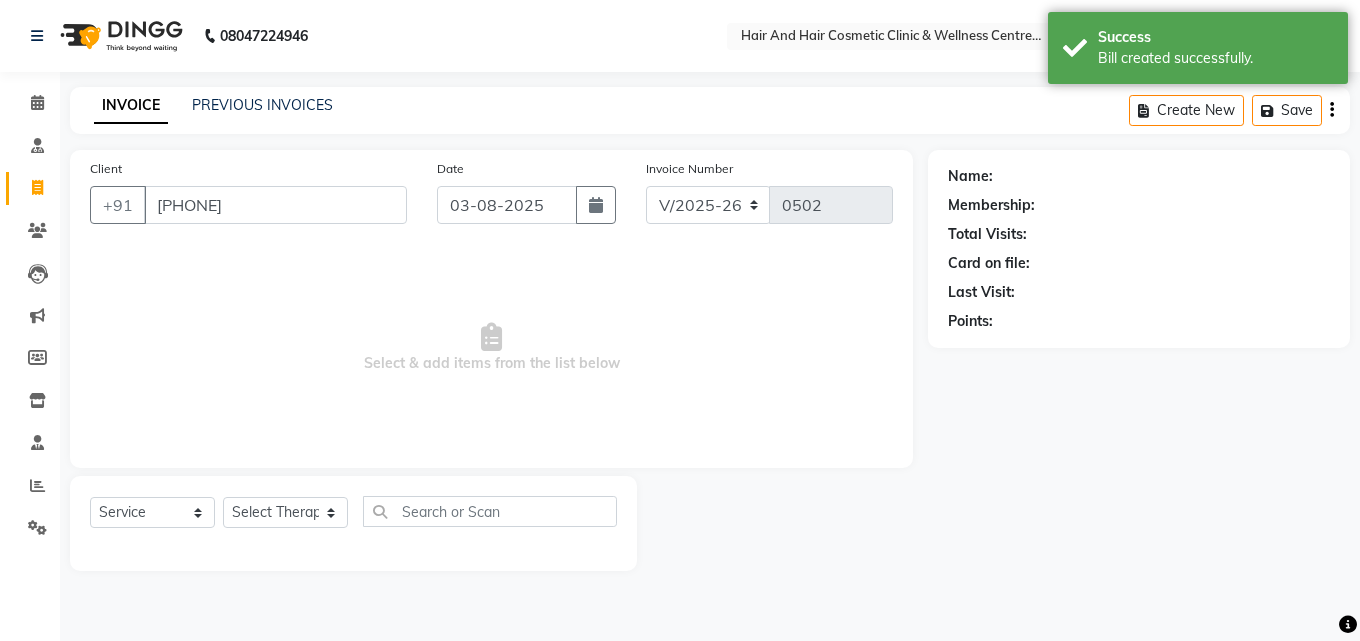 type on "[PHONE]" 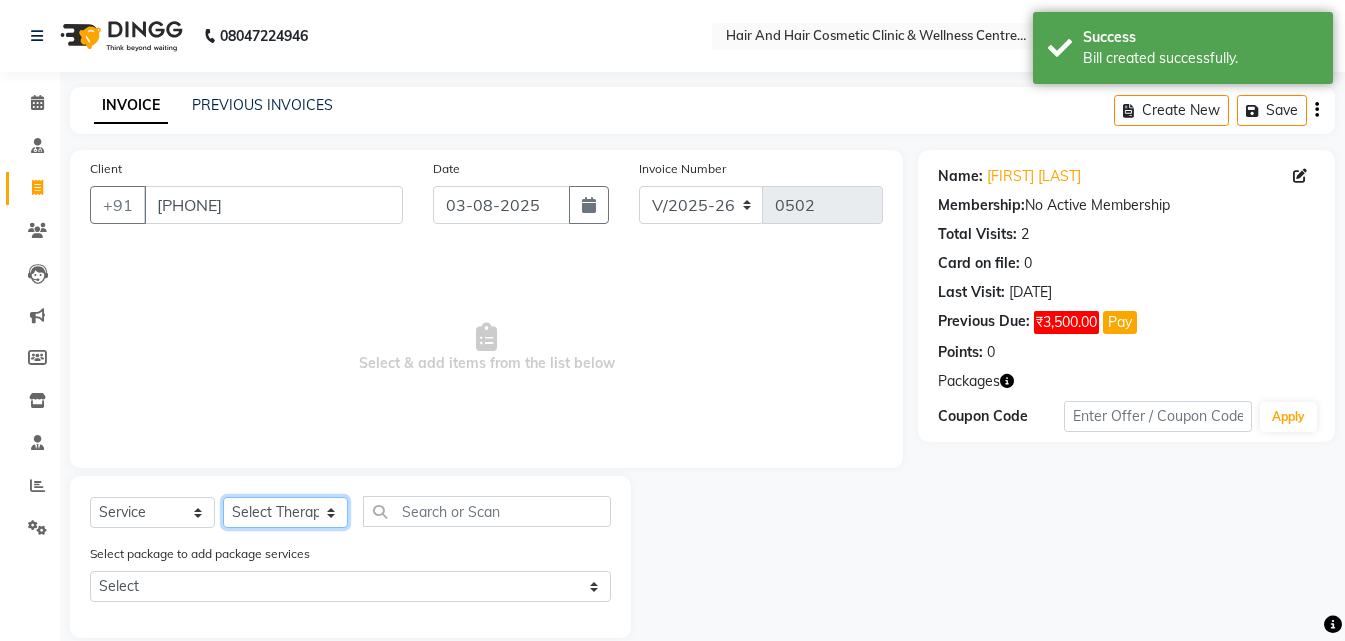 drag, startPoint x: 295, startPoint y: 517, endPoint x: 306, endPoint y: 501, distance: 19.416489 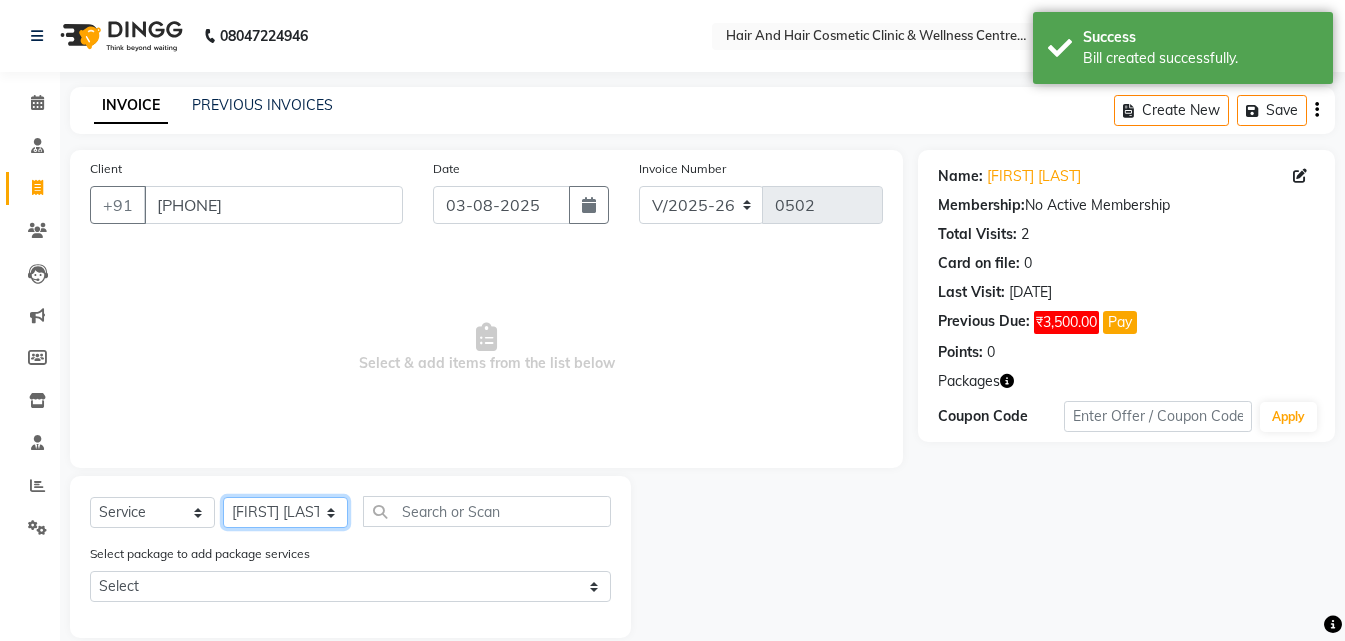 click on "Select Therapist [FIRST] [LAST]  DR [FIRST] [LAST]  DR [FIRST] [LAST] Frontdesk [FIRST] [LAST]  [FIRST] [LAST] [FIRST] [LAST] [FIRST] [LAST]" 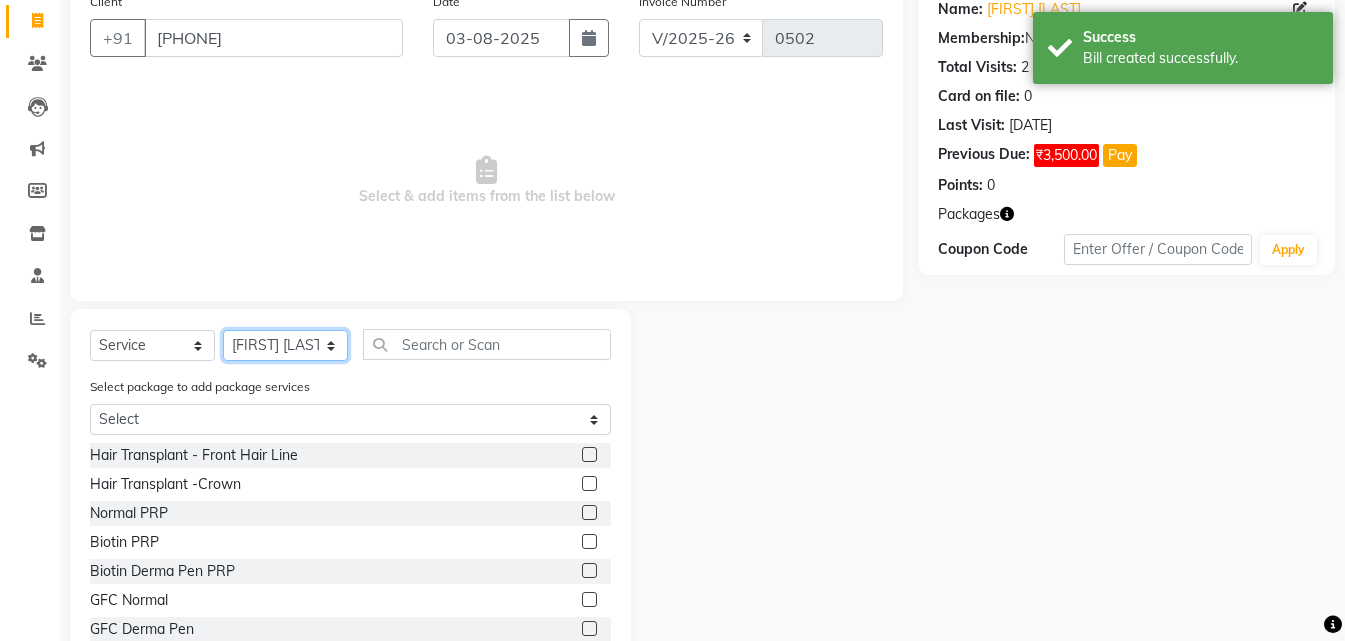 scroll, scrollTop: 227, scrollLeft: 0, axis: vertical 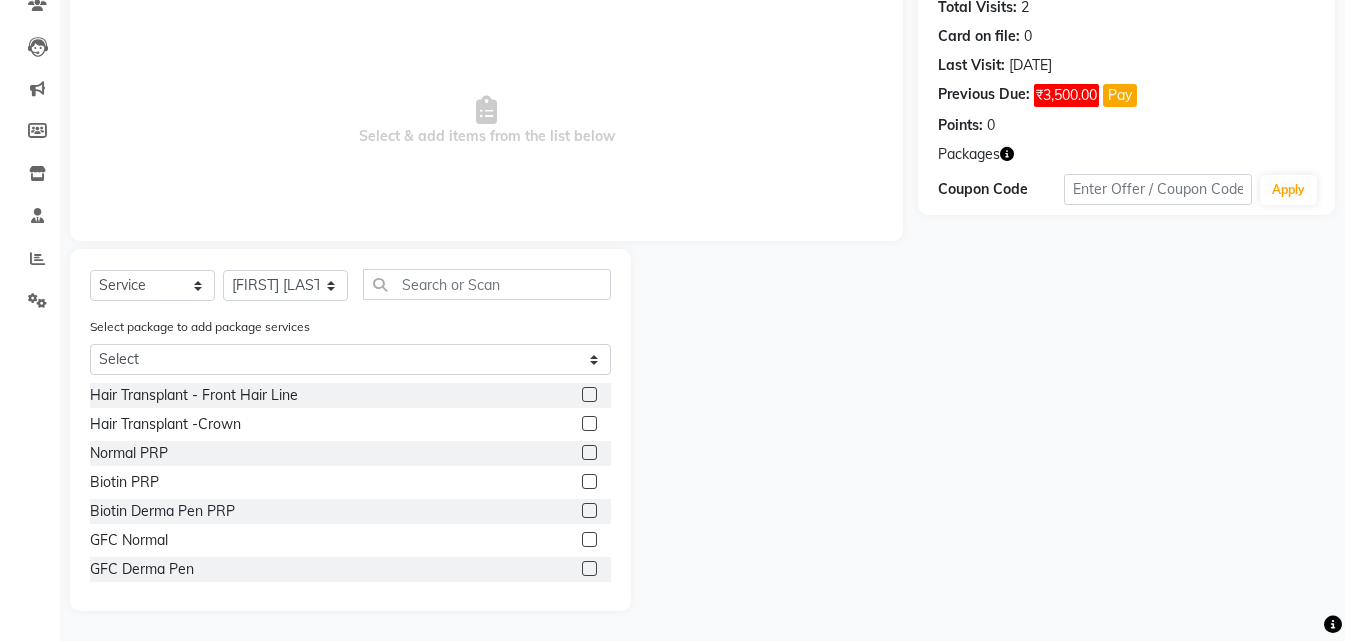 click 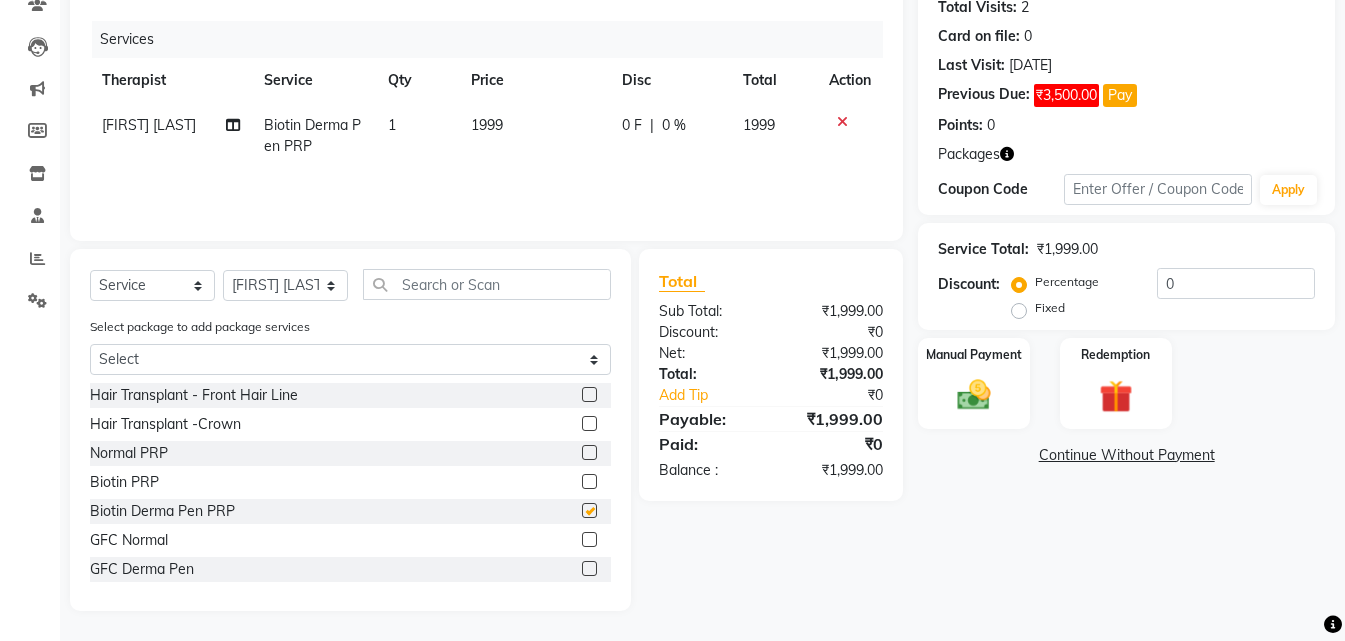 checkbox on "false" 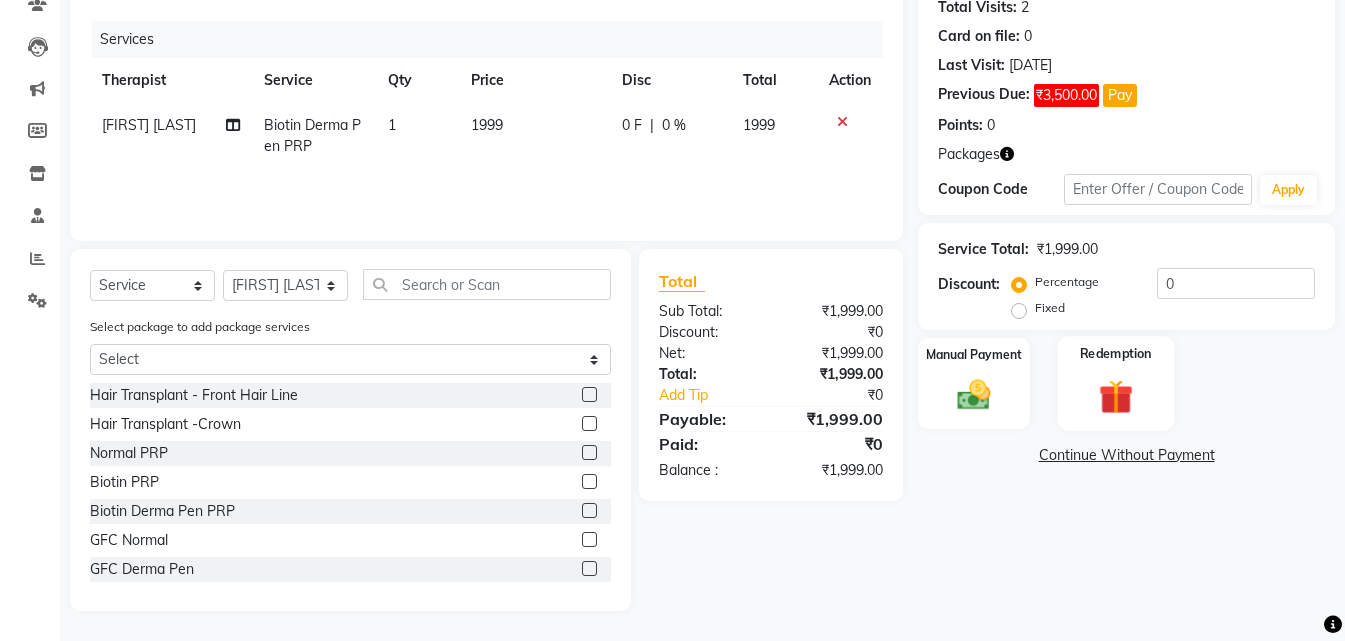 click 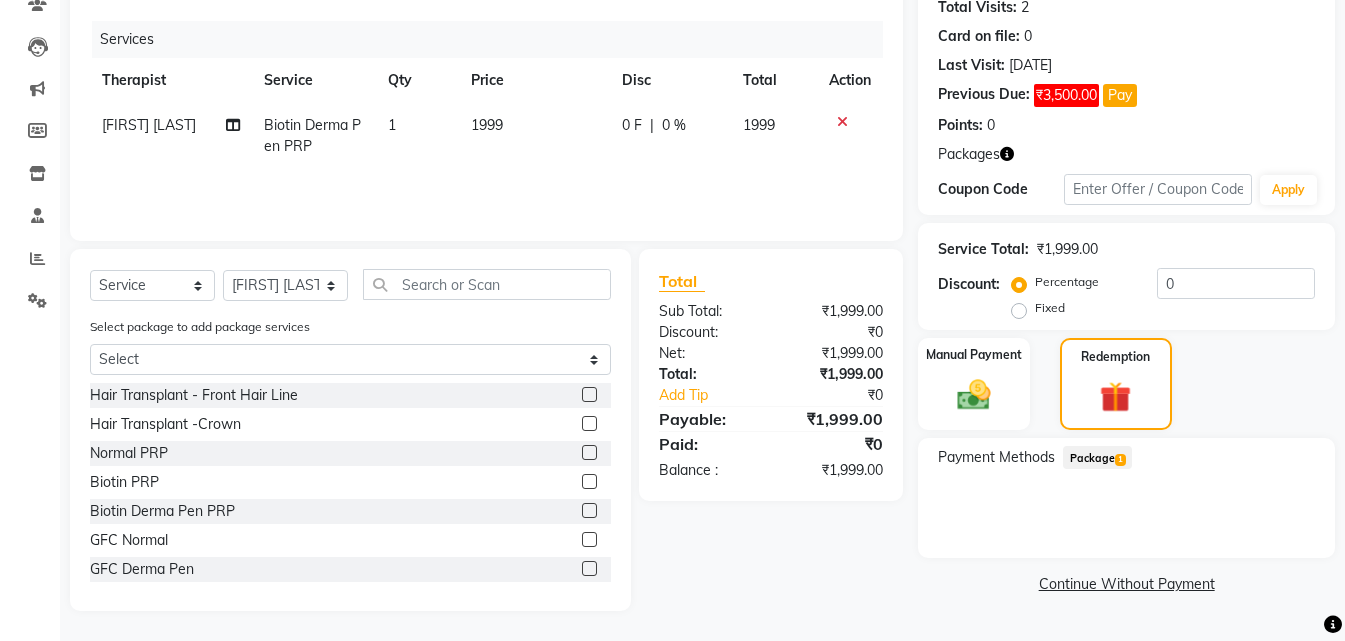 click on "Package  1" 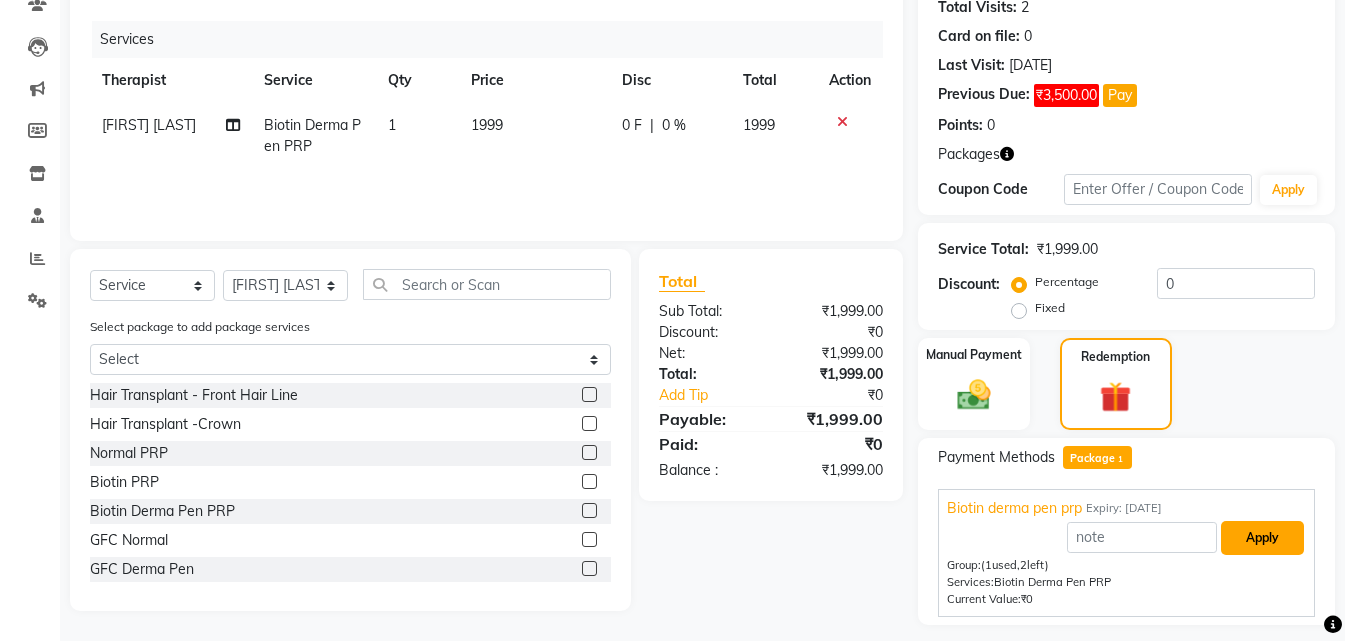 click on "Apply" at bounding box center [1262, 538] 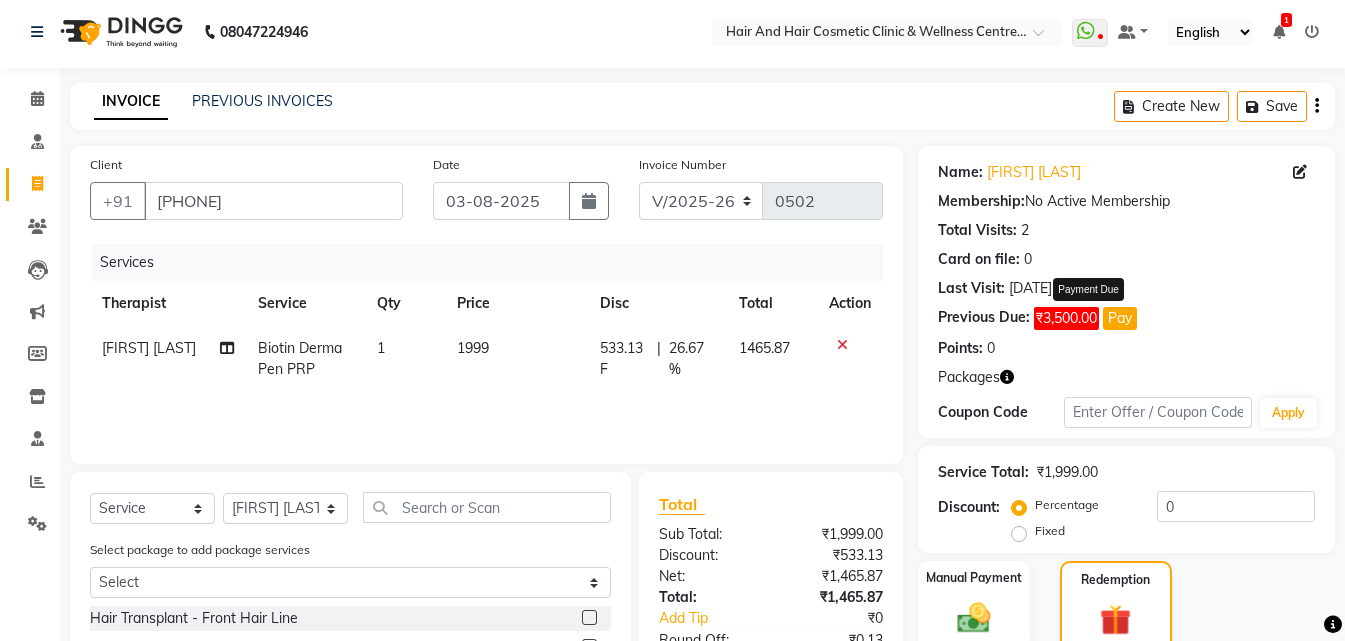 scroll, scrollTop: 0, scrollLeft: 0, axis: both 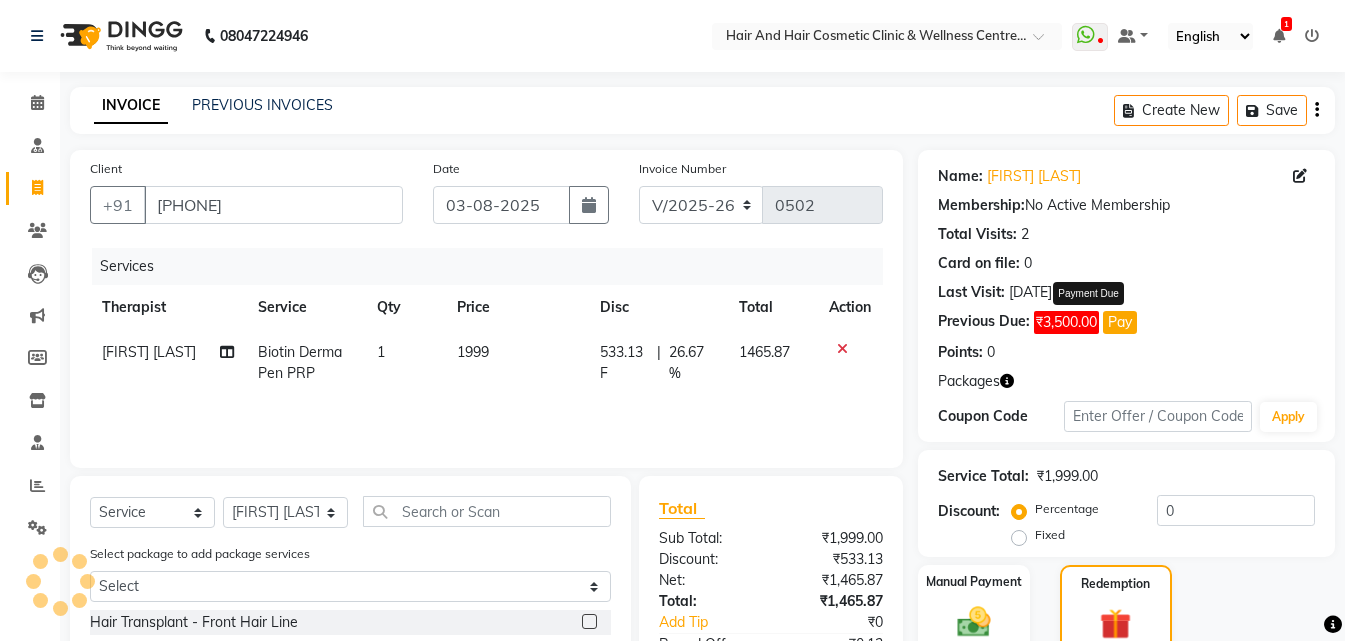 click on "Pay" 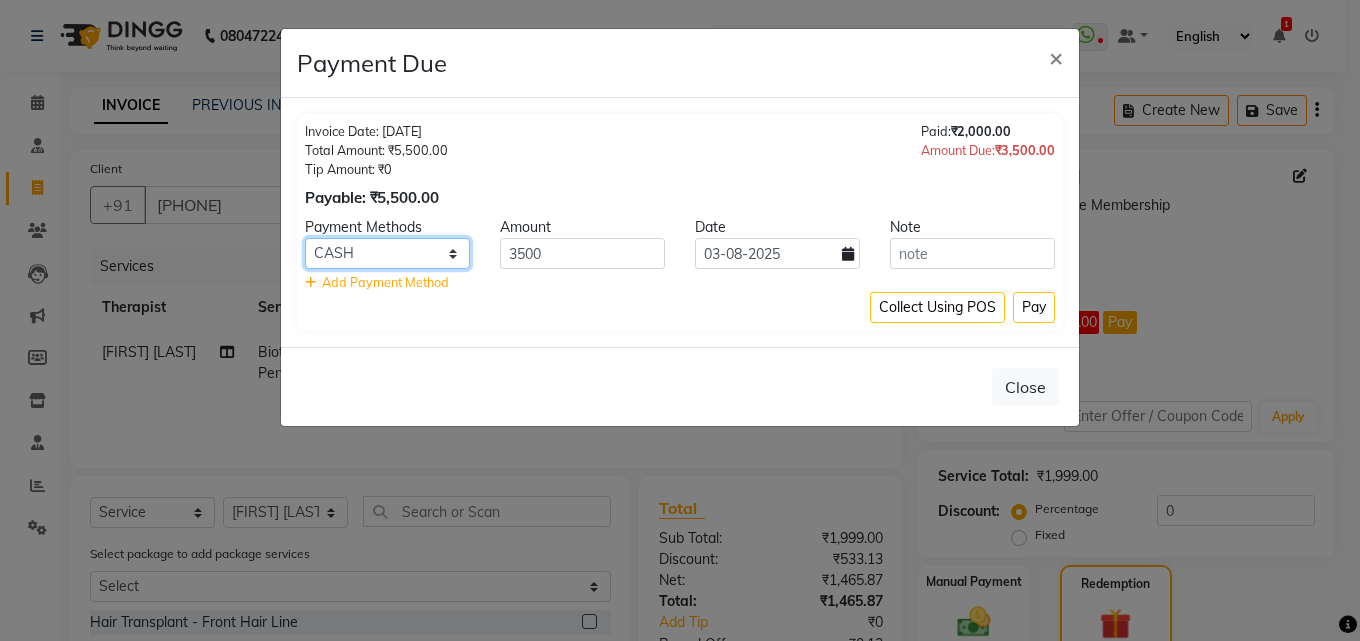 click on "PhonePe CASH PayTM CARD GPay" 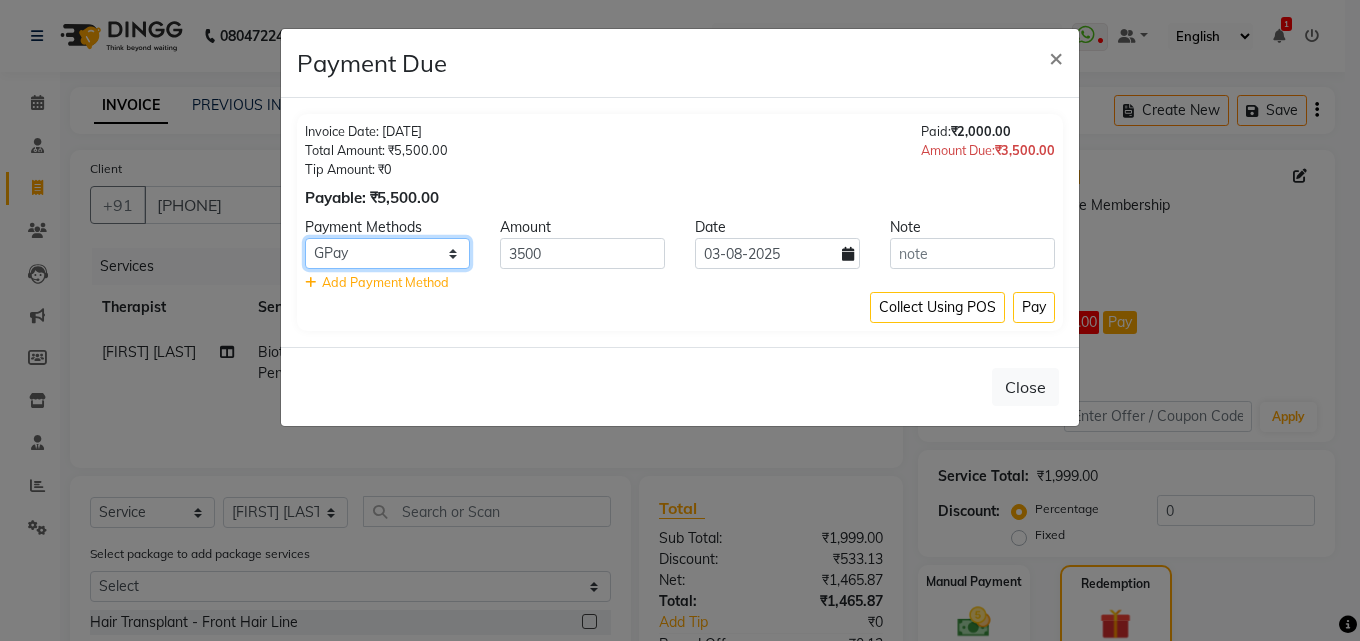 click on "PhonePe CASH PayTM CARD GPay" 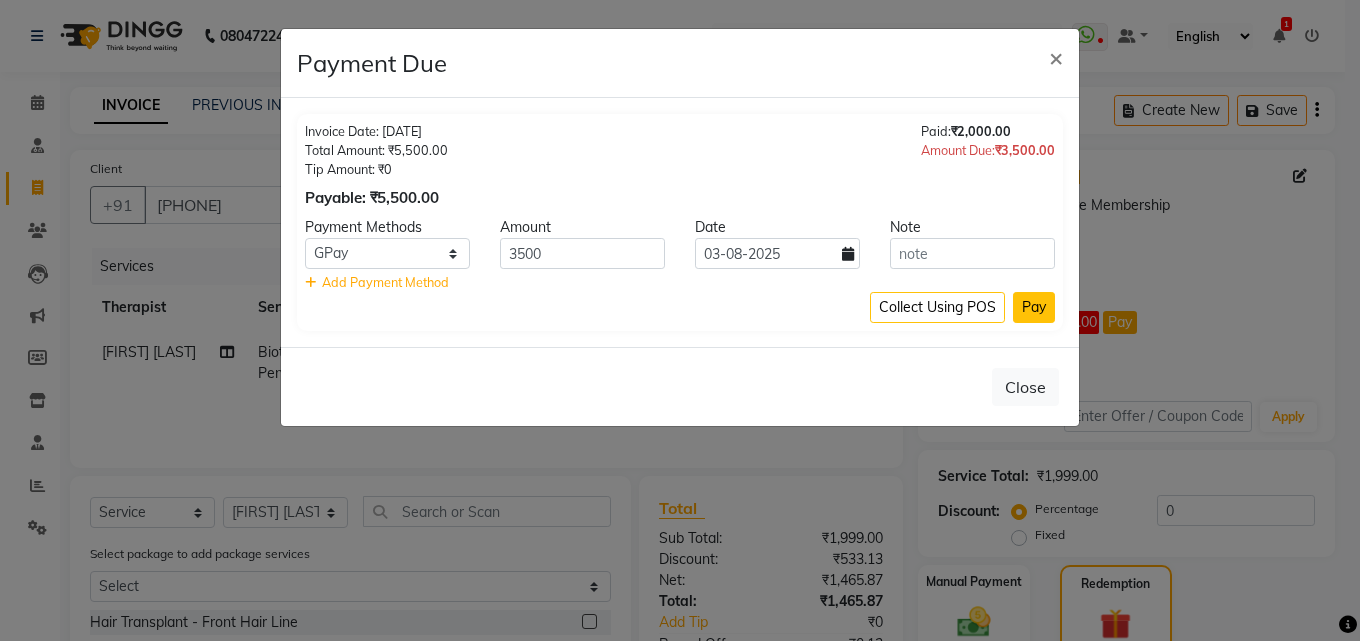 click on "Pay" 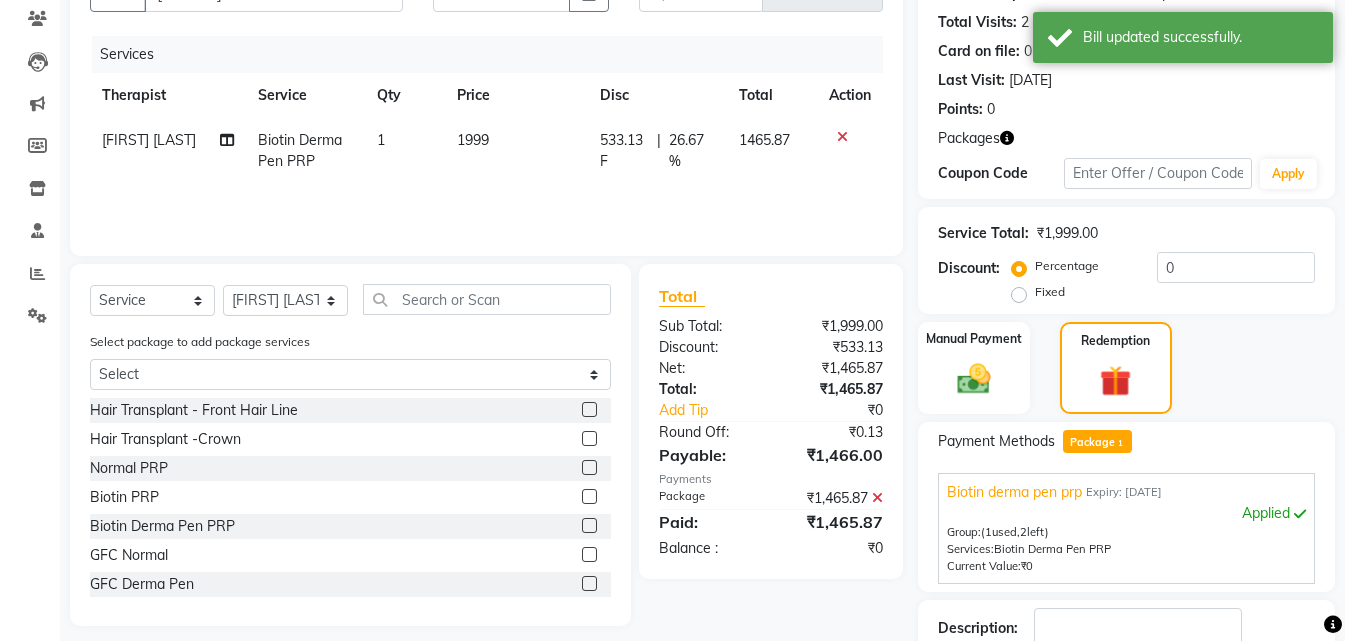 scroll, scrollTop: 347, scrollLeft: 0, axis: vertical 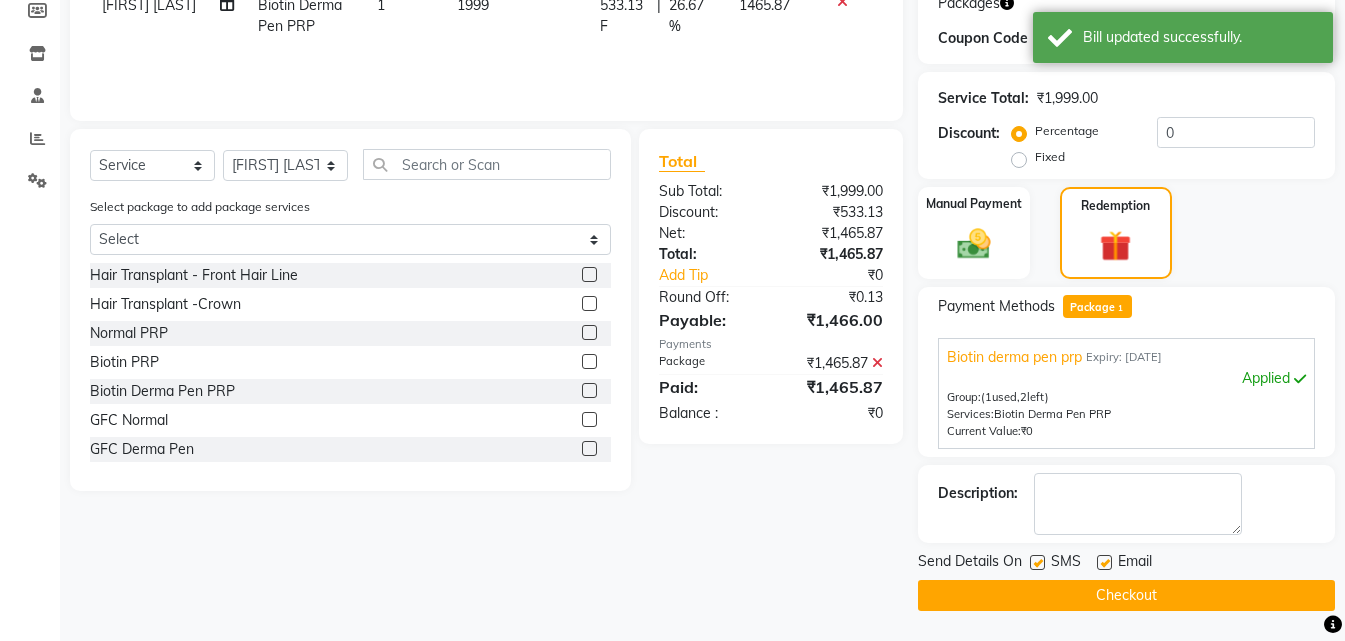 click 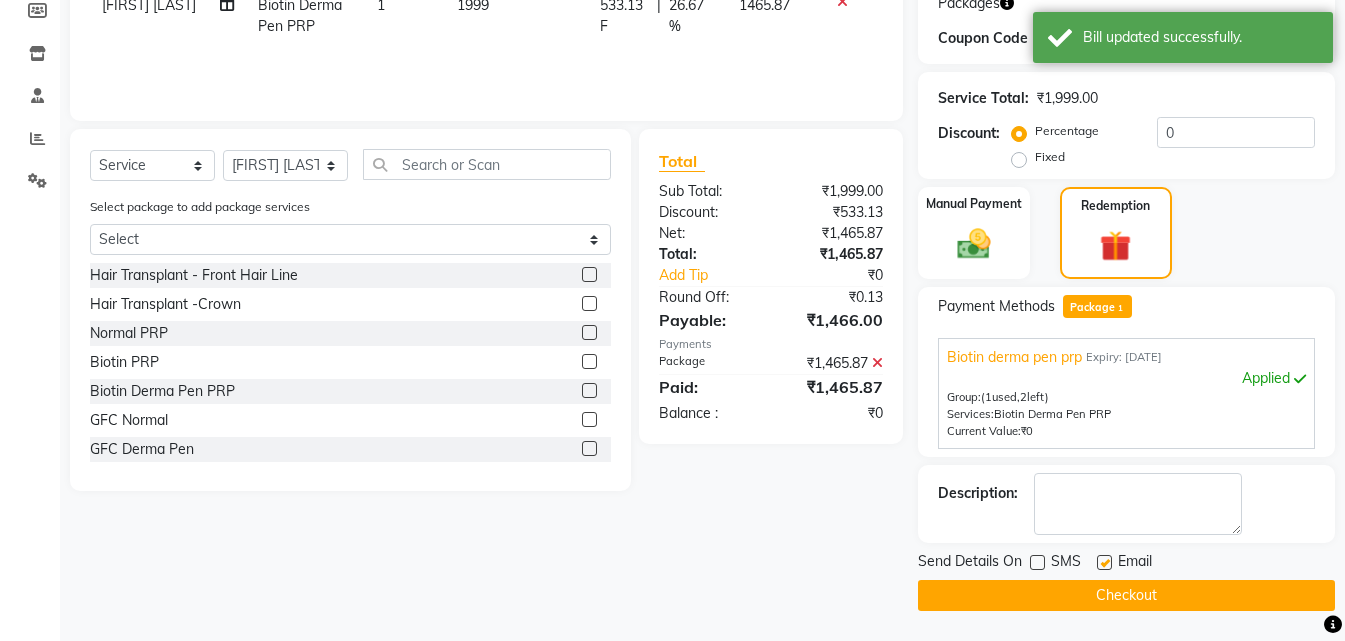 click on "Checkout" 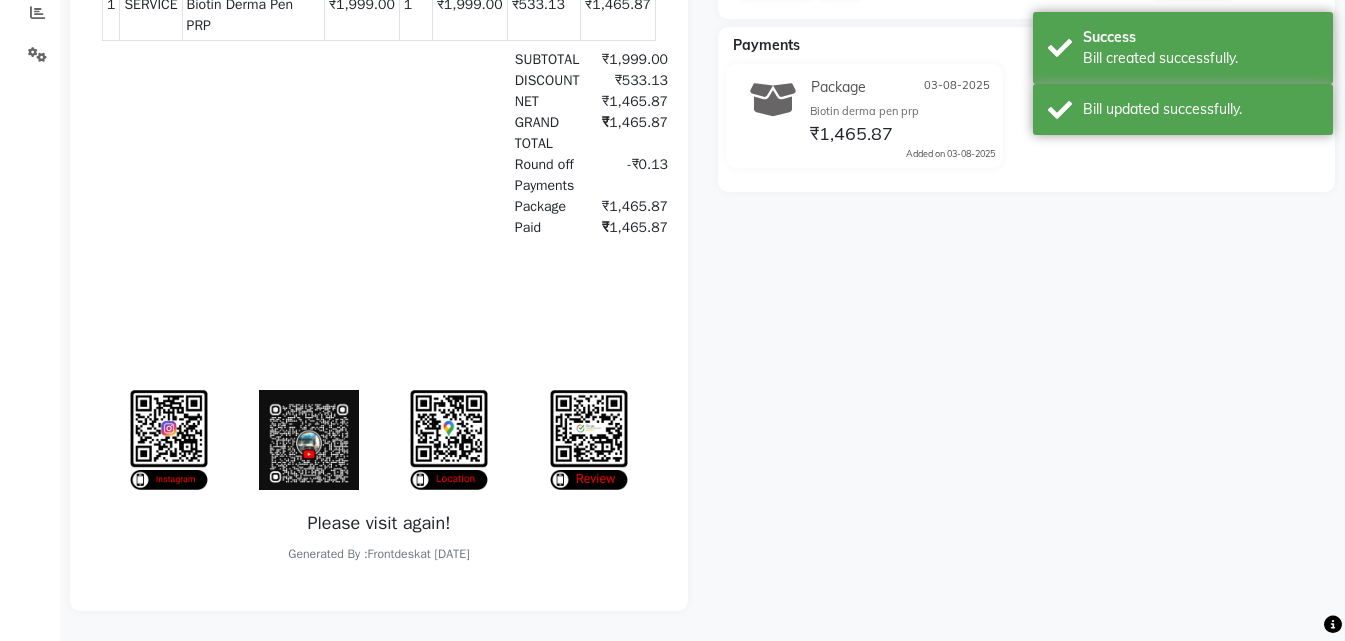 scroll, scrollTop: 0, scrollLeft: 0, axis: both 